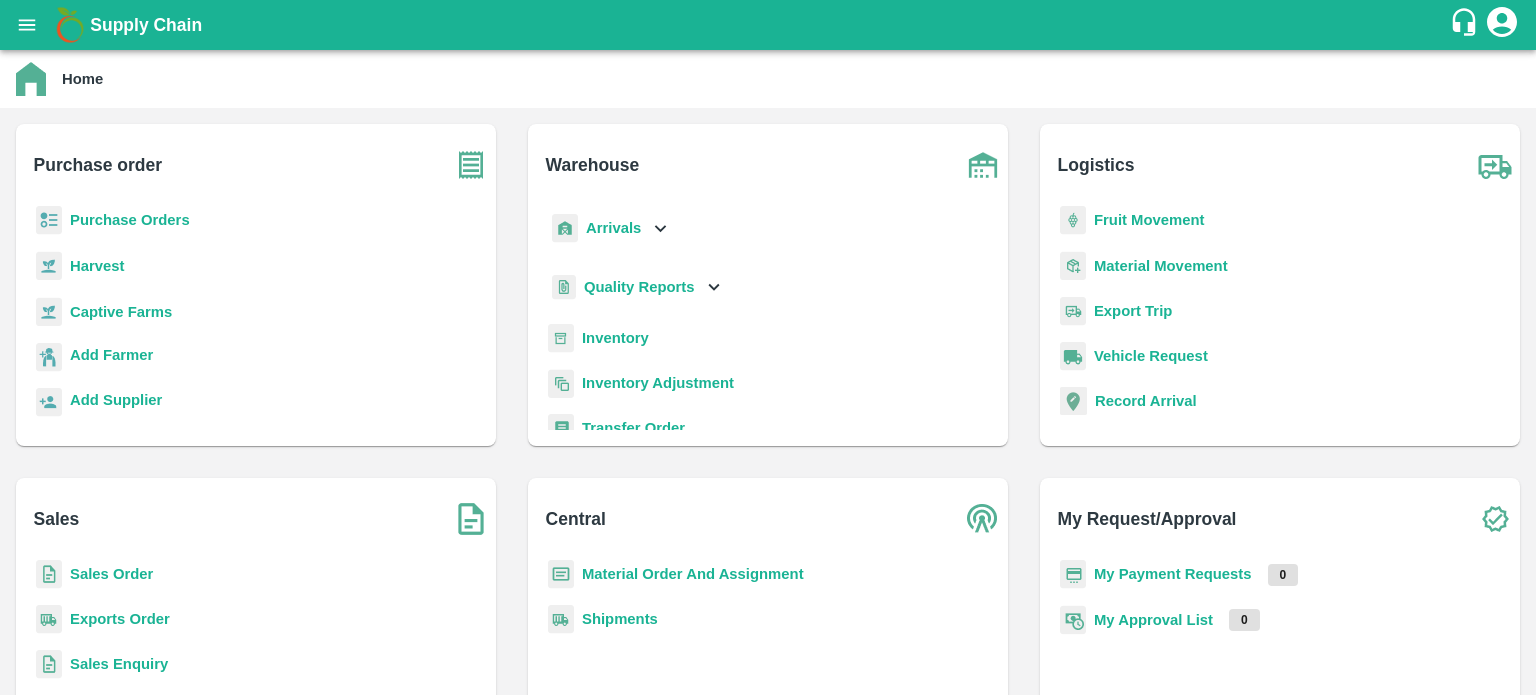 scroll, scrollTop: 0, scrollLeft: 0, axis: both 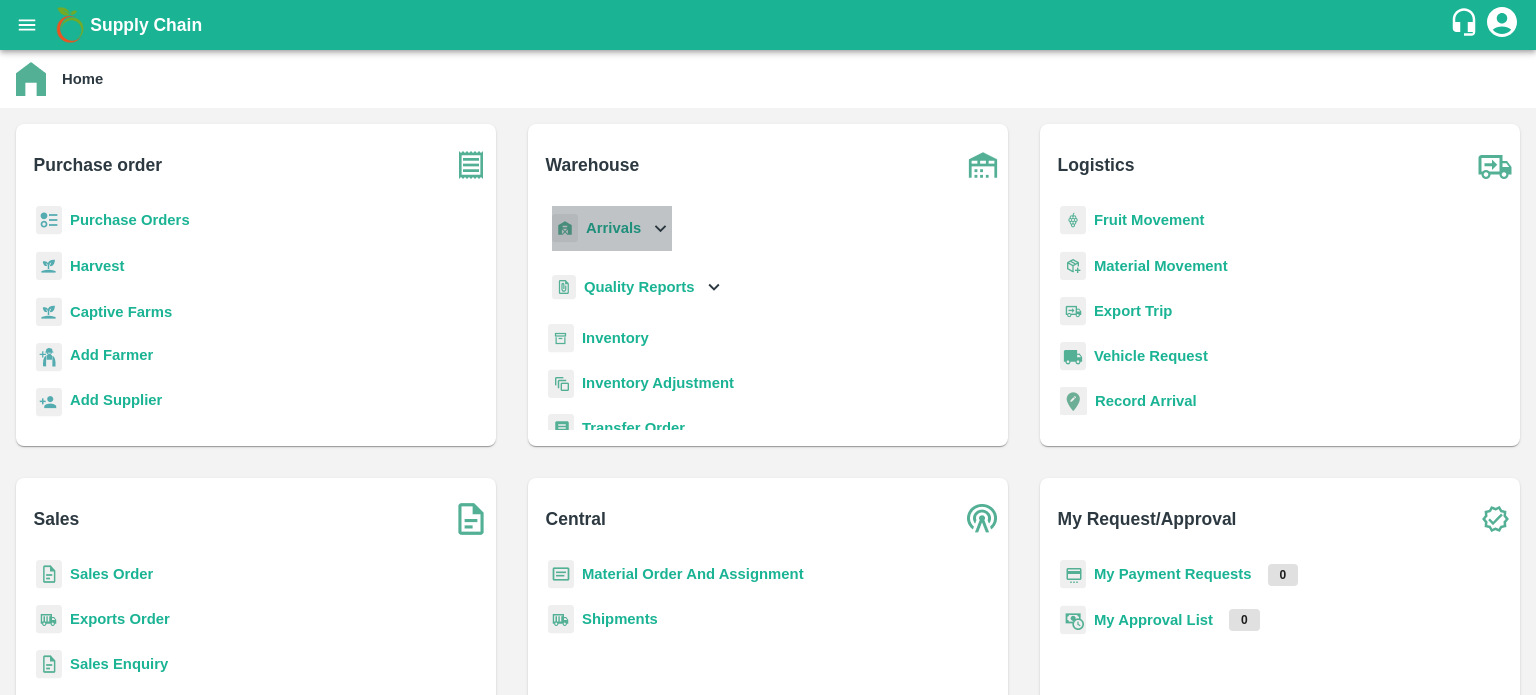 click on "Arrivals" at bounding box center (610, 228) 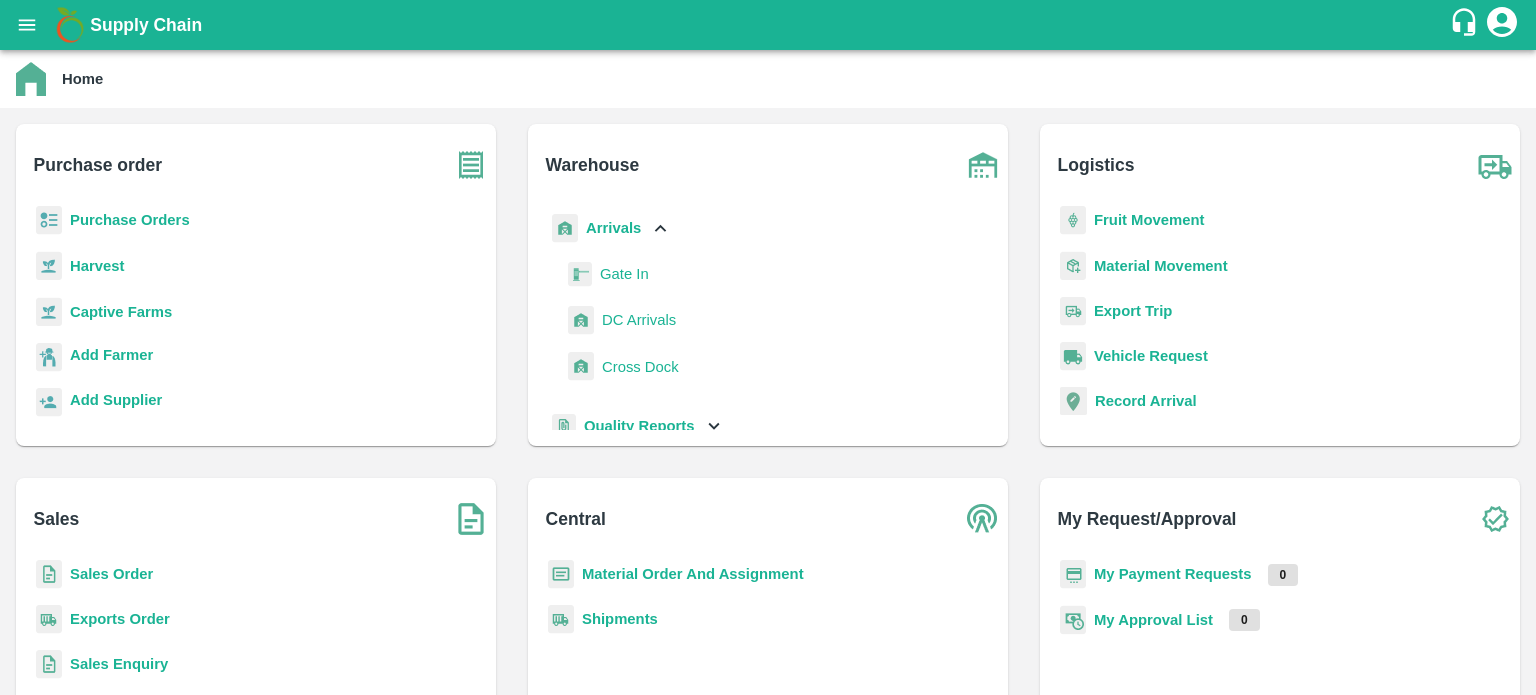 click on "DC Arrivals" at bounding box center [639, 320] 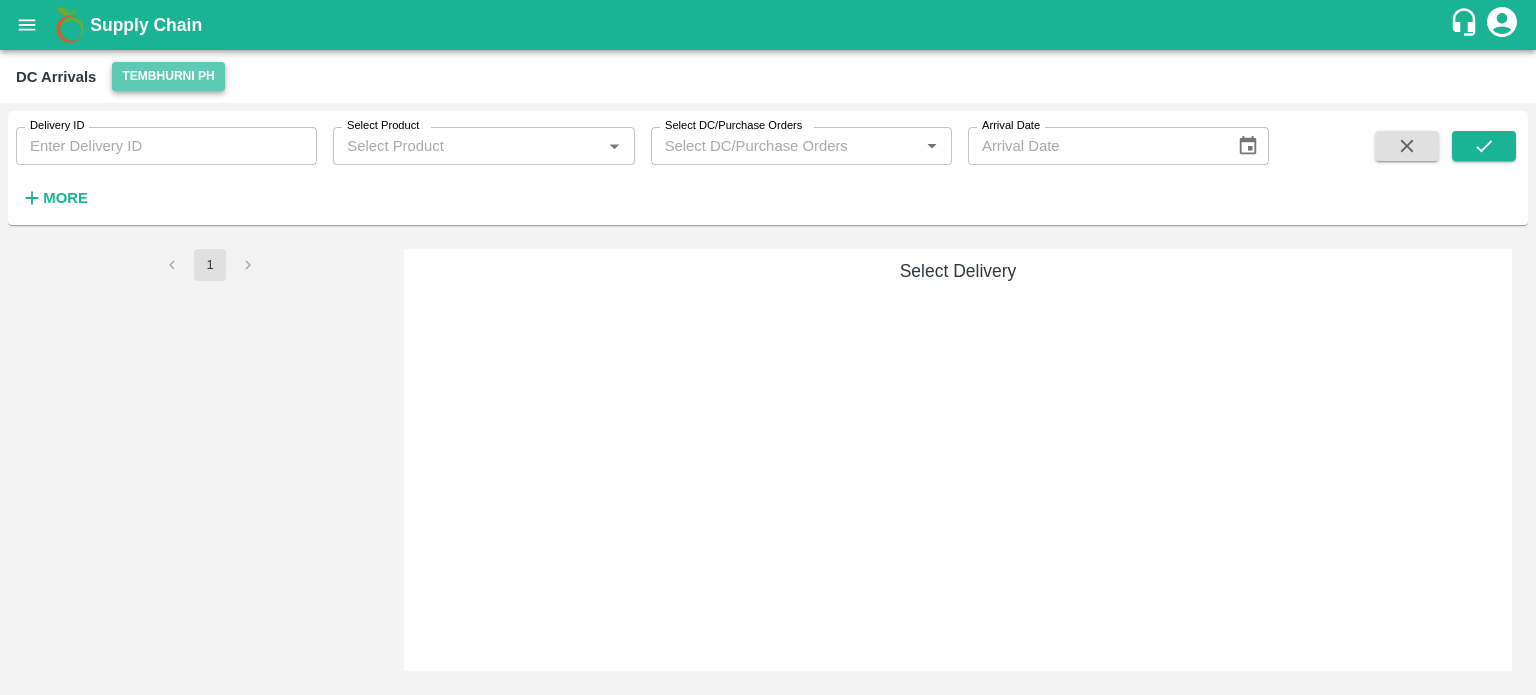 click on "Tembhurni PH" at bounding box center (168, 76) 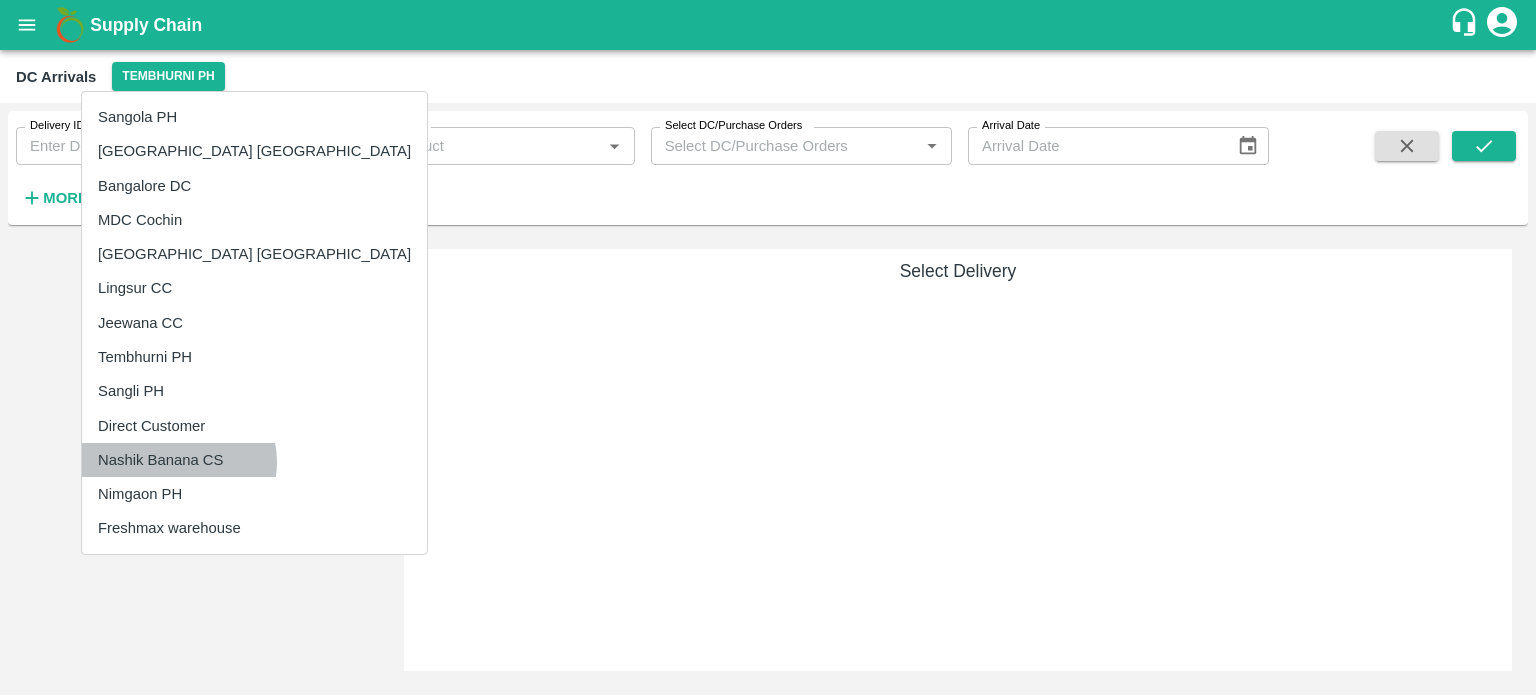 click on "Nashik Banana CS" at bounding box center [254, 460] 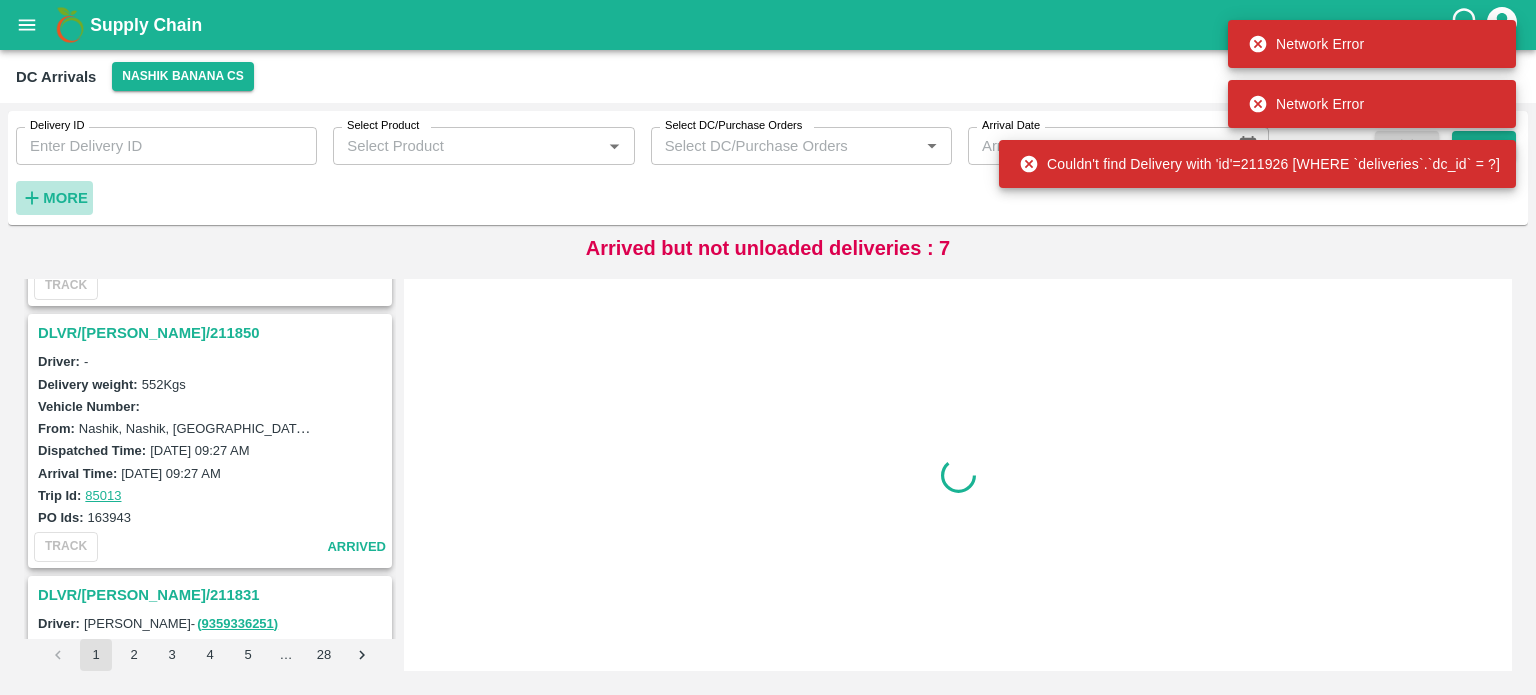click on "More" at bounding box center (65, 198) 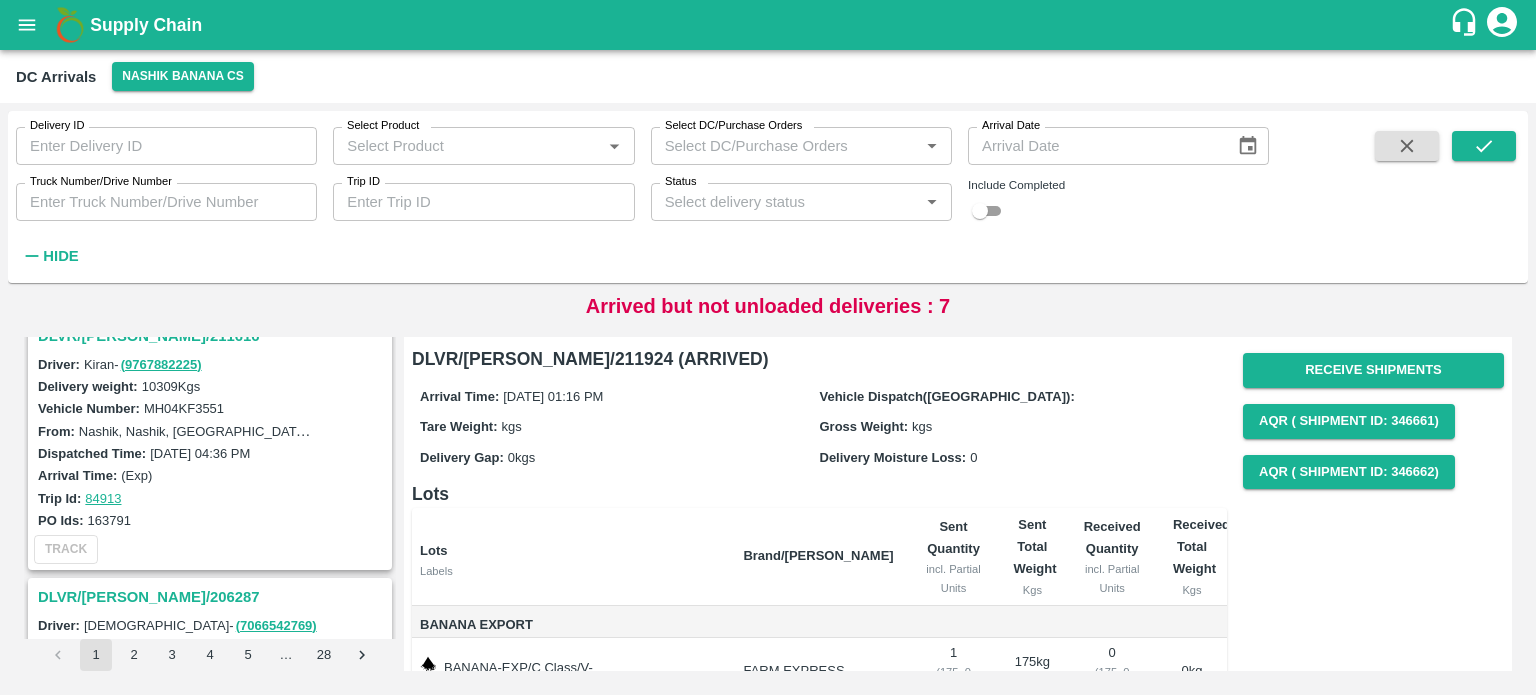 scroll, scrollTop: 2604, scrollLeft: 0, axis: vertical 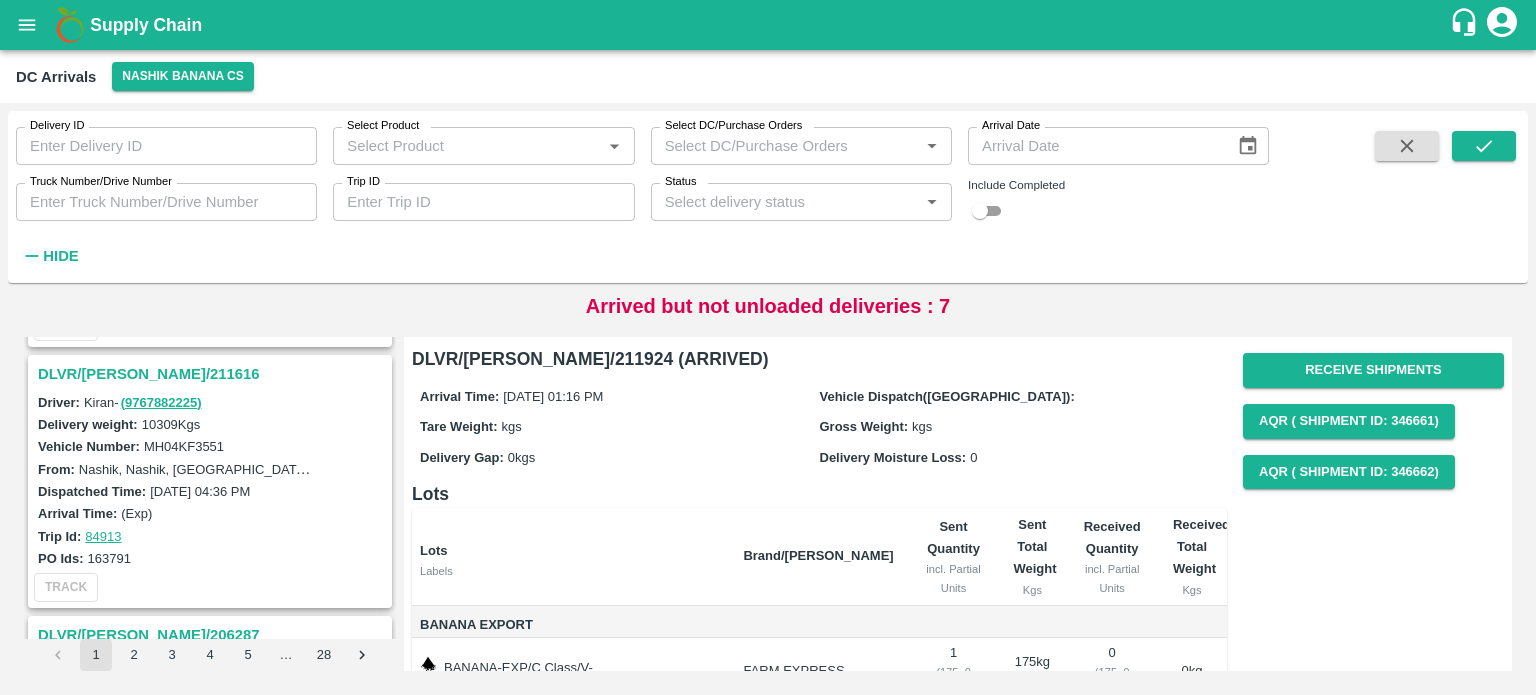 click on "DLVR/[PERSON_NAME]/211616" at bounding box center [213, 374] 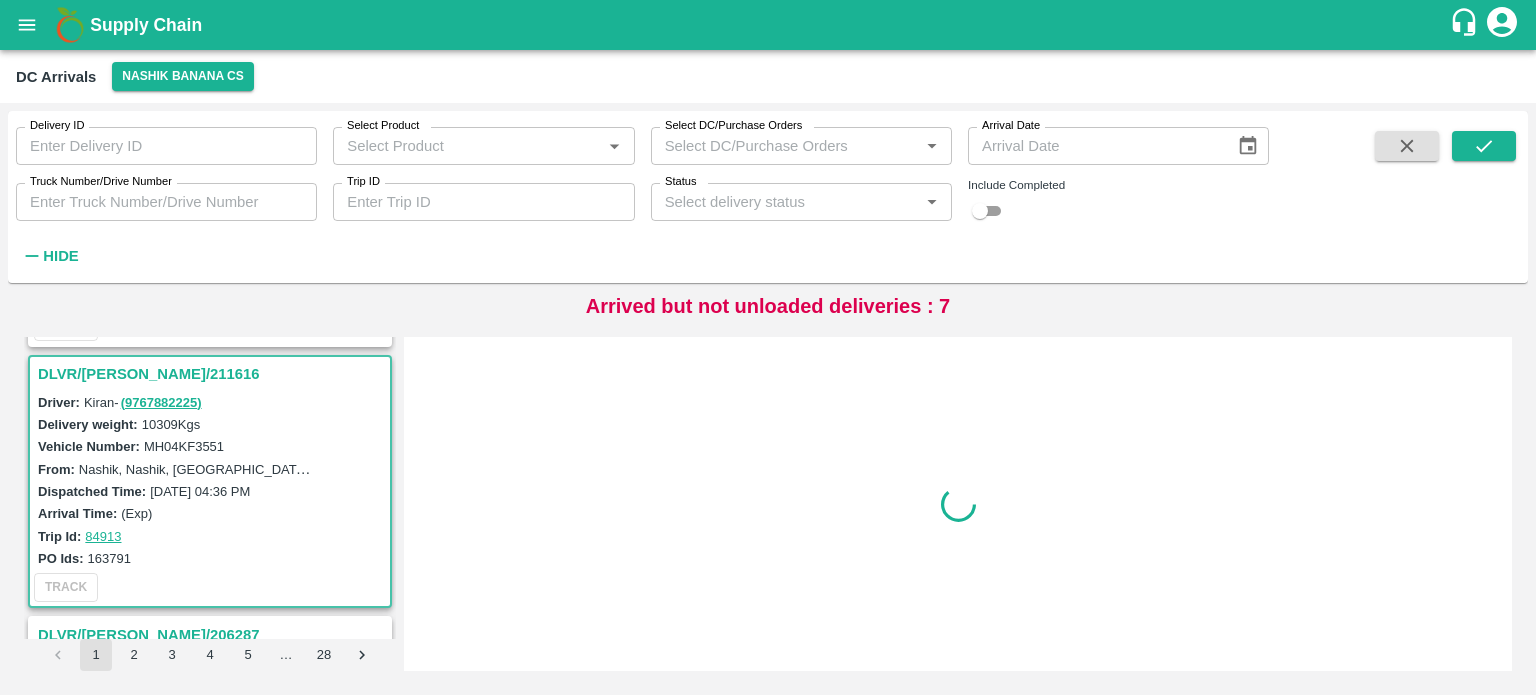 scroll, scrollTop: 2610, scrollLeft: 0, axis: vertical 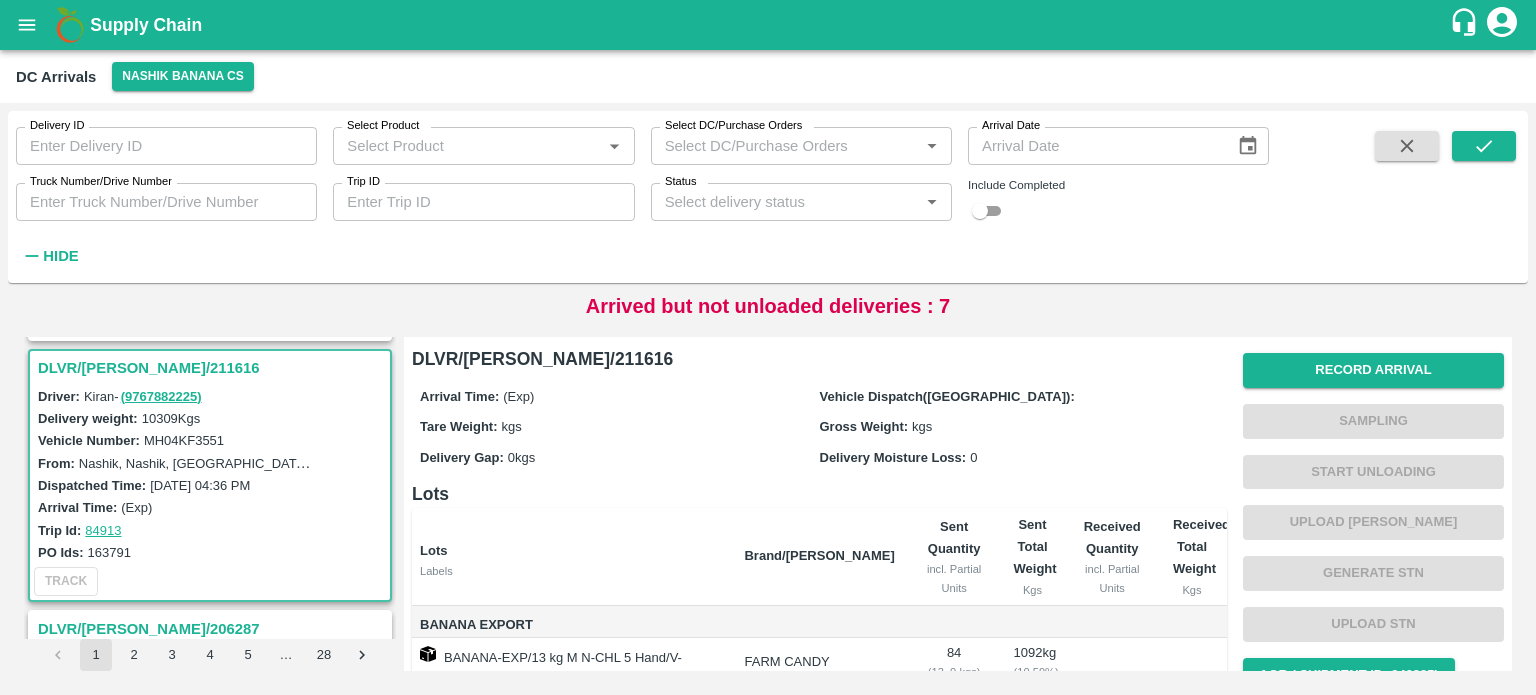 click on "MH04KF3551" at bounding box center (184, 440) 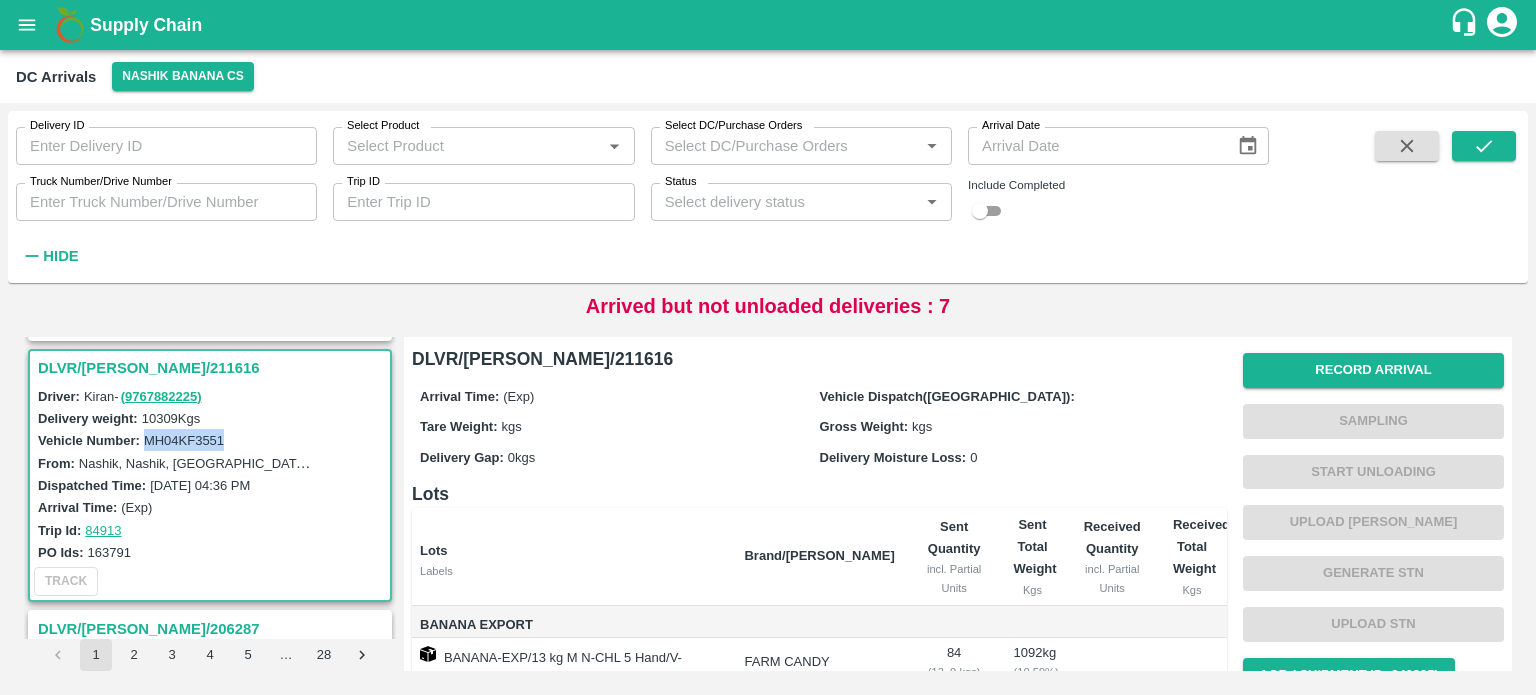 click on "MH04KF3551" at bounding box center [184, 440] 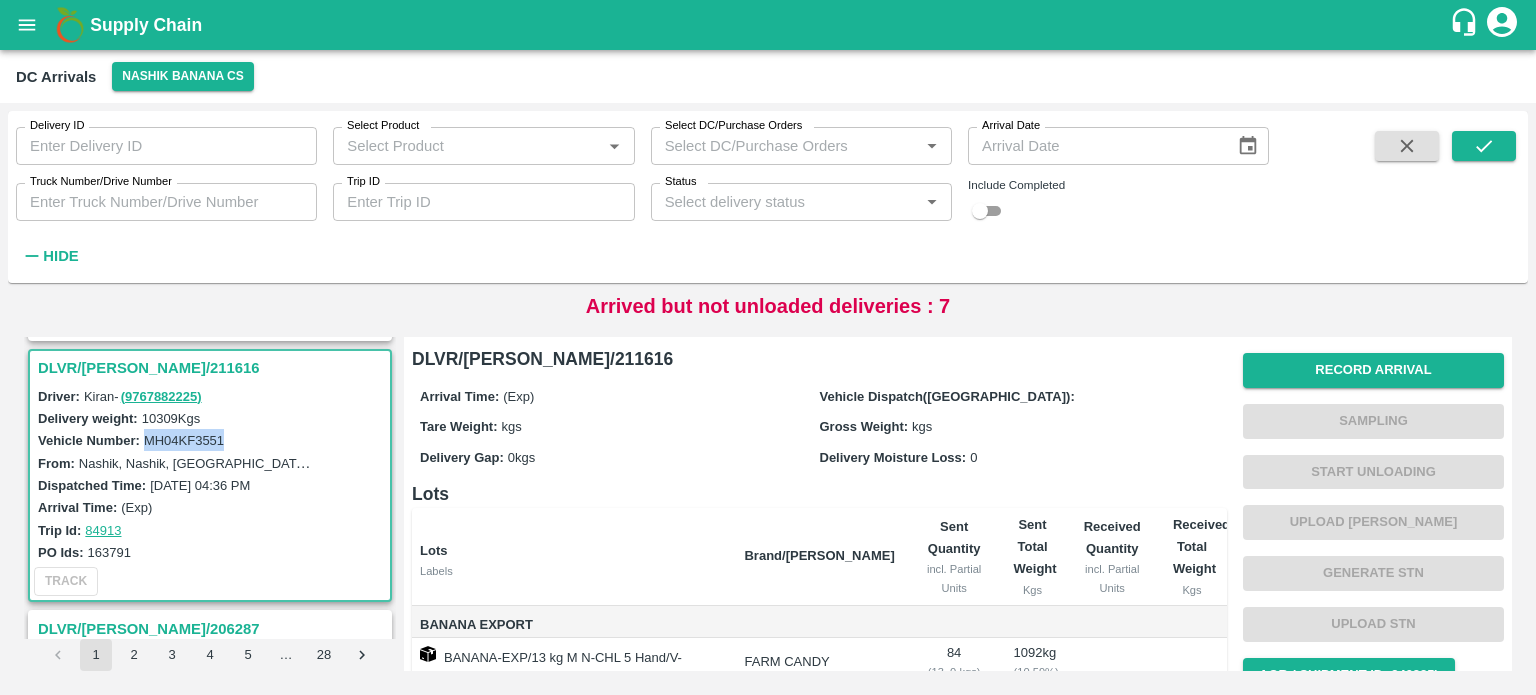 copy on "MH04KF3551" 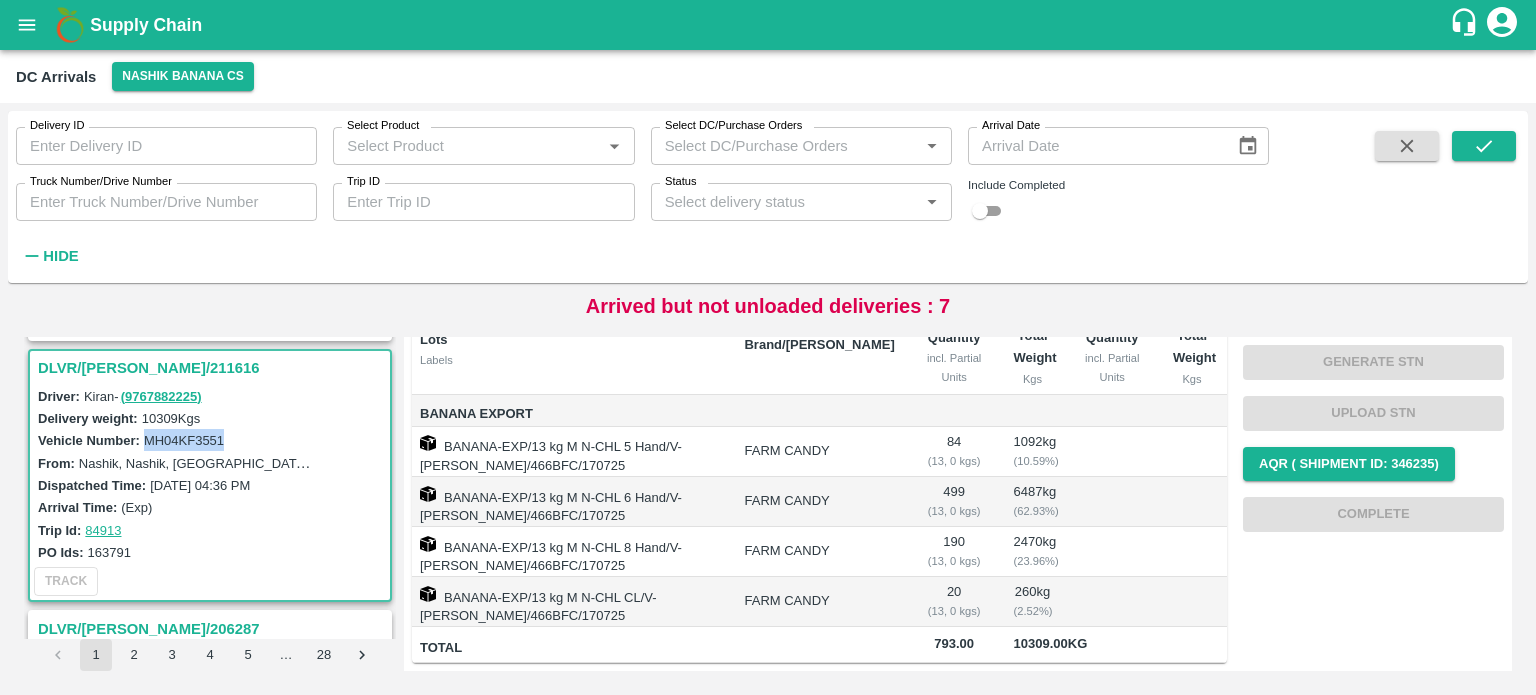 scroll, scrollTop: 0, scrollLeft: 0, axis: both 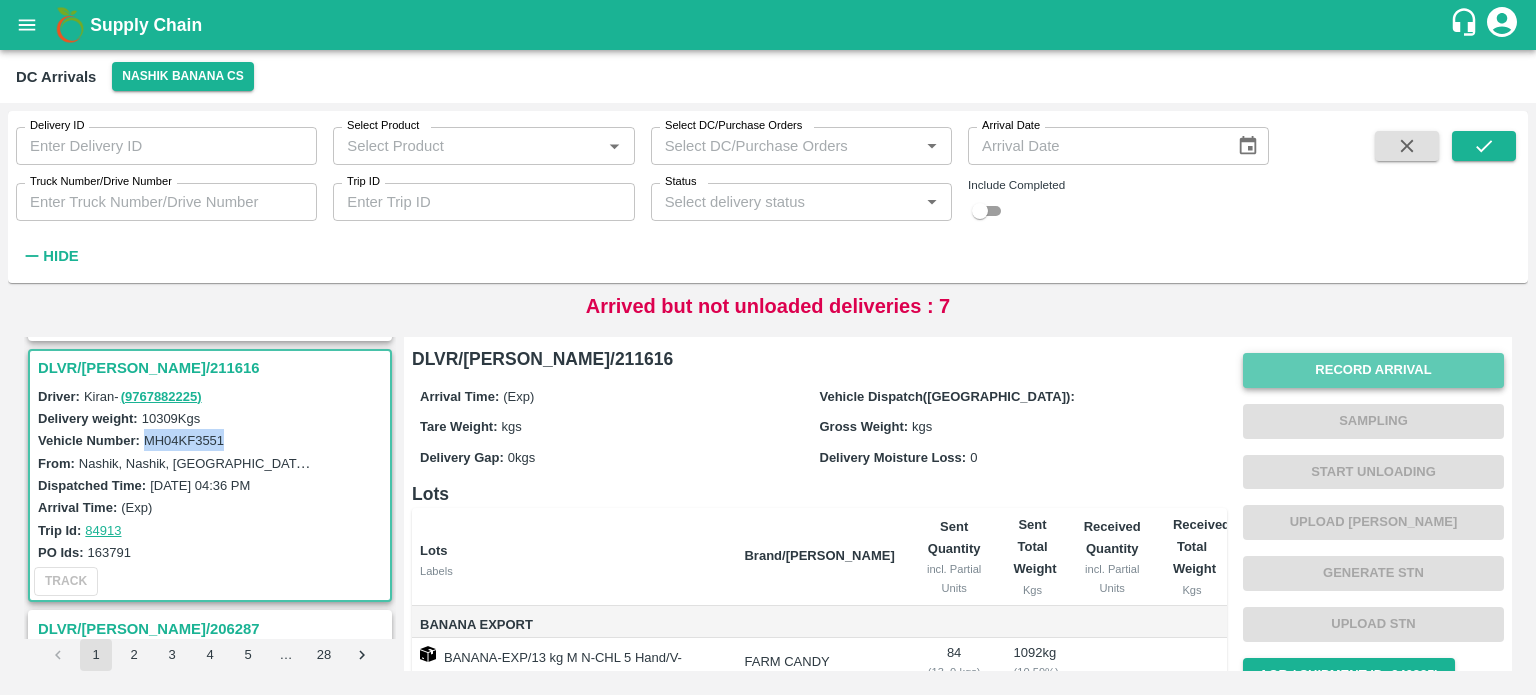 click on "Record Arrival" at bounding box center [1373, 370] 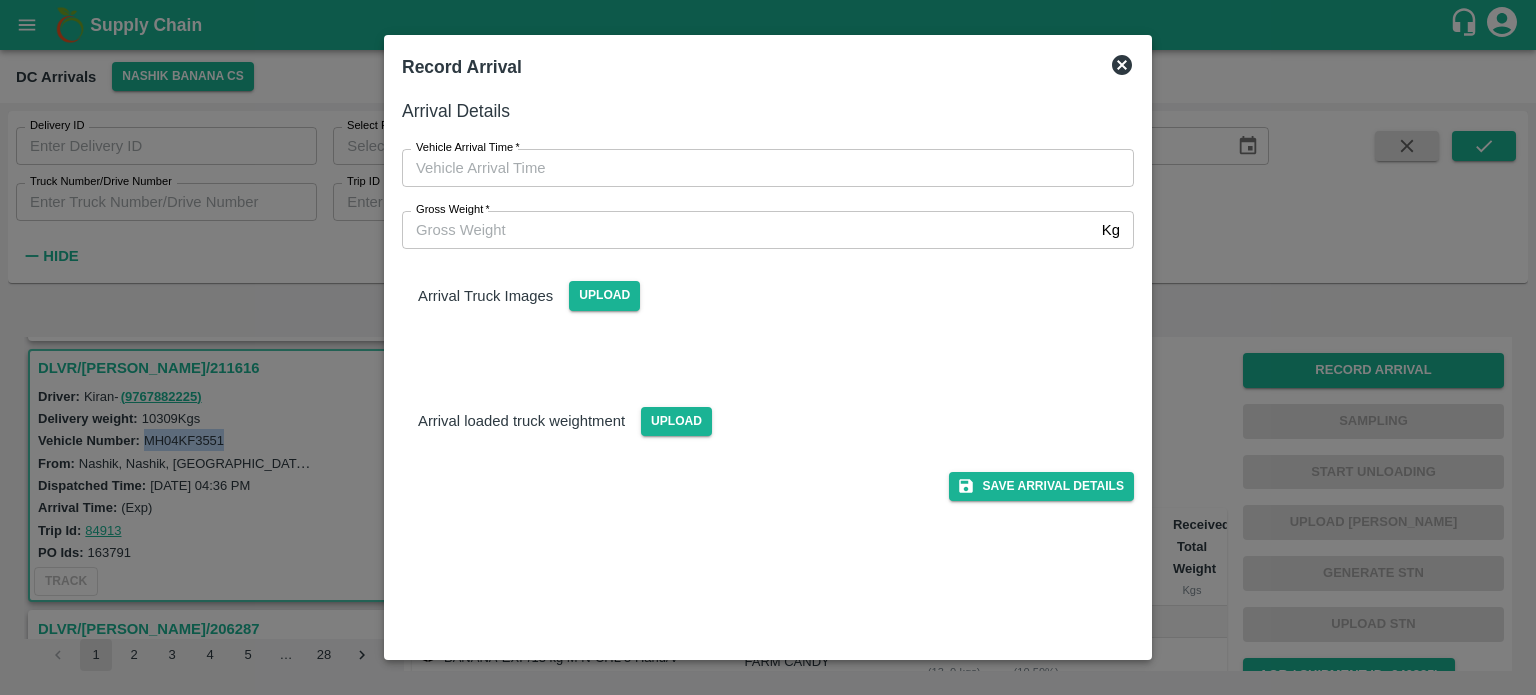 type on "DD/MM/YYYY hh:mm aa" 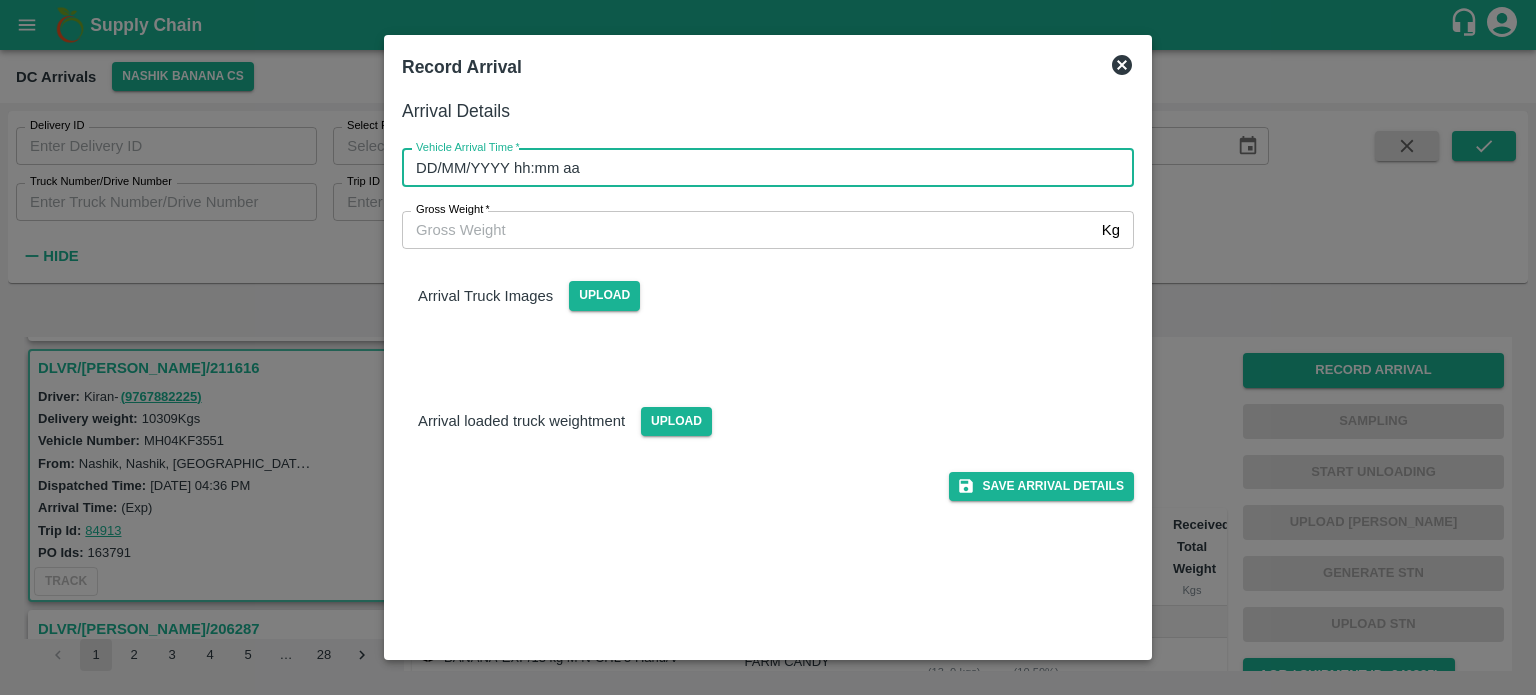 click on "DD/MM/YYYY hh:mm aa" at bounding box center (761, 168) 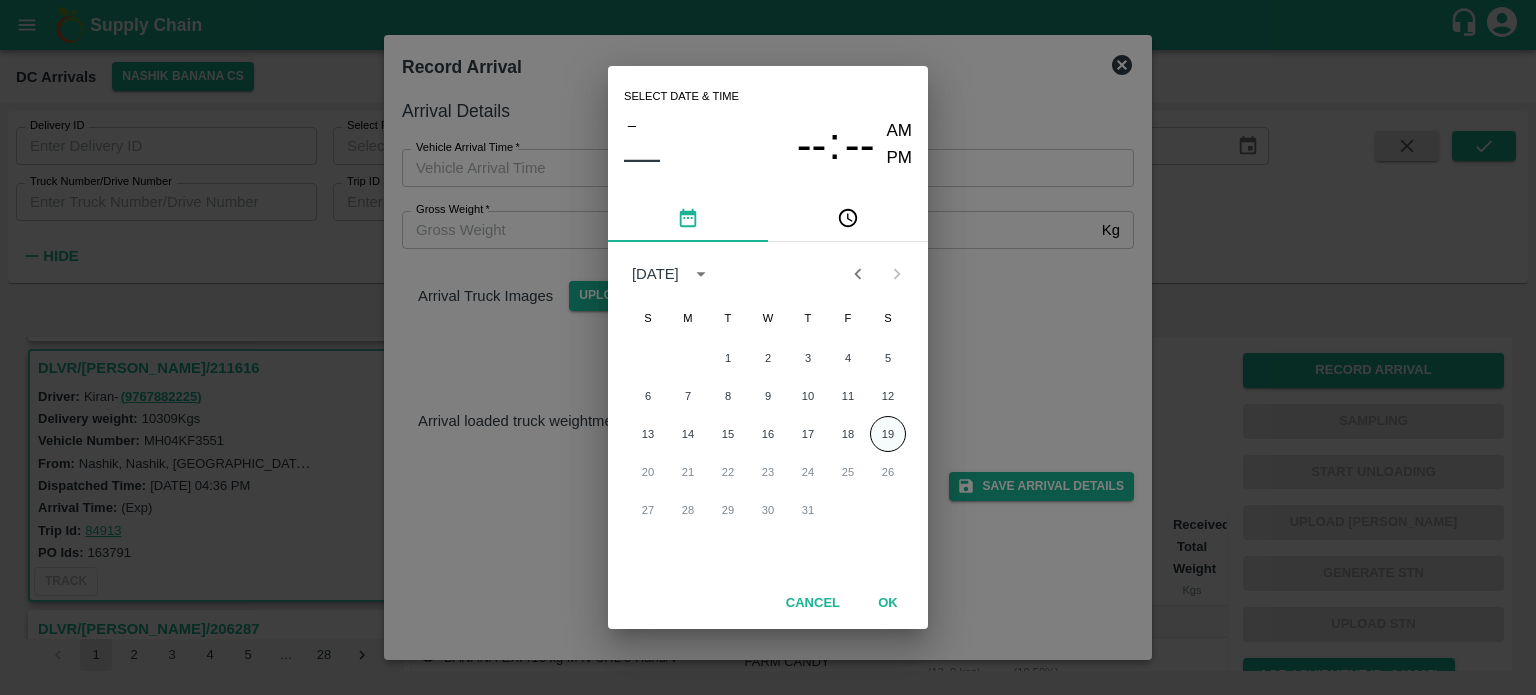 click on "19" at bounding box center (888, 434) 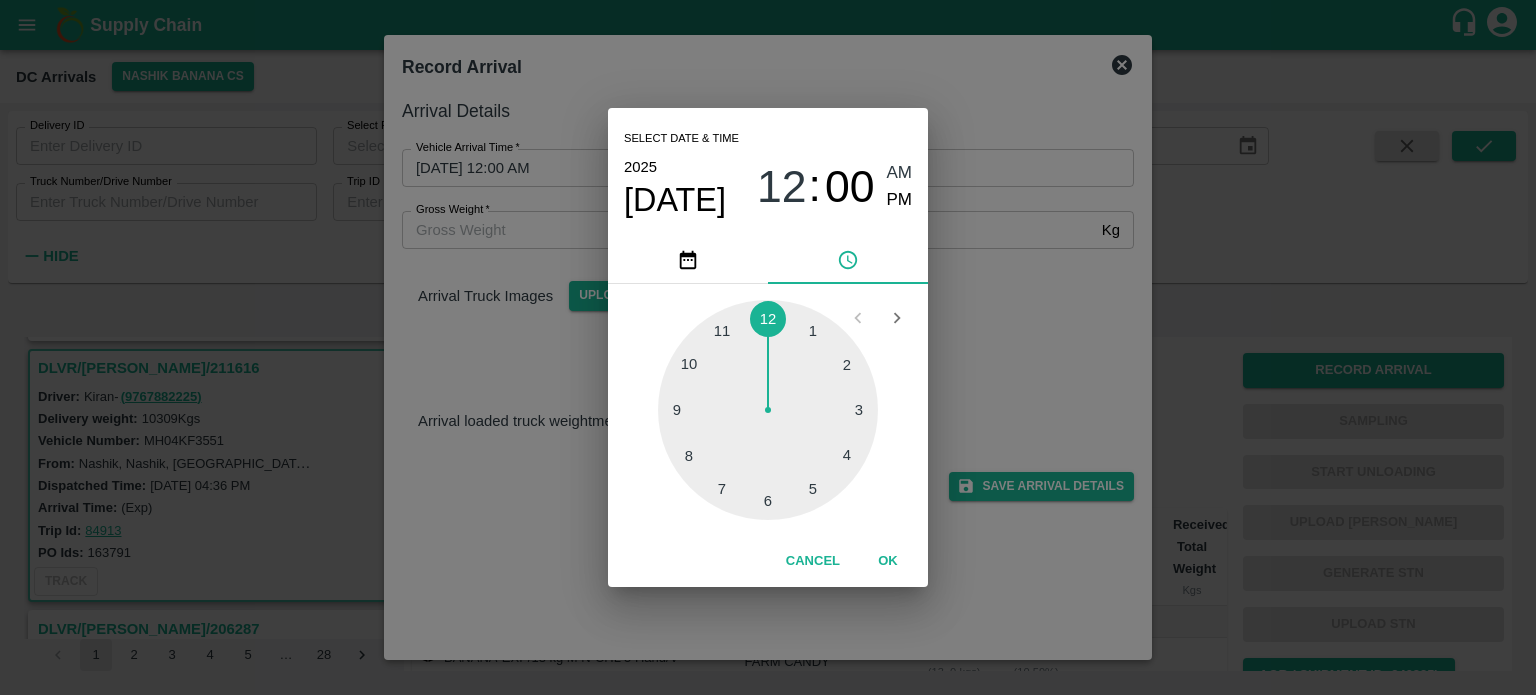 click at bounding box center [768, 410] 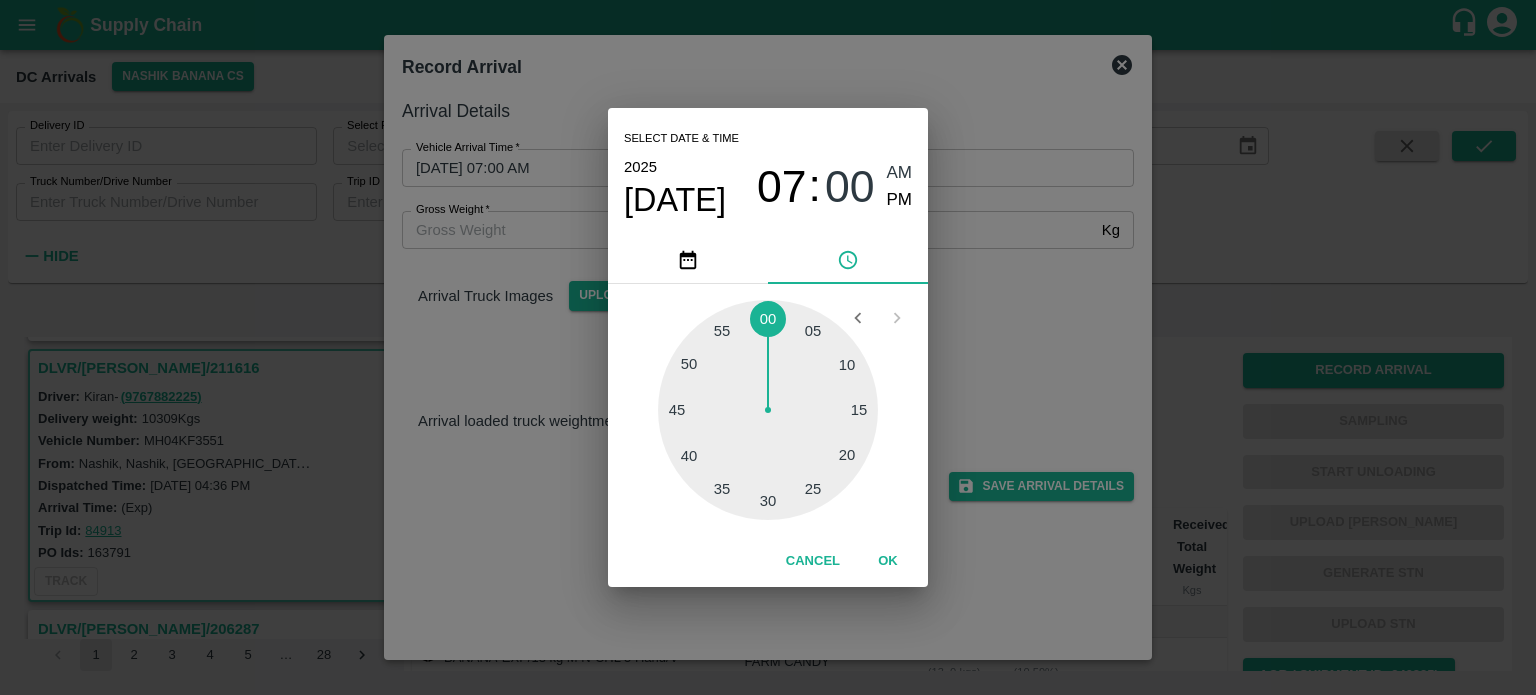 click on "Select date & time [DATE] 07 : 00 AM PM 05 10 15 20 25 30 35 40 45 50 55 00 Cancel OK" at bounding box center (768, 347) 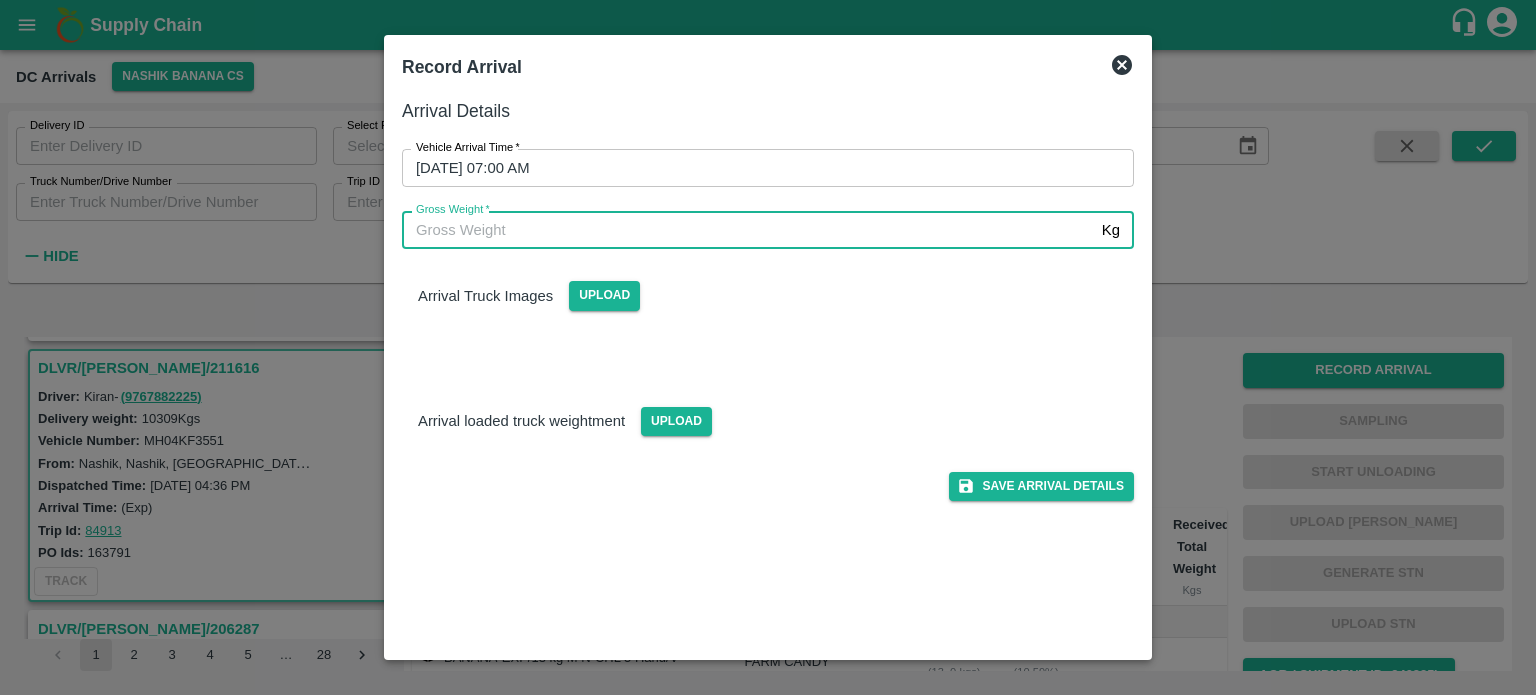 click on "Gross Weight   *" at bounding box center (748, 230) 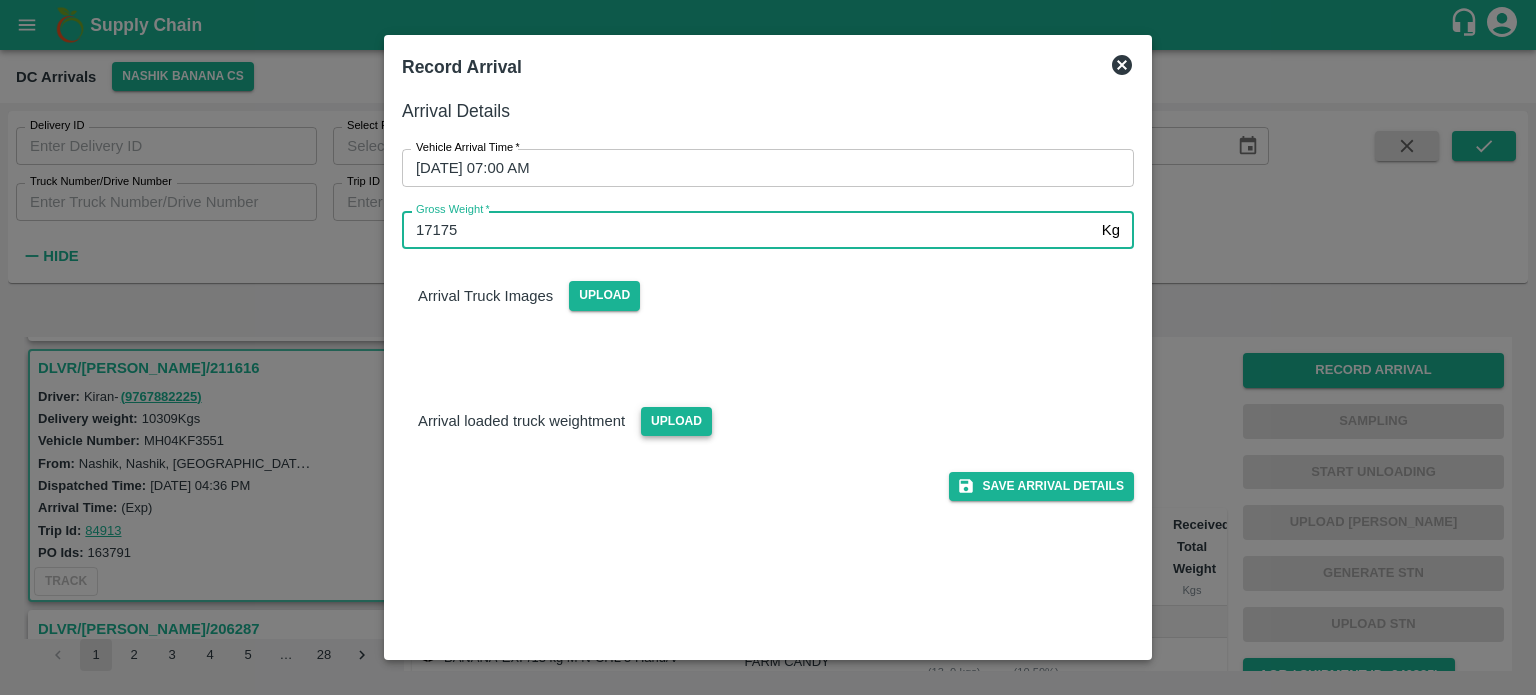 type on "17175" 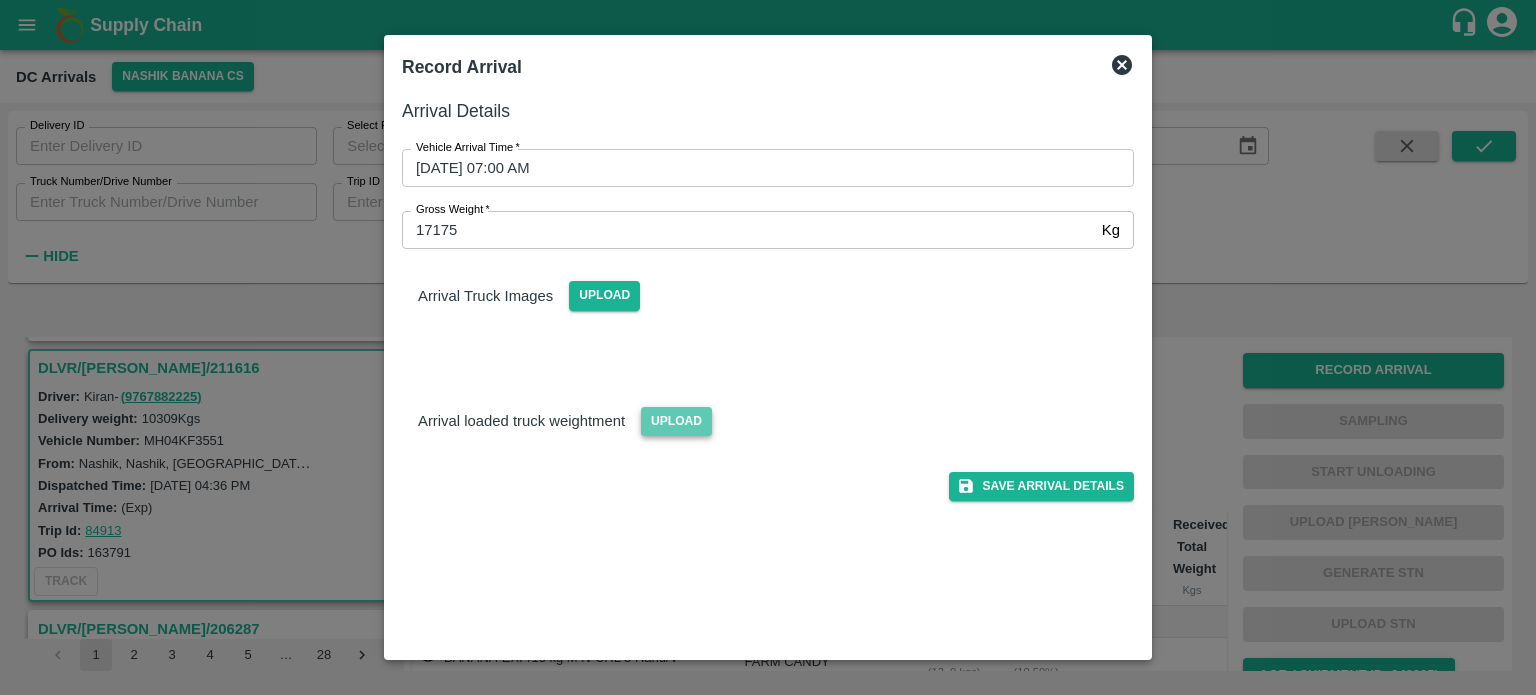 click on "Upload" at bounding box center (676, 421) 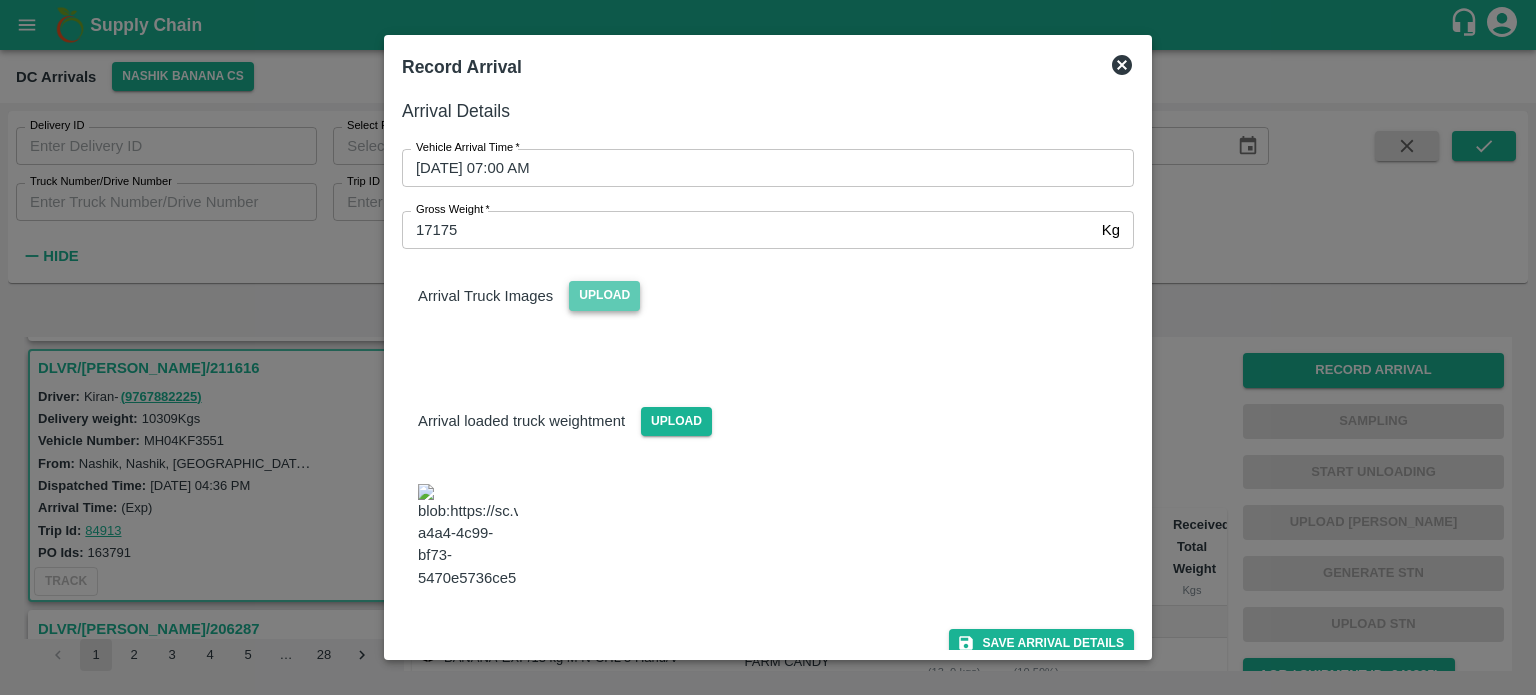 click on "Upload" at bounding box center [604, 295] 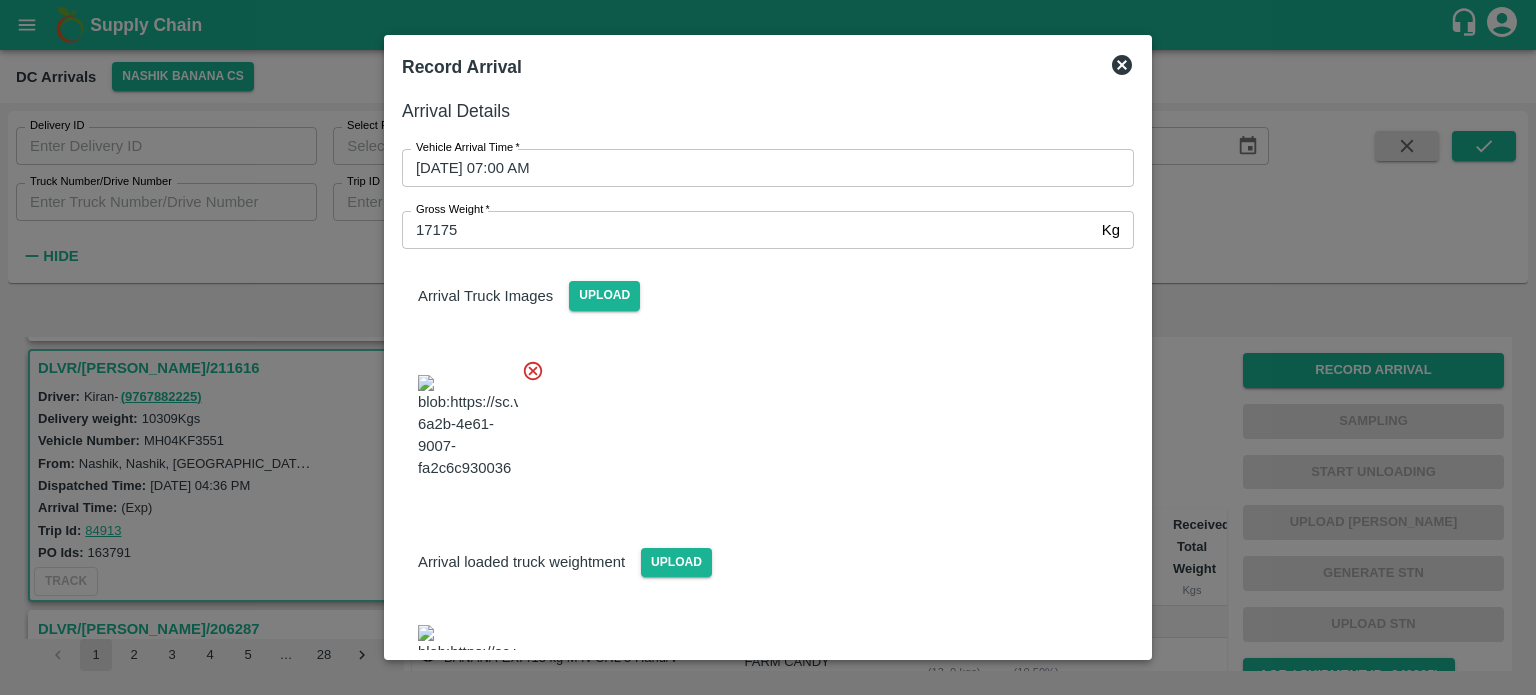 scroll, scrollTop: 182, scrollLeft: 0, axis: vertical 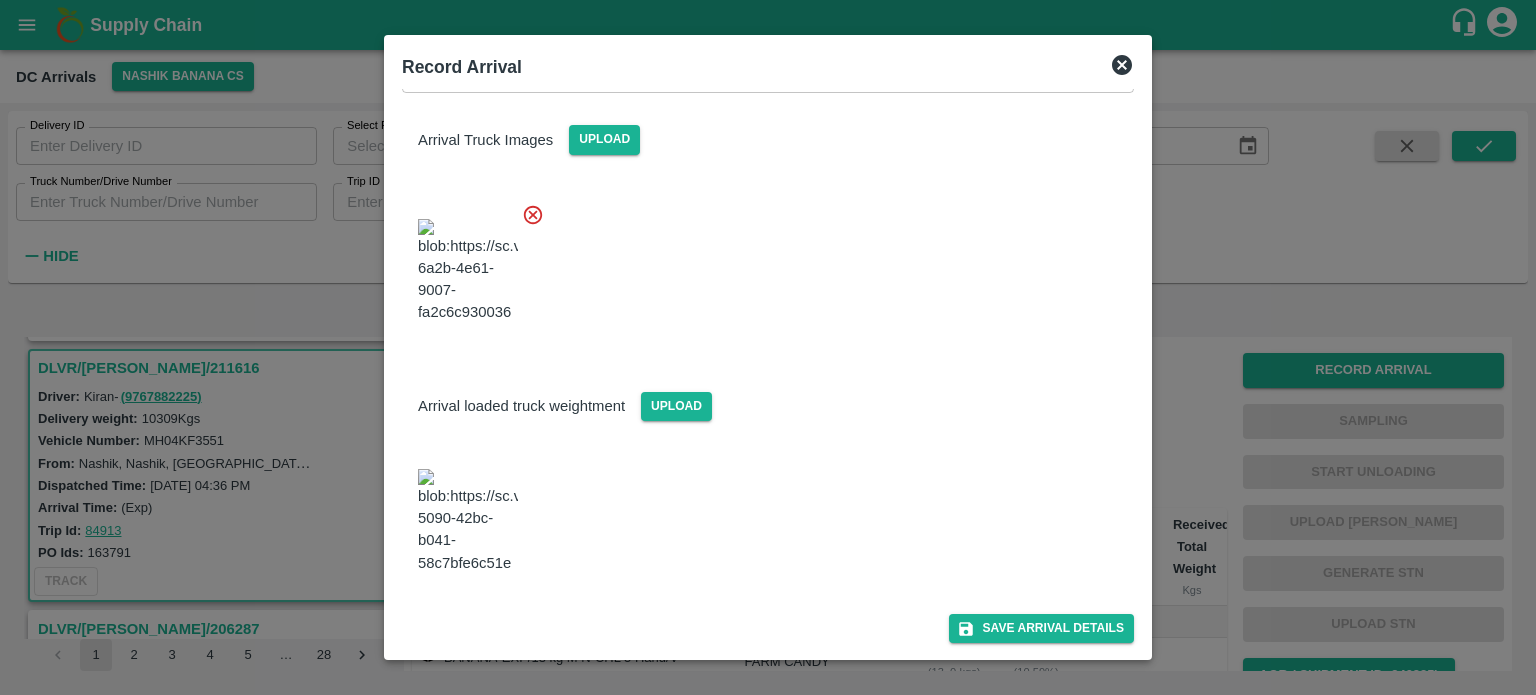 drag, startPoint x: 1026, startPoint y: 647, endPoint x: 1031, endPoint y: 610, distance: 37.336308 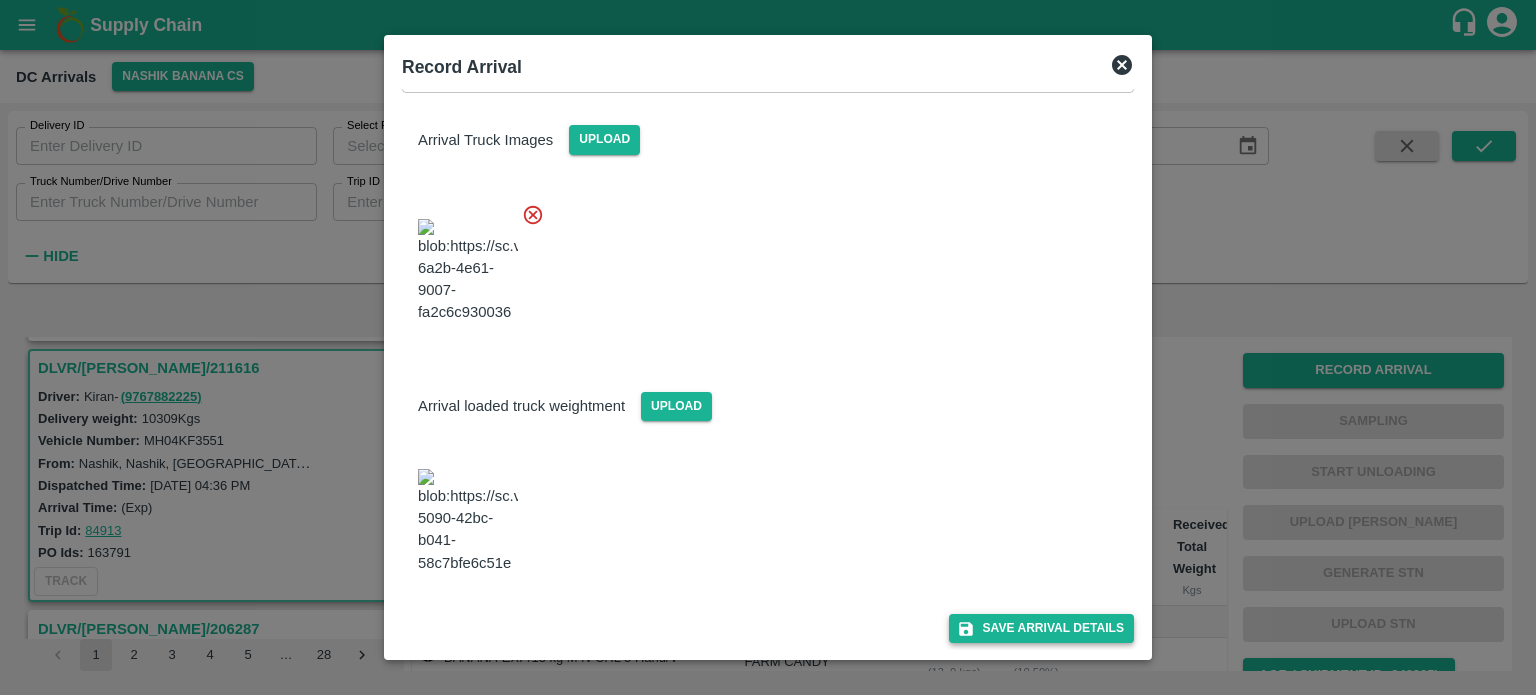 drag, startPoint x: 1031, startPoint y: 610, endPoint x: 1040, endPoint y: 636, distance: 27.513634 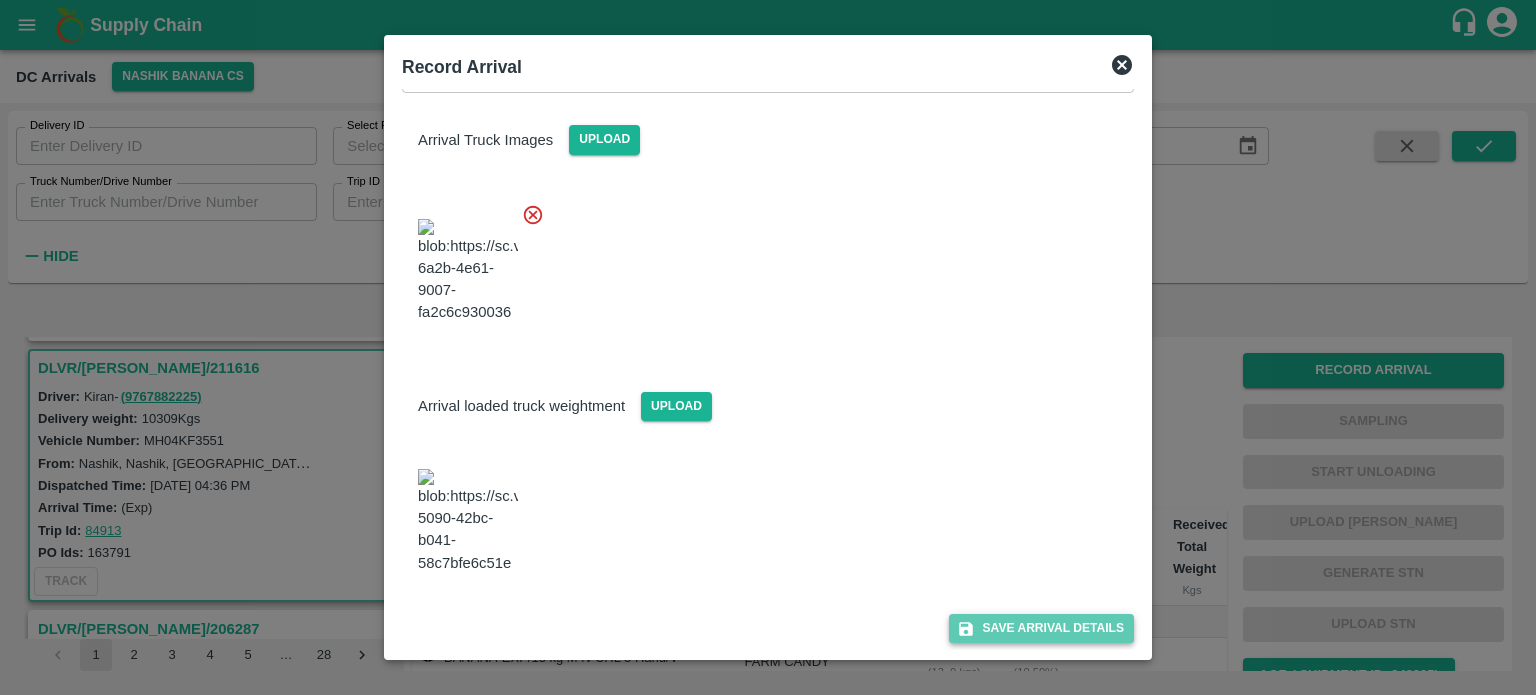 click on "Save Arrival Details" at bounding box center [1041, 628] 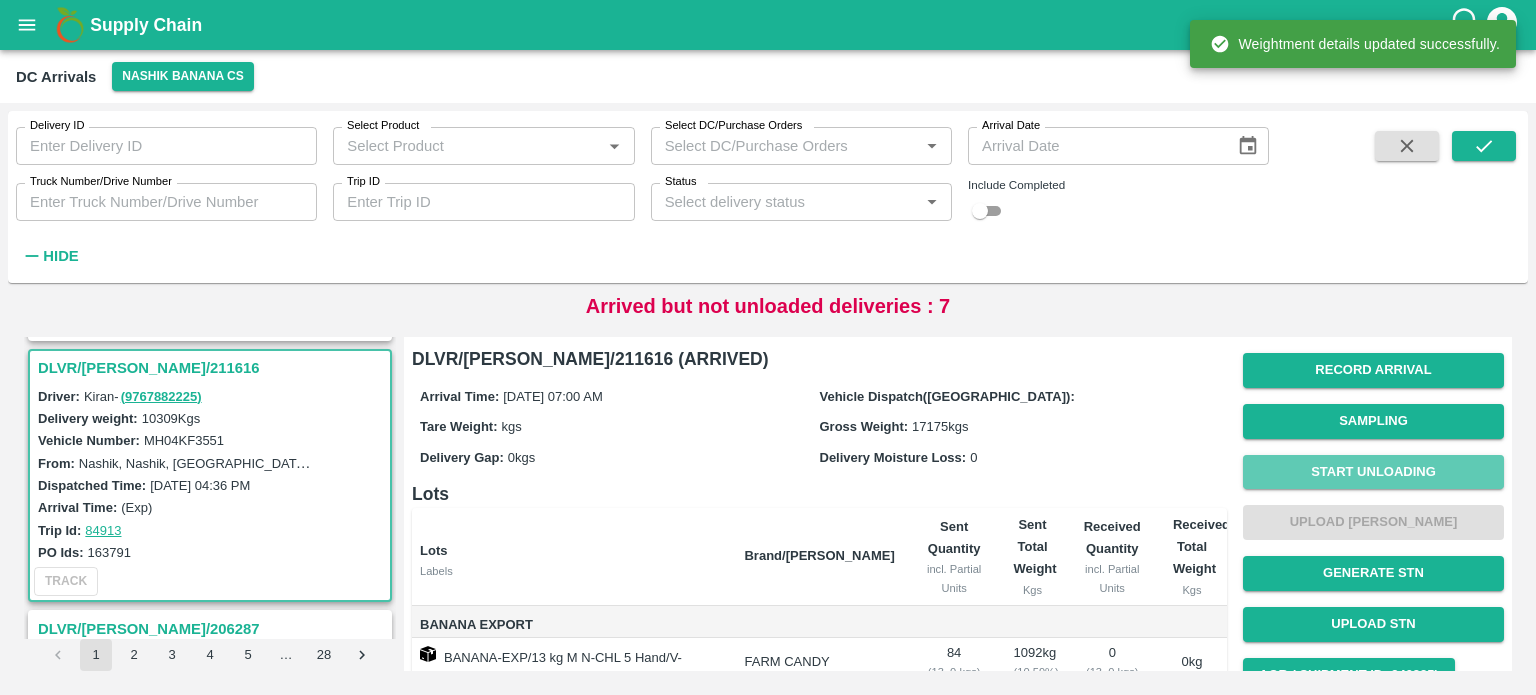 click on "Start Unloading" at bounding box center (1373, 472) 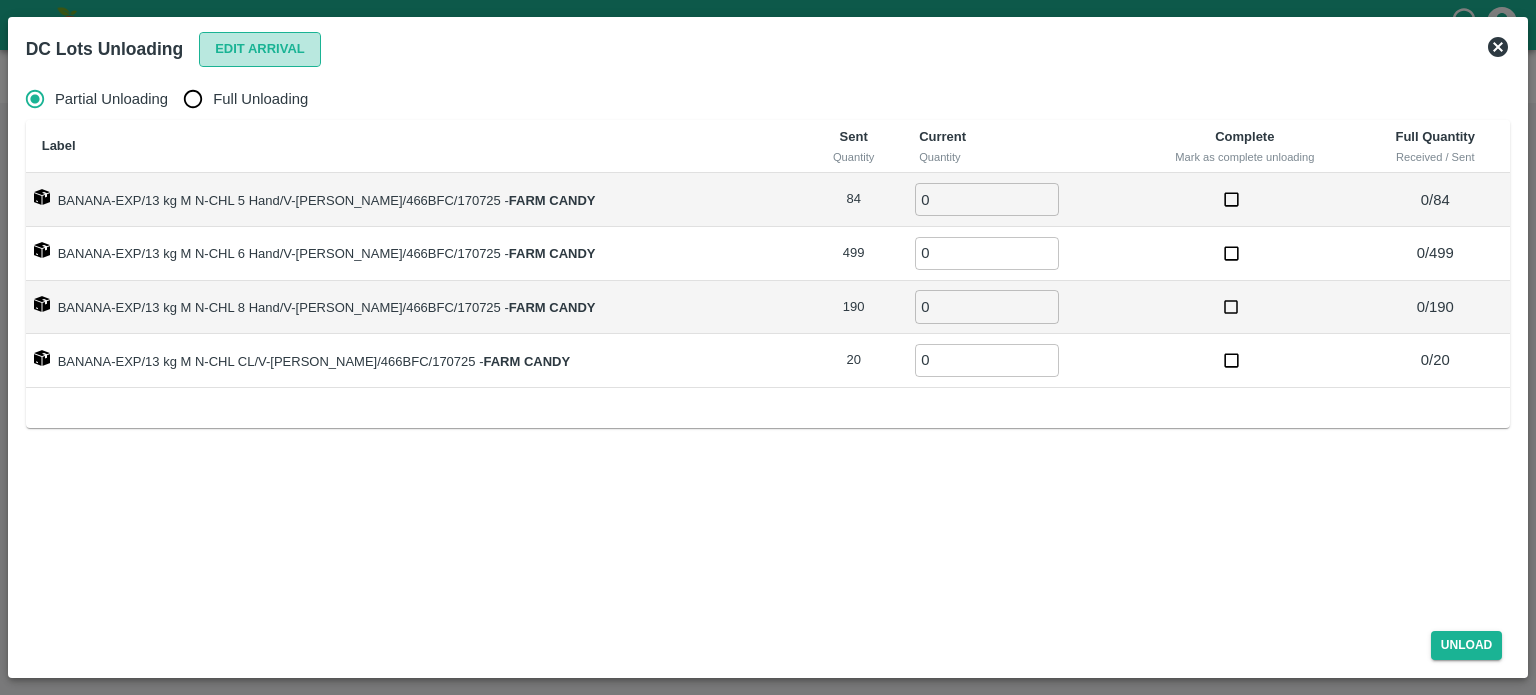 click on "Edit Arrival" at bounding box center [260, 49] 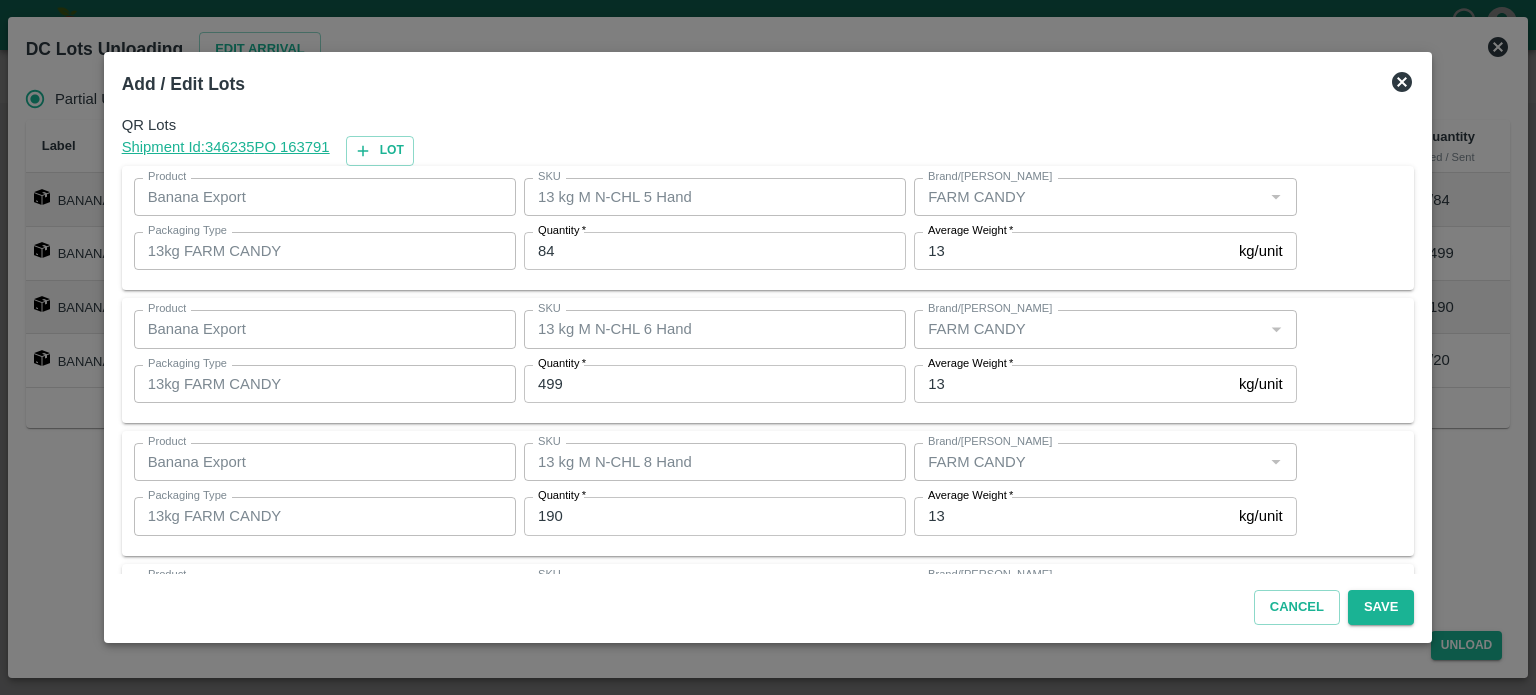 click on "84" at bounding box center (715, 251) 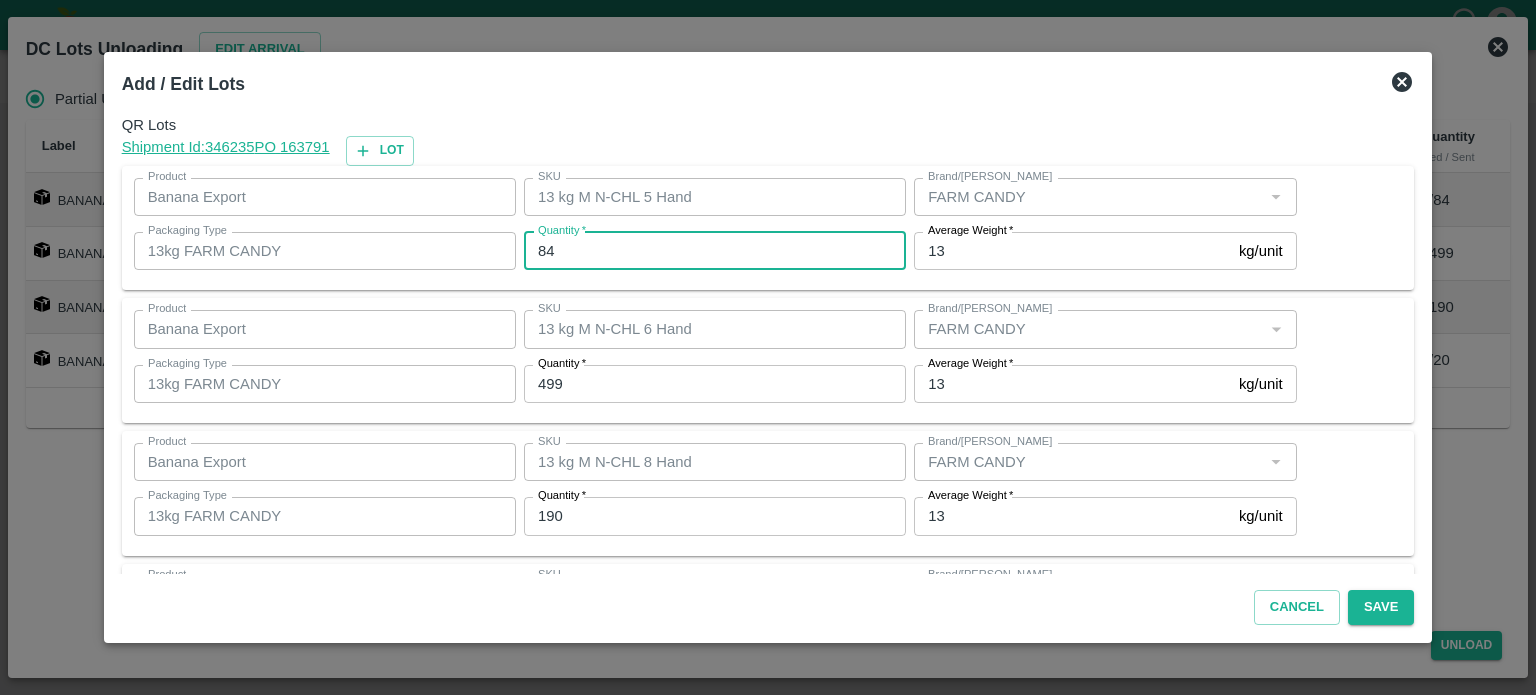 click on "84" at bounding box center [715, 251] 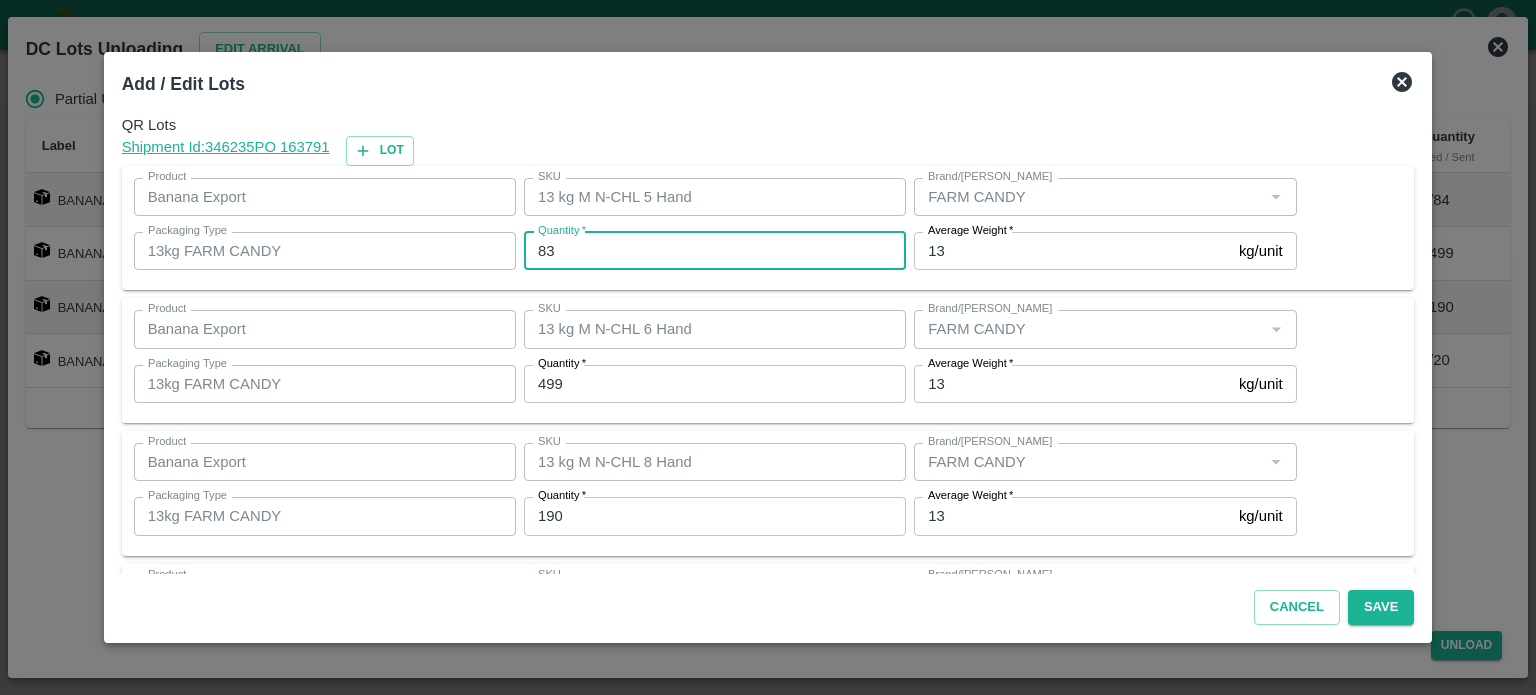 type on "83" 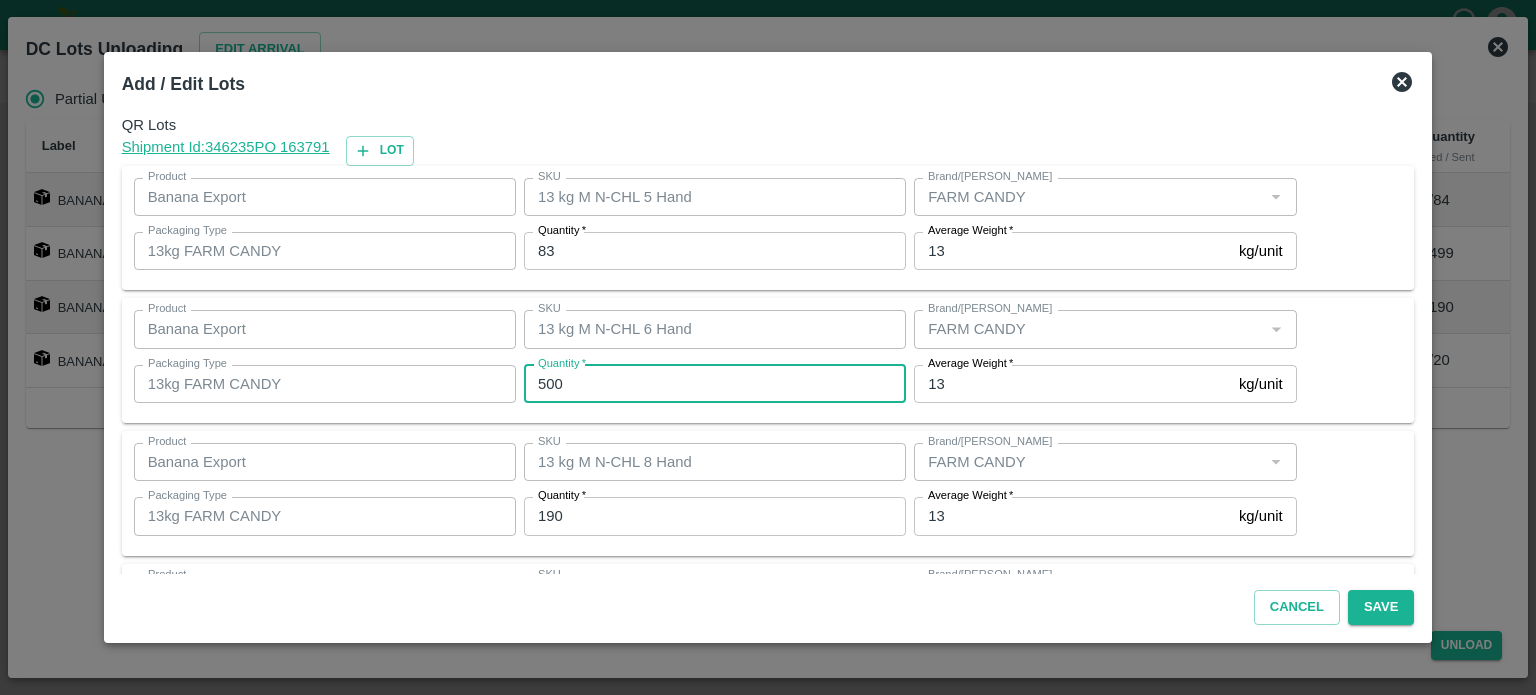type on "500" 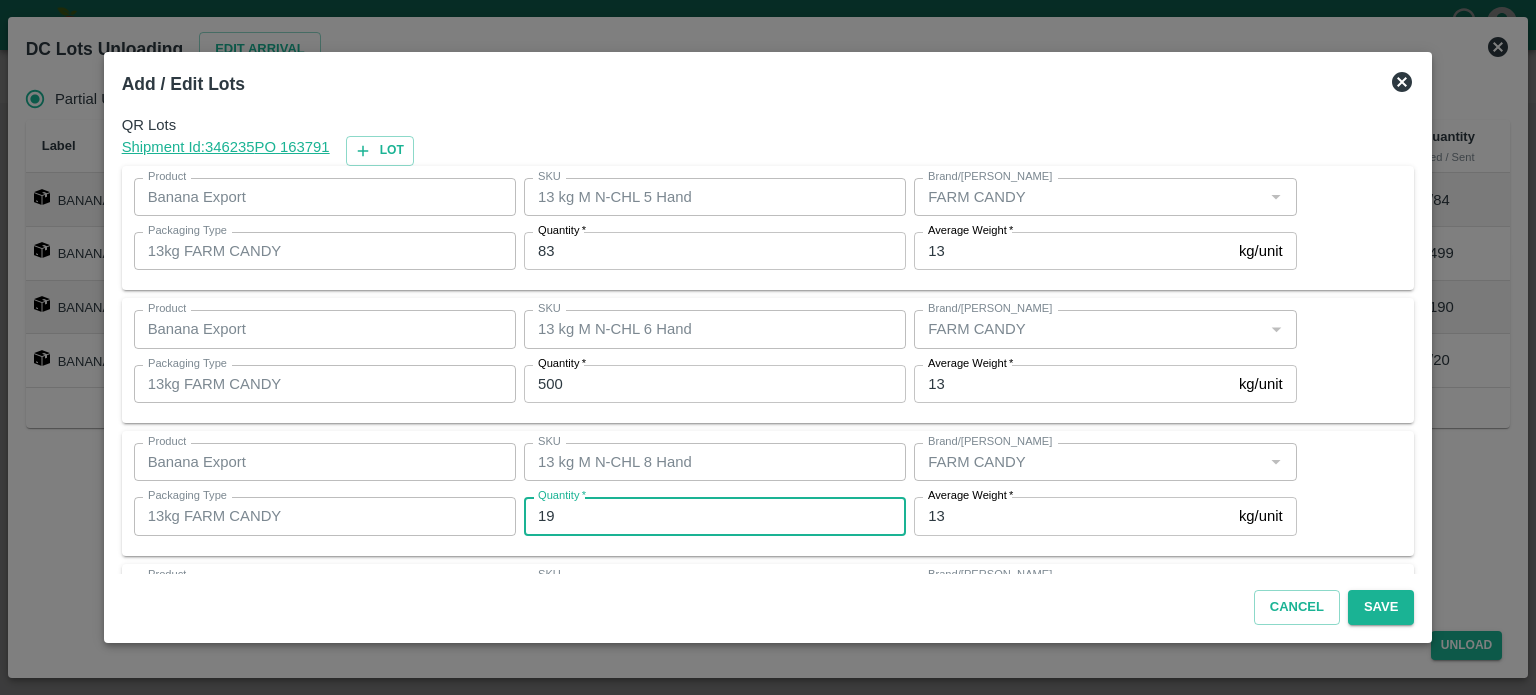 type on "190" 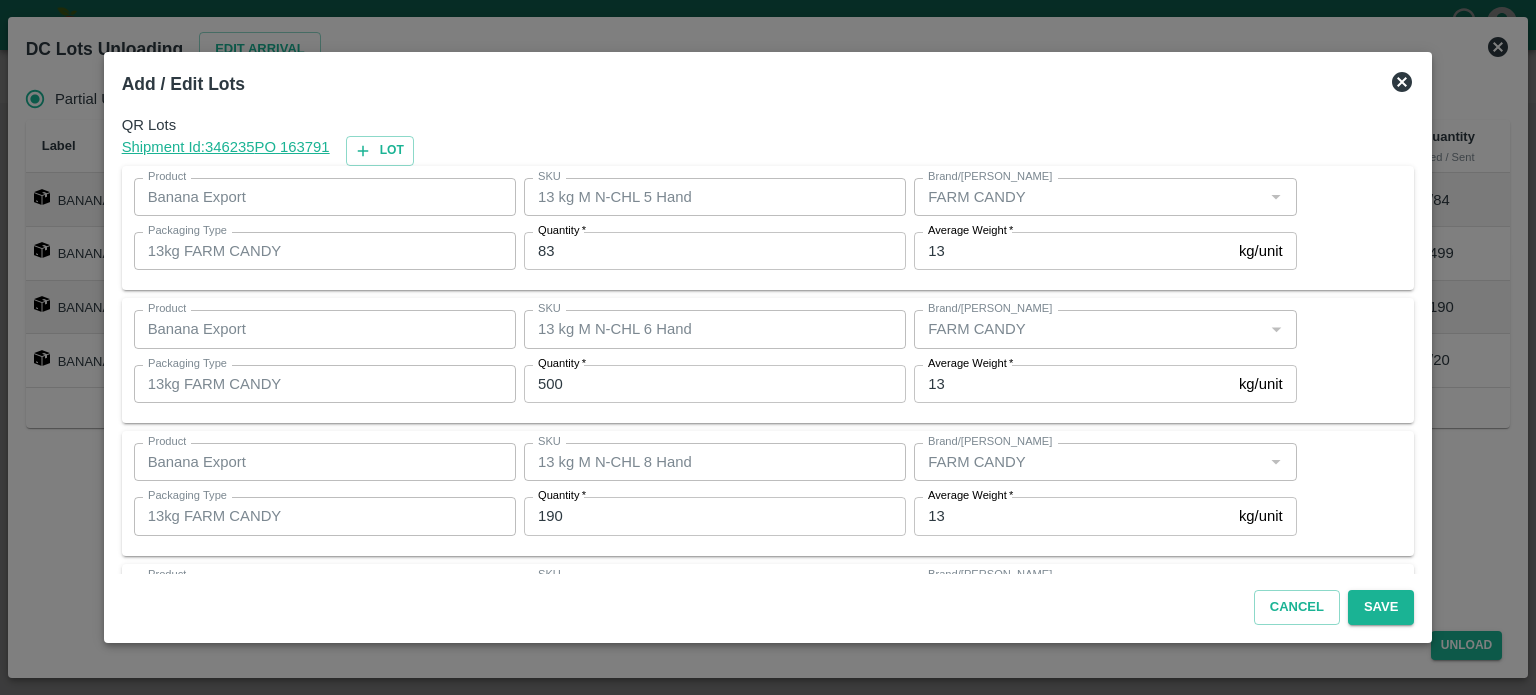 scroll, scrollTop: 129, scrollLeft: 0, axis: vertical 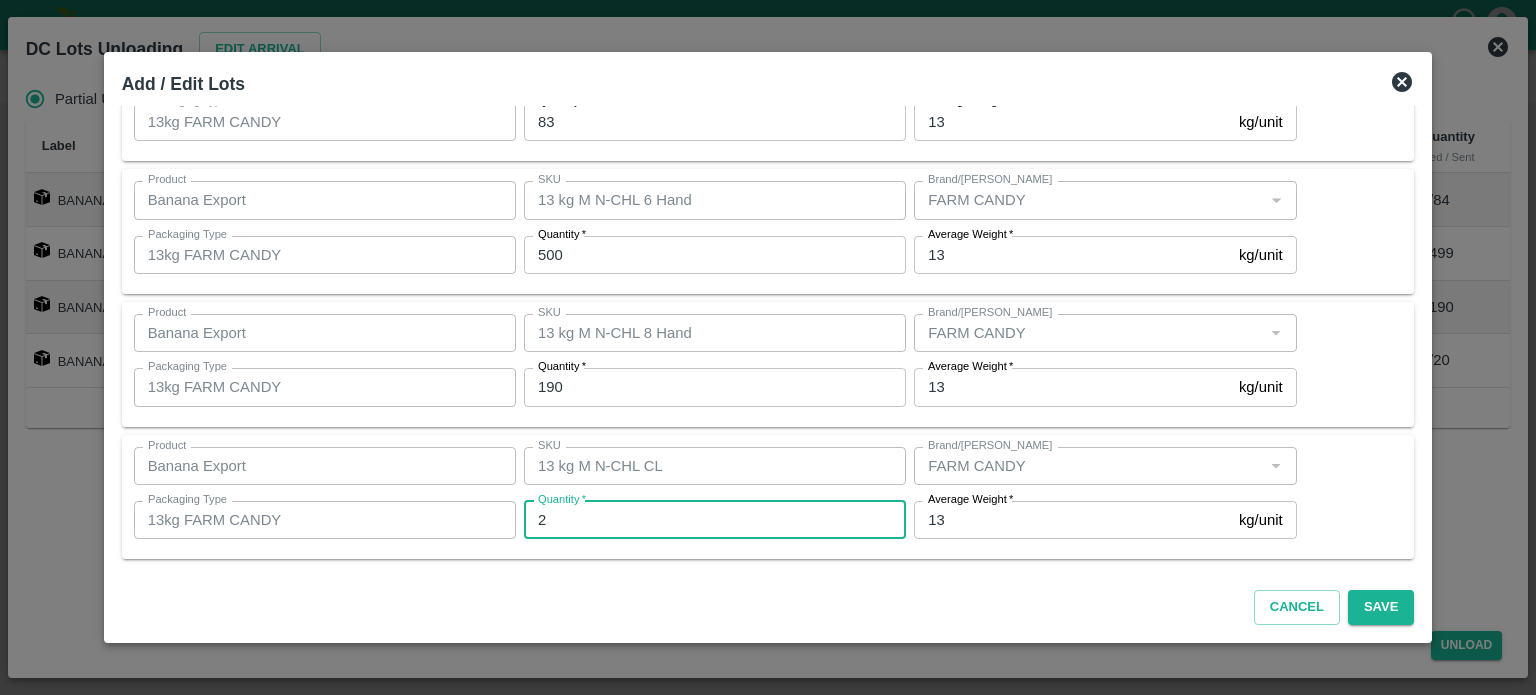 type on "20" 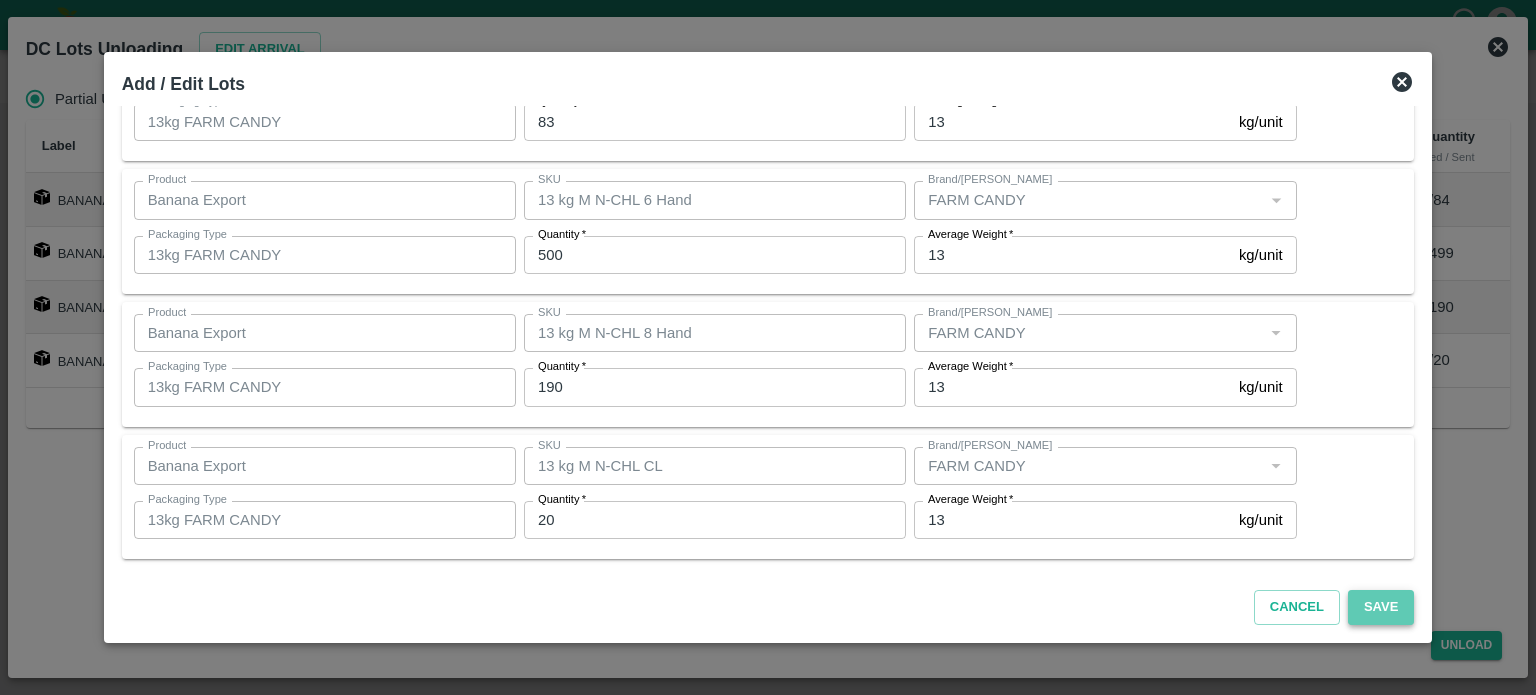 click on "Save" at bounding box center (1381, 607) 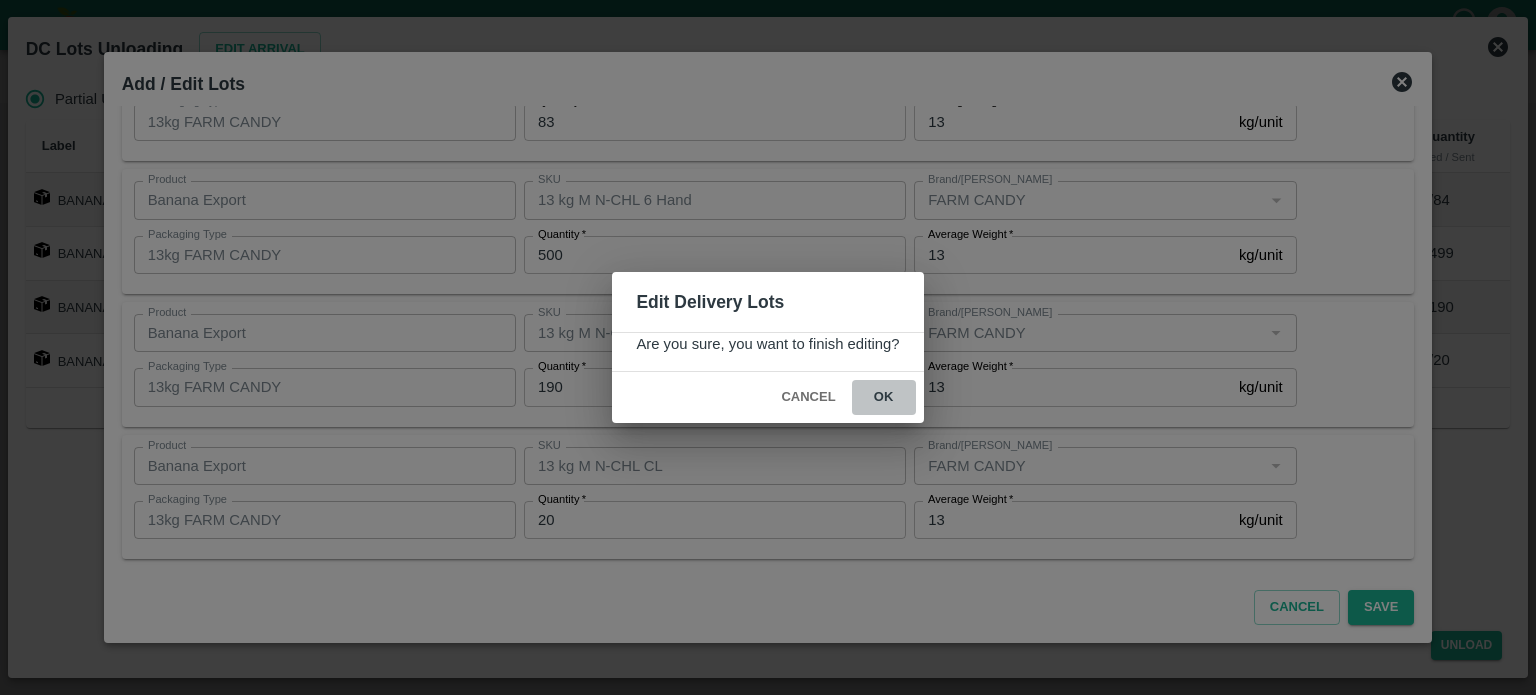 click on "ok" at bounding box center [884, 397] 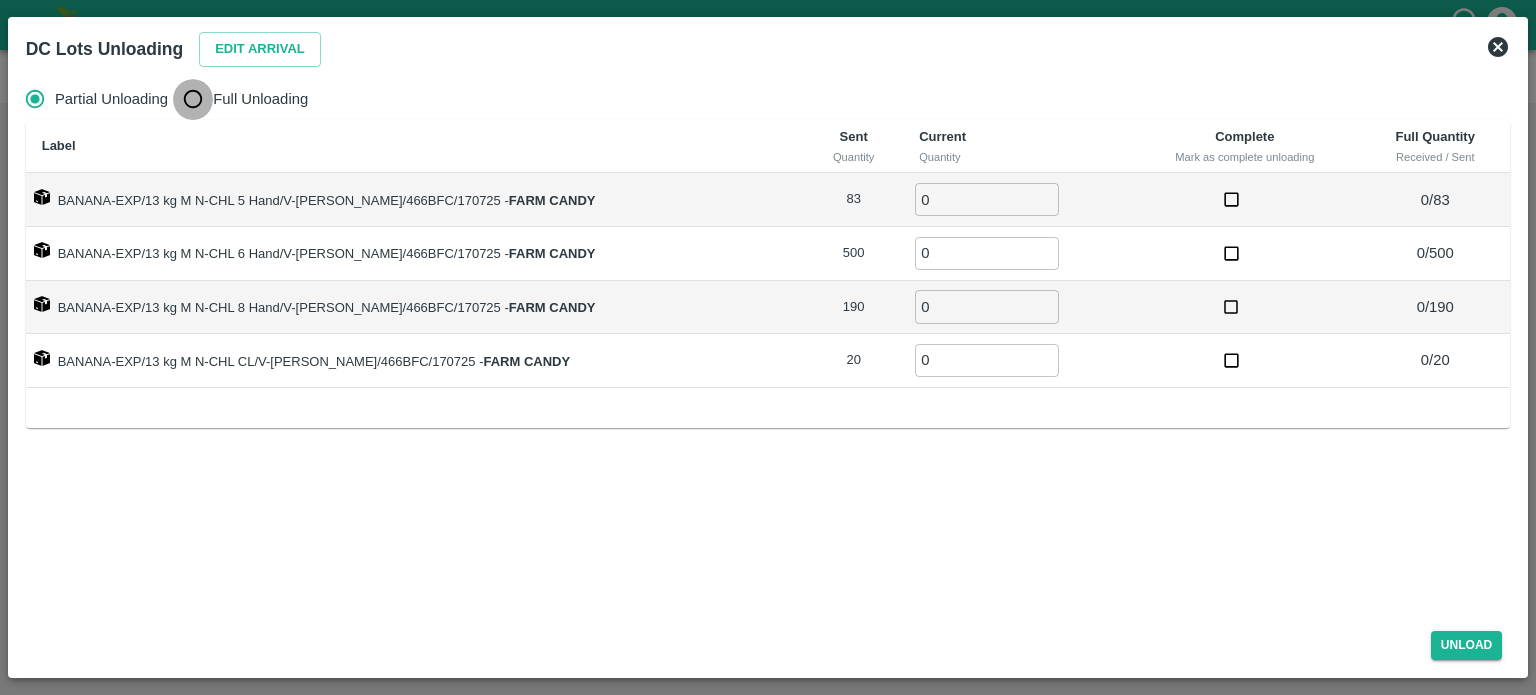 click on "Full Unloading" at bounding box center [193, 99] 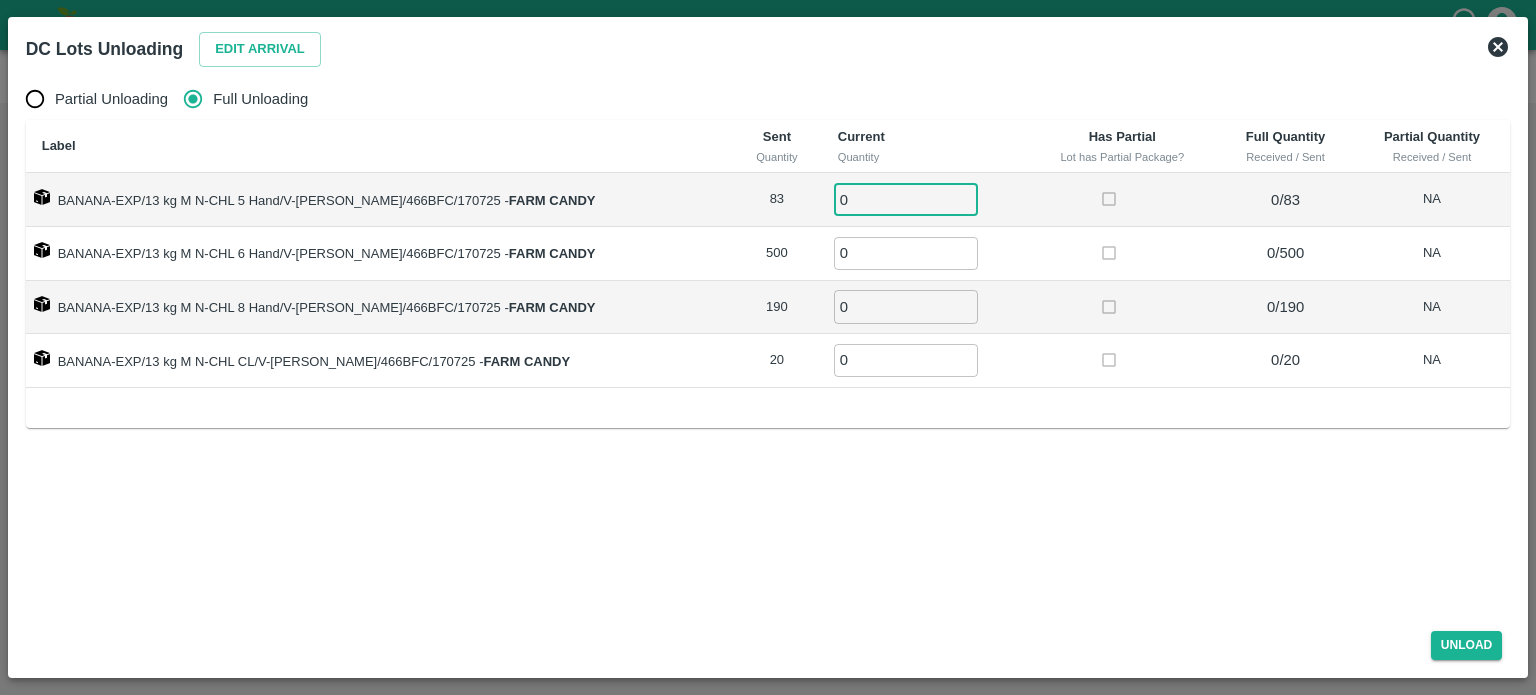 click on "0" at bounding box center (906, 199) 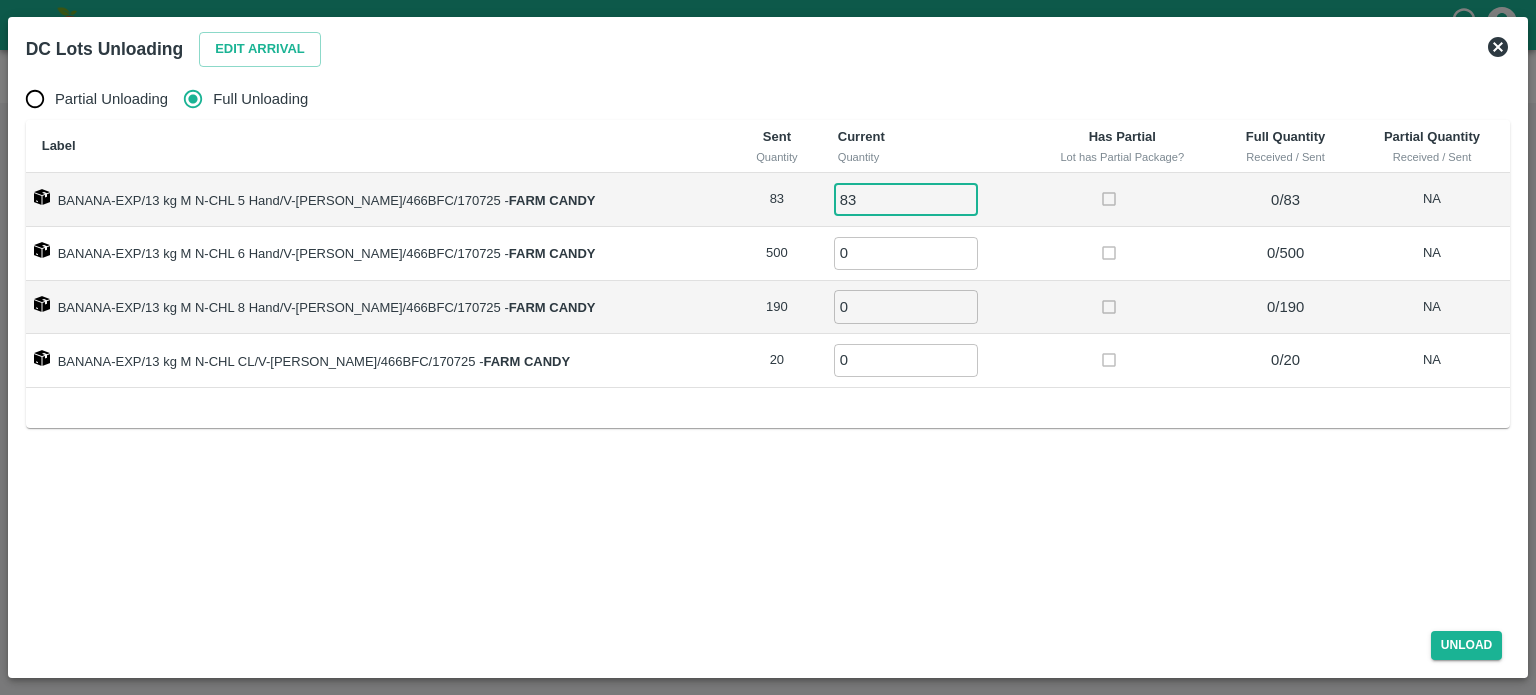 type on "83" 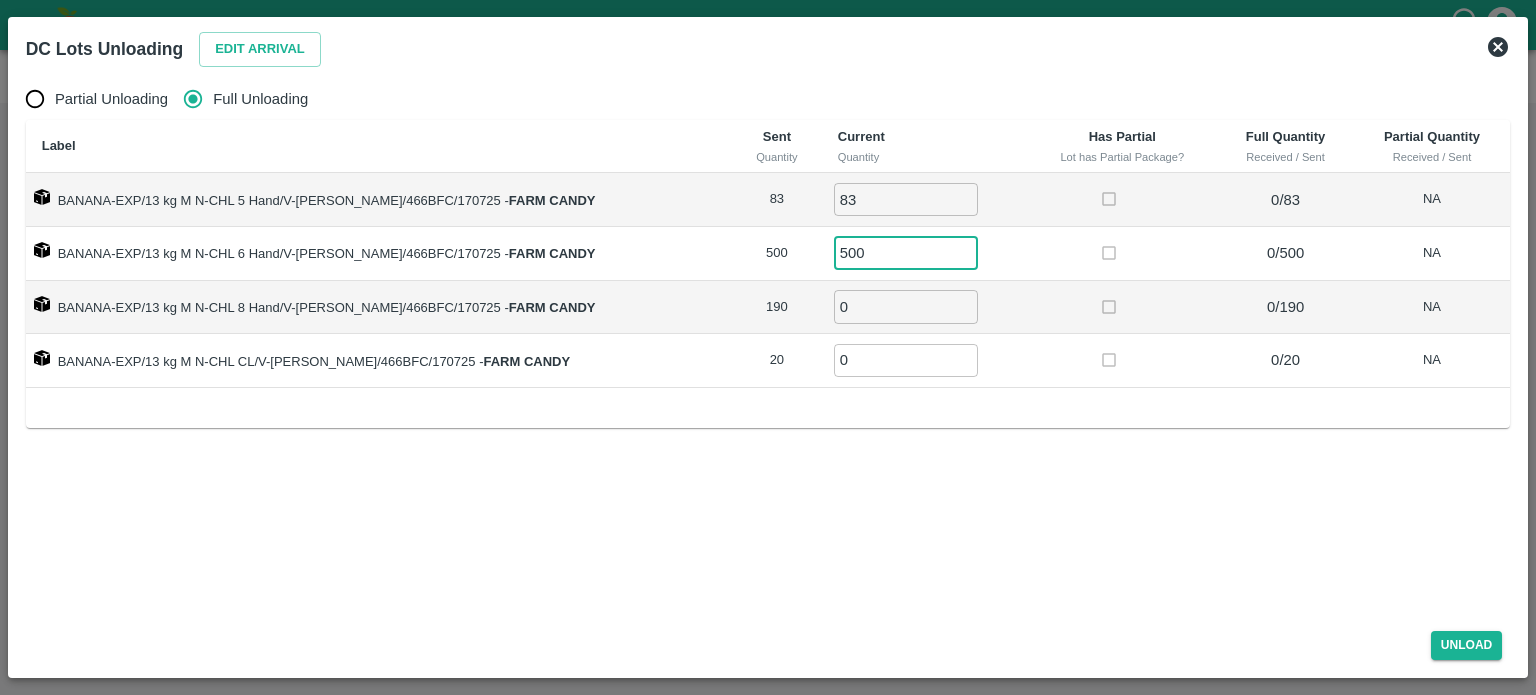 type on "500" 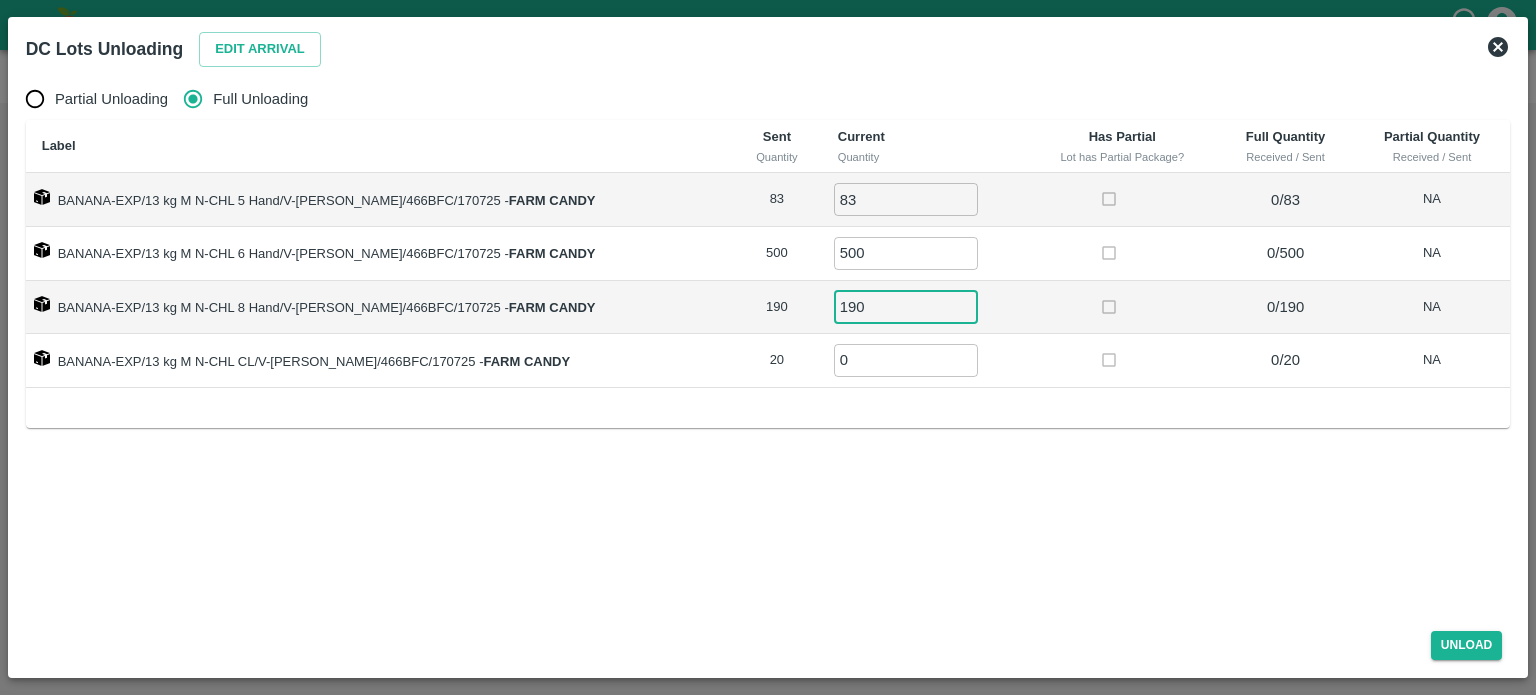 type on "190" 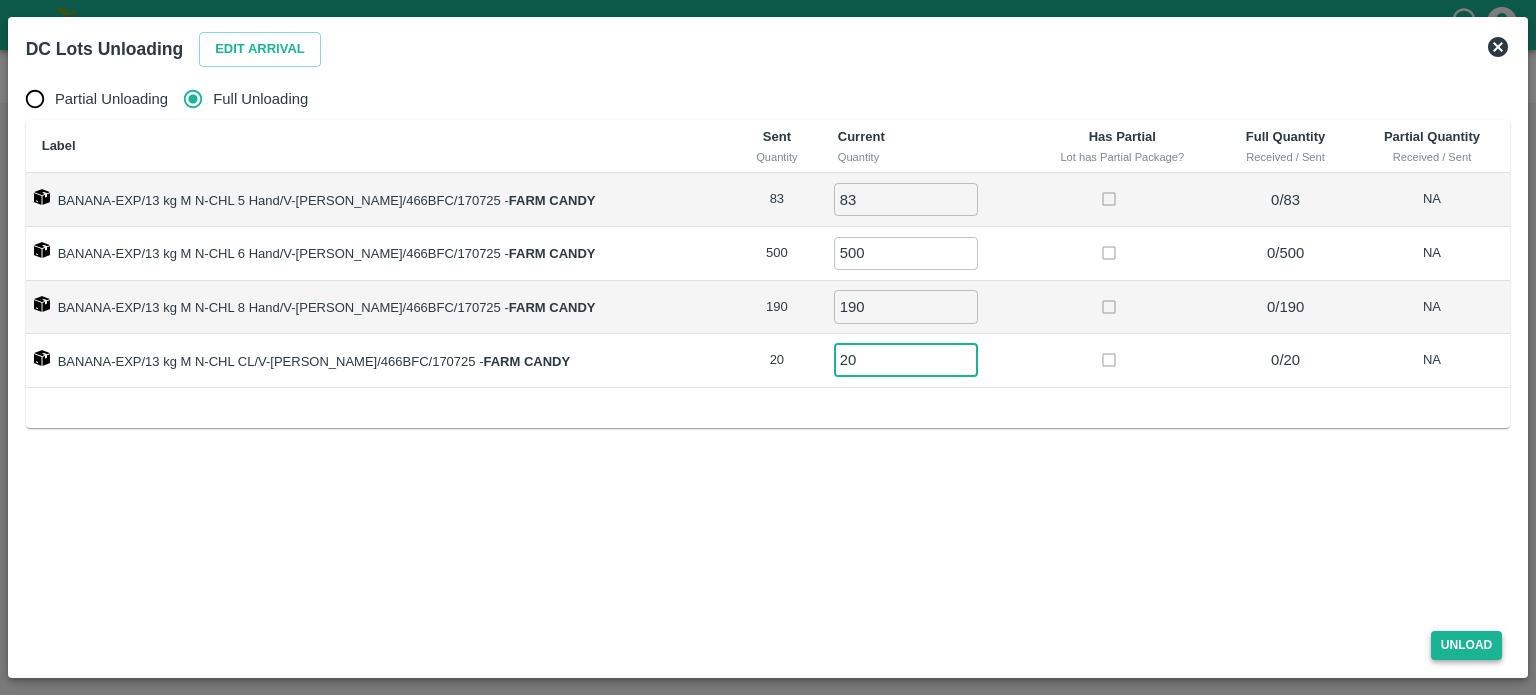 type on "20" 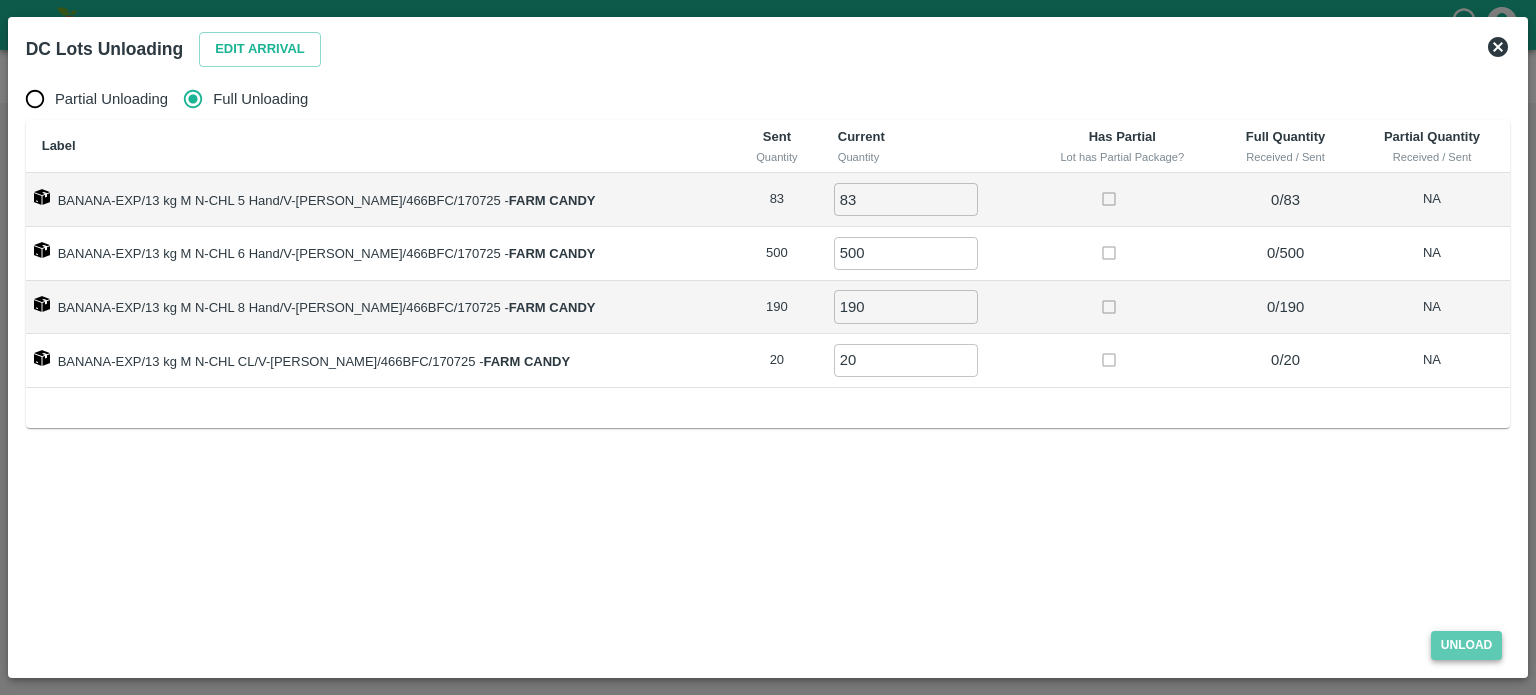 click on "Unload" at bounding box center [1467, 645] 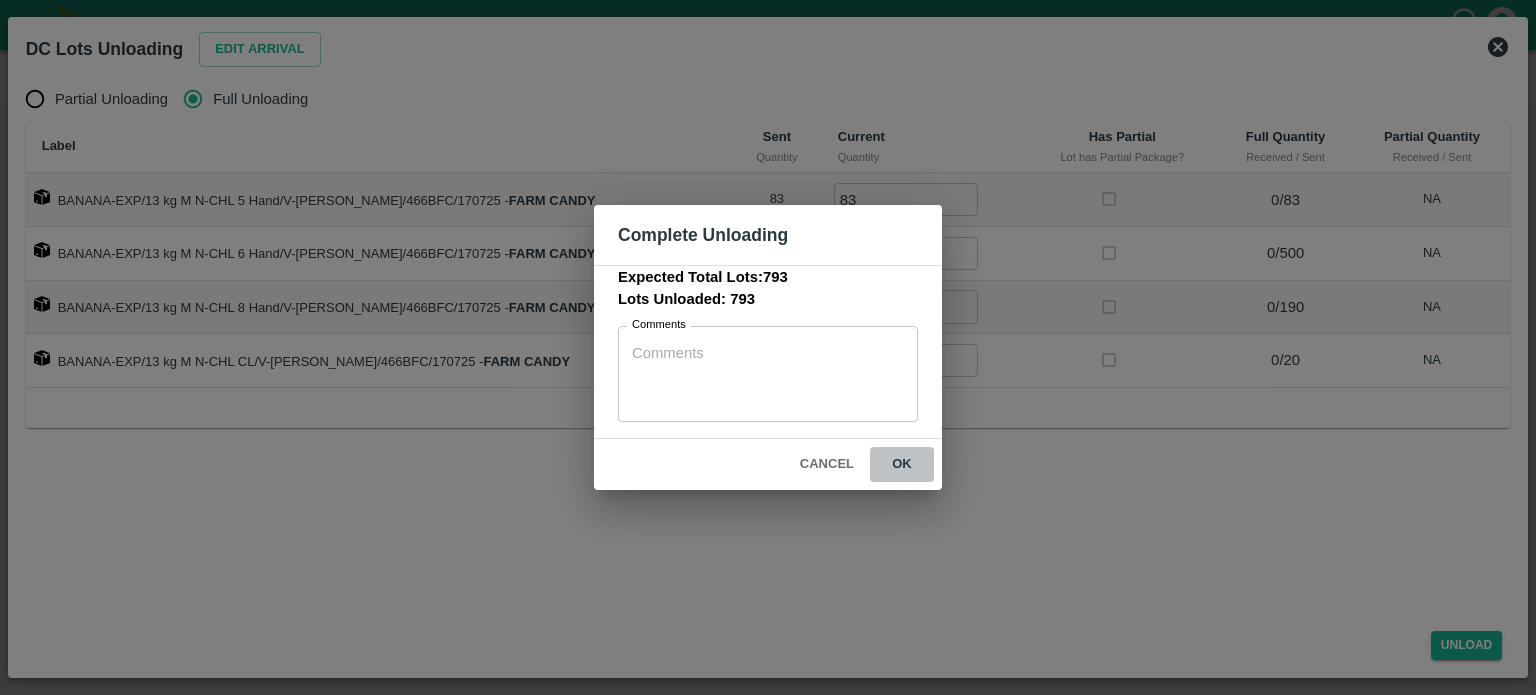 click on "ok" at bounding box center [902, 464] 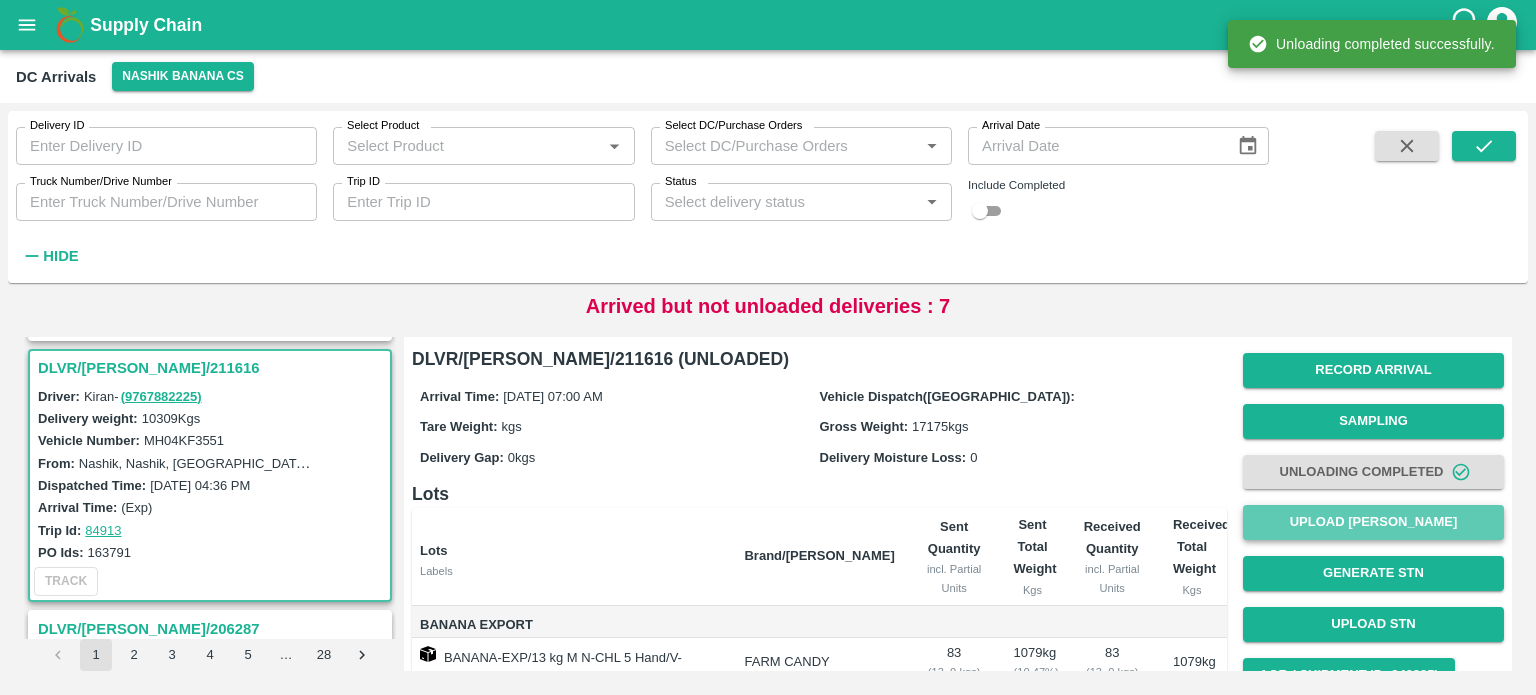 click on "Upload [PERSON_NAME]" at bounding box center (1373, 522) 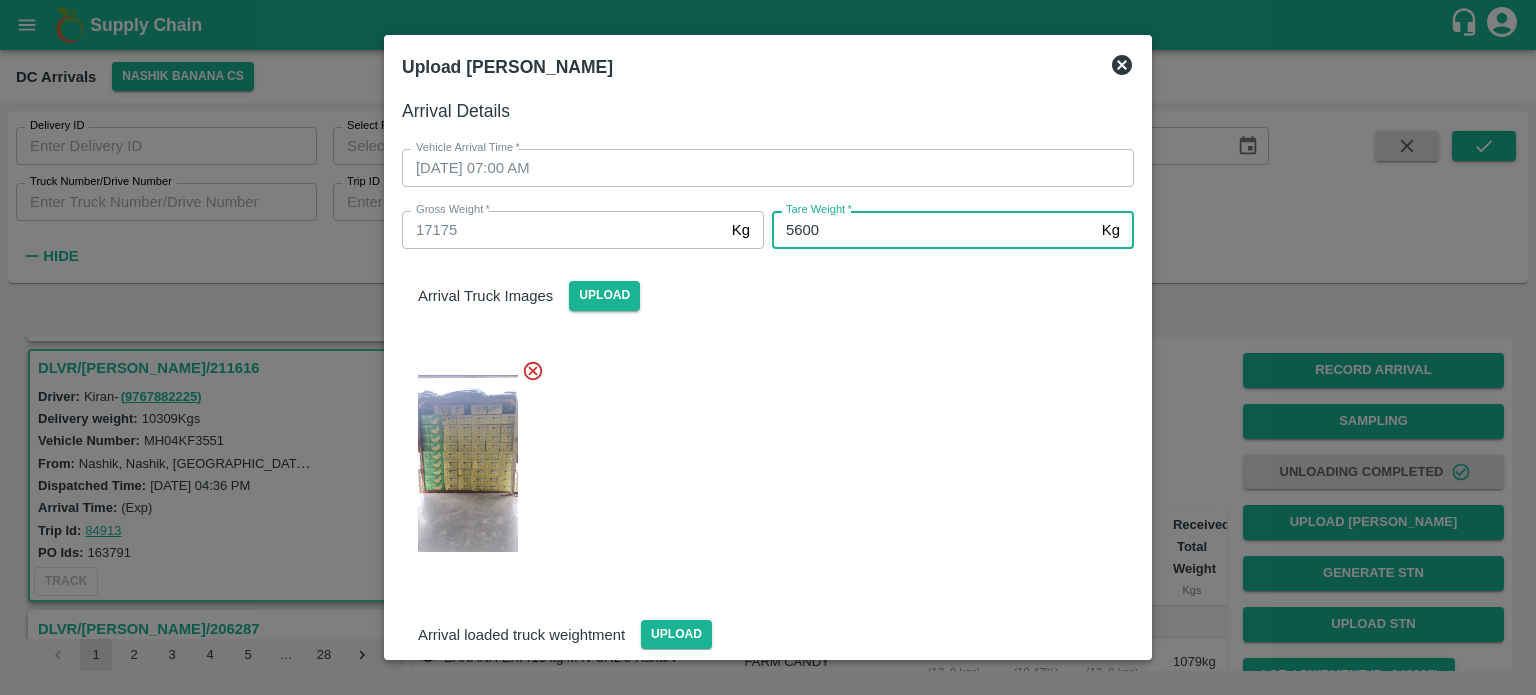 type on "5600" 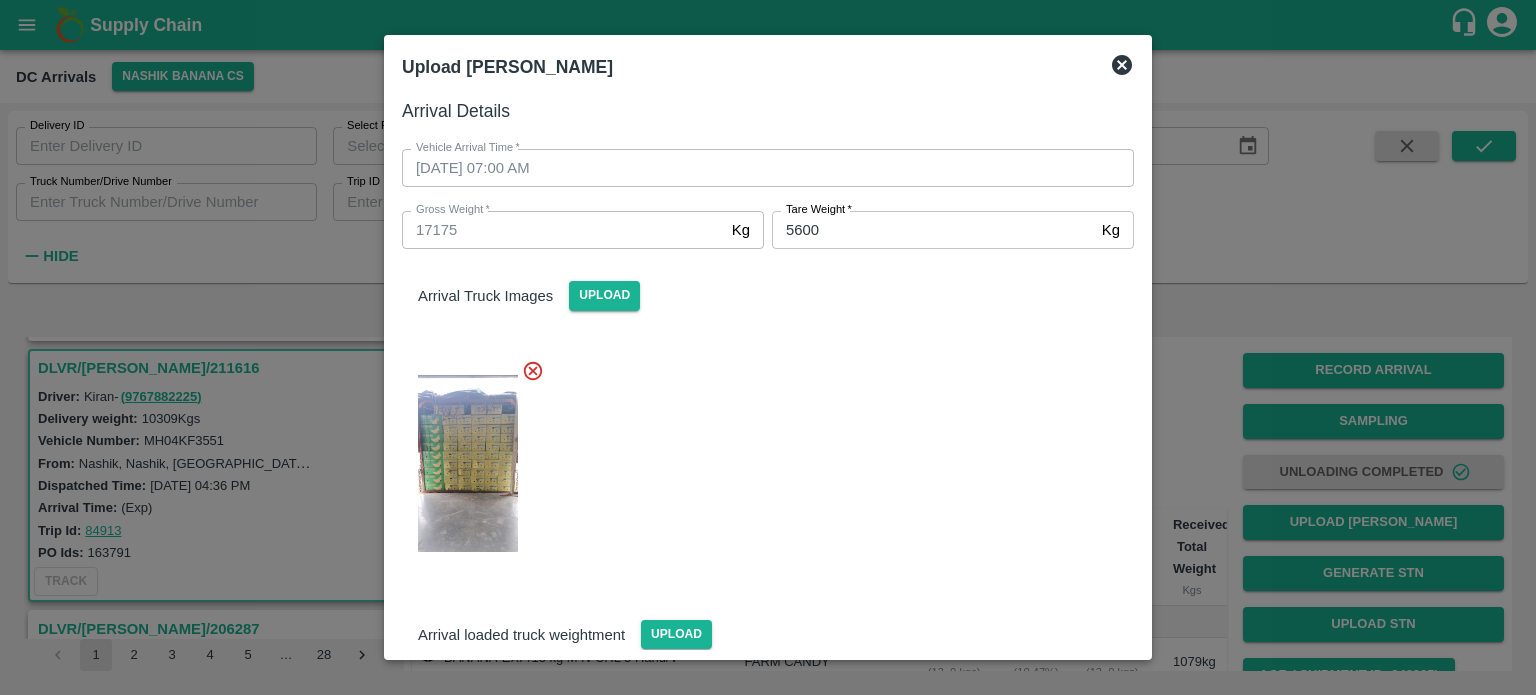 click at bounding box center [760, 458] 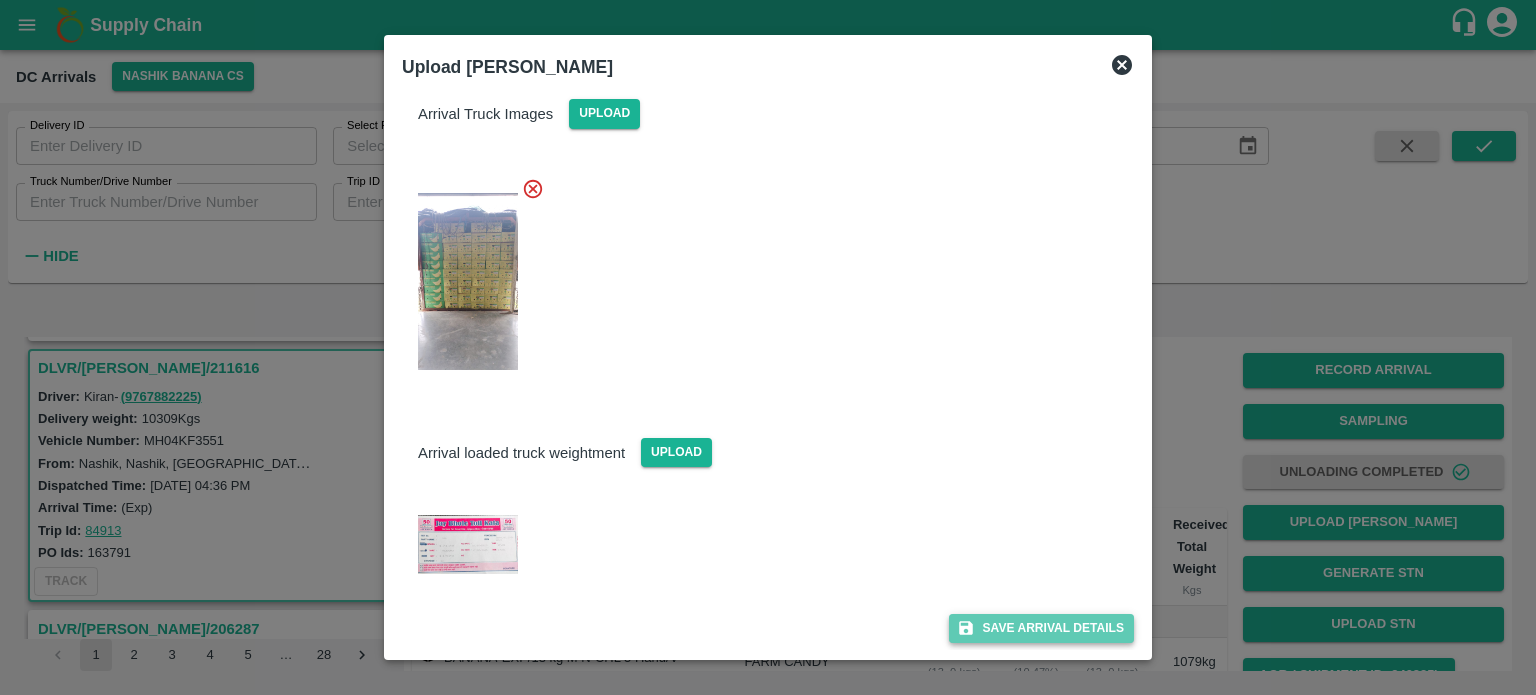 click on "Save Arrival Details" at bounding box center (1041, 628) 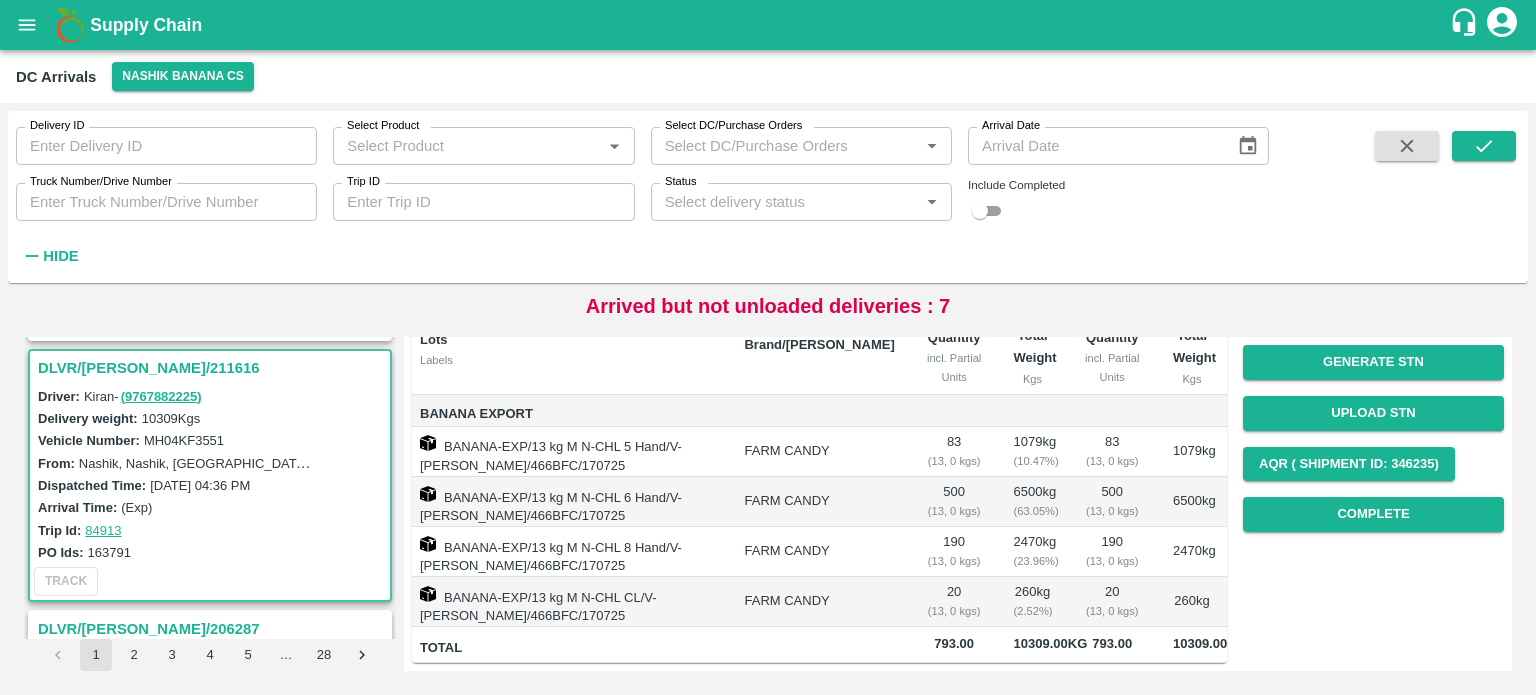 scroll, scrollTop: 300, scrollLeft: 0, axis: vertical 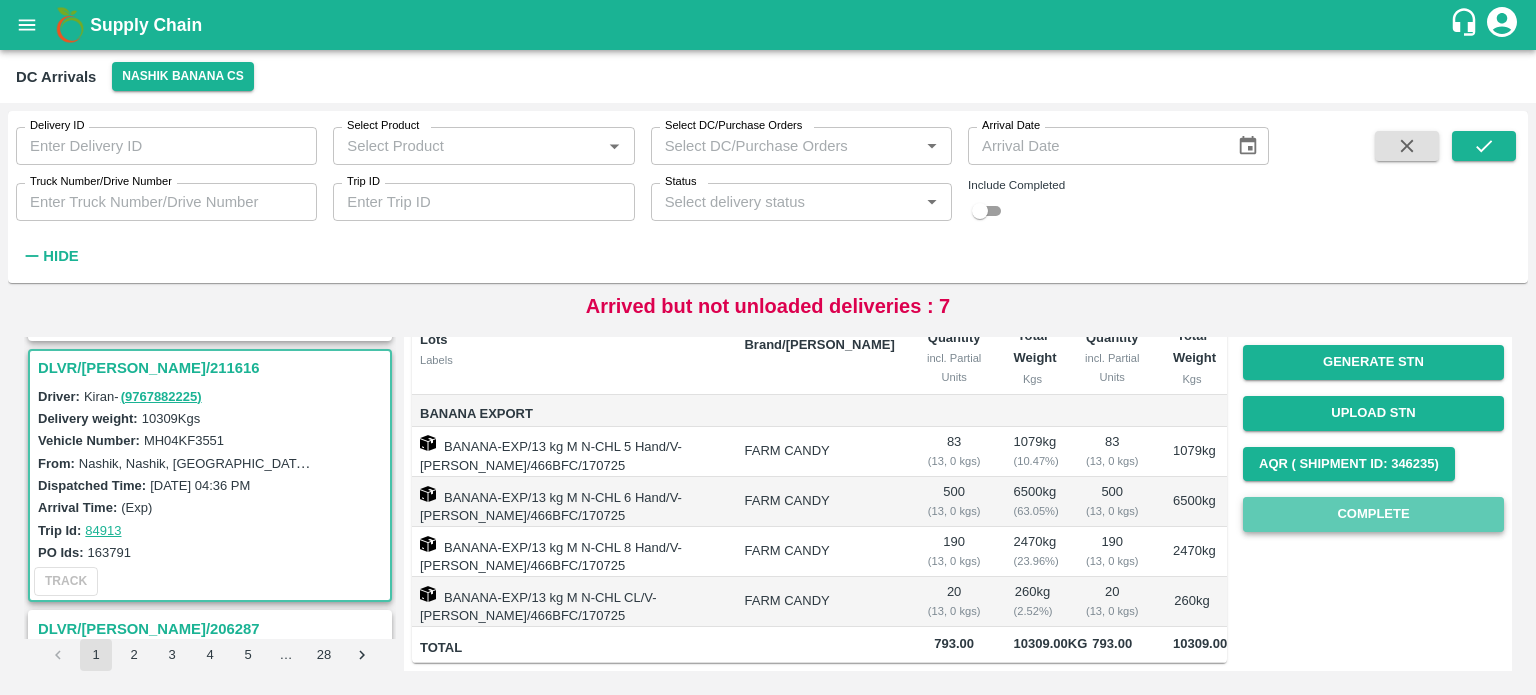 click on "Complete" at bounding box center [1373, 514] 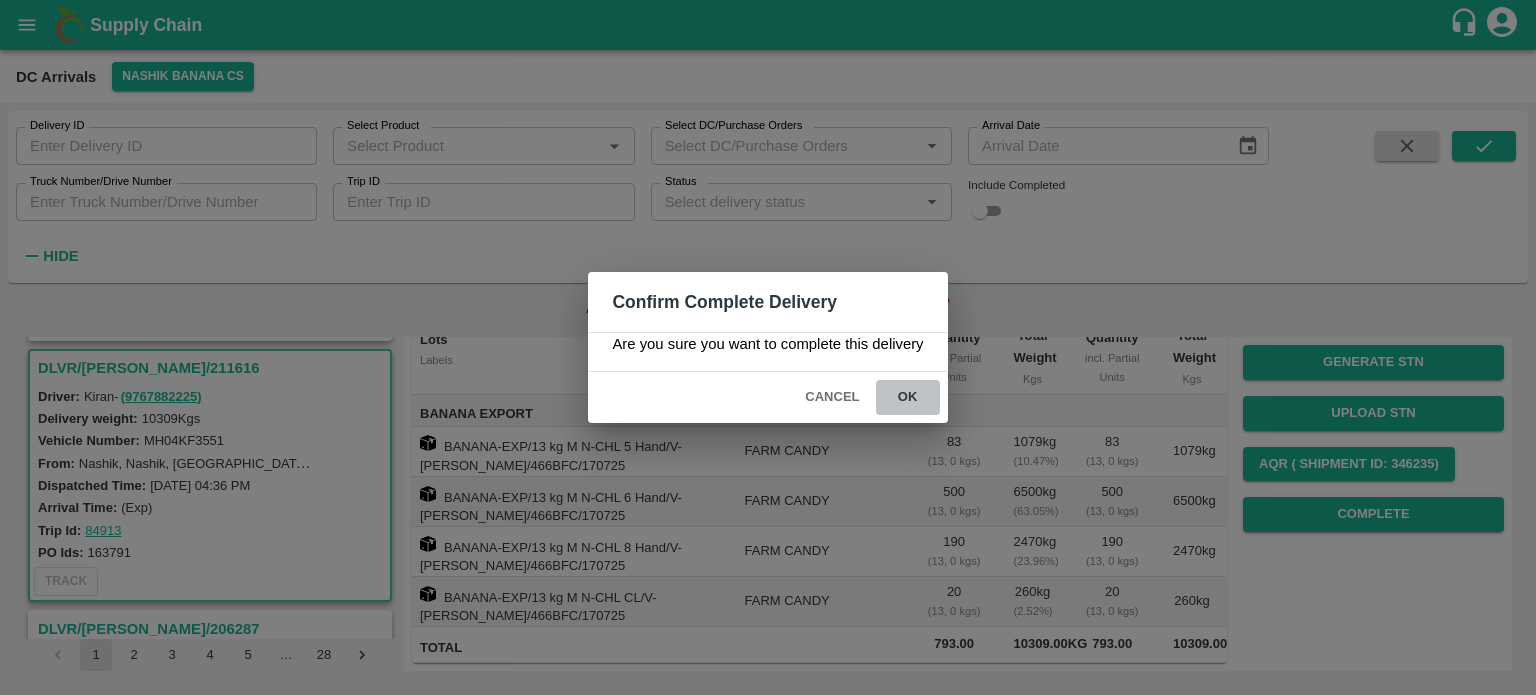 click on "ok" at bounding box center [908, 397] 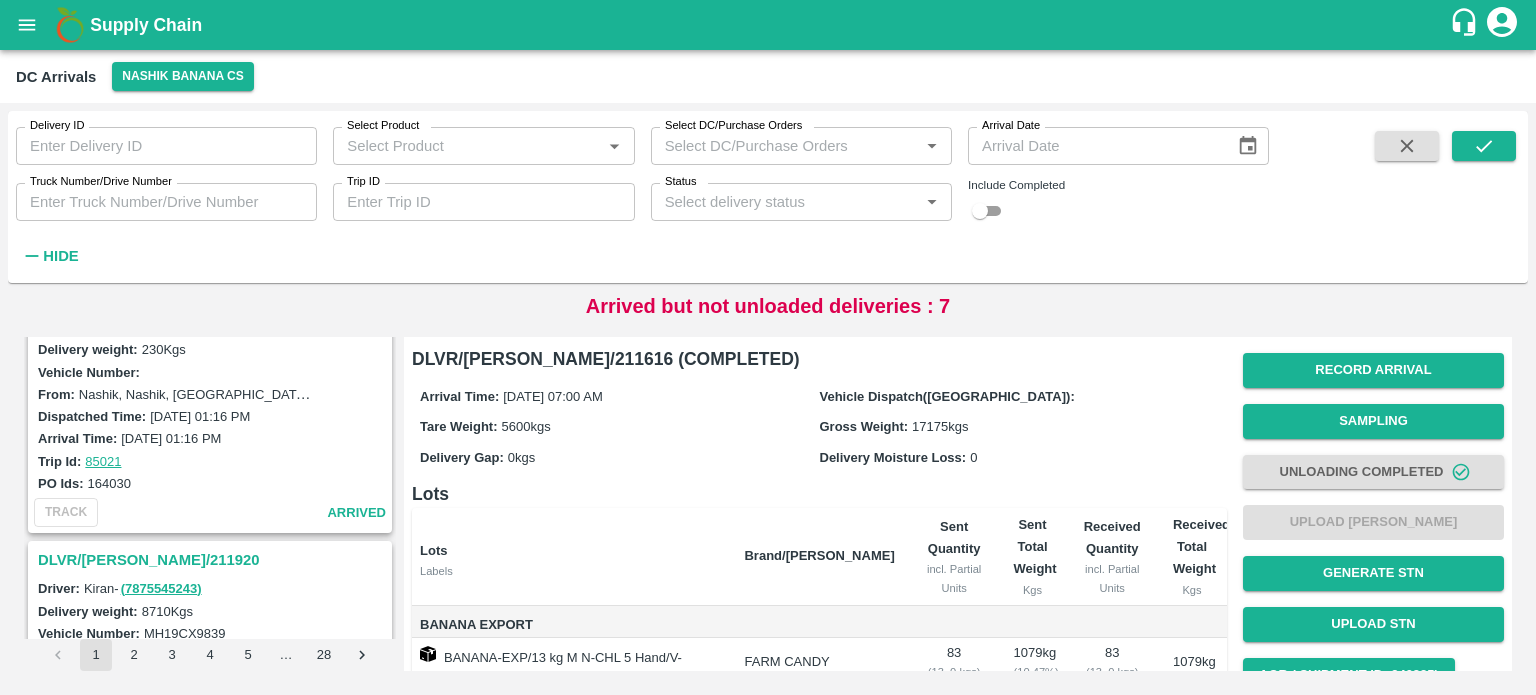 scroll, scrollTop: 0, scrollLeft: 0, axis: both 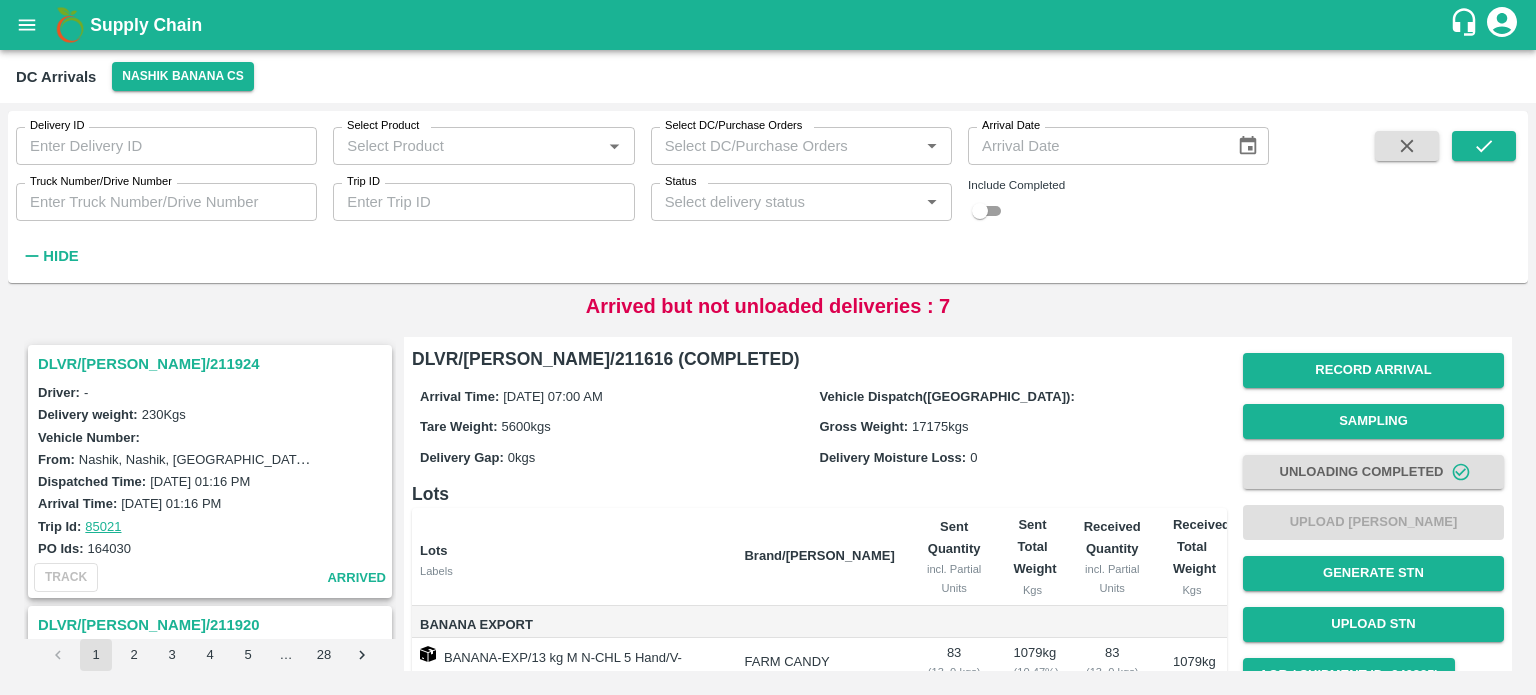 click on "DLVR/[PERSON_NAME]/211924" at bounding box center (210, 364) 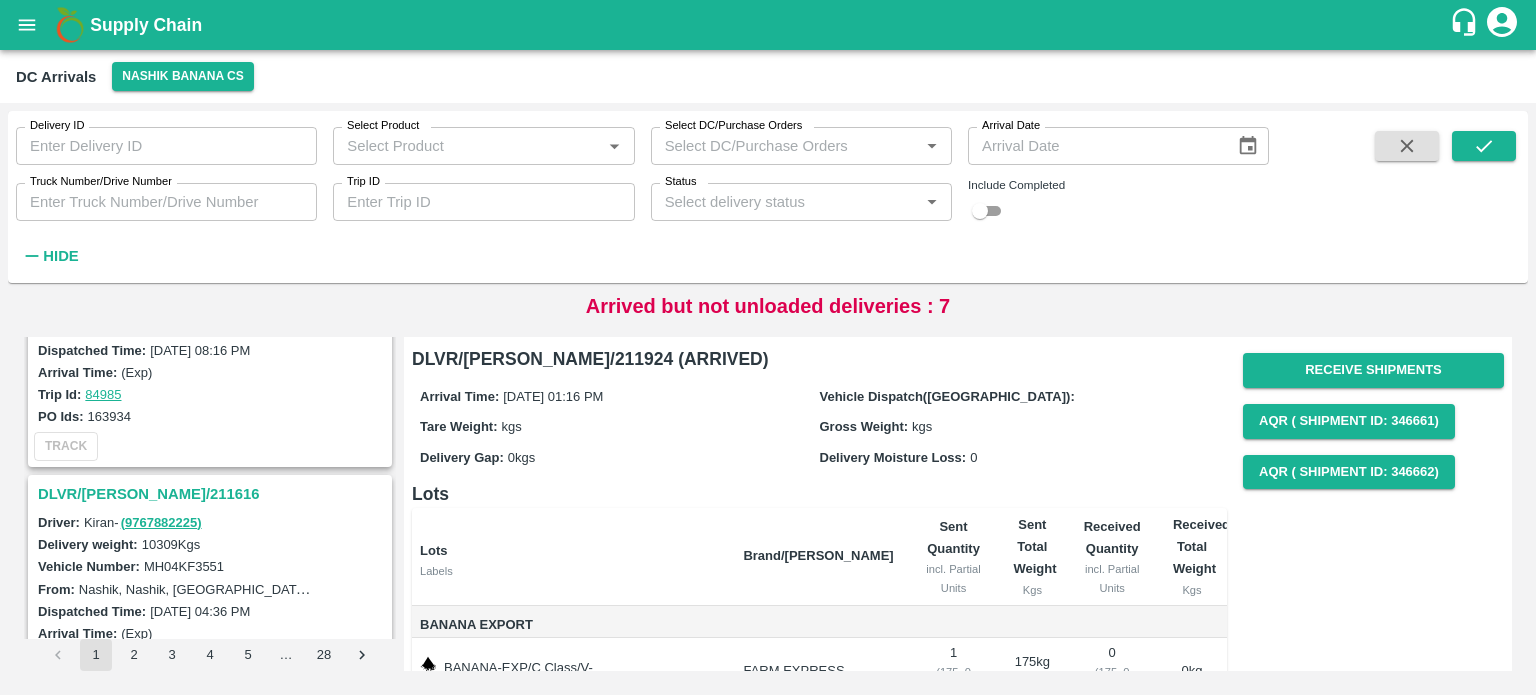 scroll, scrollTop: 2483, scrollLeft: 0, axis: vertical 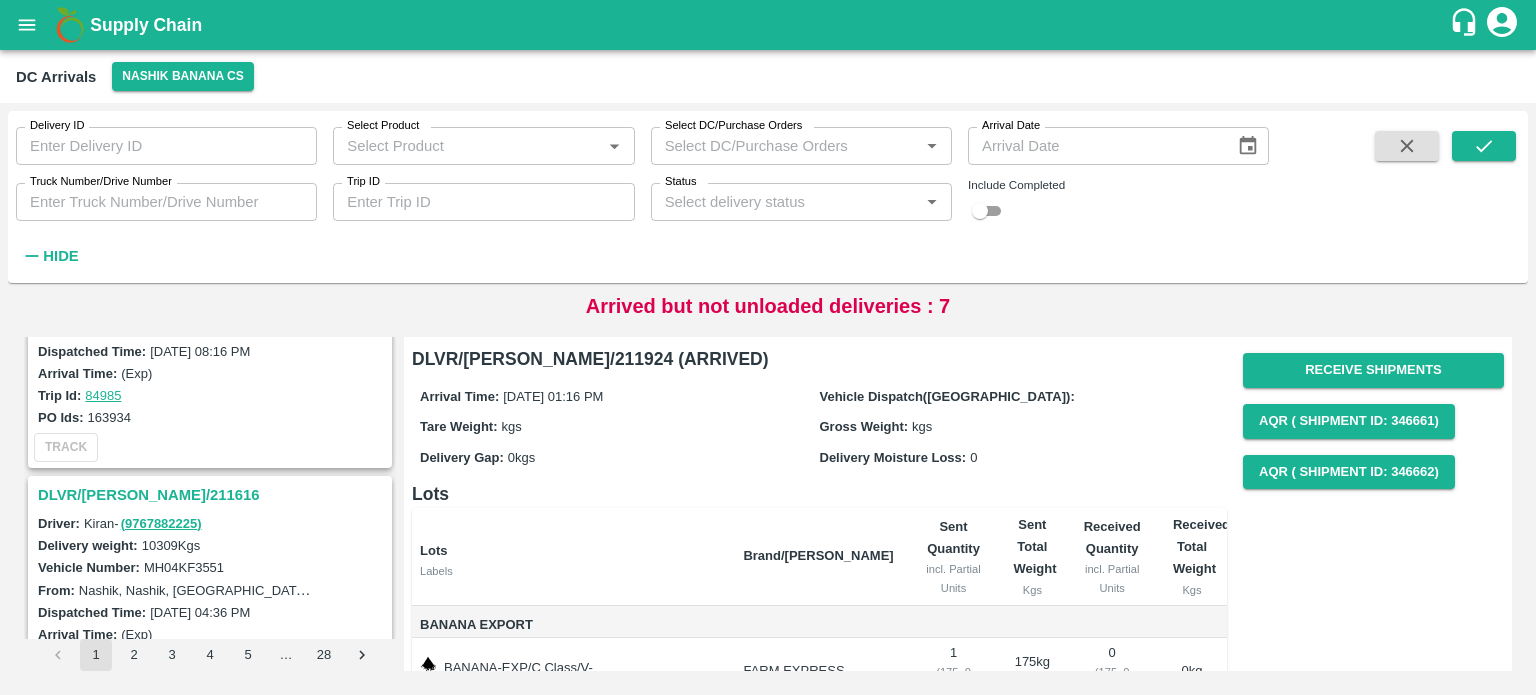 click on "DLVR/[PERSON_NAME]/211616" at bounding box center (213, 495) 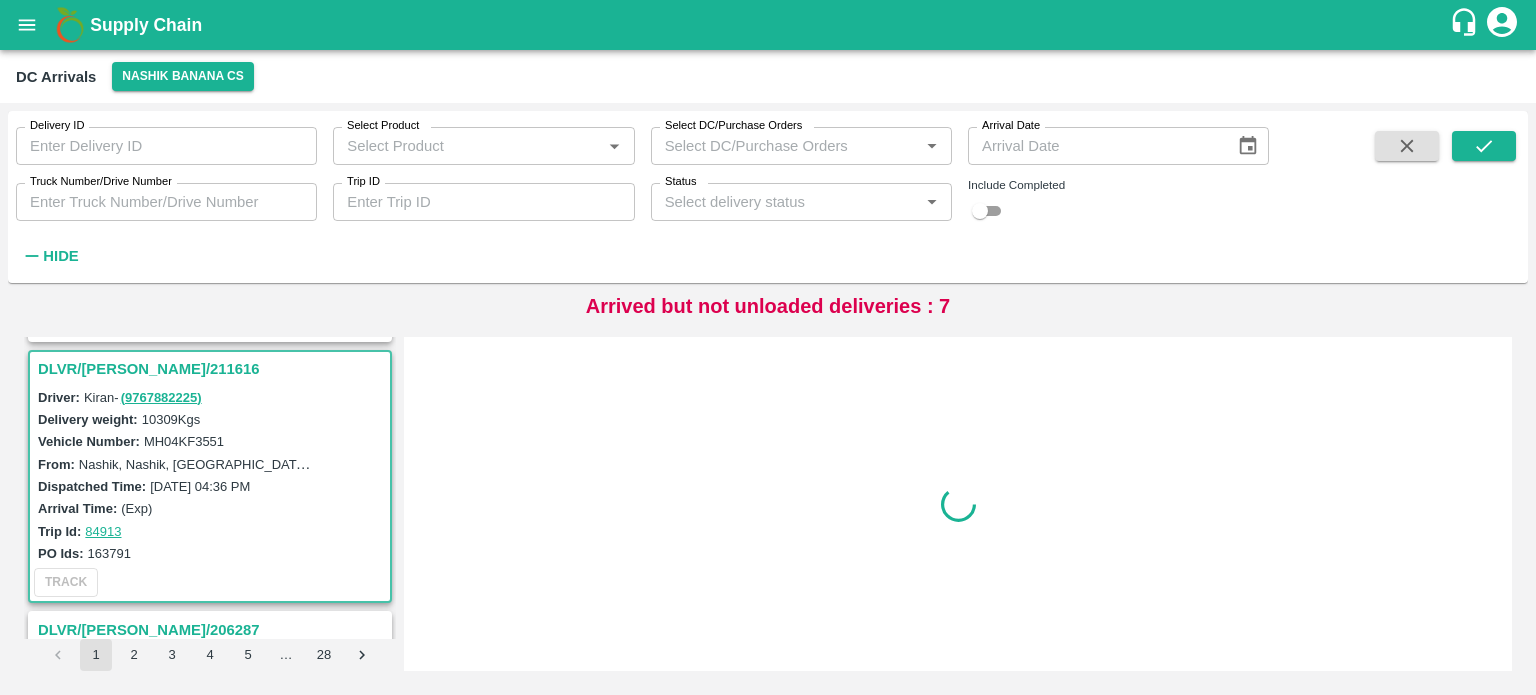 scroll, scrollTop: 2610, scrollLeft: 0, axis: vertical 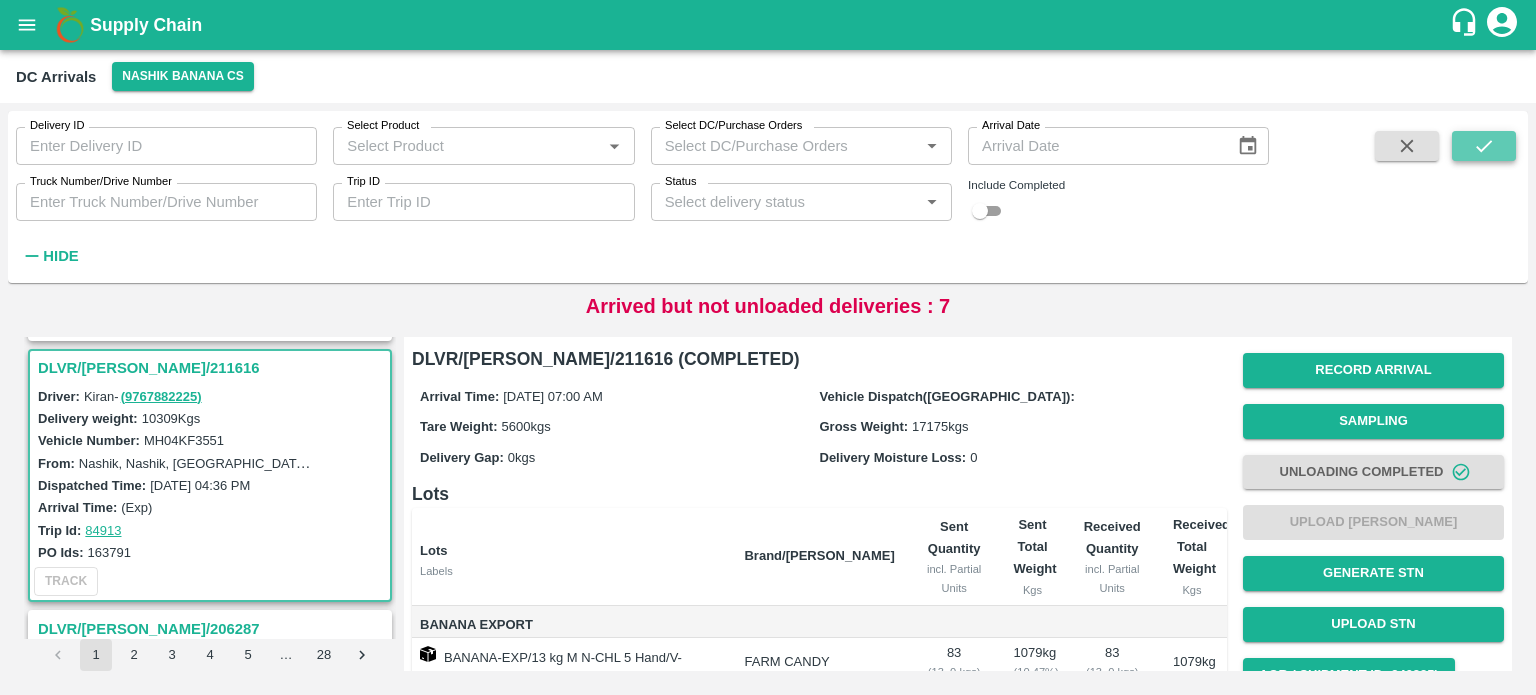 click 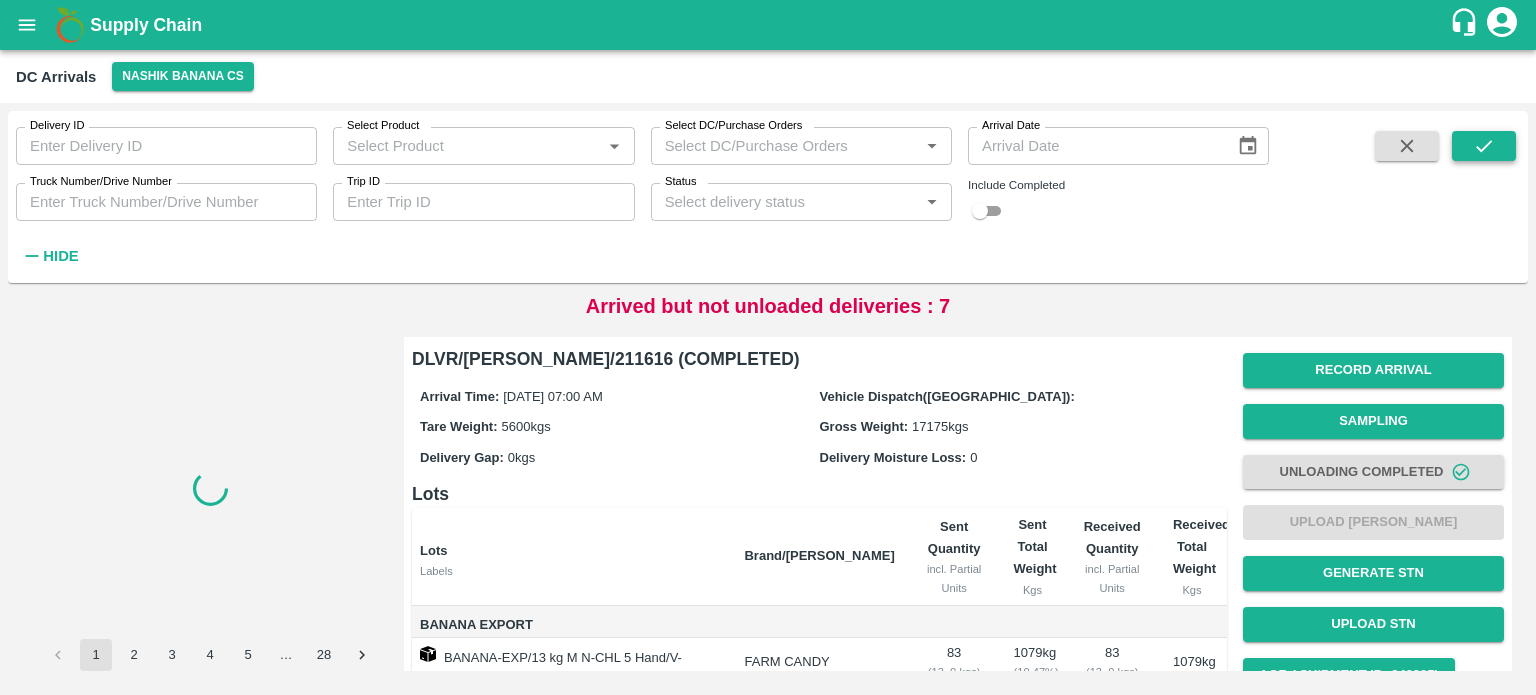 scroll, scrollTop: 0, scrollLeft: 0, axis: both 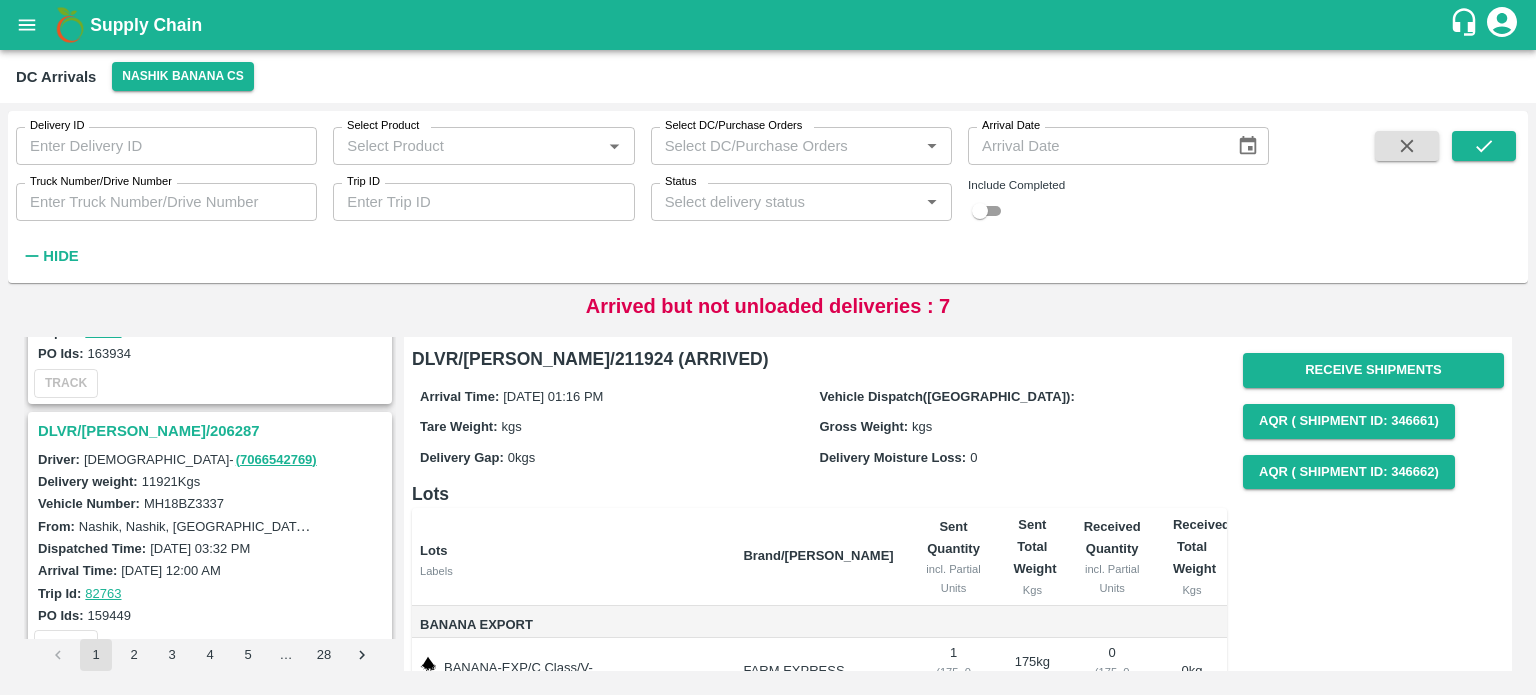 click on "DLVR/[PERSON_NAME]/206287" at bounding box center (213, 431) 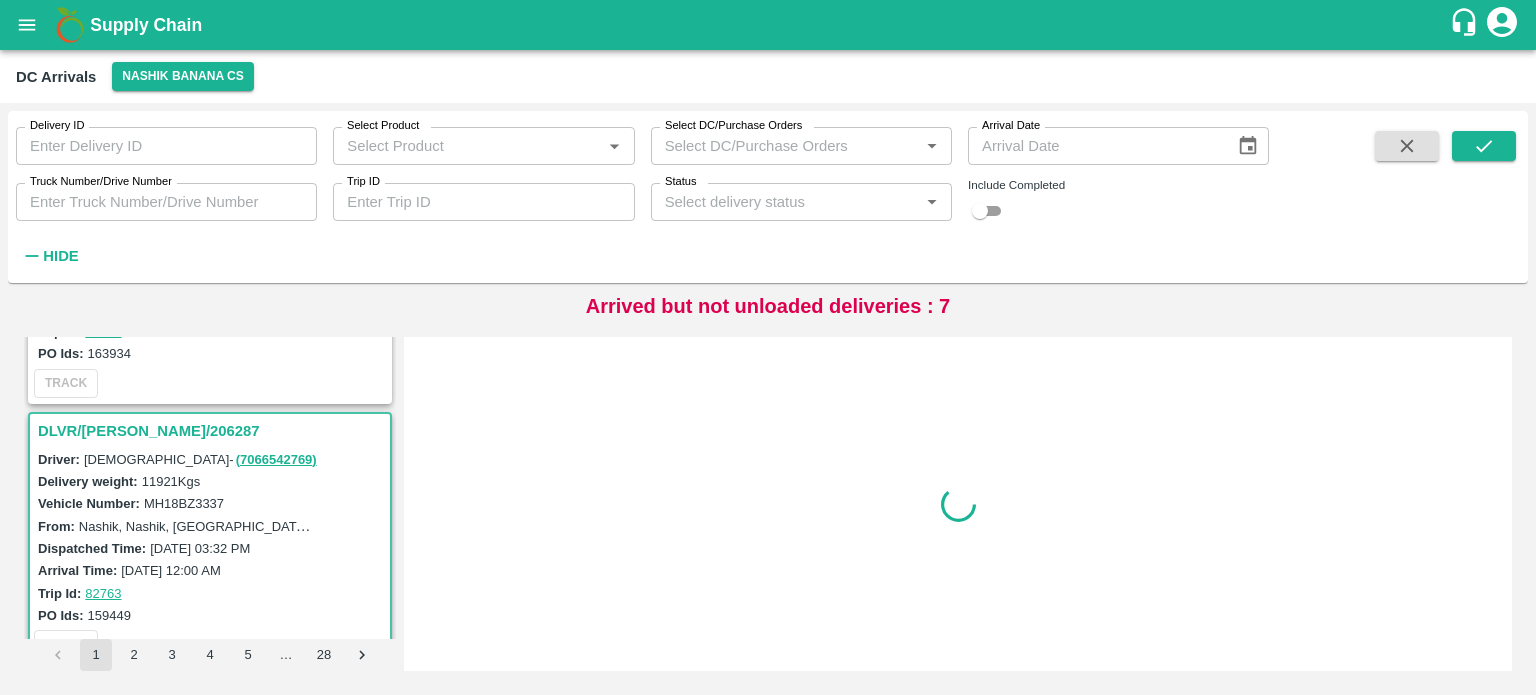 scroll, scrollTop: 2610, scrollLeft: 0, axis: vertical 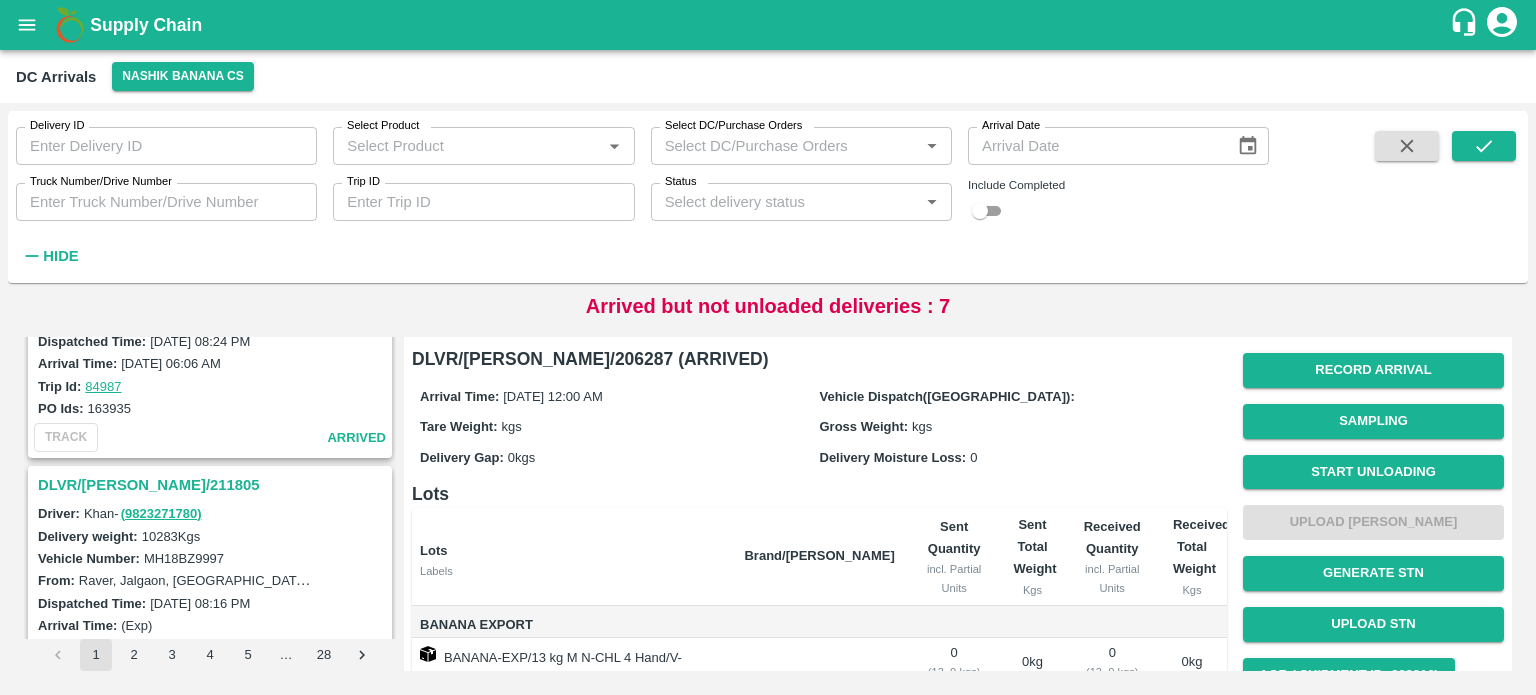 click on "DLVR/[PERSON_NAME]/211805" at bounding box center (213, 485) 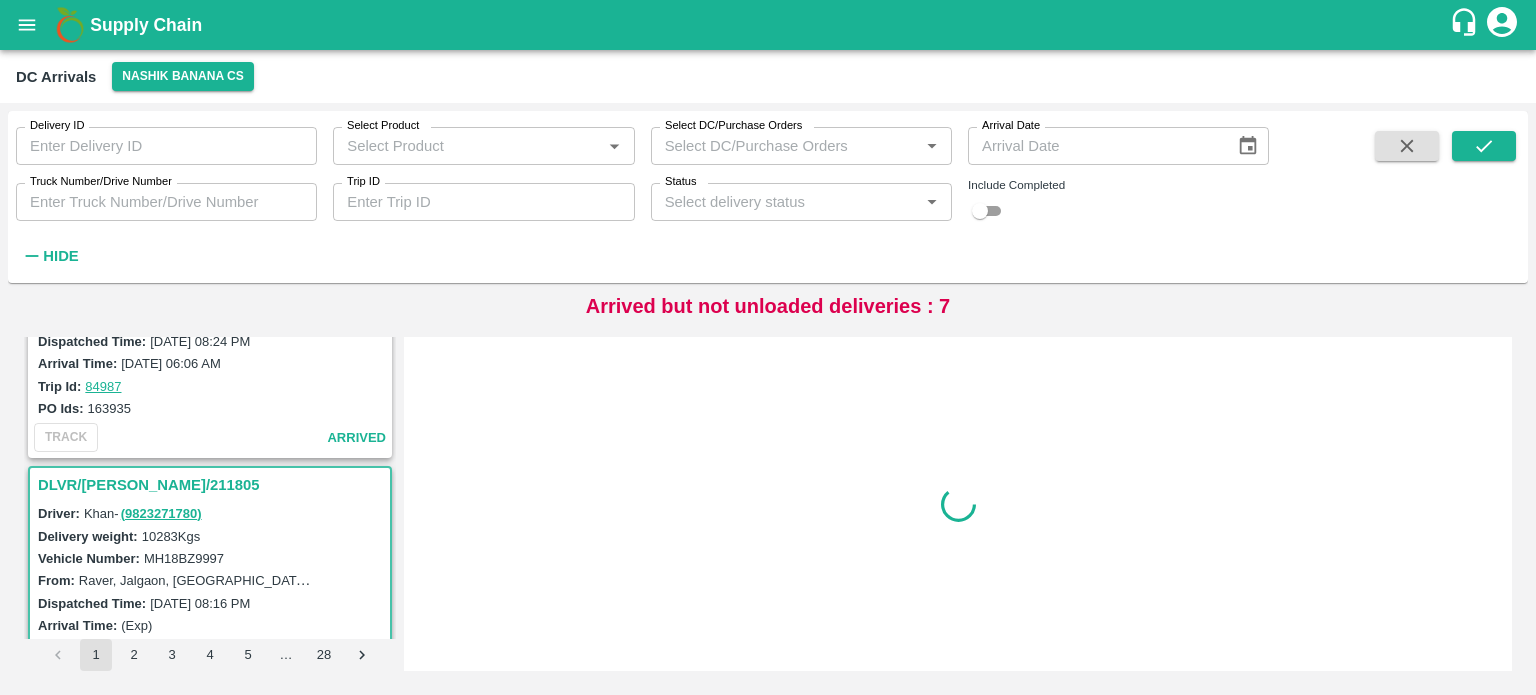 scroll, scrollTop: 0, scrollLeft: 0, axis: both 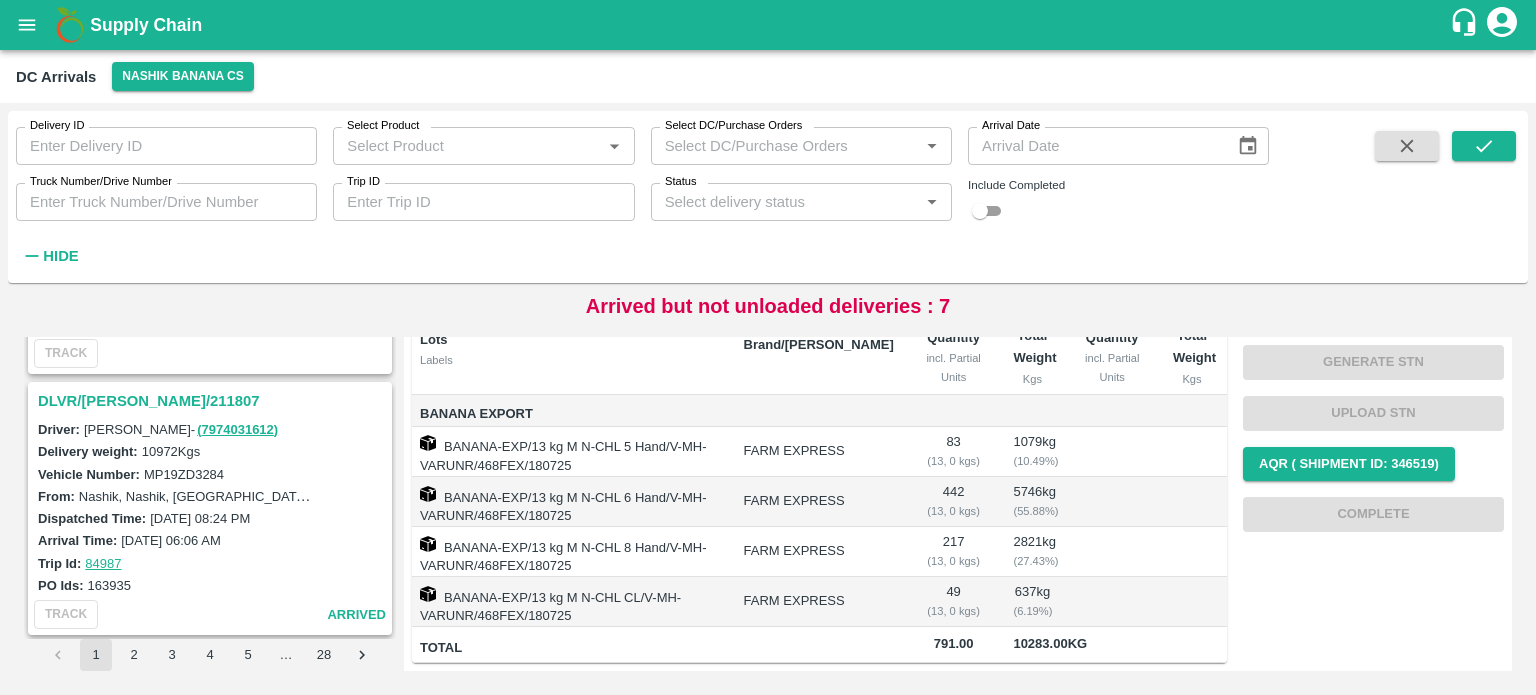 click on "DLVR/[PERSON_NAME]/211807" at bounding box center (213, 401) 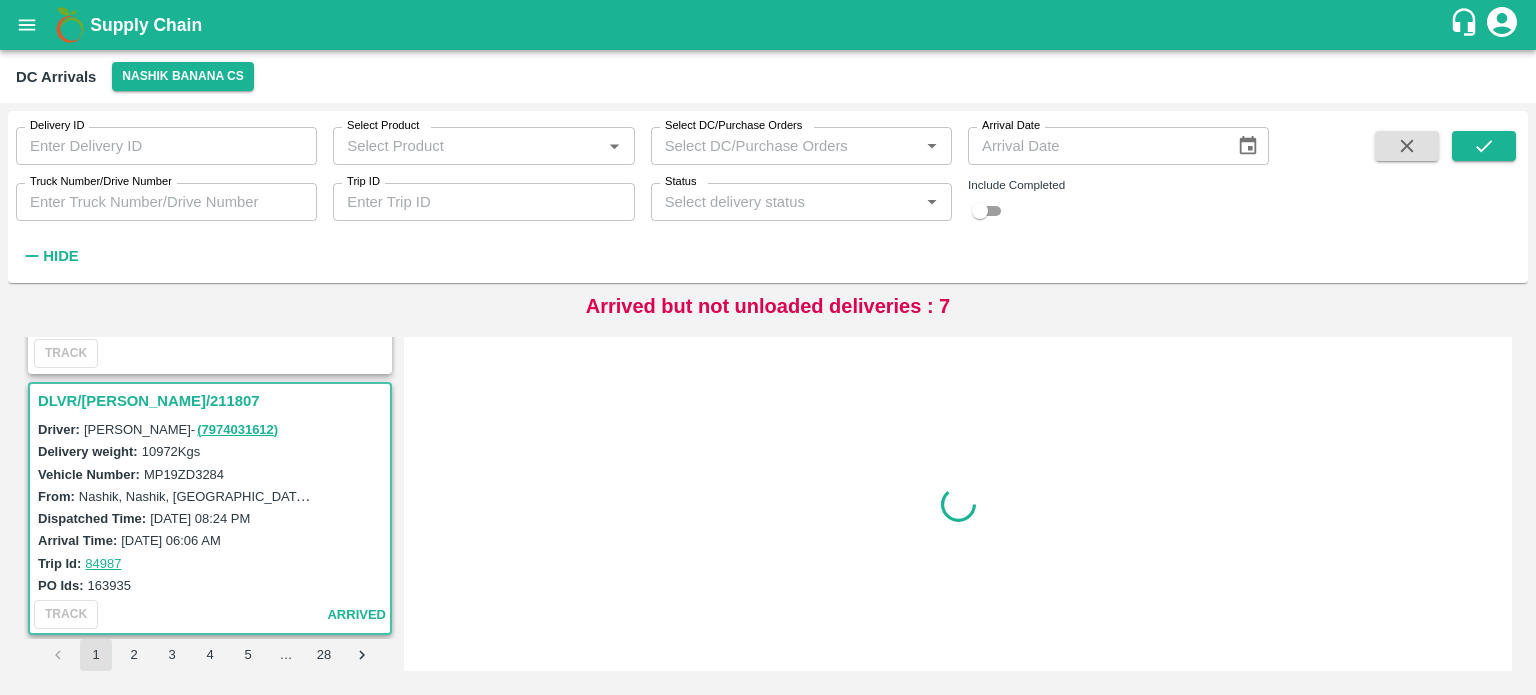 scroll, scrollTop: 0, scrollLeft: 0, axis: both 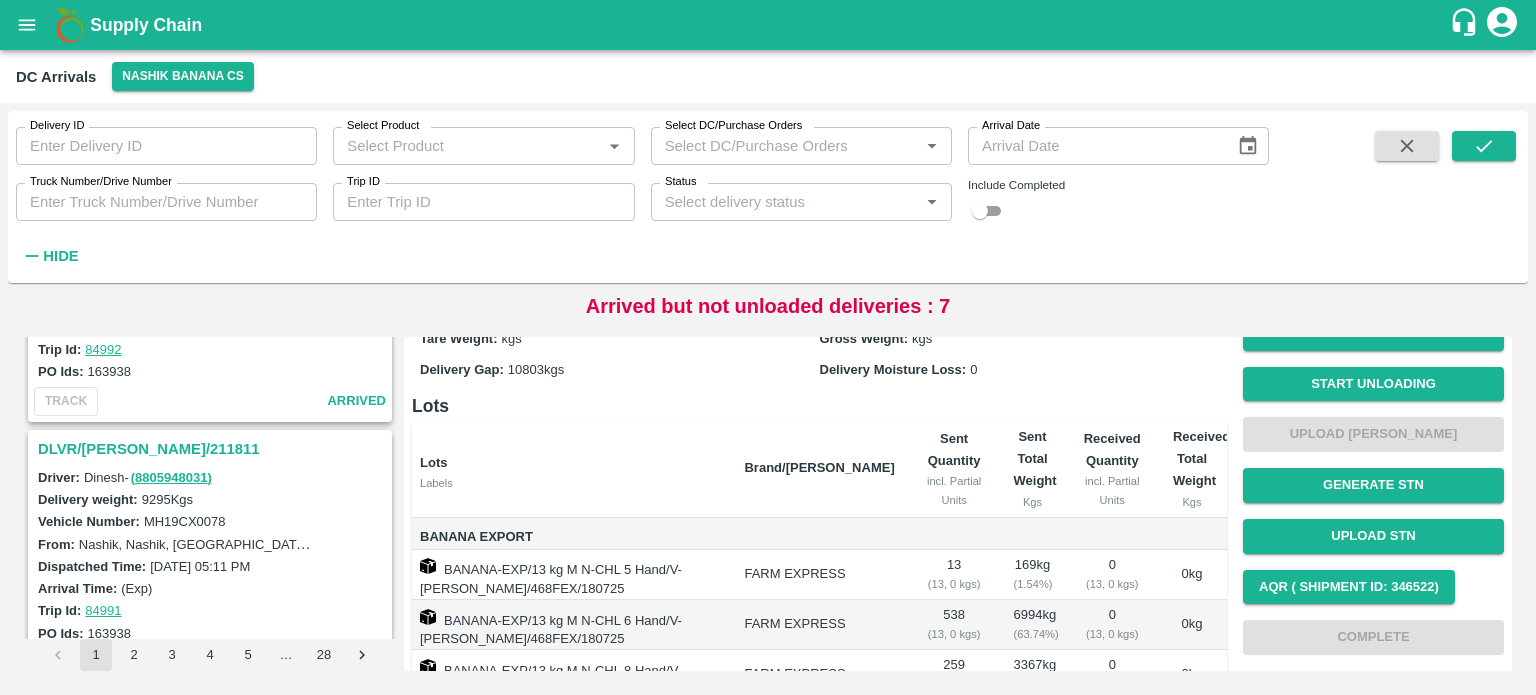 click on "DLVR/[PERSON_NAME]/211811" at bounding box center [213, 449] 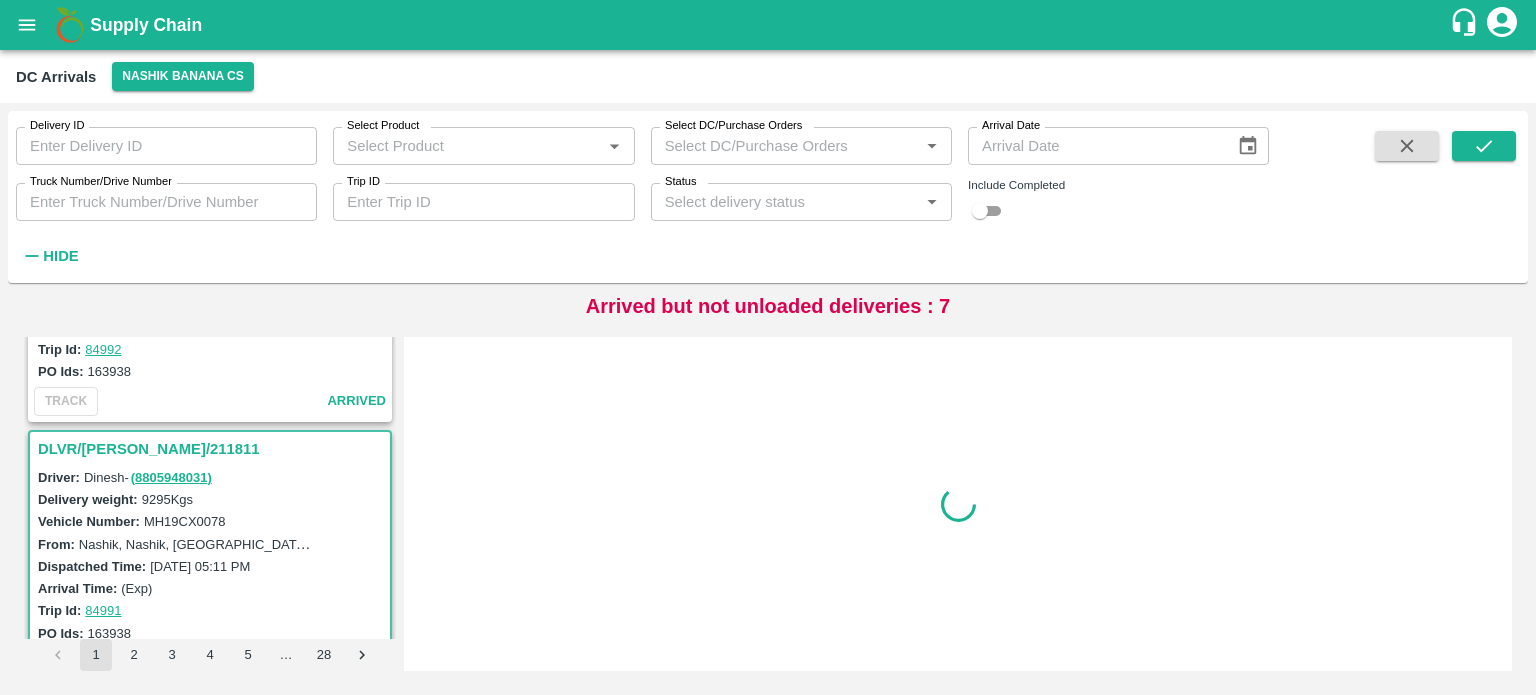 scroll, scrollTop: 0, scrollLeft: 0, axis: both 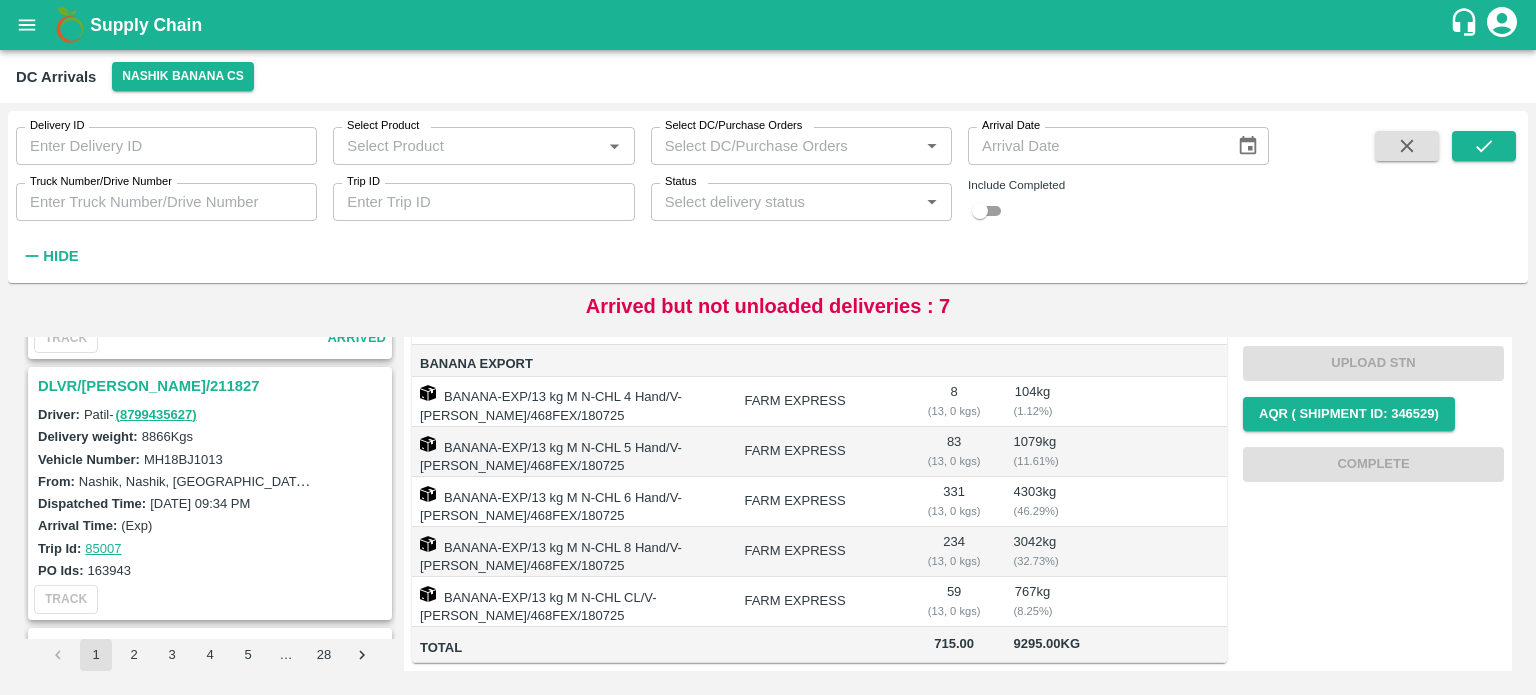 click on "DLVR/[PERSON_NAME]/211827" at bounding box center (213, 386) 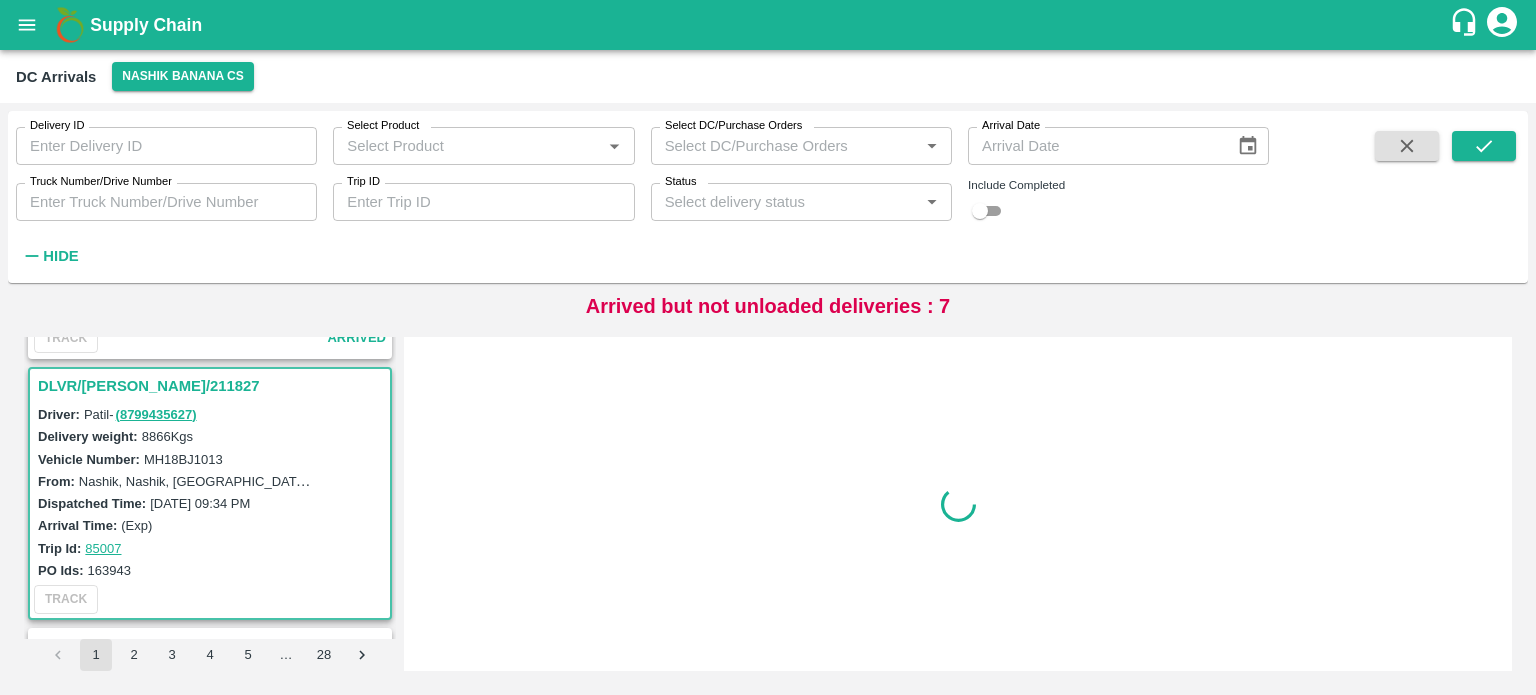 scroll, scrollTop: 0, scrollLeft: 0, axis: both 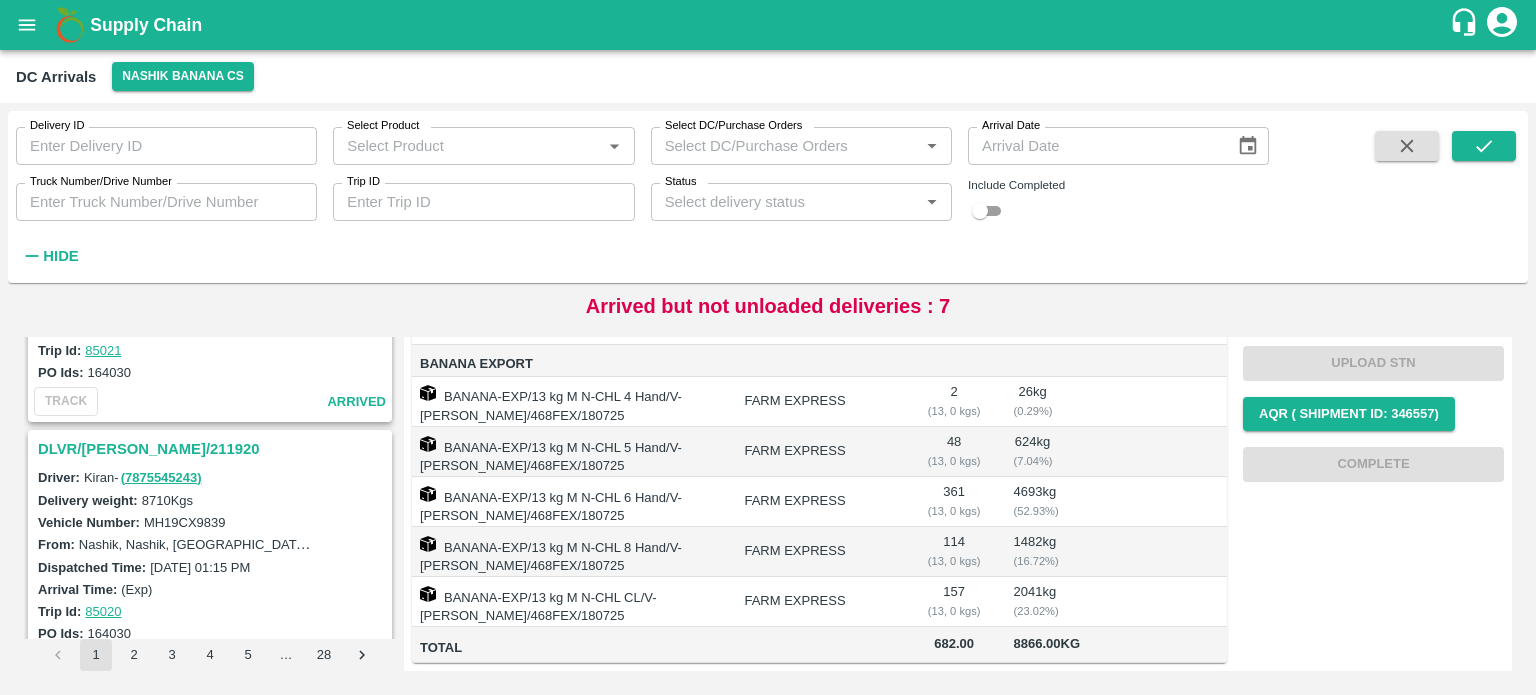 click on "DLVR/[PERSON_NAME]/211920" at bounding box center [213, 449] 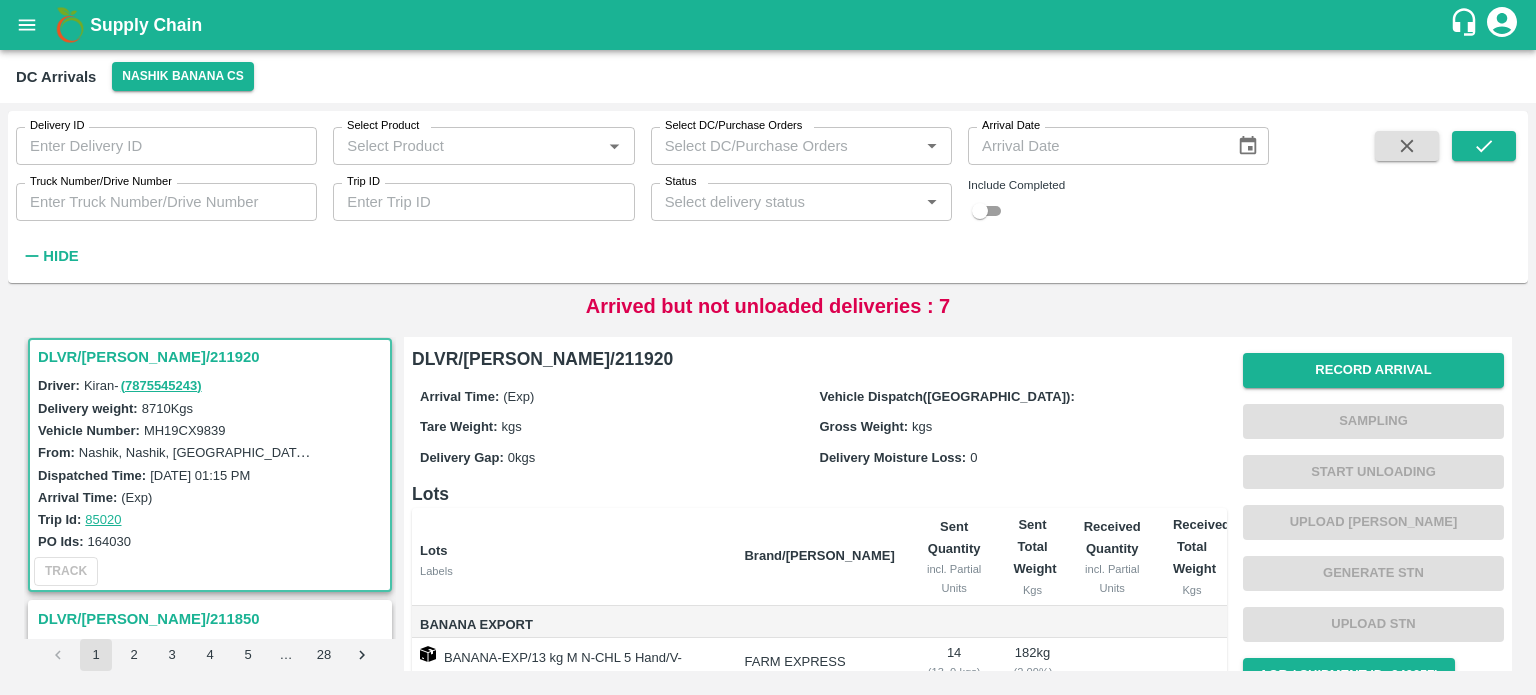 click on "Delivery Moisture Loss: 0" at bounding box center (1020, 457) 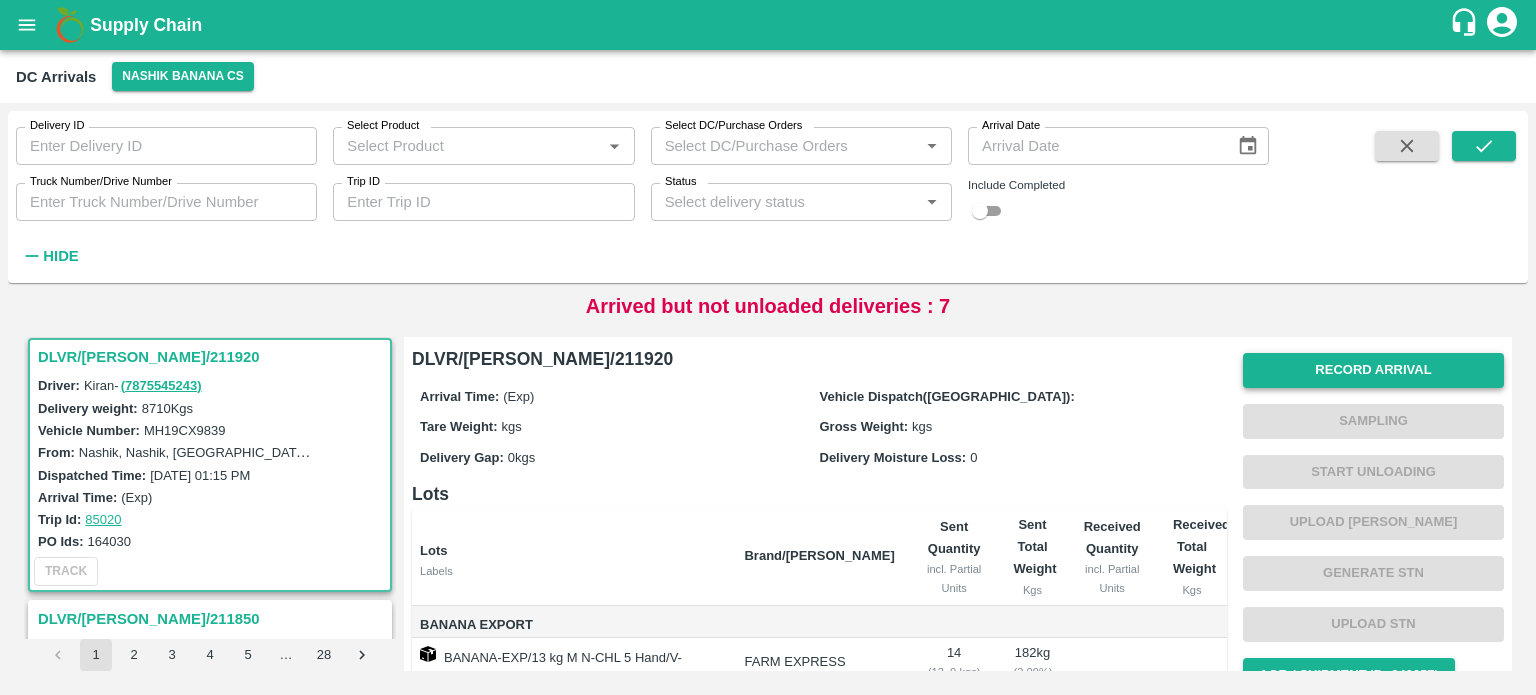 click on "Record Arrival" at bounding box center [1373, 370] 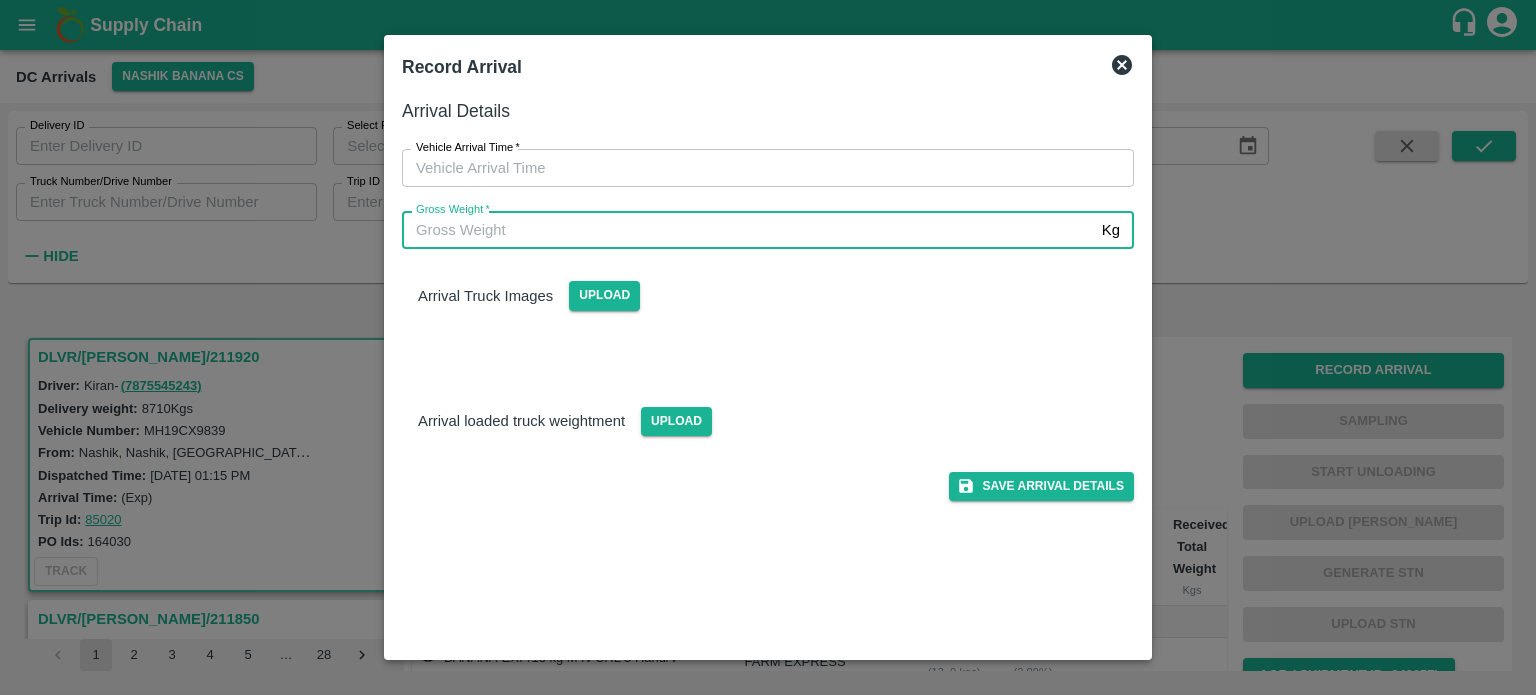 click on "Gross Weight   *" at bounding box center [748, 230] 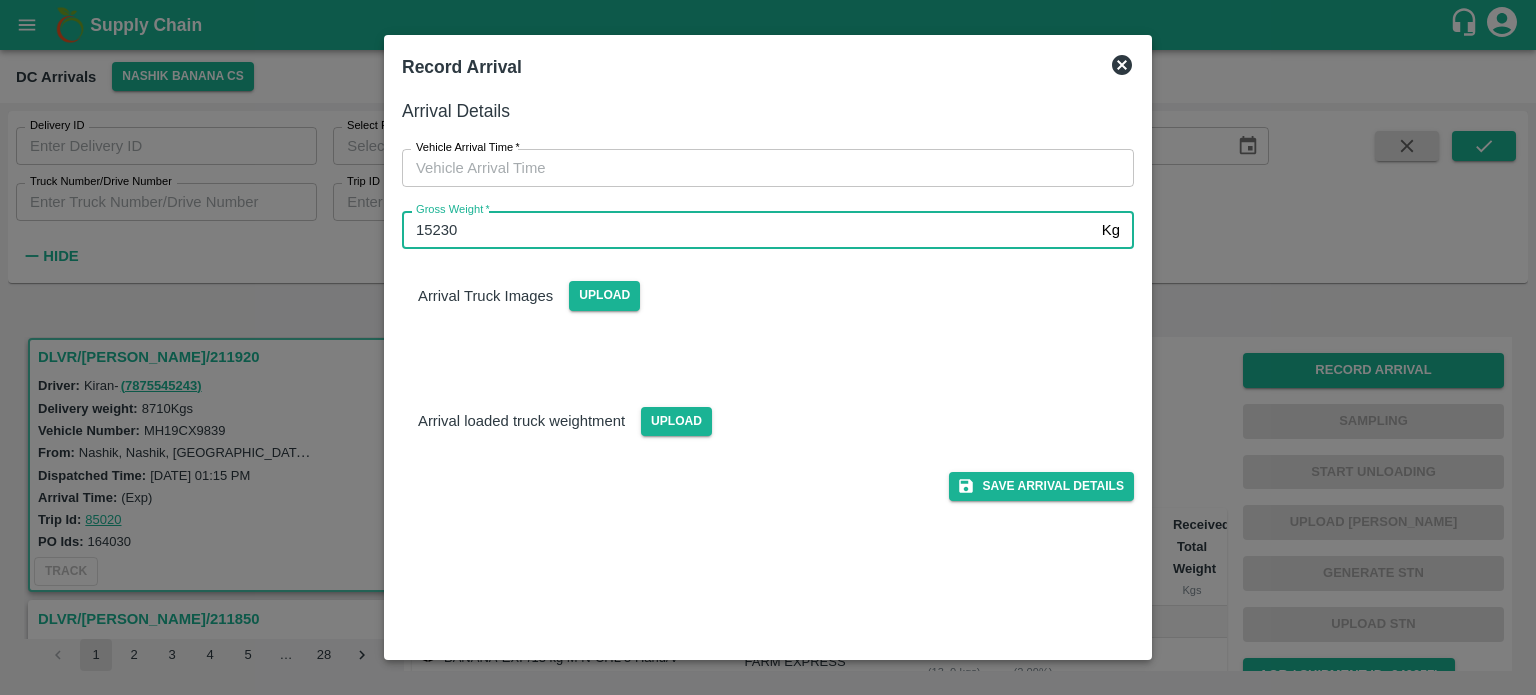 type on "15230" 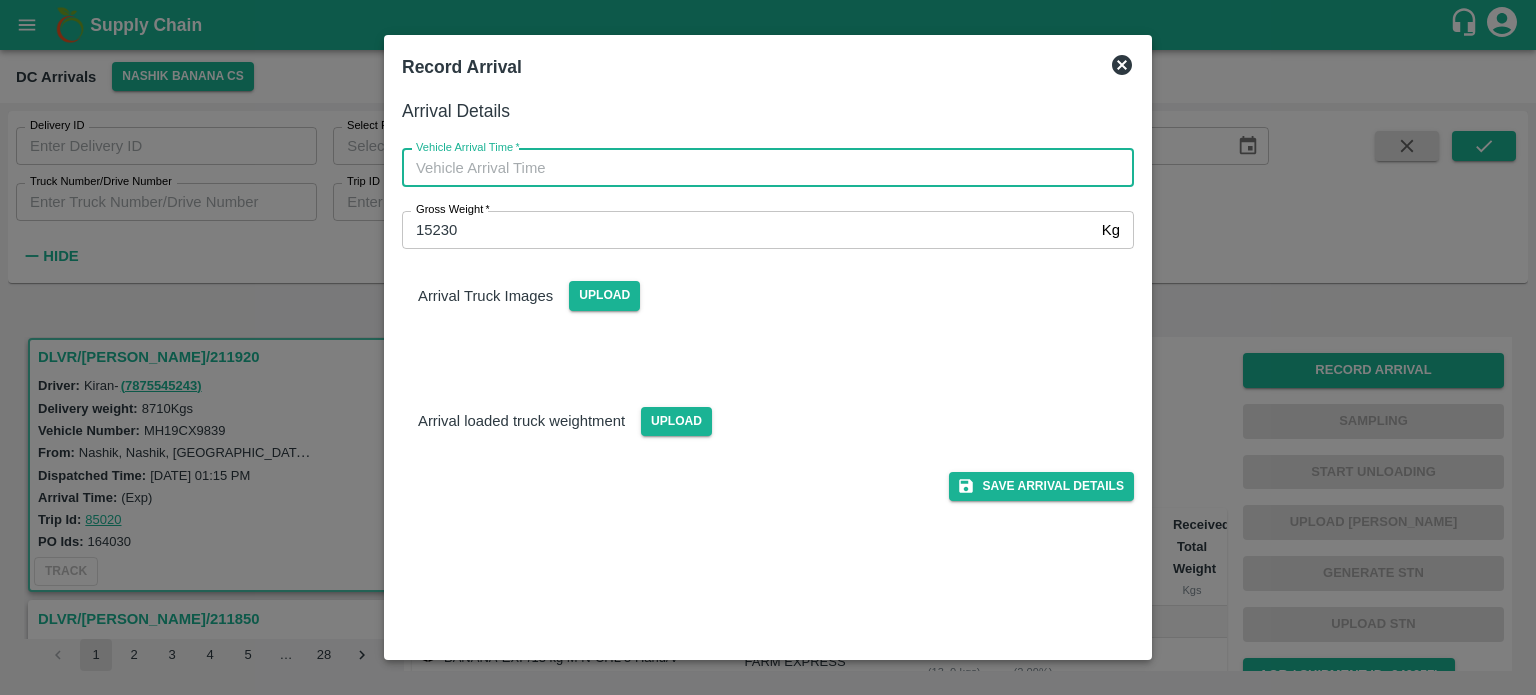 type on "DD/MM/YYYY hh:mm aa" 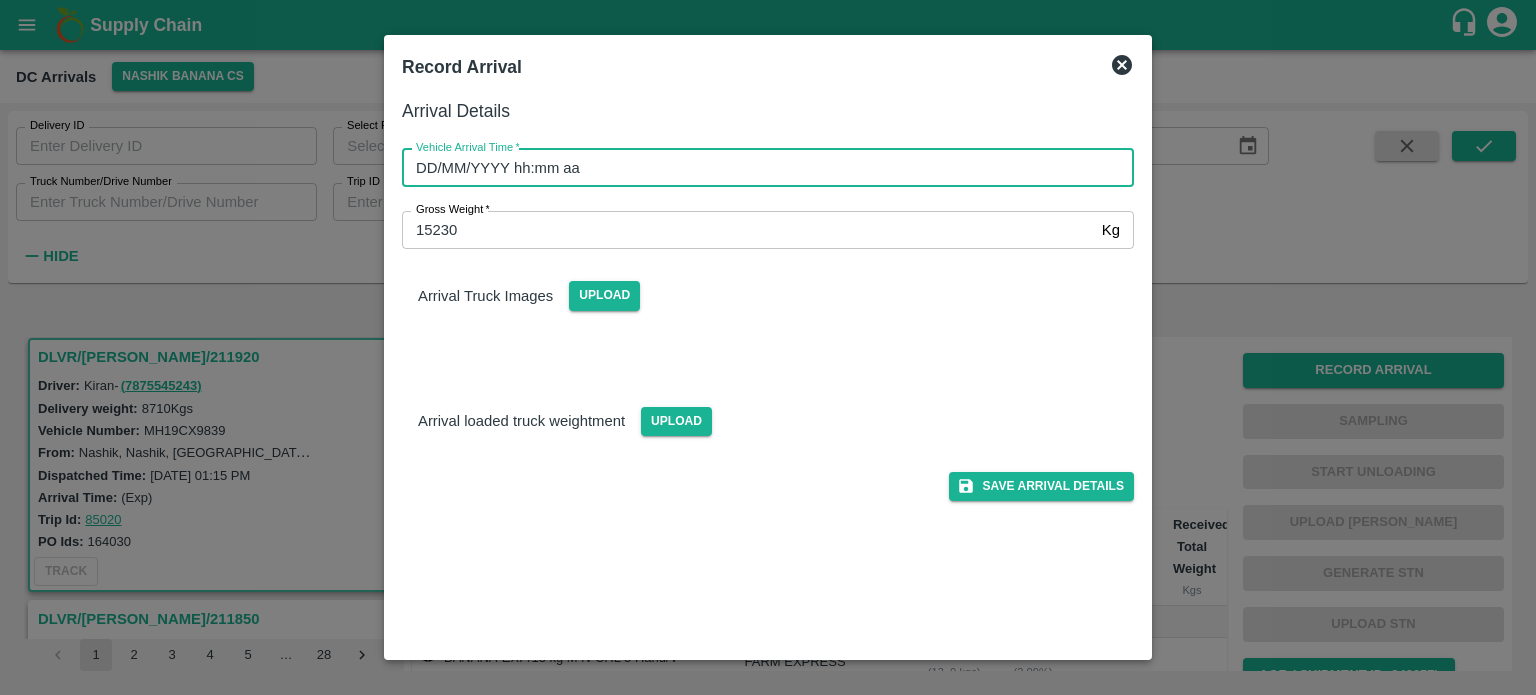 click on "DD/MM/YYYY hh:mm aa" at bounding box center [761, 168] 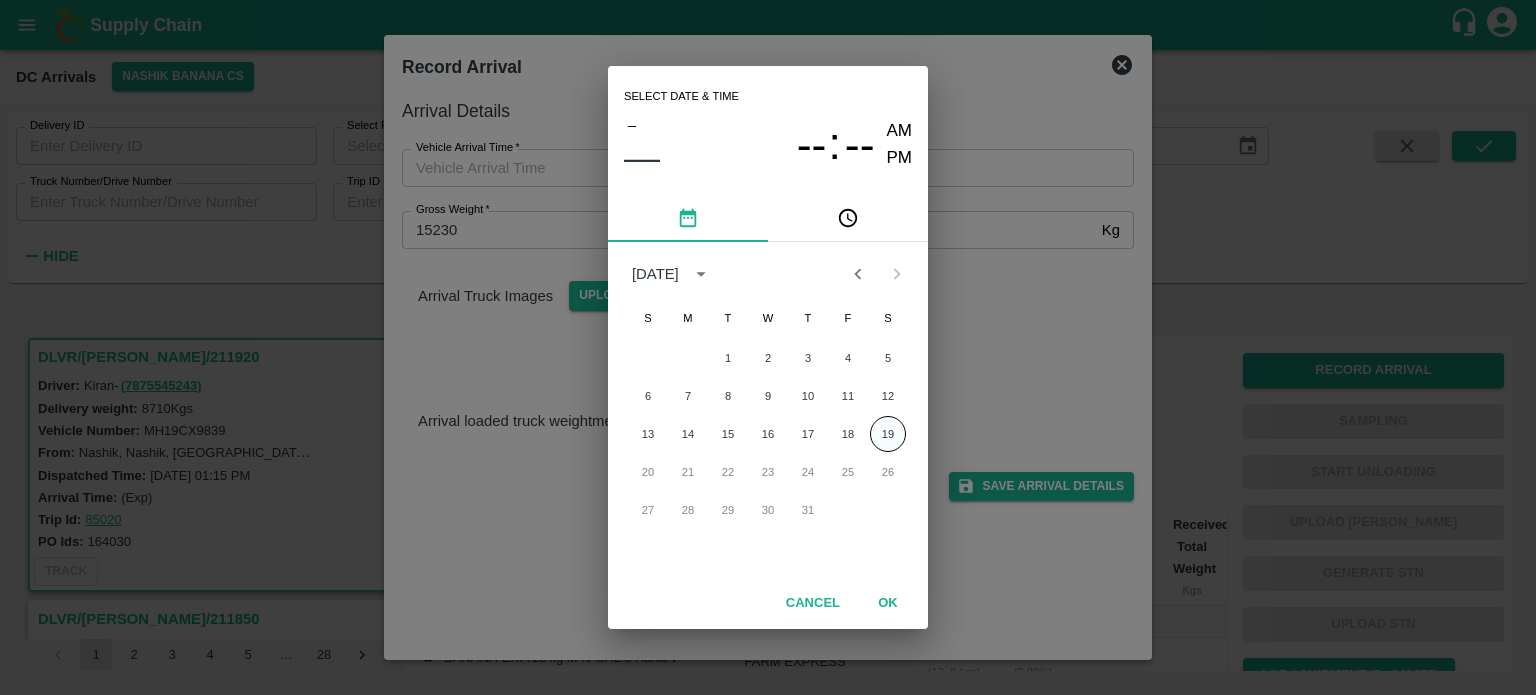 click on "19" at bounding box center (888, 434) 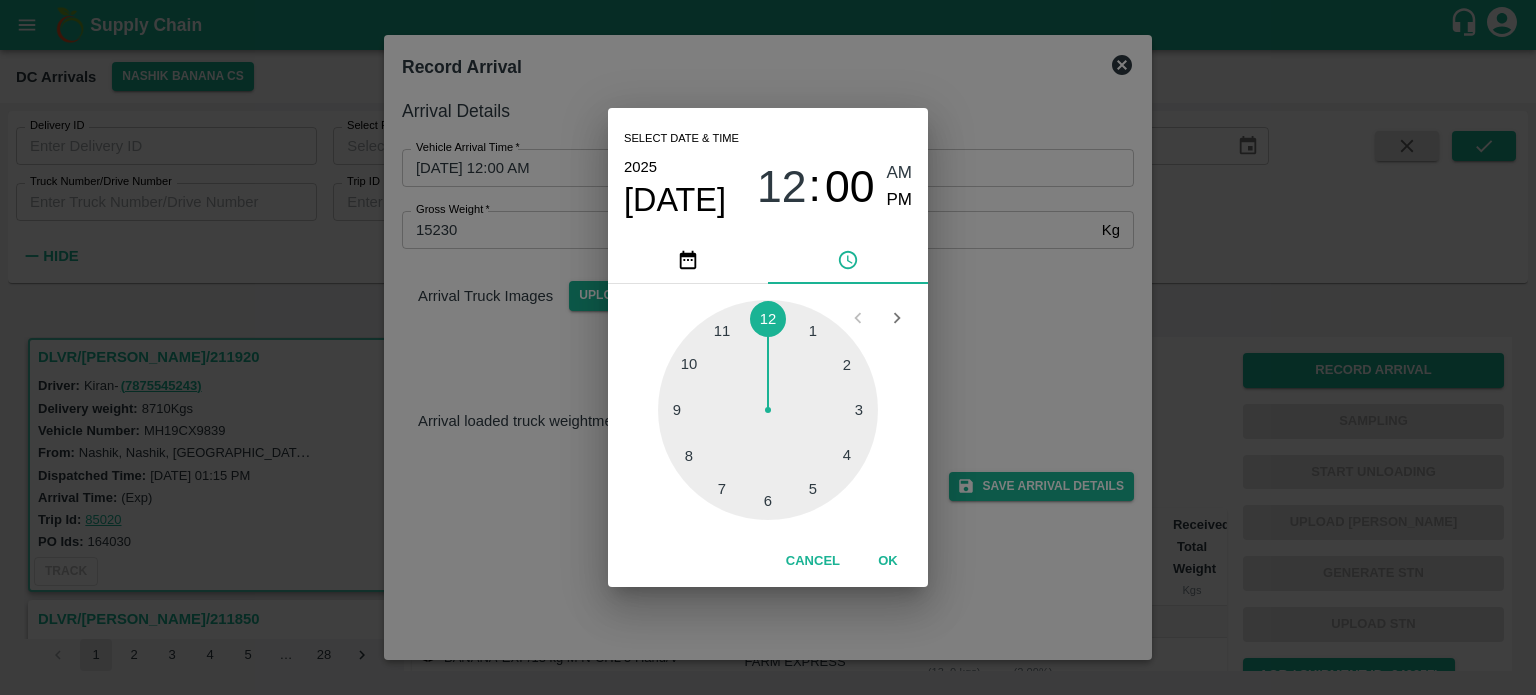 click at bounding box center (768, 410) 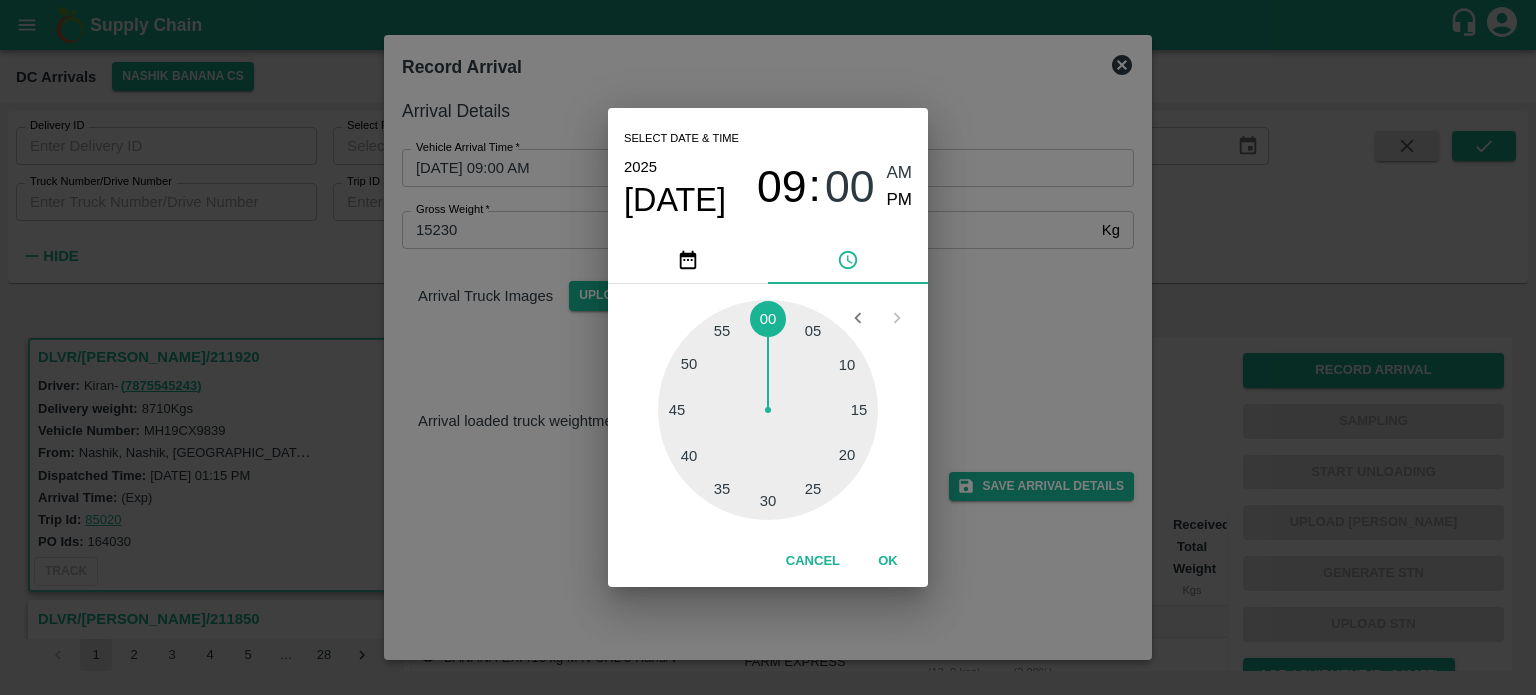 click at bounding box center [768, 410] 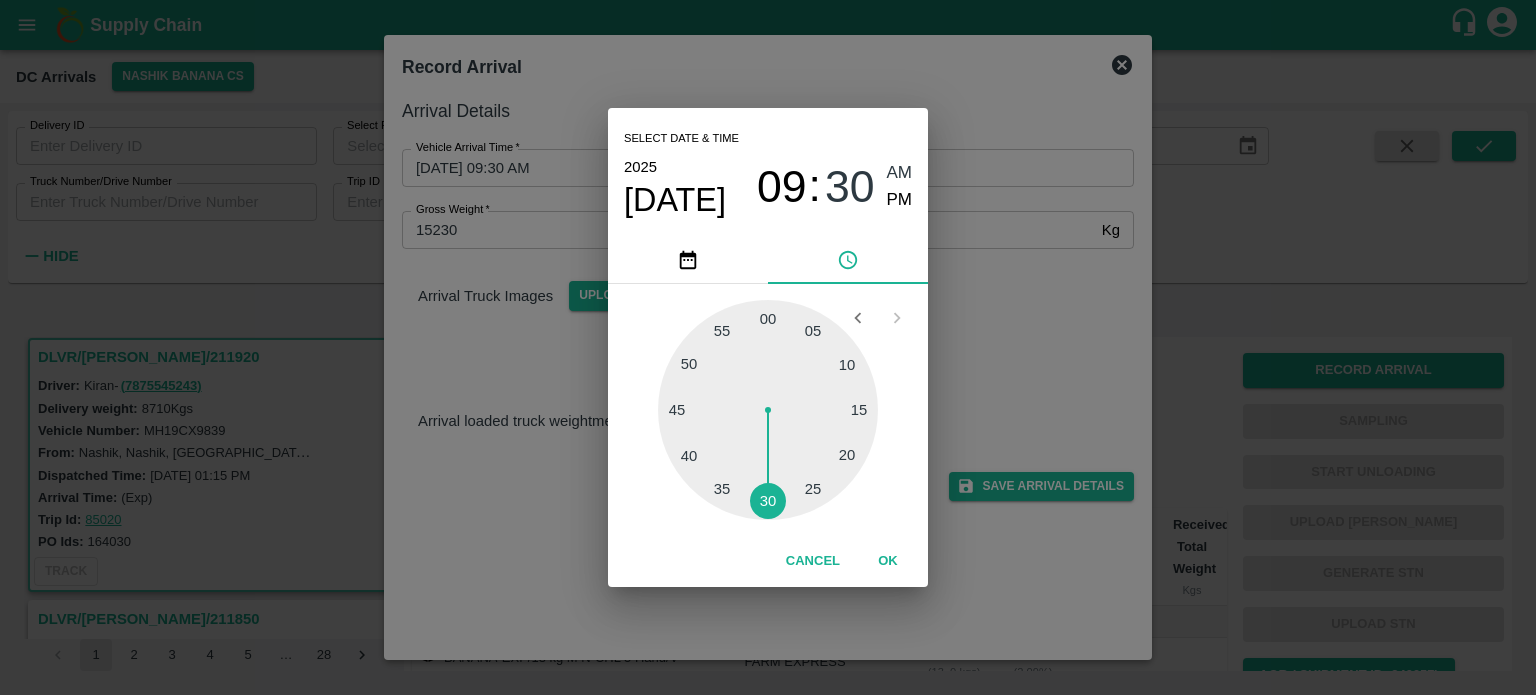click on "Select date & time [DATE] 09 : 30 AM PM 05 10 15 20 25 30 35 40 45 50 55 00 Cancel OK" at bounding box center (768, 347) 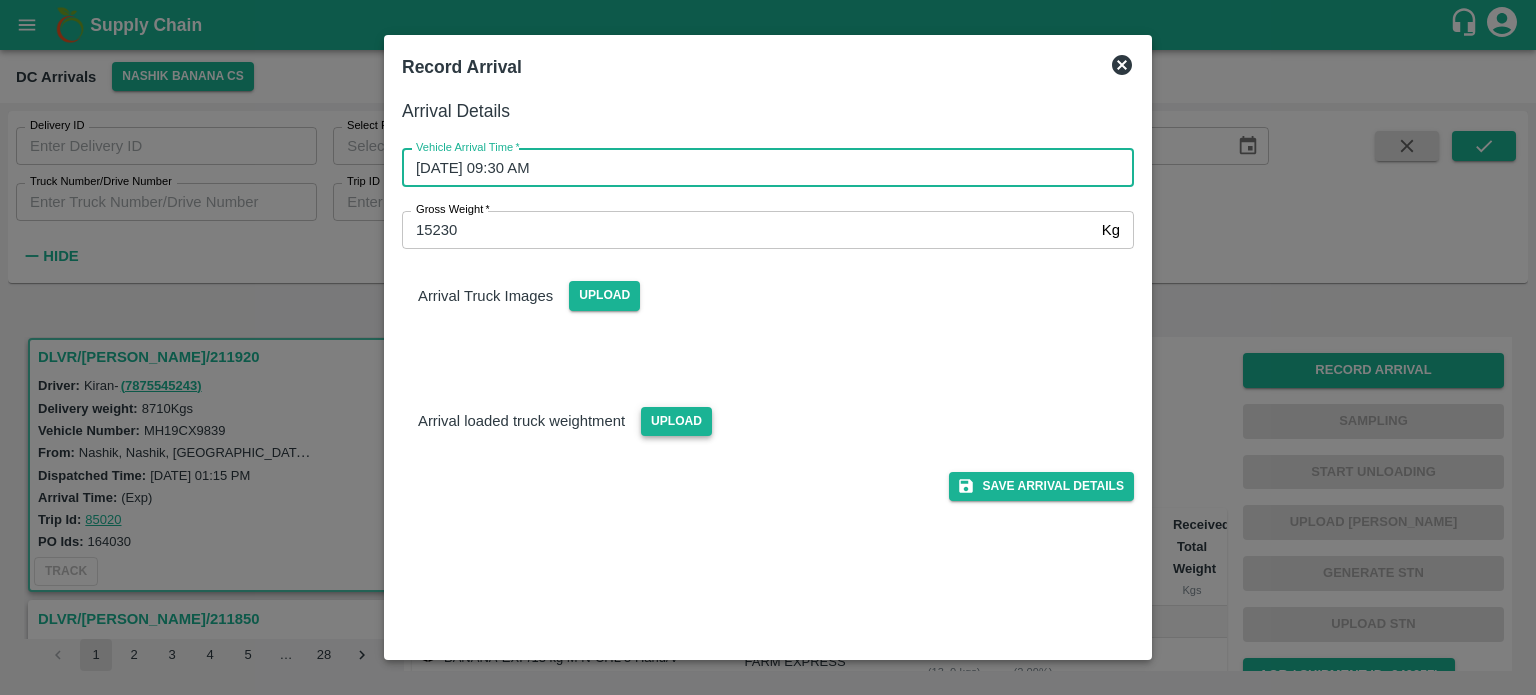 click on "Upload" at bounding box center (676, 421) 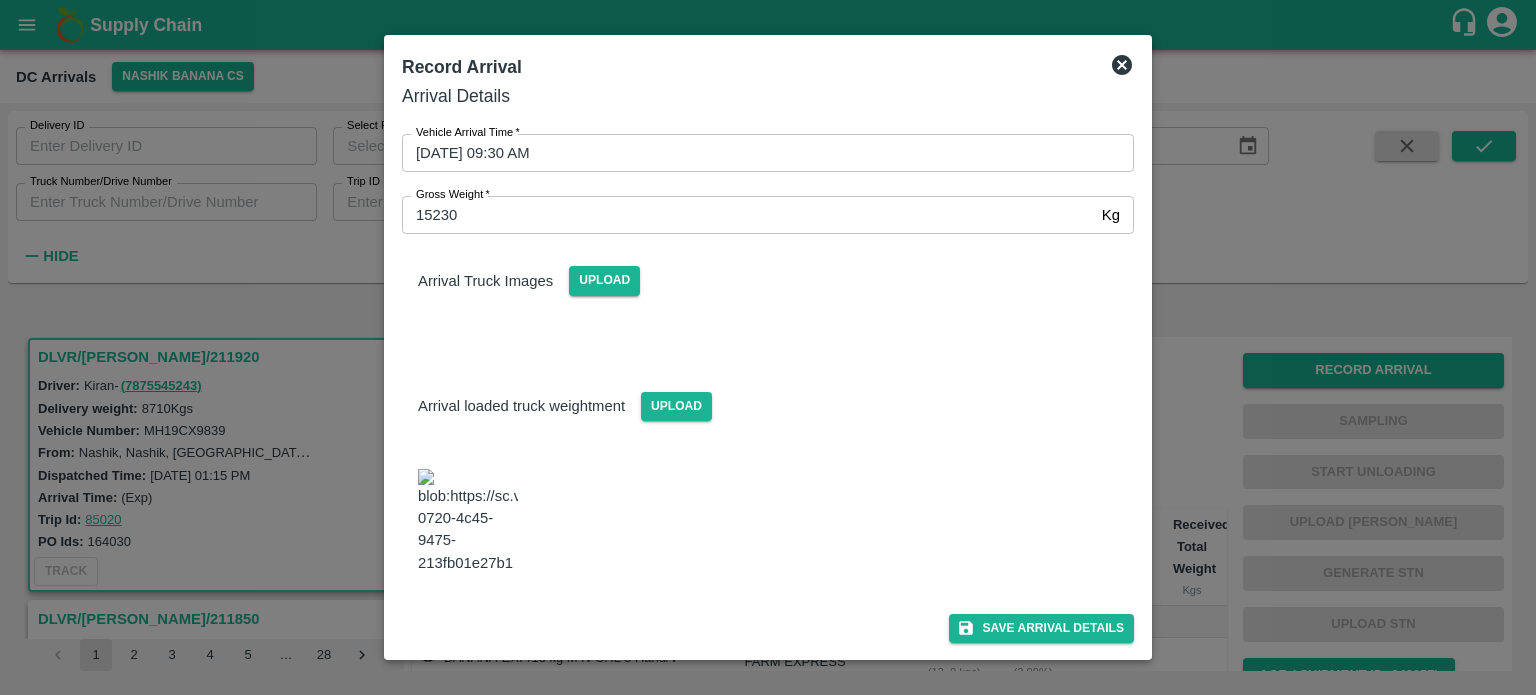 scroll, scrollTop: 112, scrollLeft: 0, axis: vertical 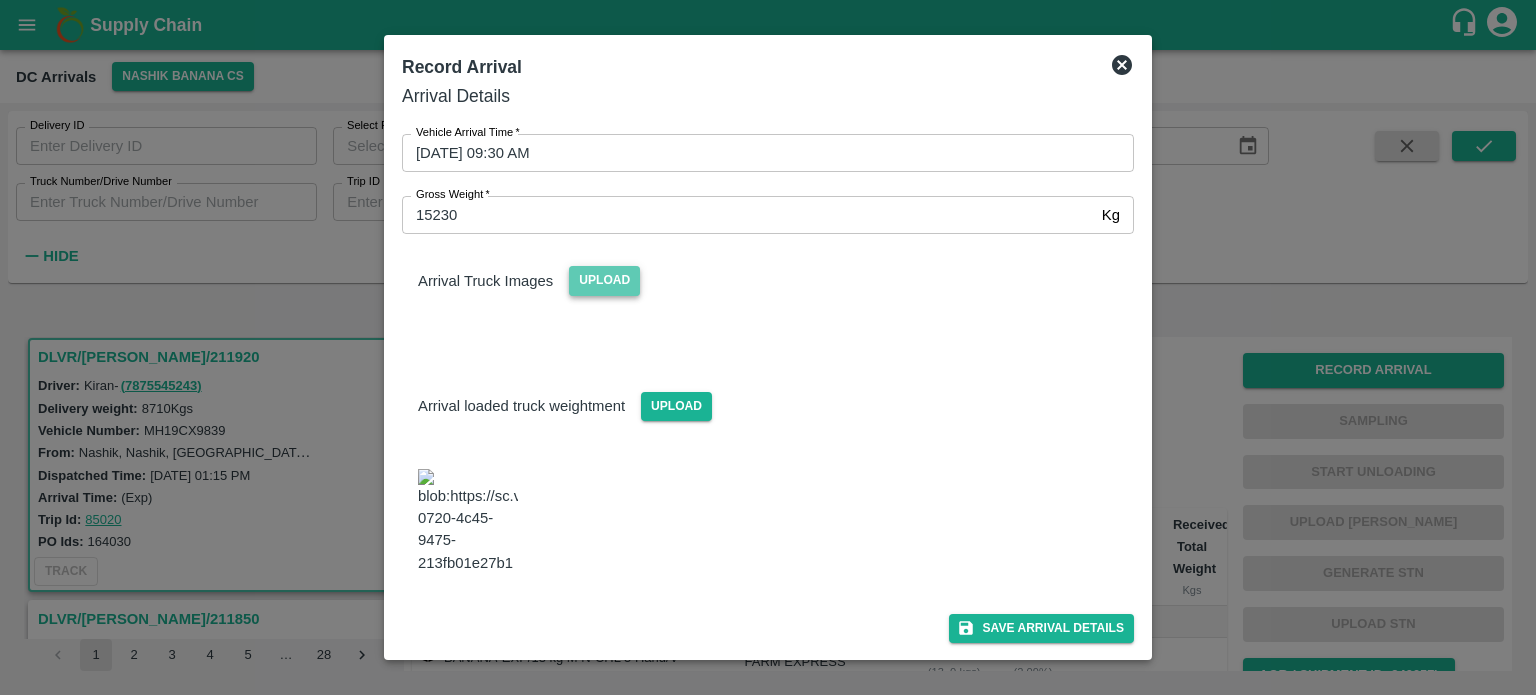 click on "Upload" at bounding box center [604, 280] 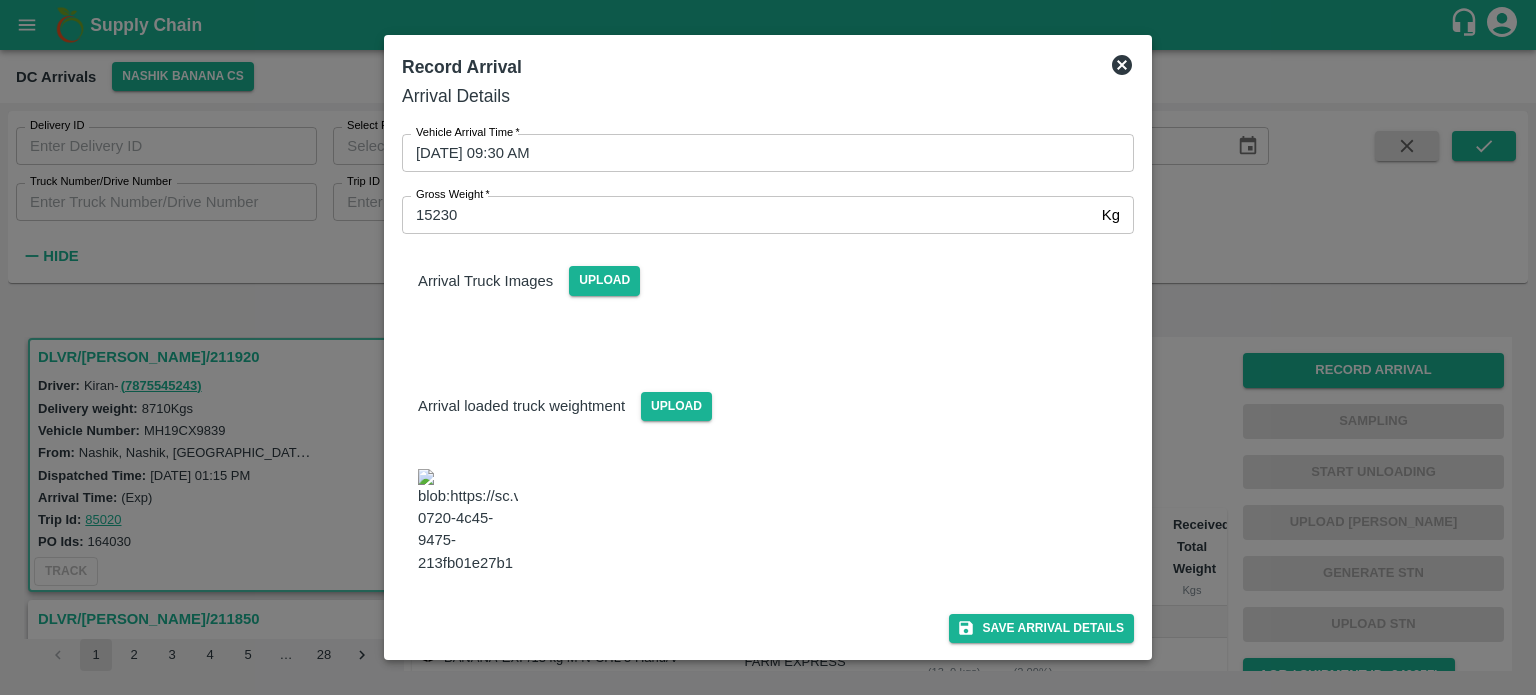 scroll, scrollTop: 0, scrollLeft: 0, axis: both 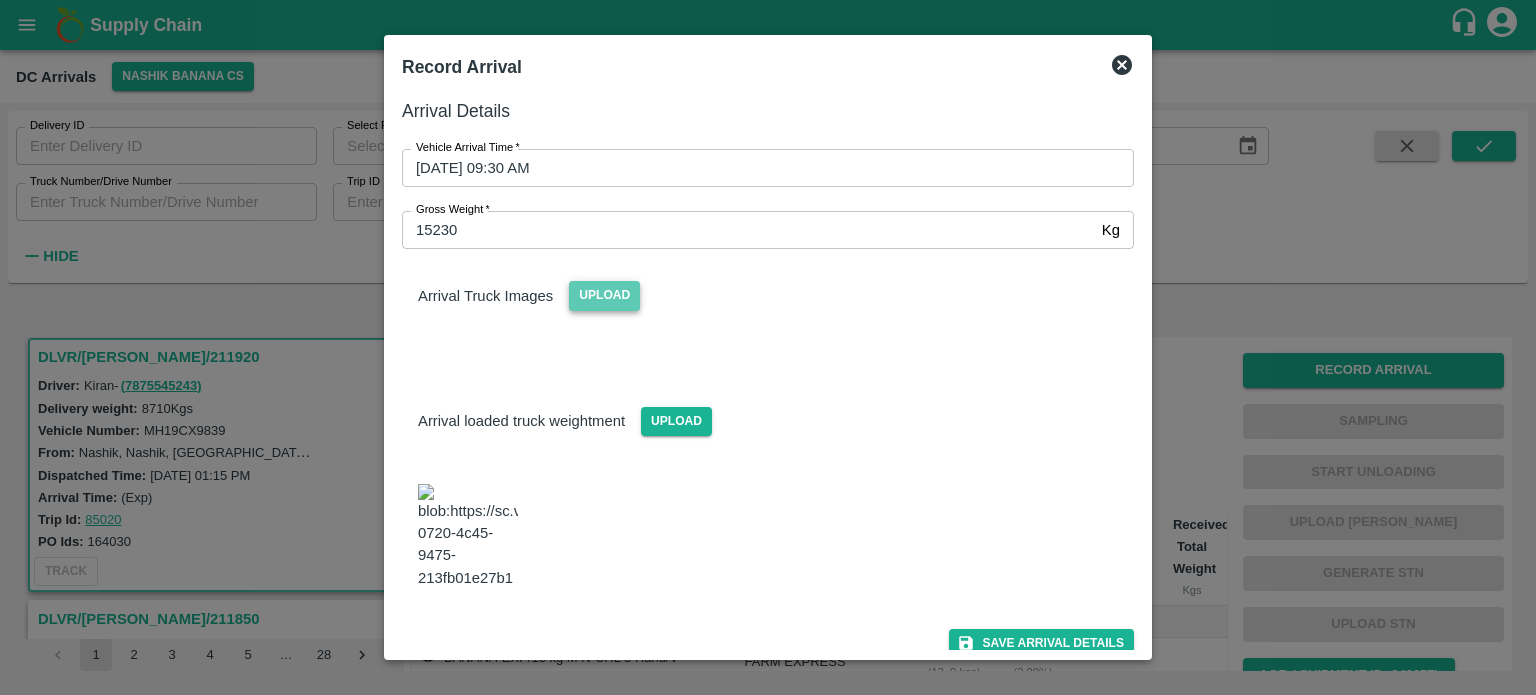 click on "Upload" at bounding box center [604, 295] 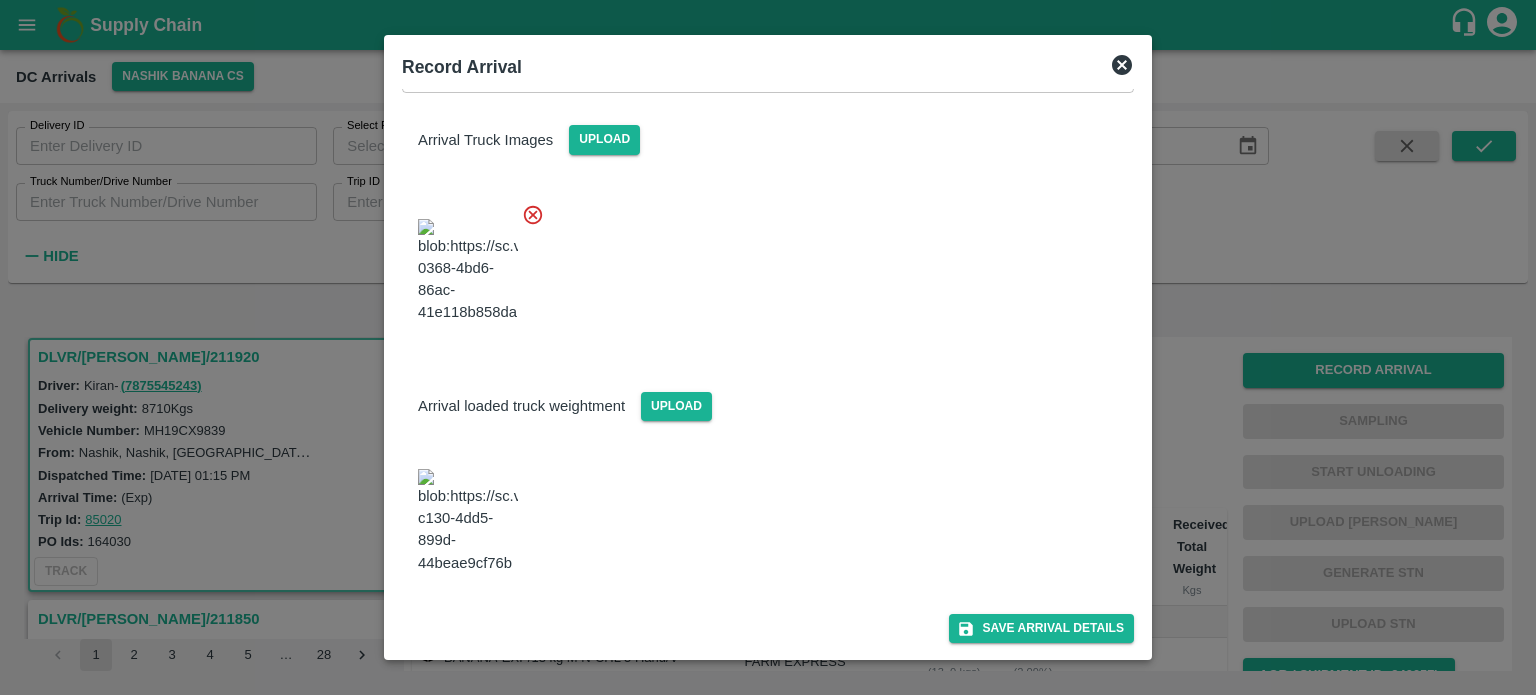 scroll, scrollTop: 391, scrollLeft: 0, axis: vertical 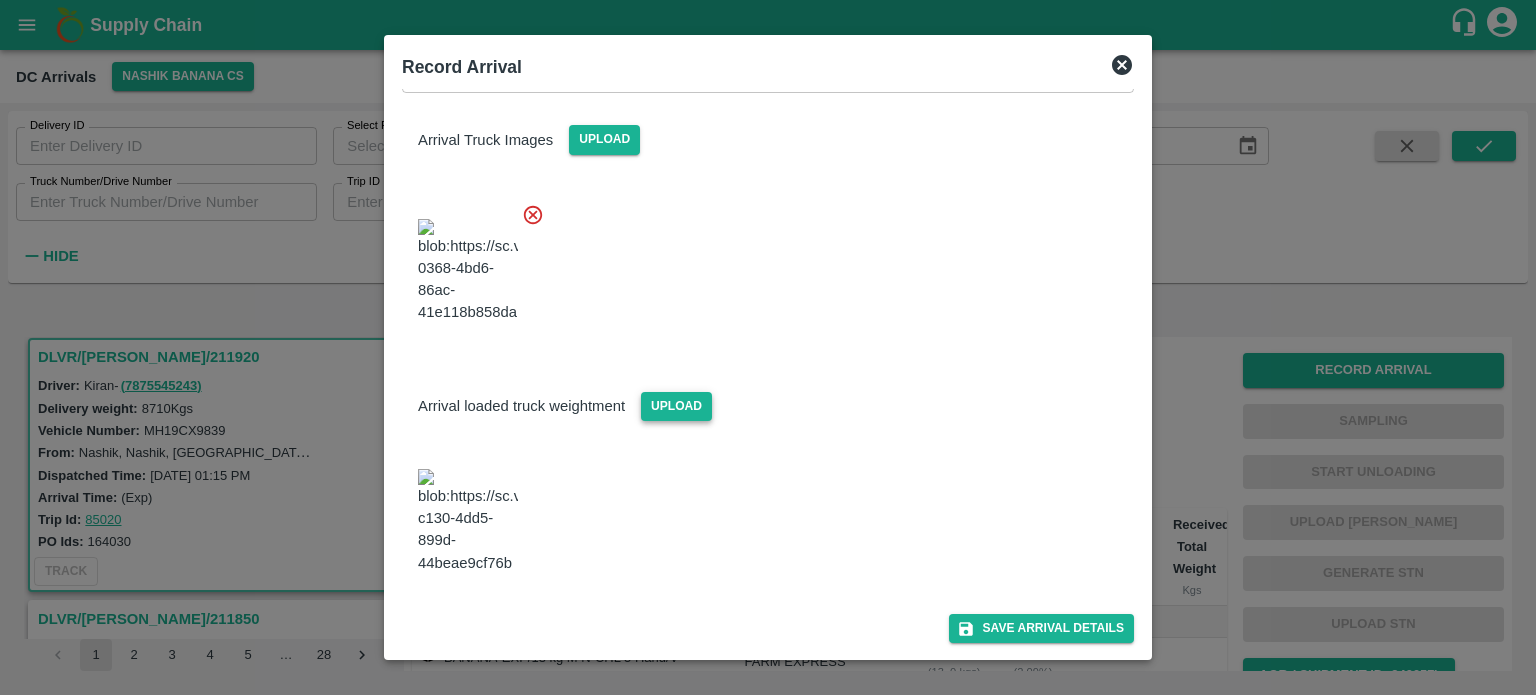 click on "Upload" at bounding box center (676, 406) 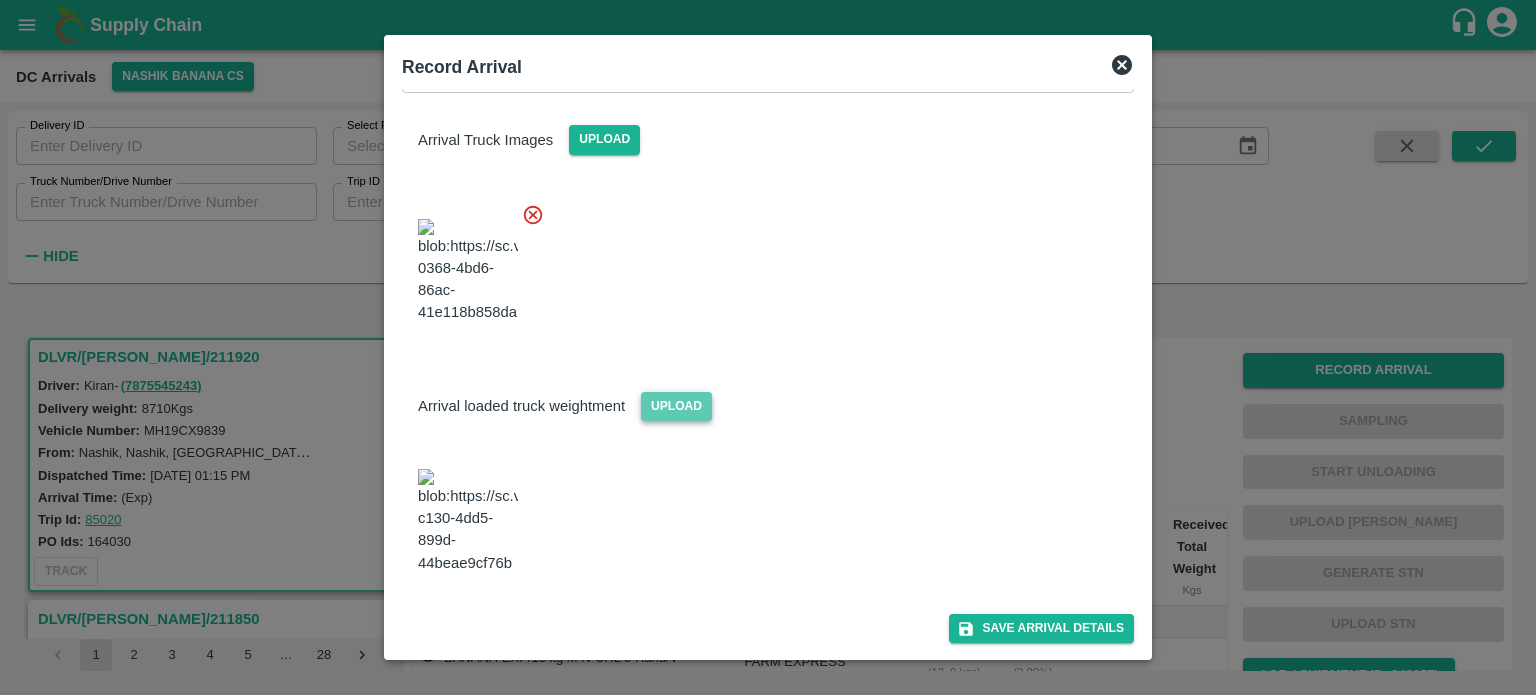 click on "Upload" at bounding box center (676, 406) 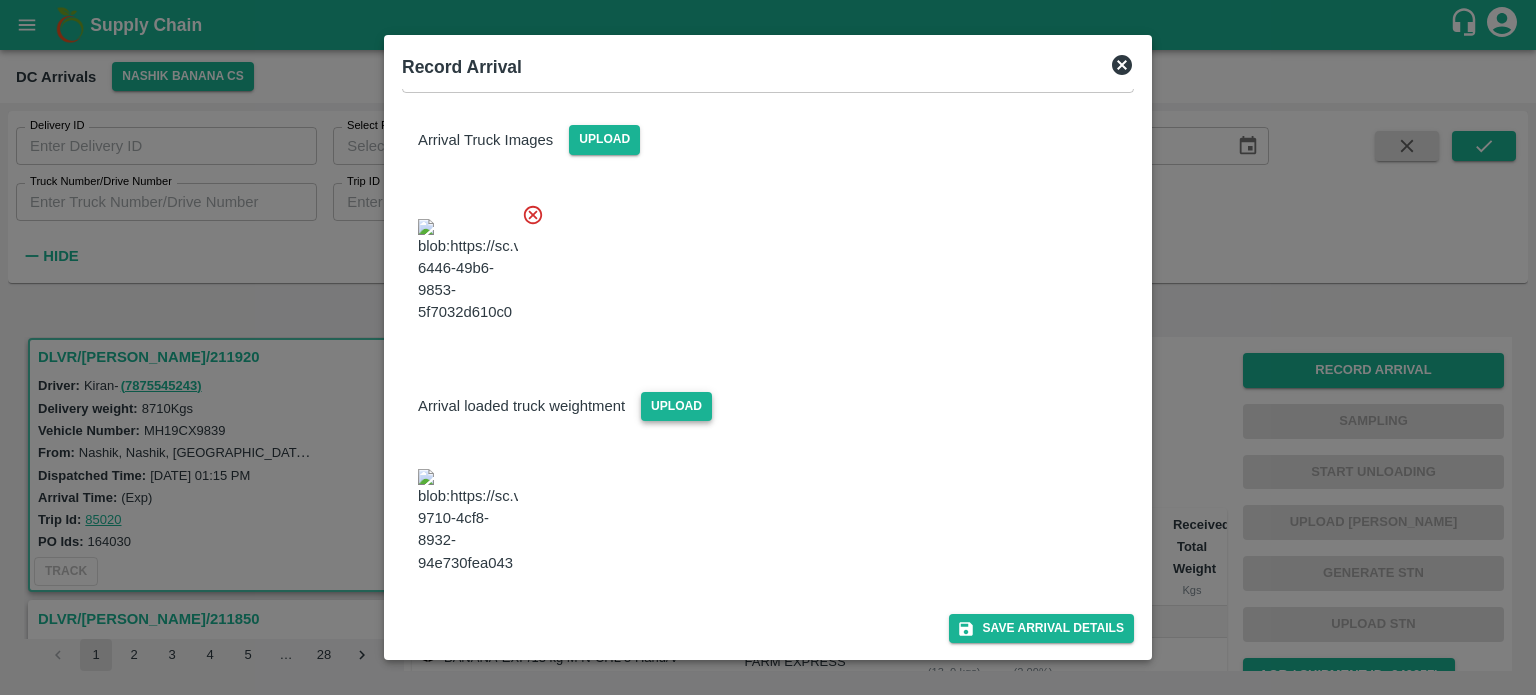scroll, scrollTop: 209, scrollLeft: 0, axis: vertical 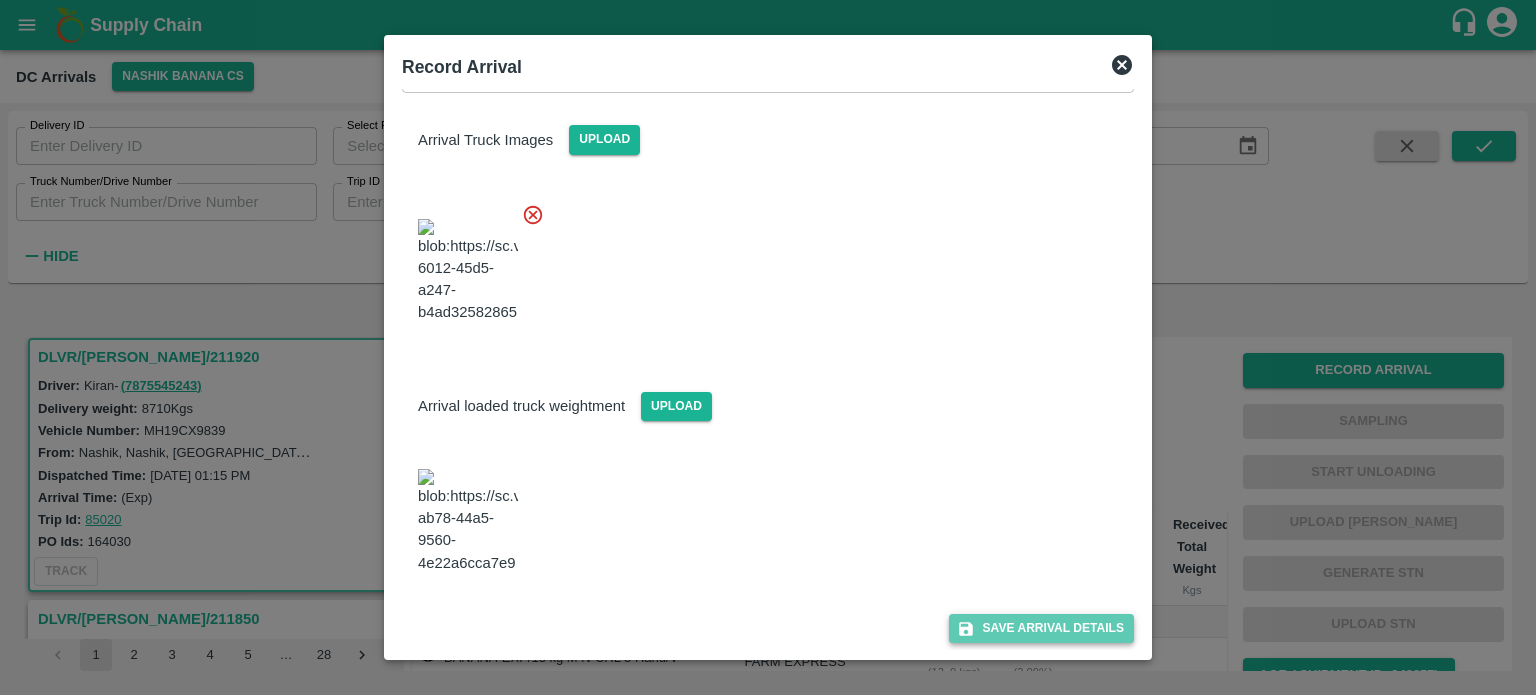 click on "Save Arrival Details" at bounding box center (1041, 628) 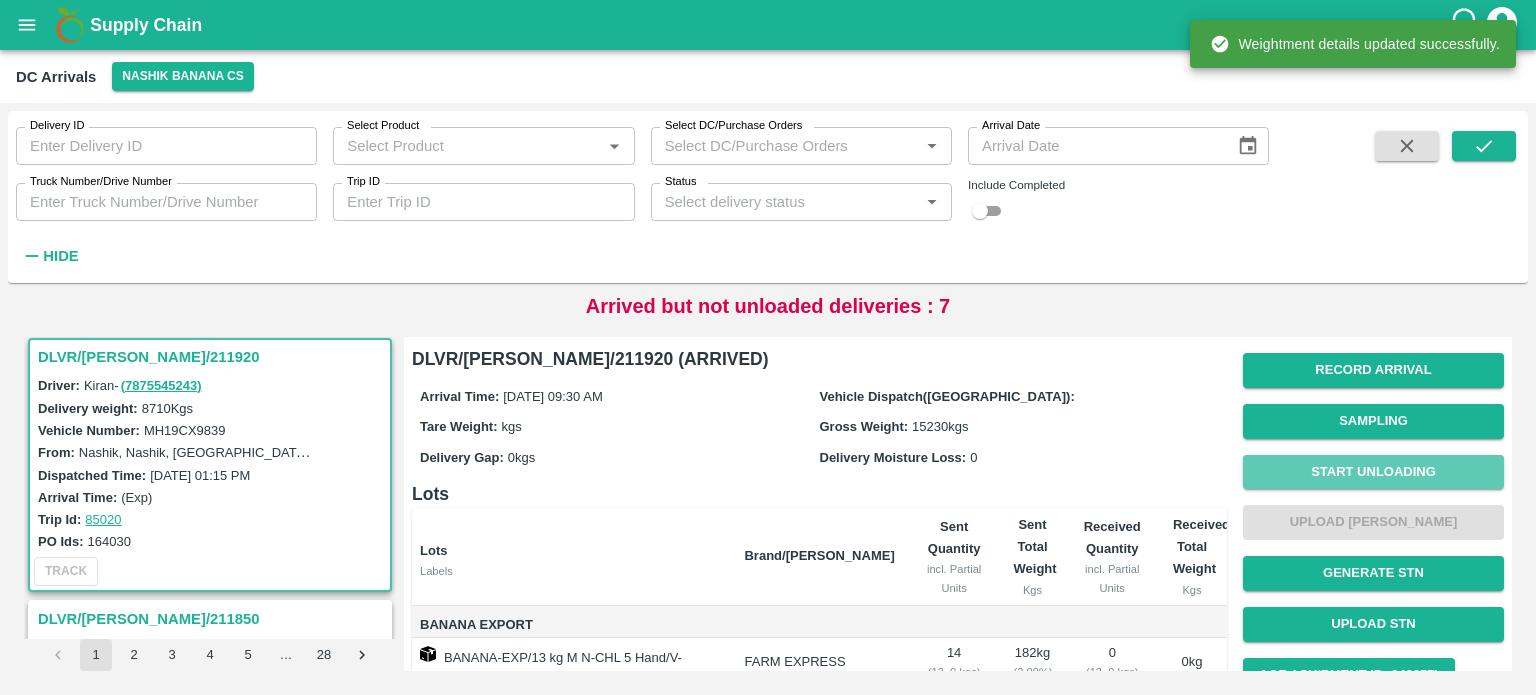 click on "Start Unloading" at bounding box center [1373, 472] 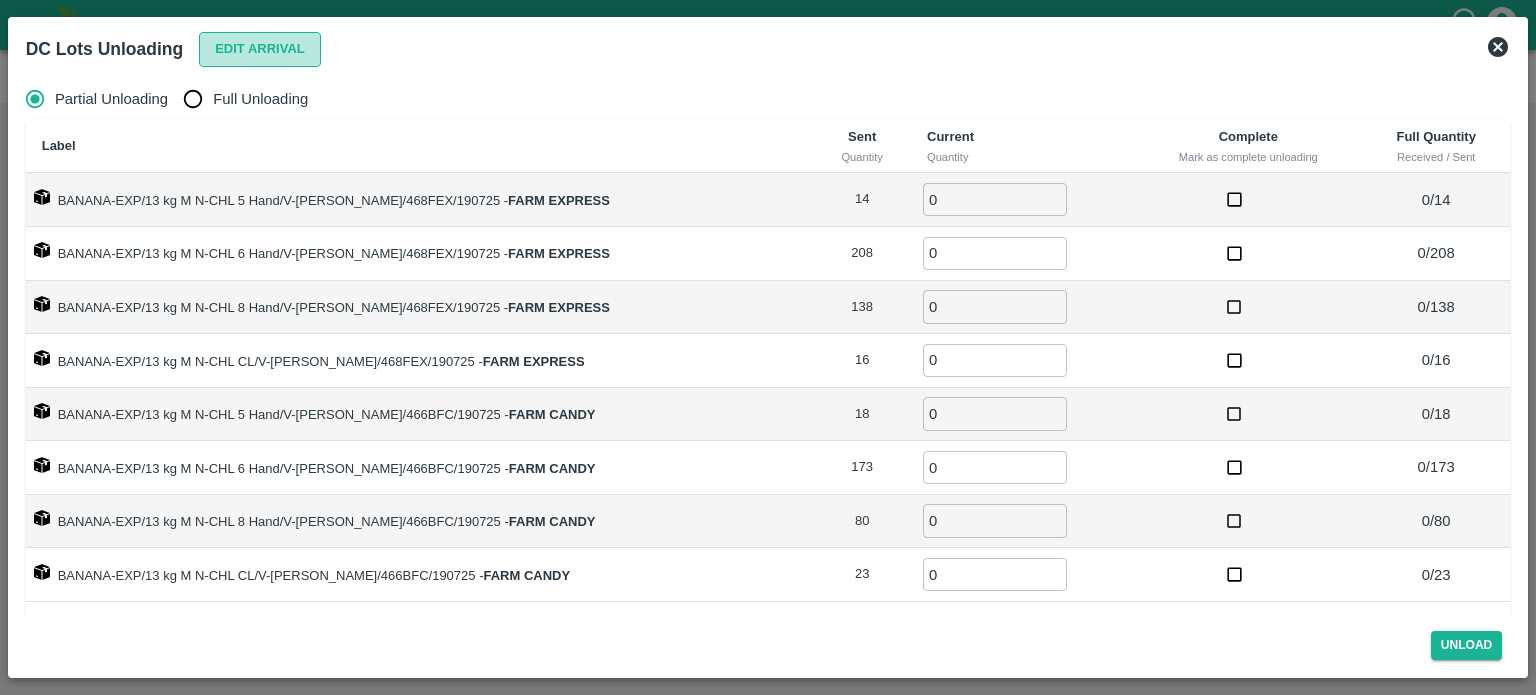 click on "Edit Arrival" at bounding box center (260, 49) 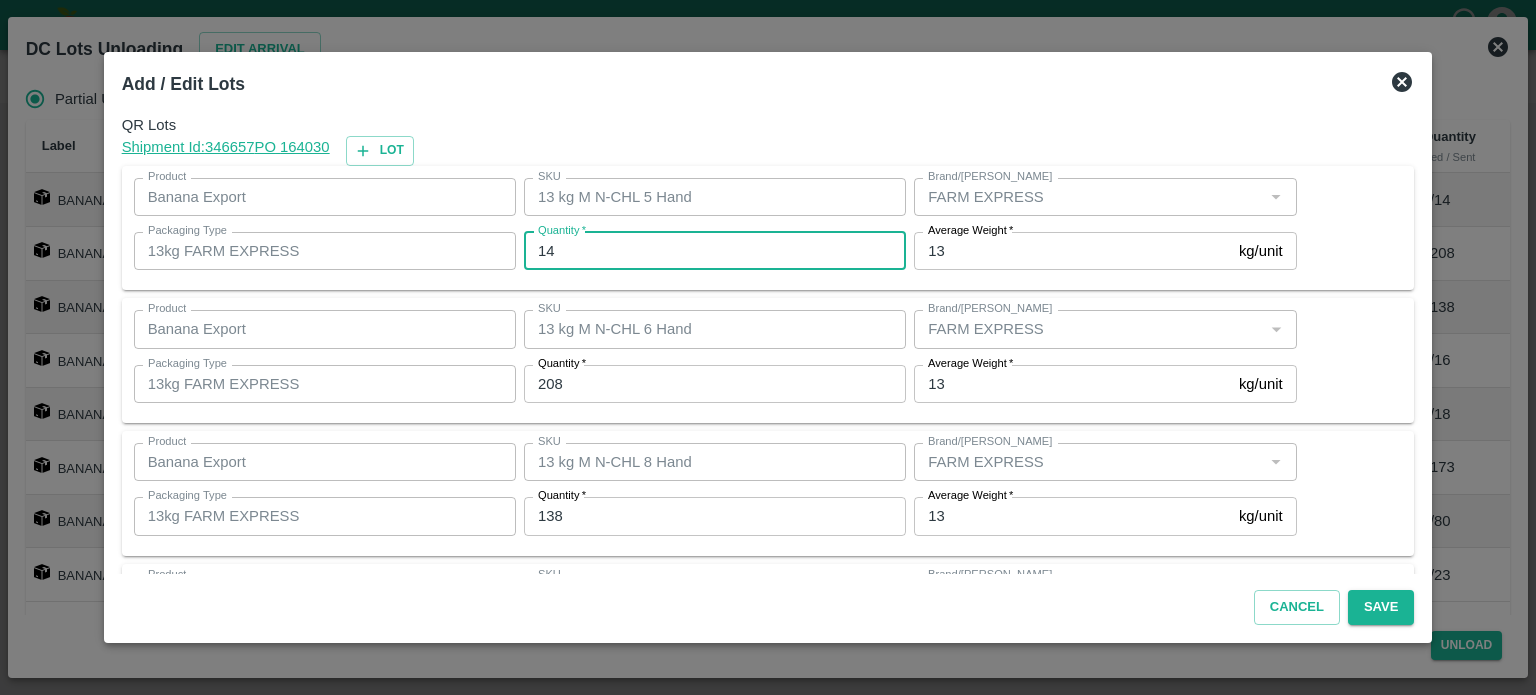 click on "14" at bounding box center [715, 251] 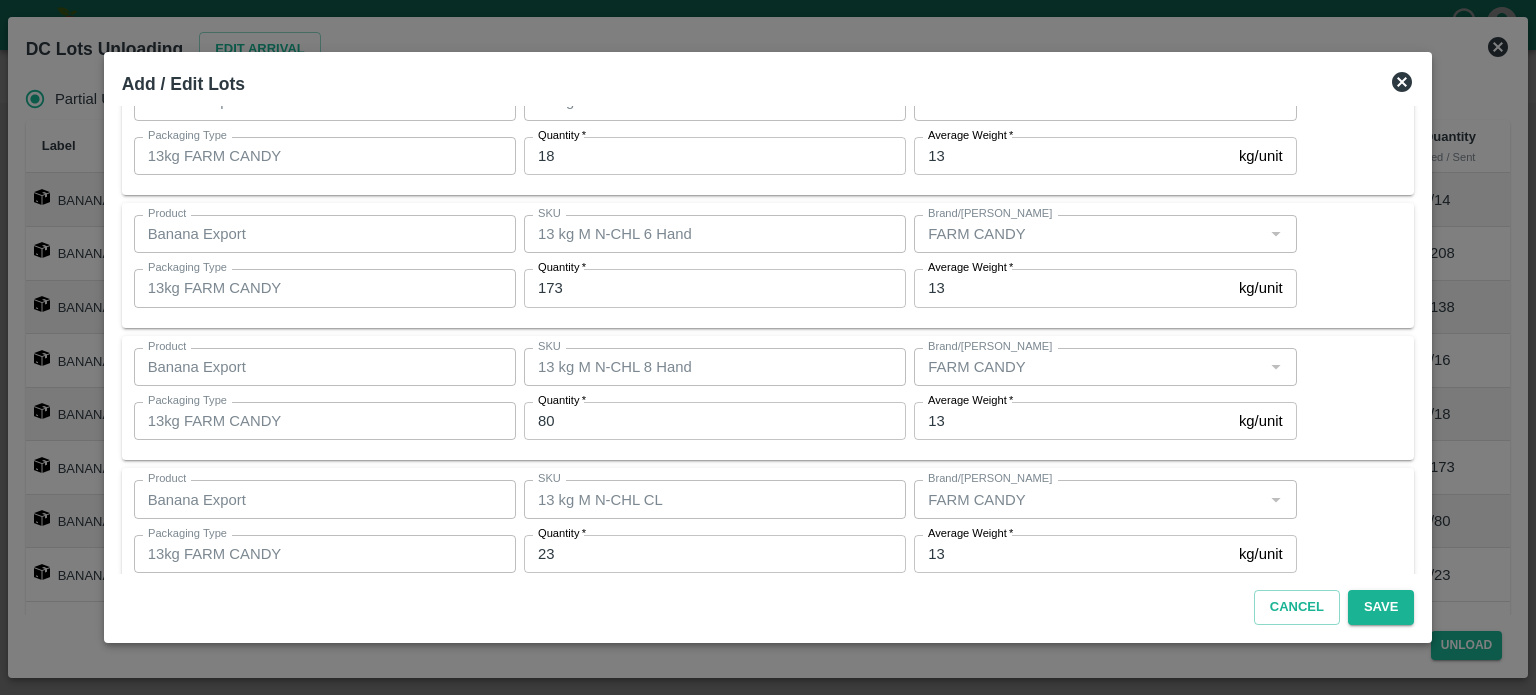 scroll, scrollTop: 627, scrollLeft: 0, axis: vertical 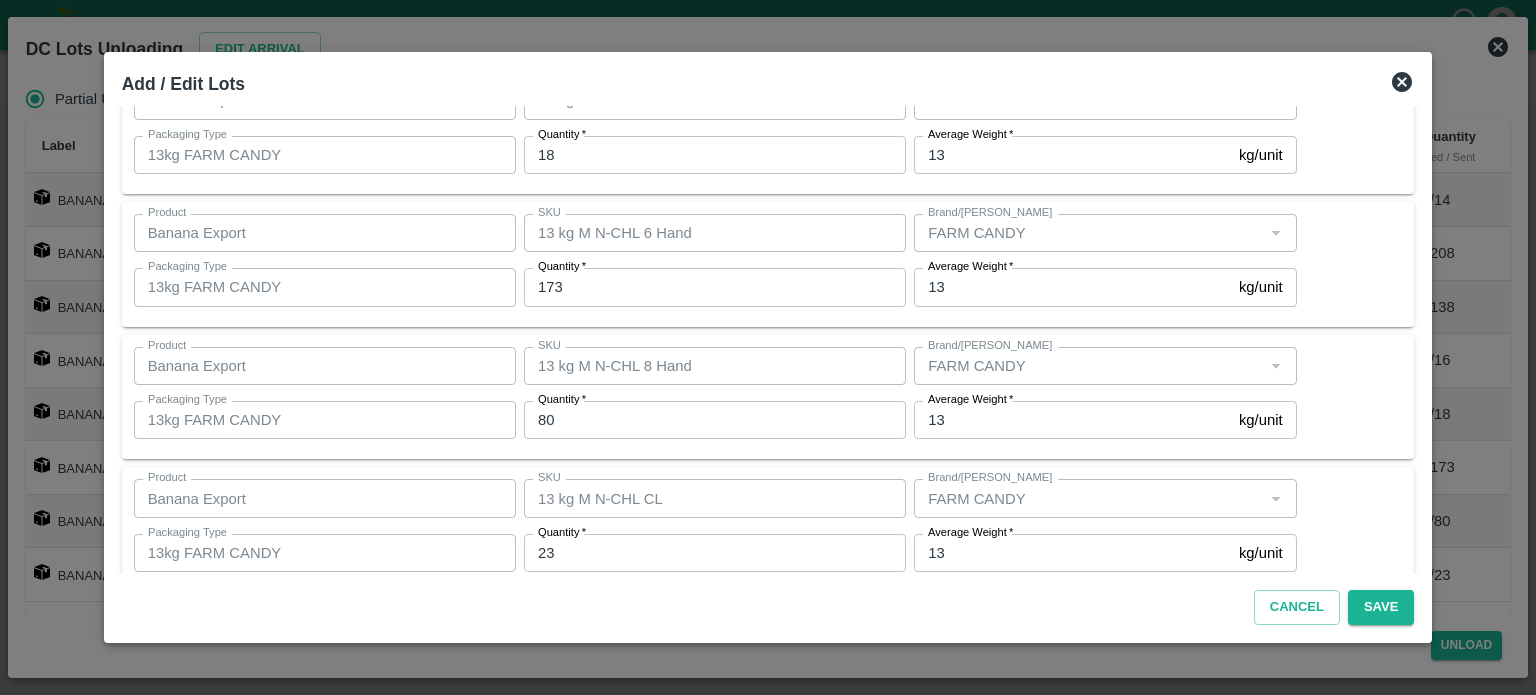 click 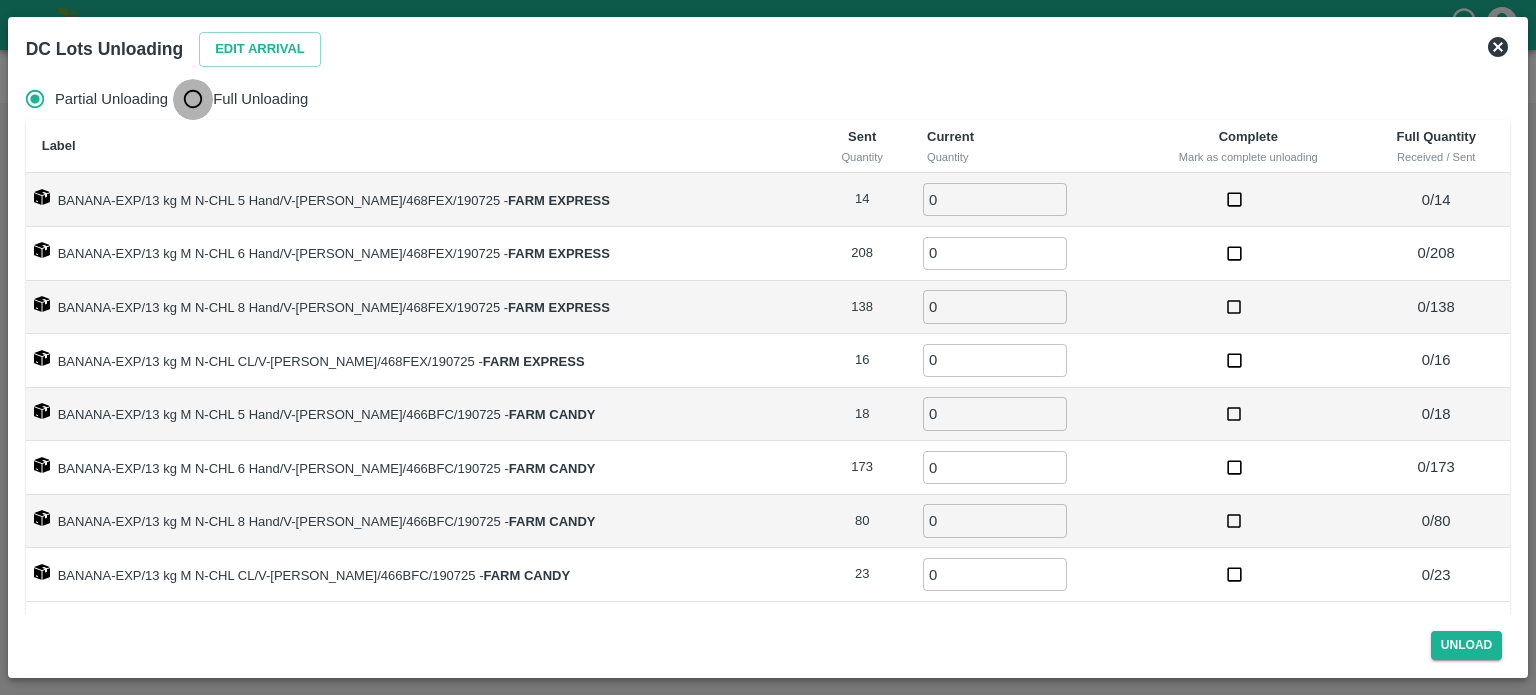 click on "Full Unloading" at bounding box center [193, 99] 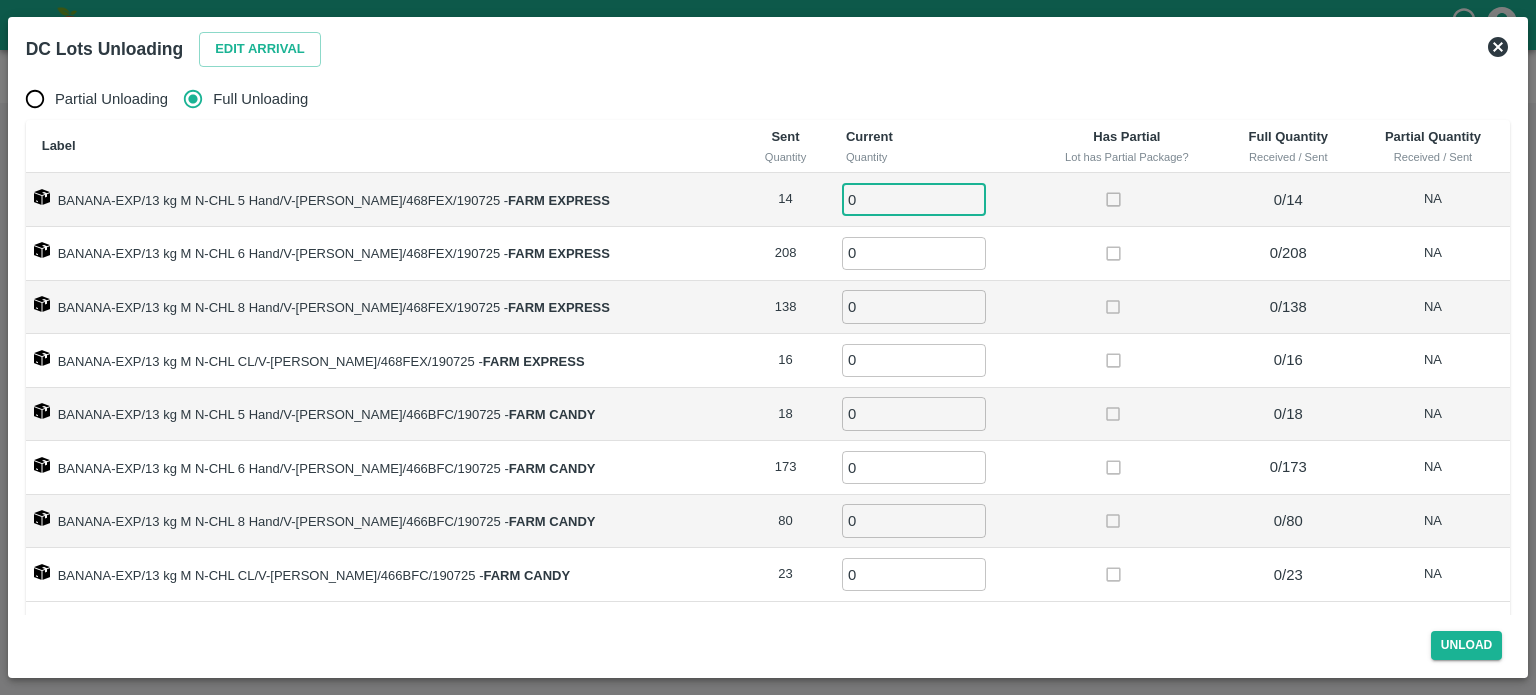 click on "0" at bounding box center [914, 199] 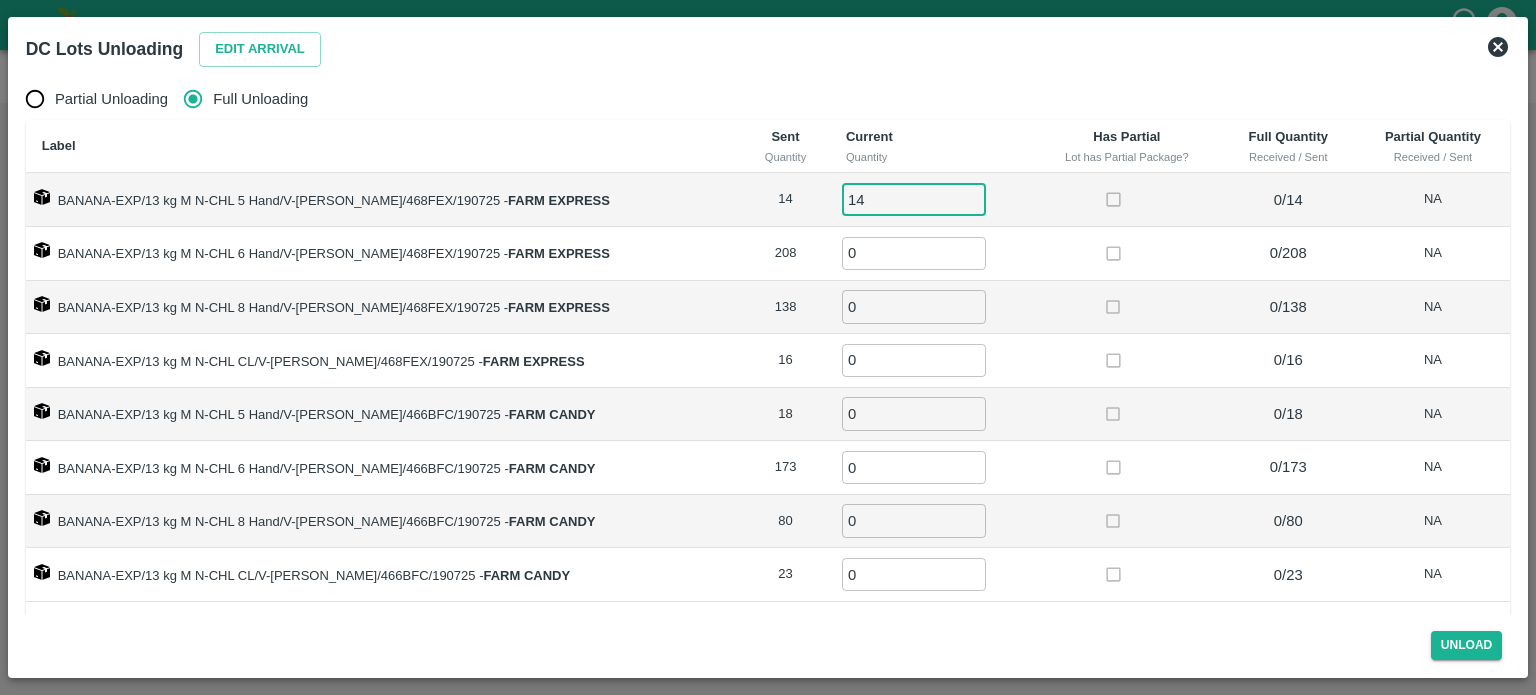 type on "14" 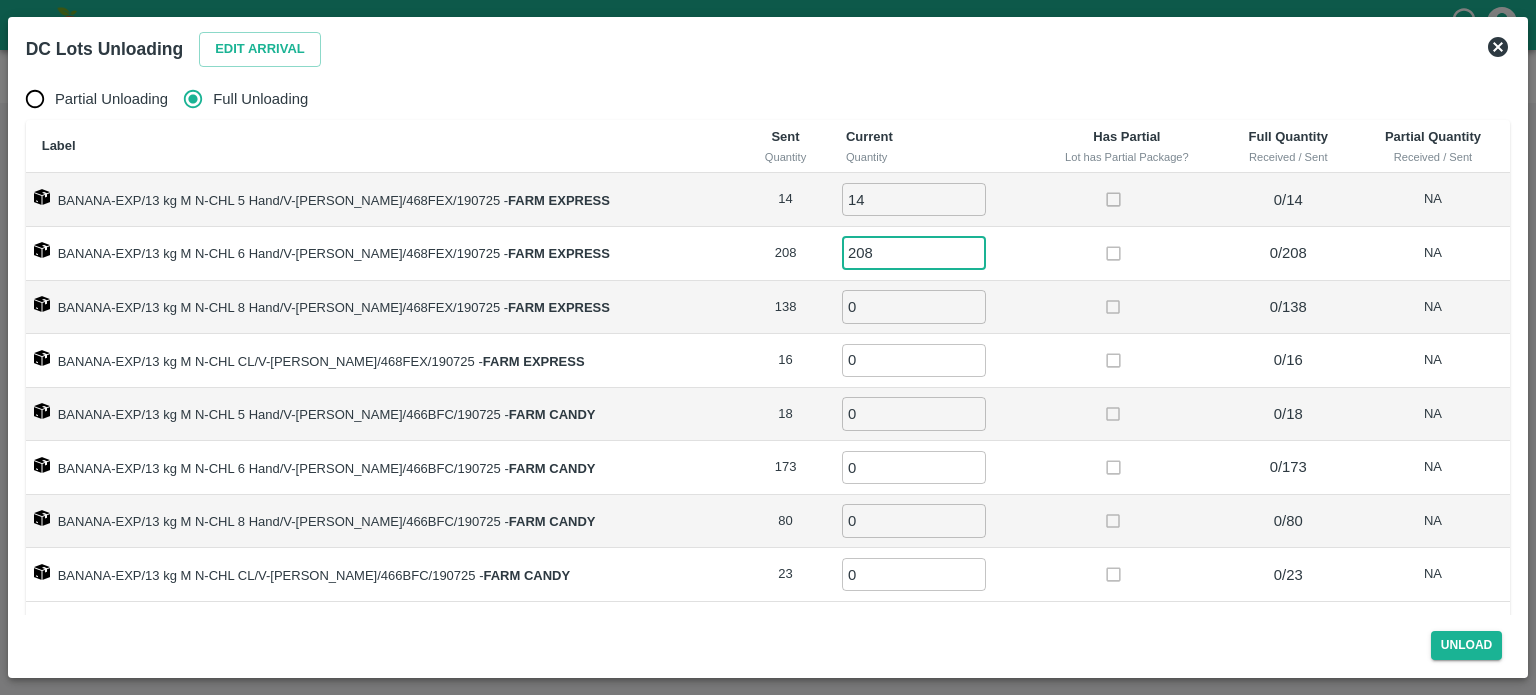 type on "208" 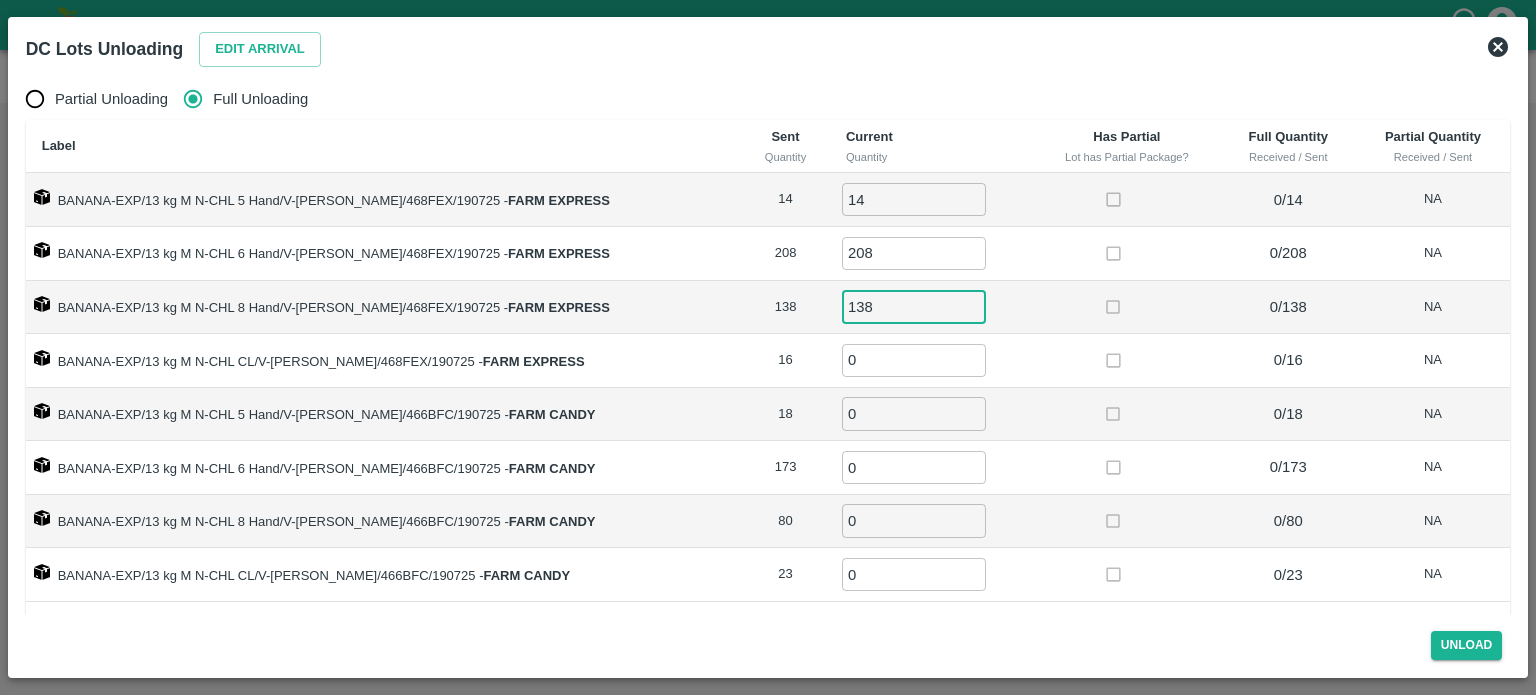 type on "138" 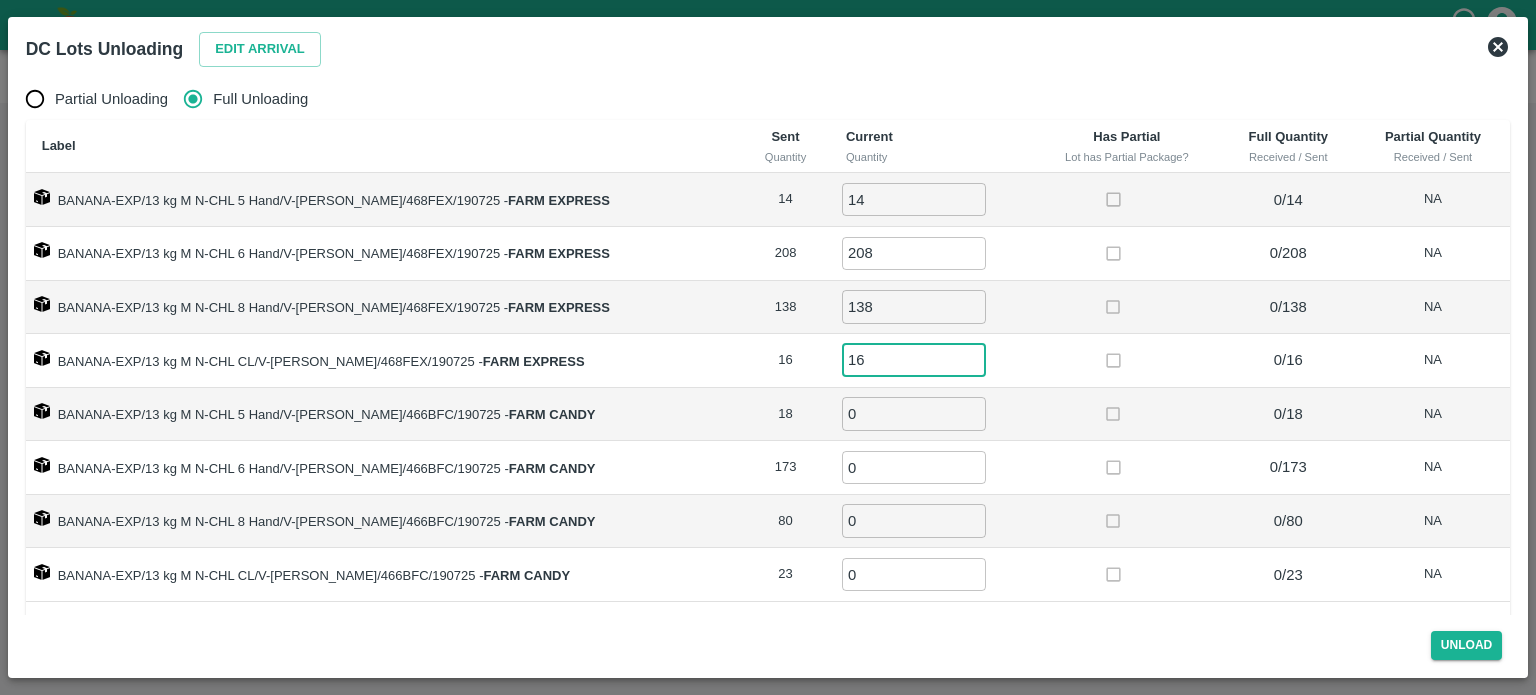 type on "16" 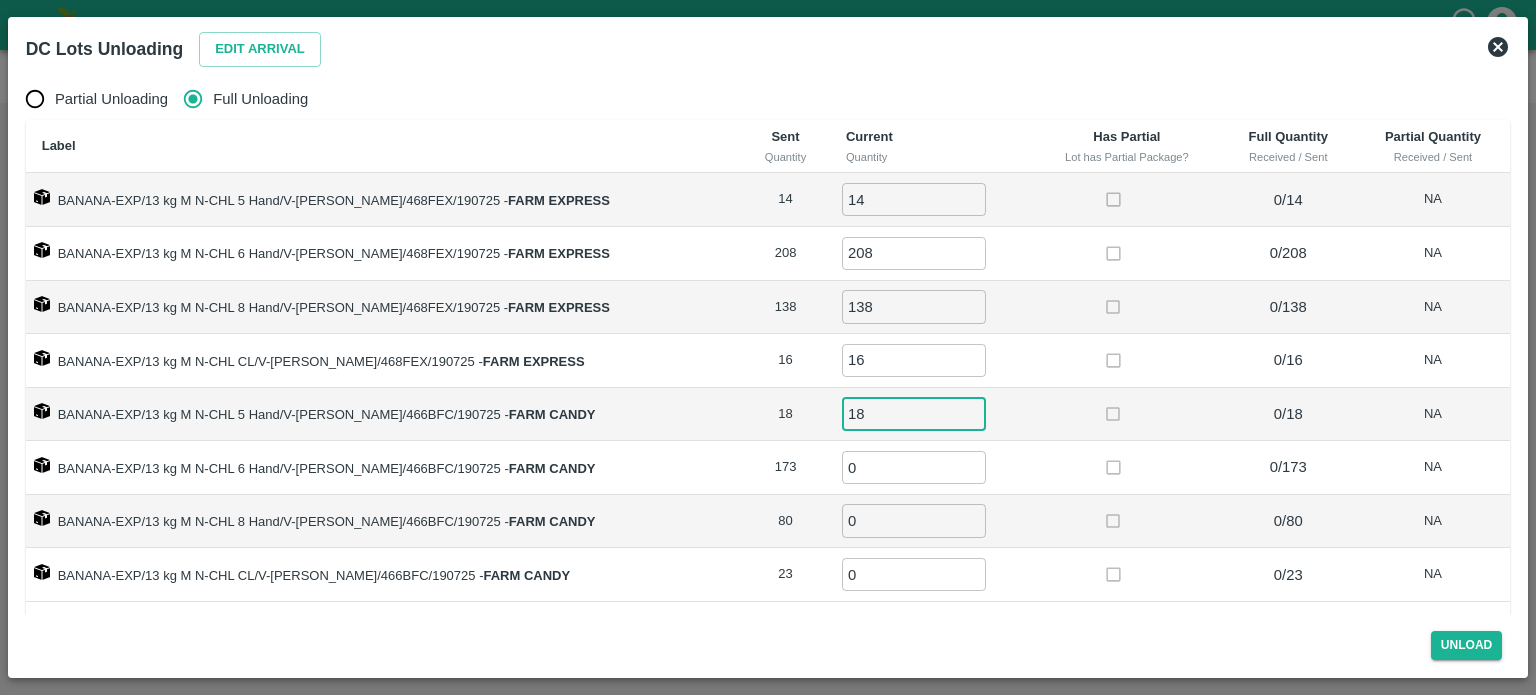 type on "18" 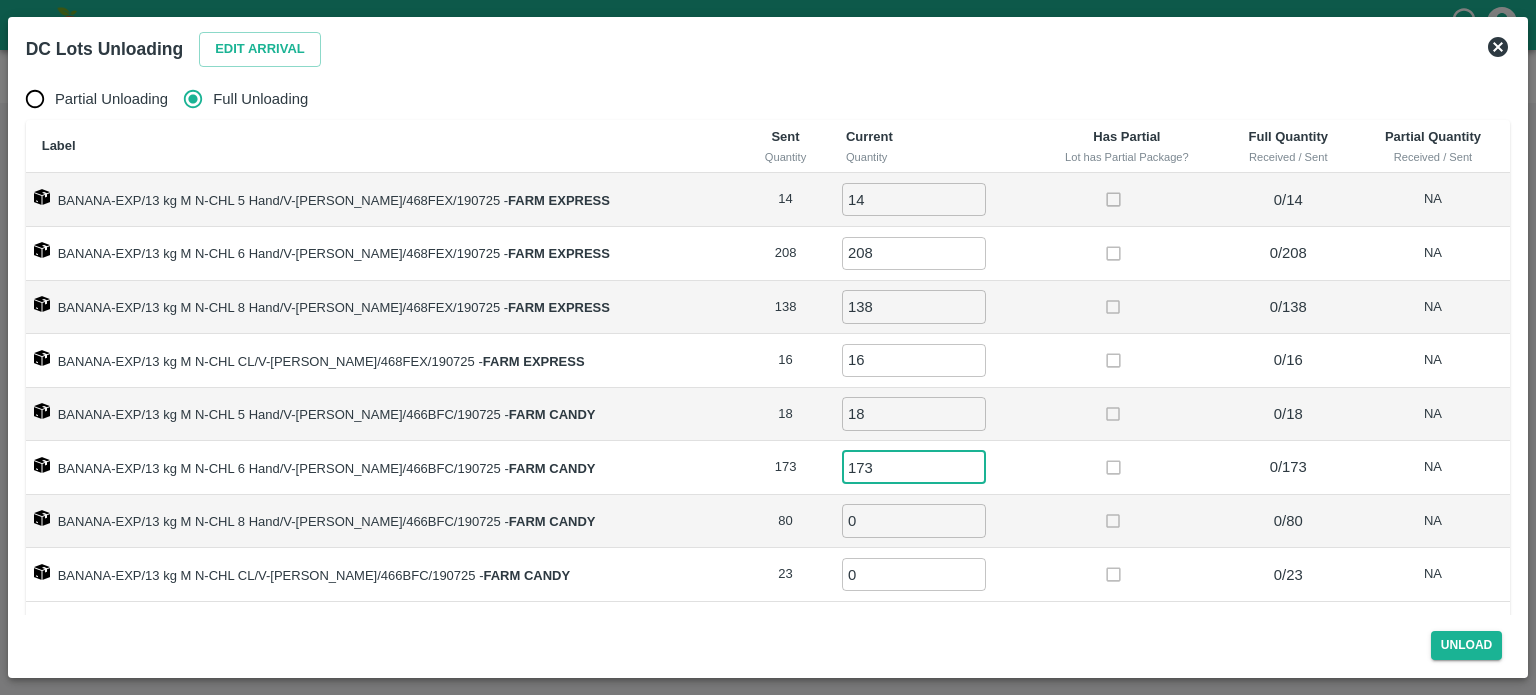 type on "173" 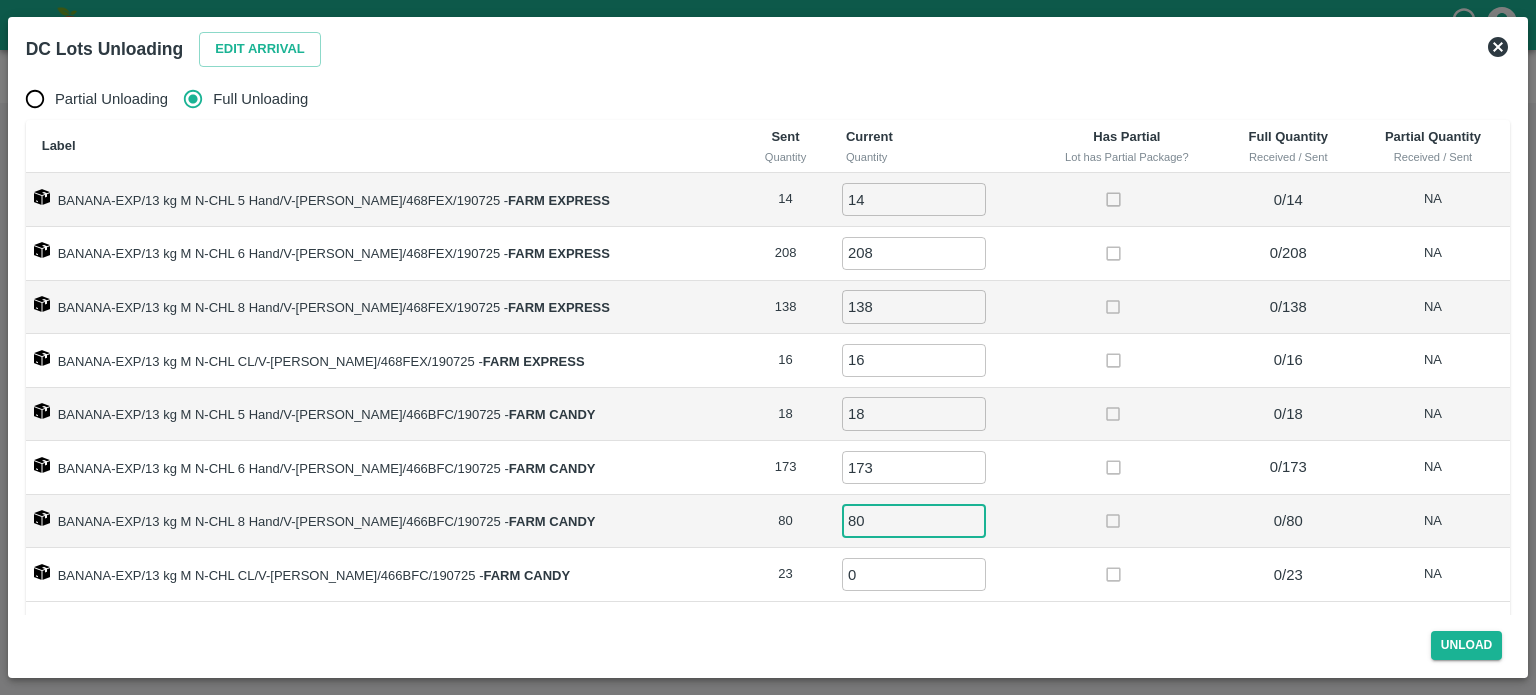 type on "80" 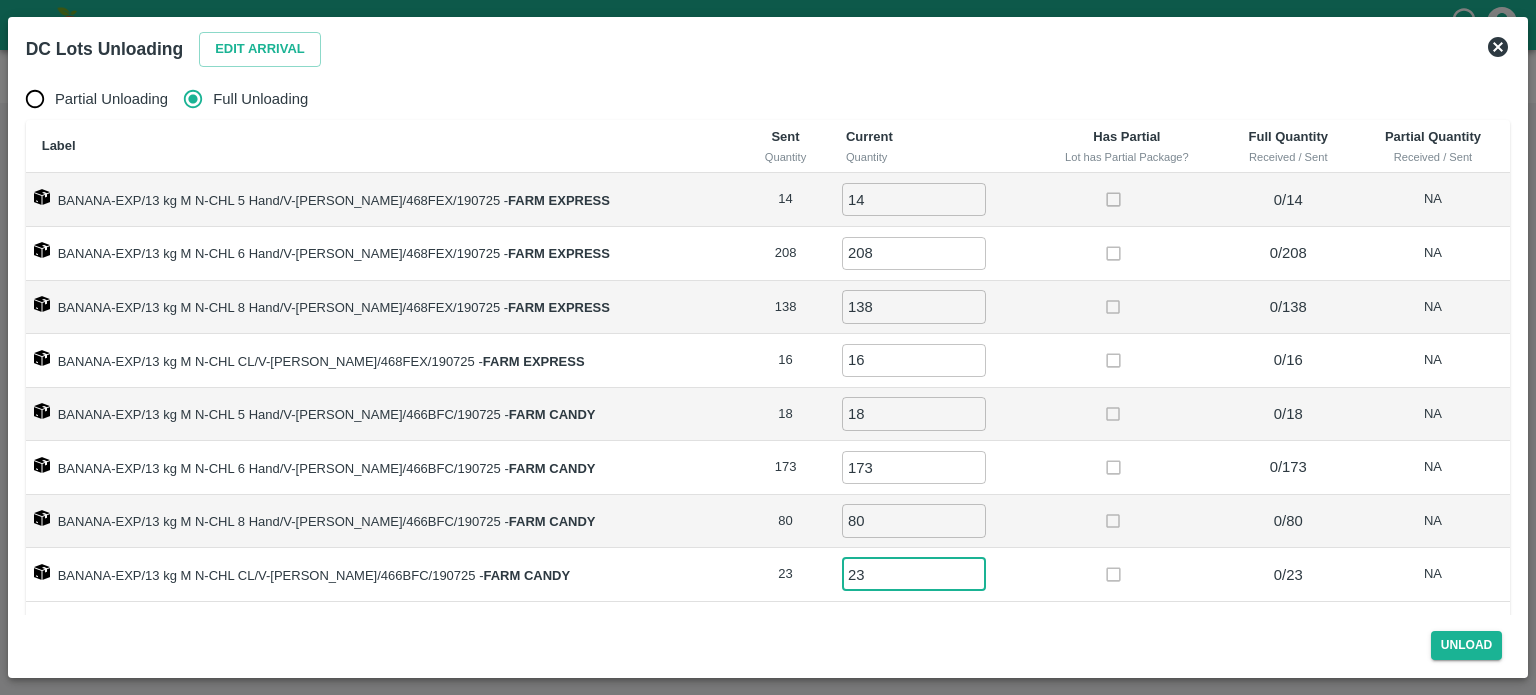 scroll, scrollTop: 25, scrollLeft: 0, axis: vertical 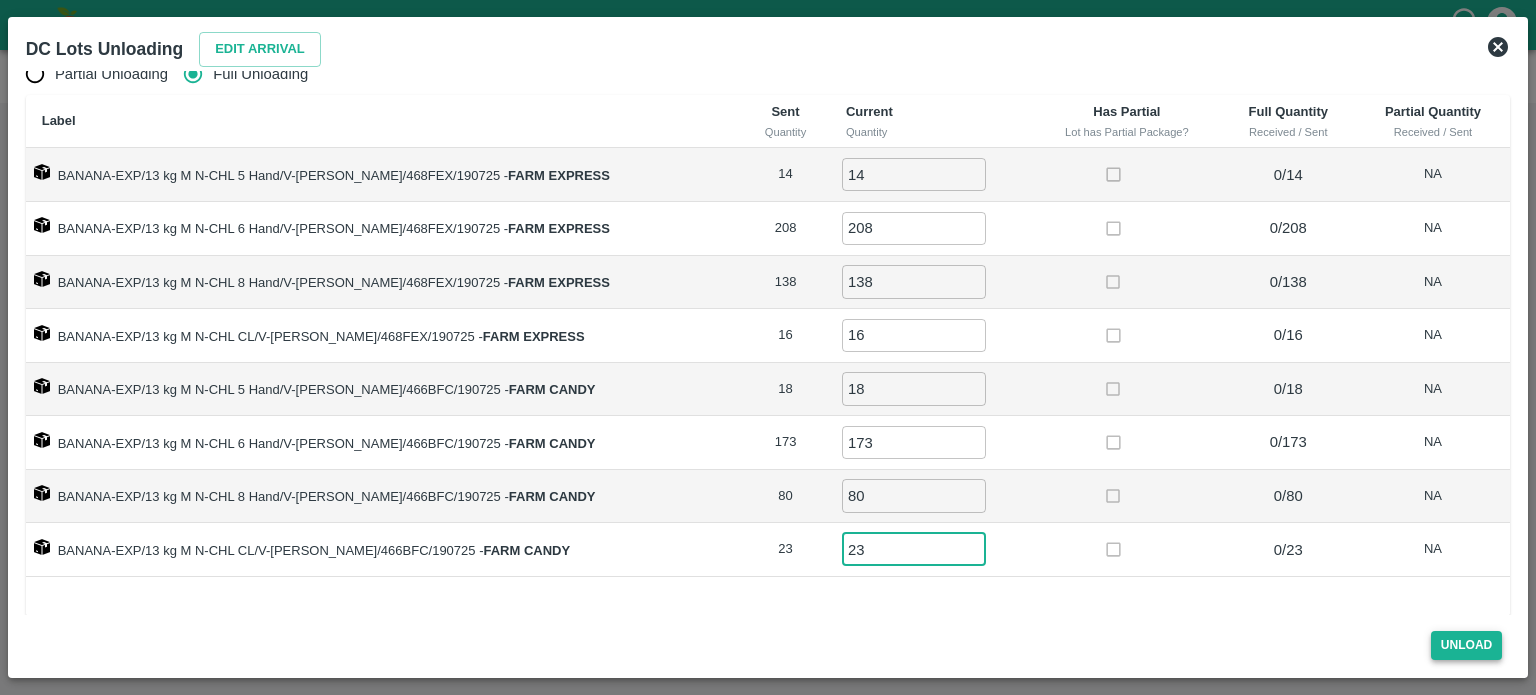 type on "23" 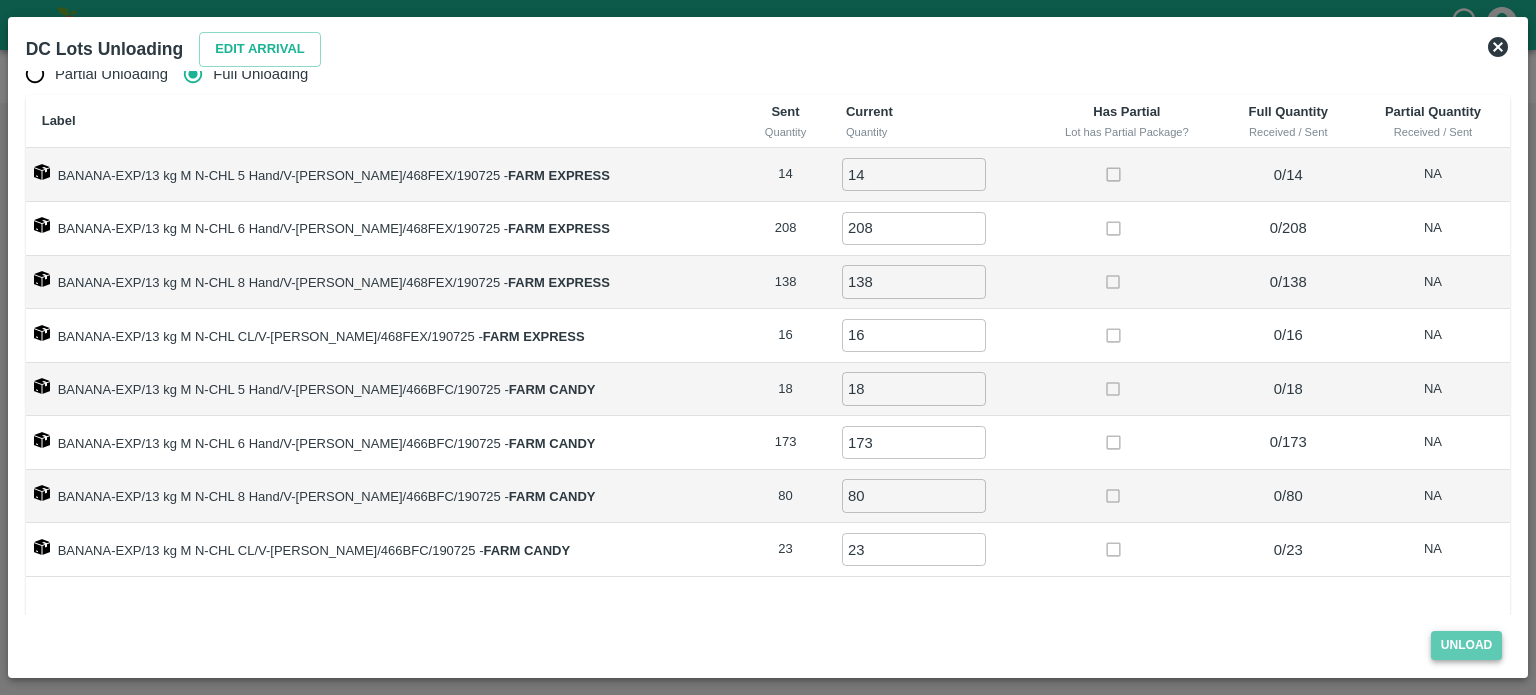 click on "Unload" at bounding box center (1467, 645) 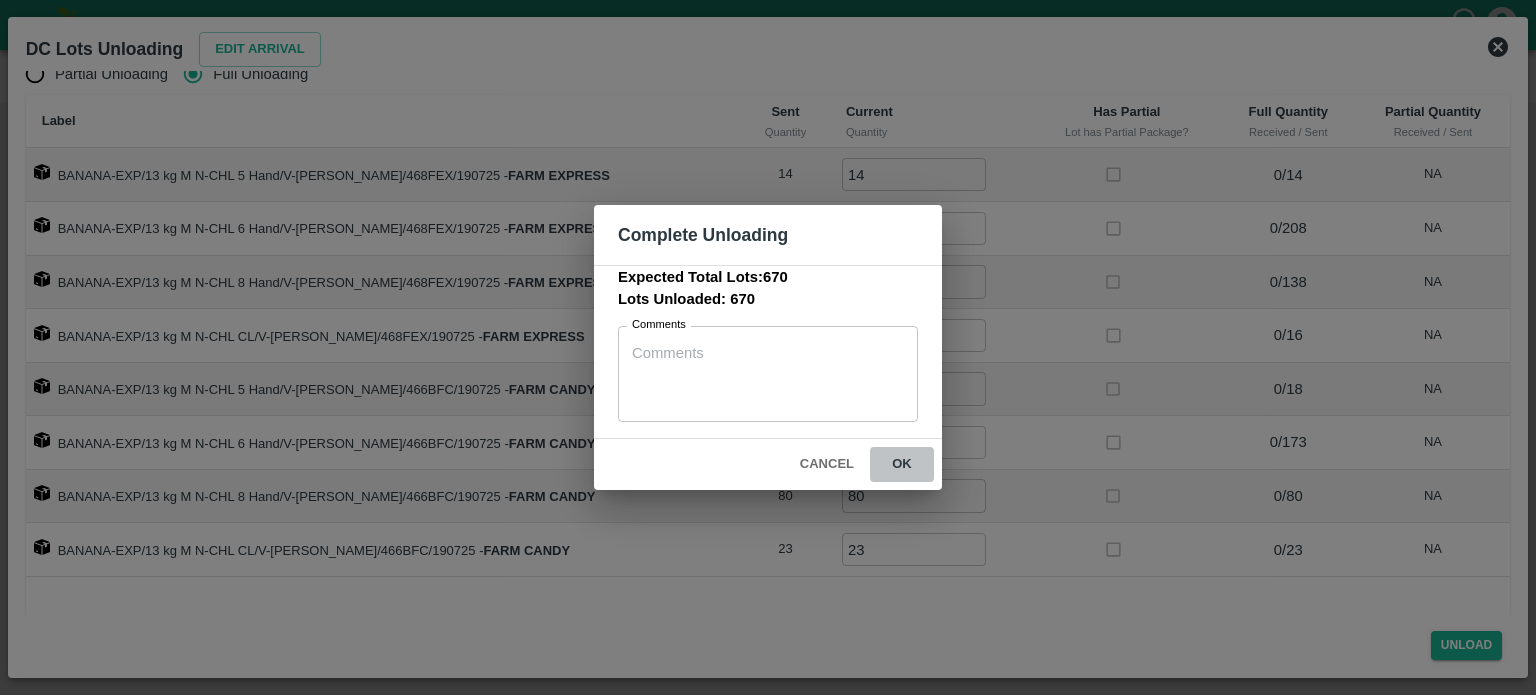 click on "ok" at bounding box center (902, 464) 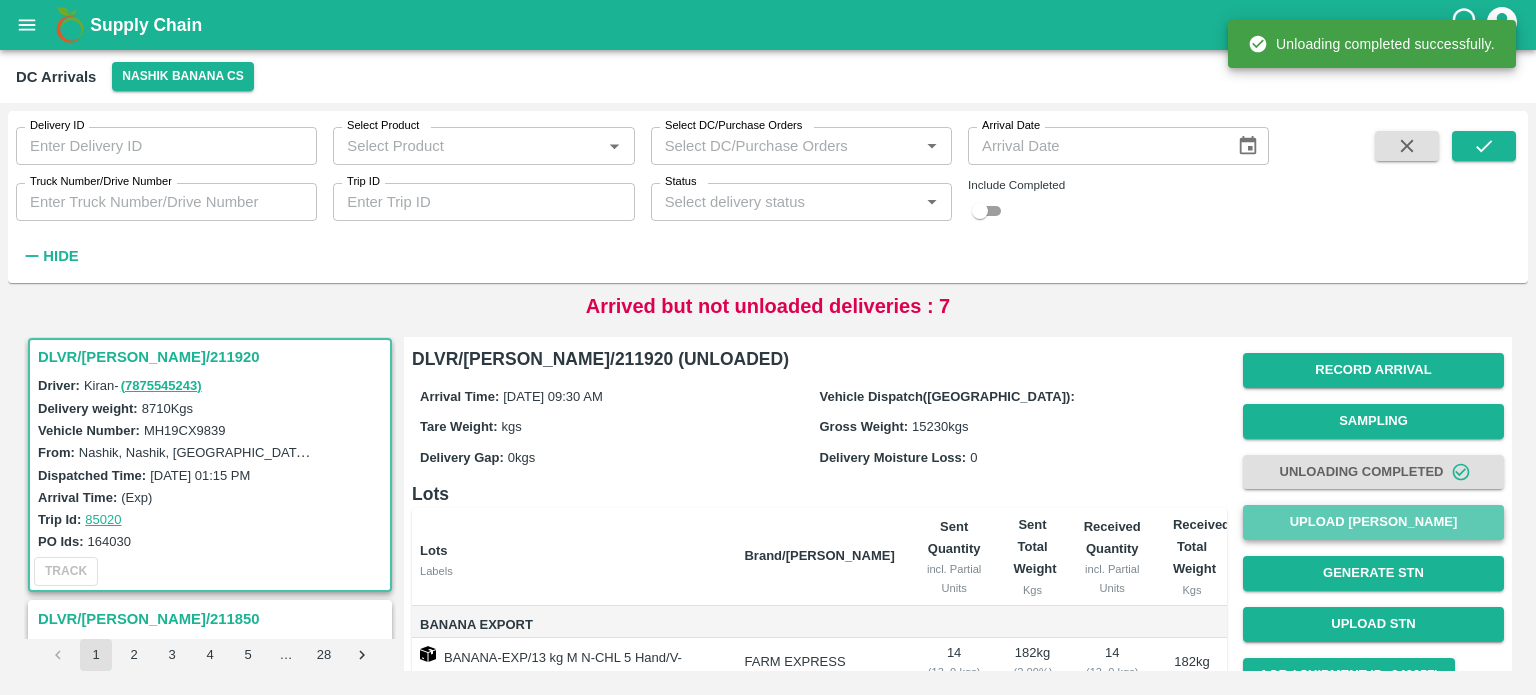 click on "Upload [PERSON_NAME]" at bounding box center [1373, 522] 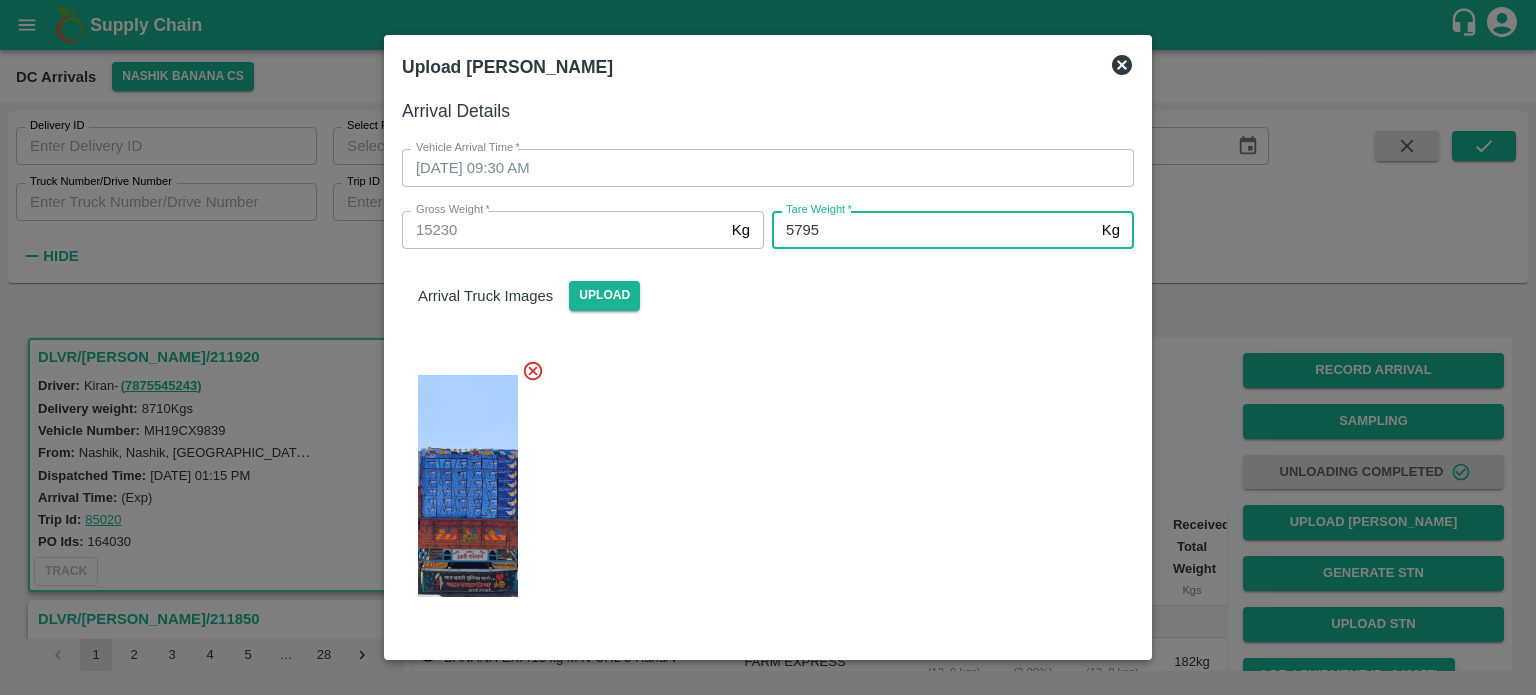type on "5795" 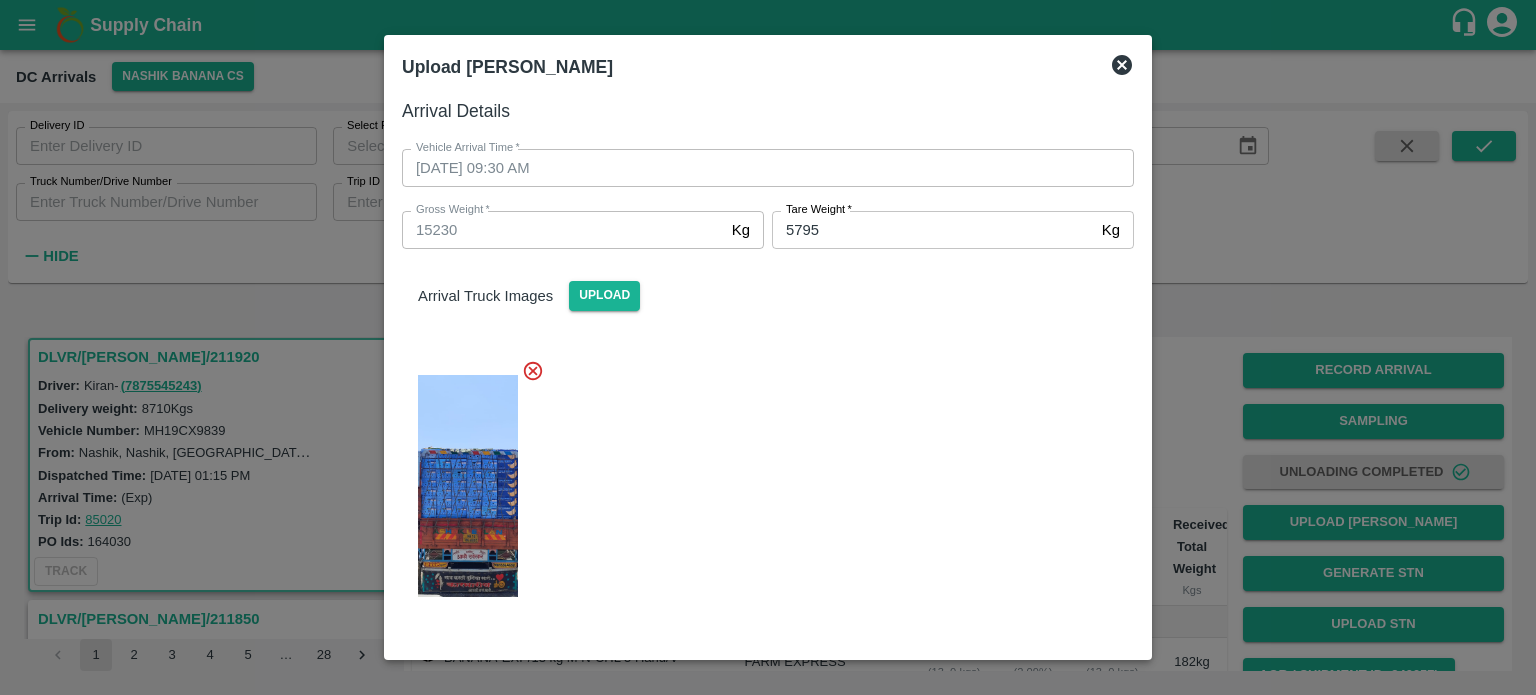 click on "Save Arrival Details" at bounding box center [1041, 837] 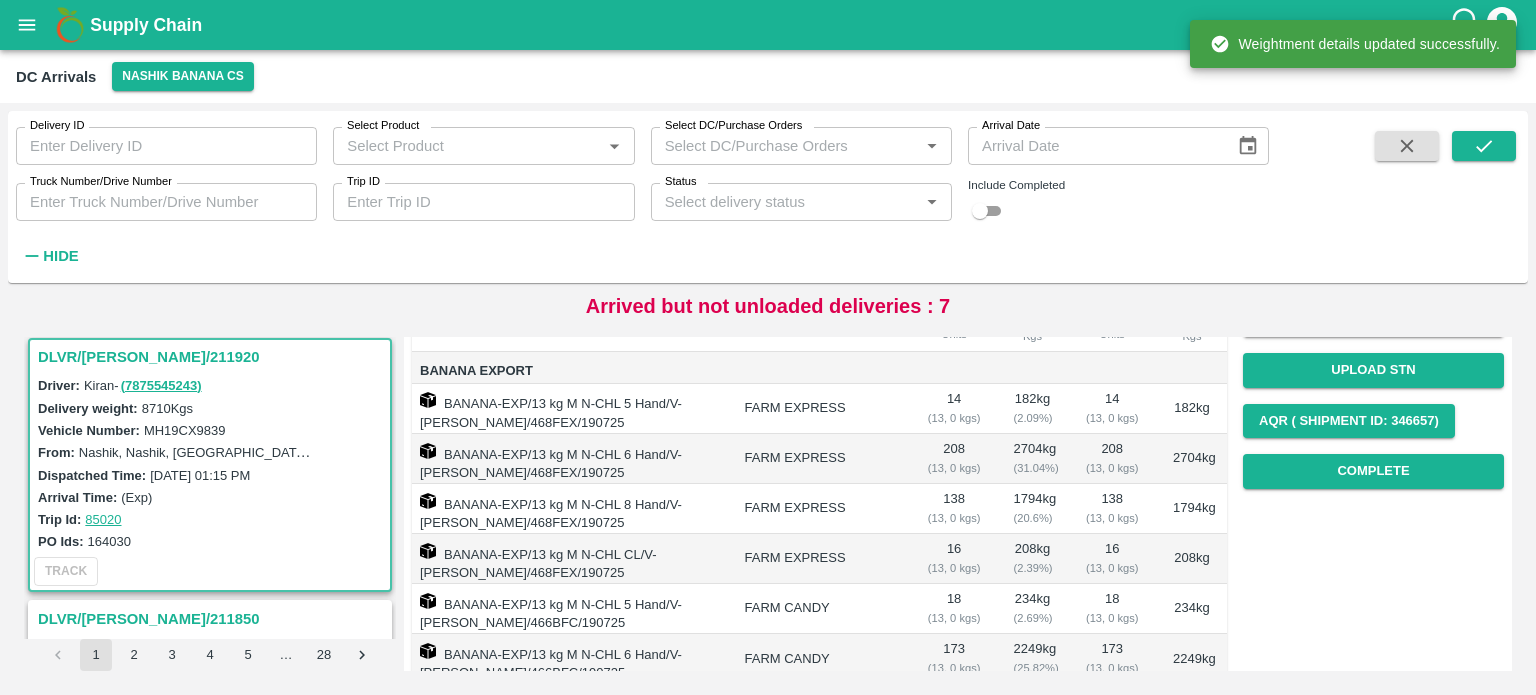 scroll, scrollTop: 278, scrollLeft: 0, axis: vertical 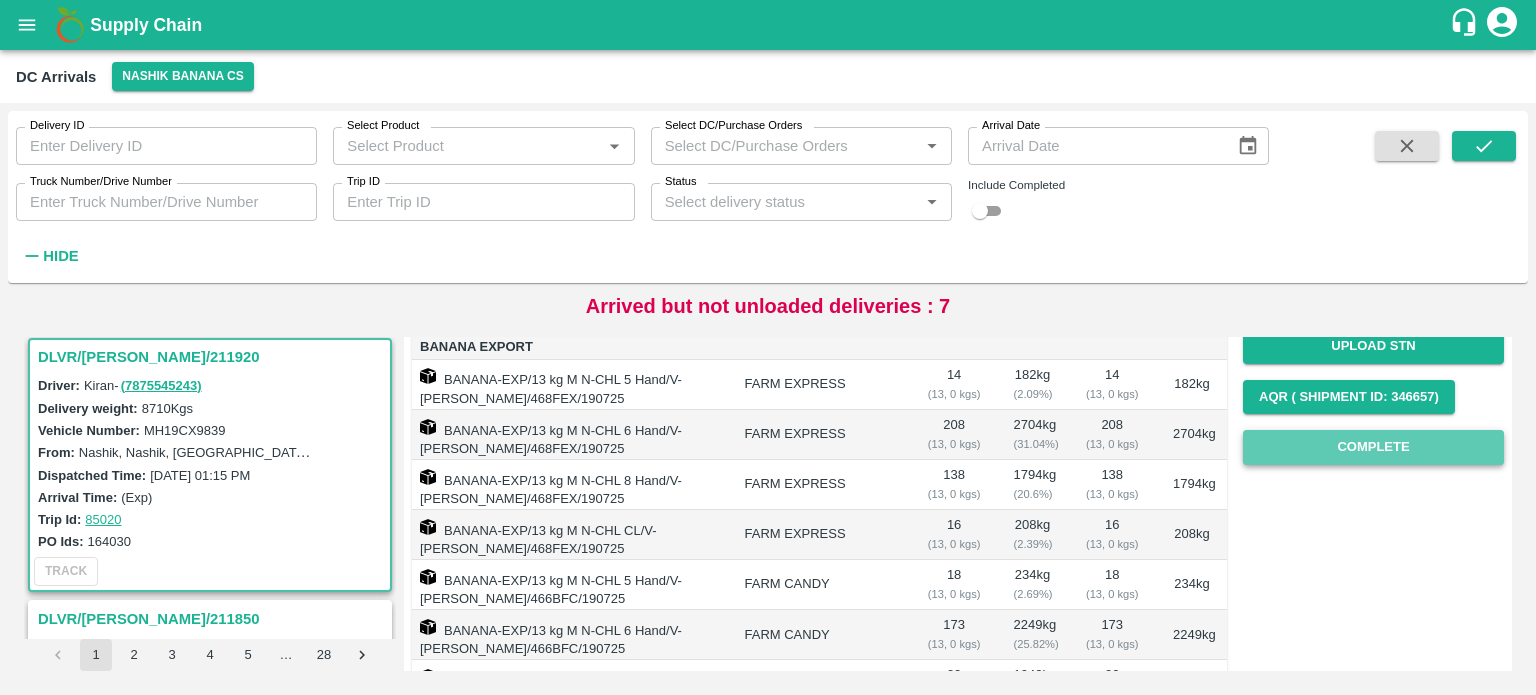 click on "Complete" at bounding box center [1373, 447] 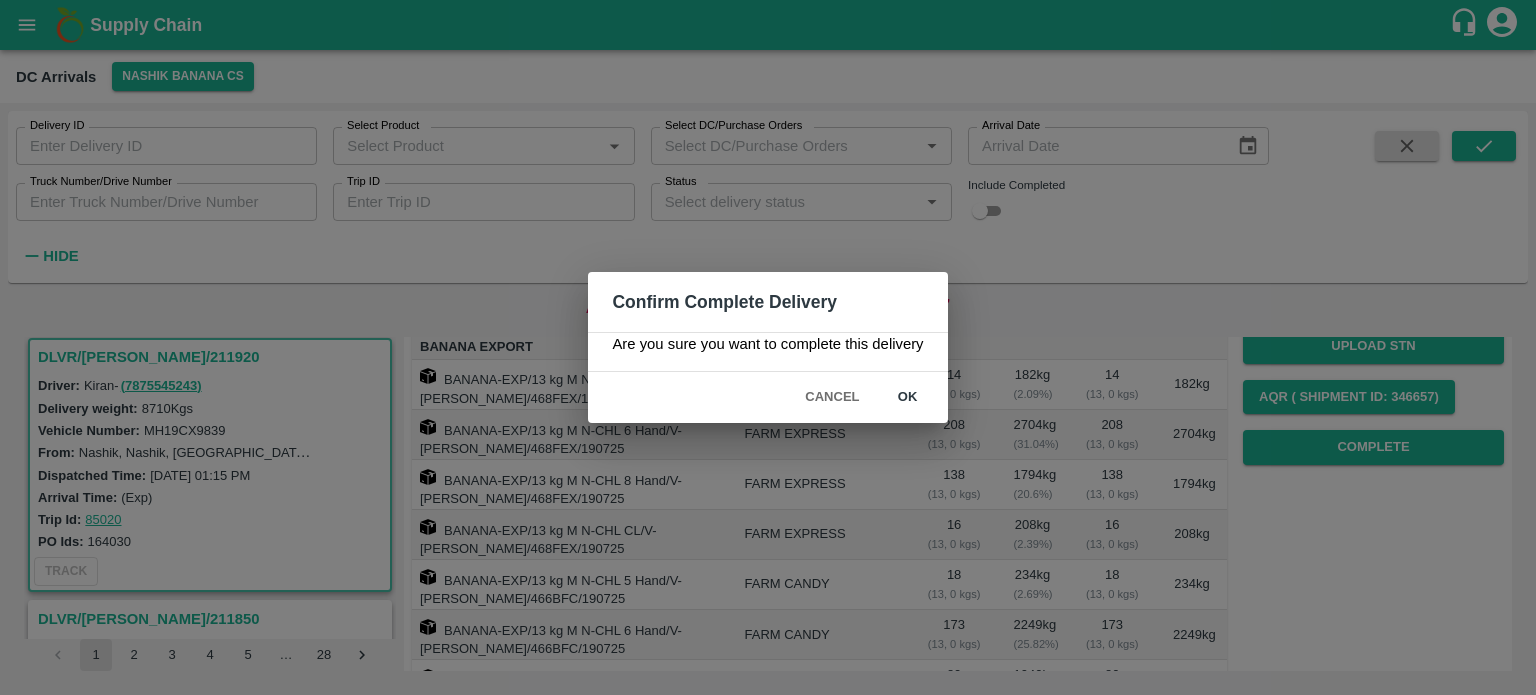 click on "ok" at bounding box center (908, 397) 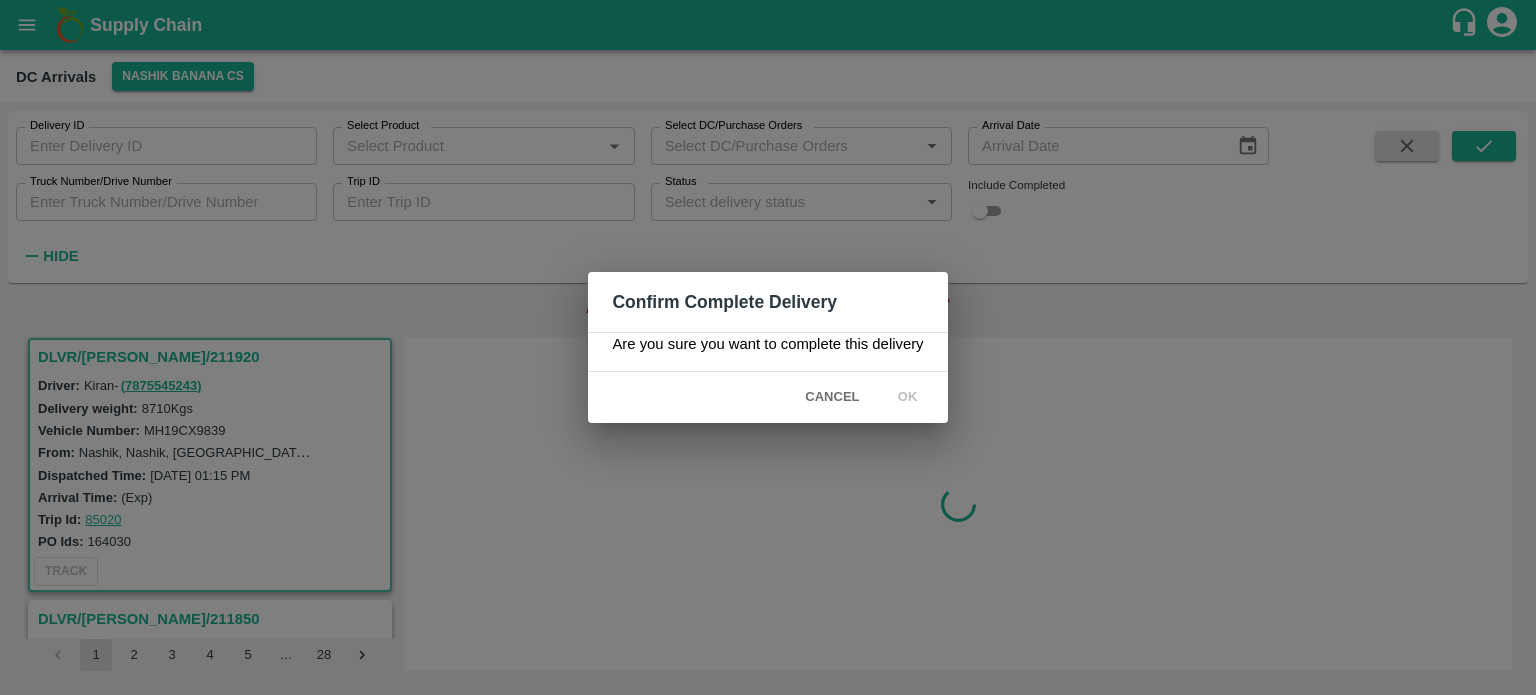 scroll, scrollTop: 0, scrollLeft: 0, axis: both 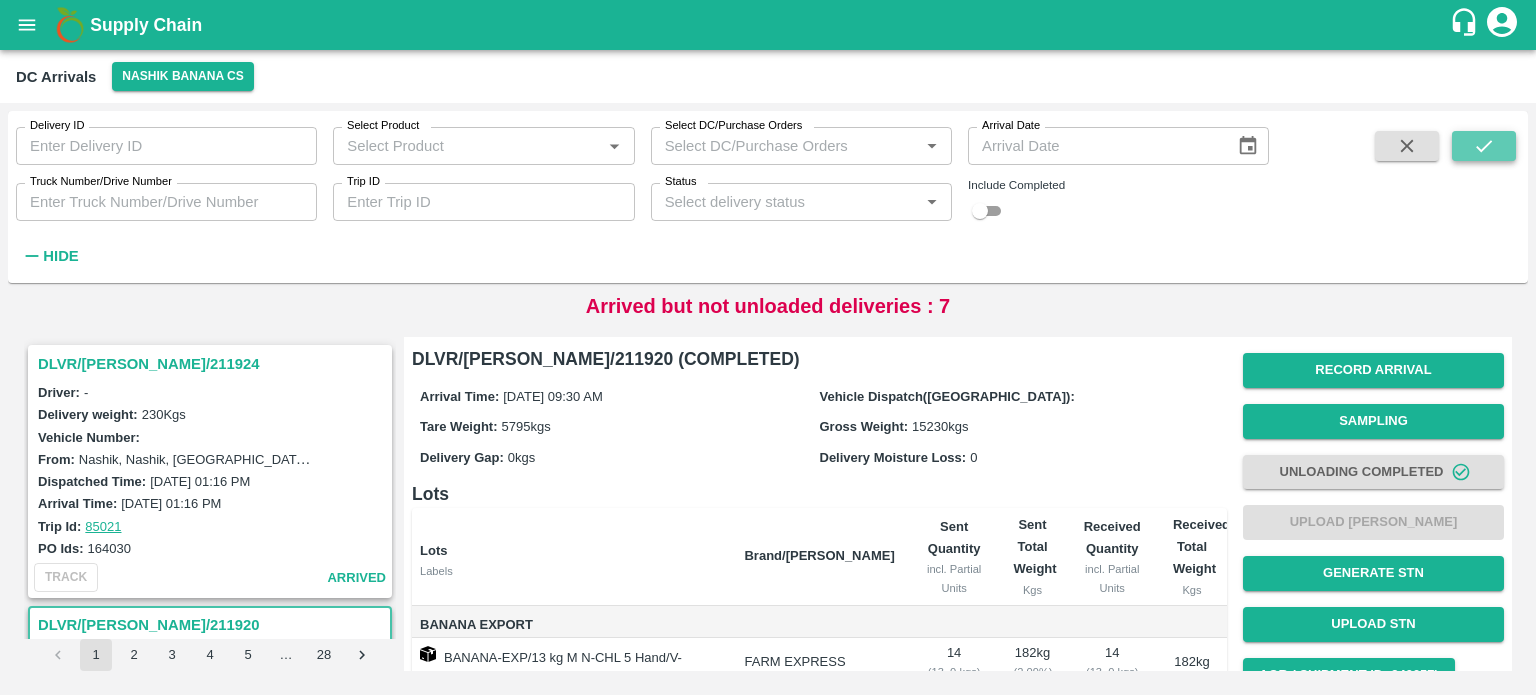 click at bounding box center [1484, 146] 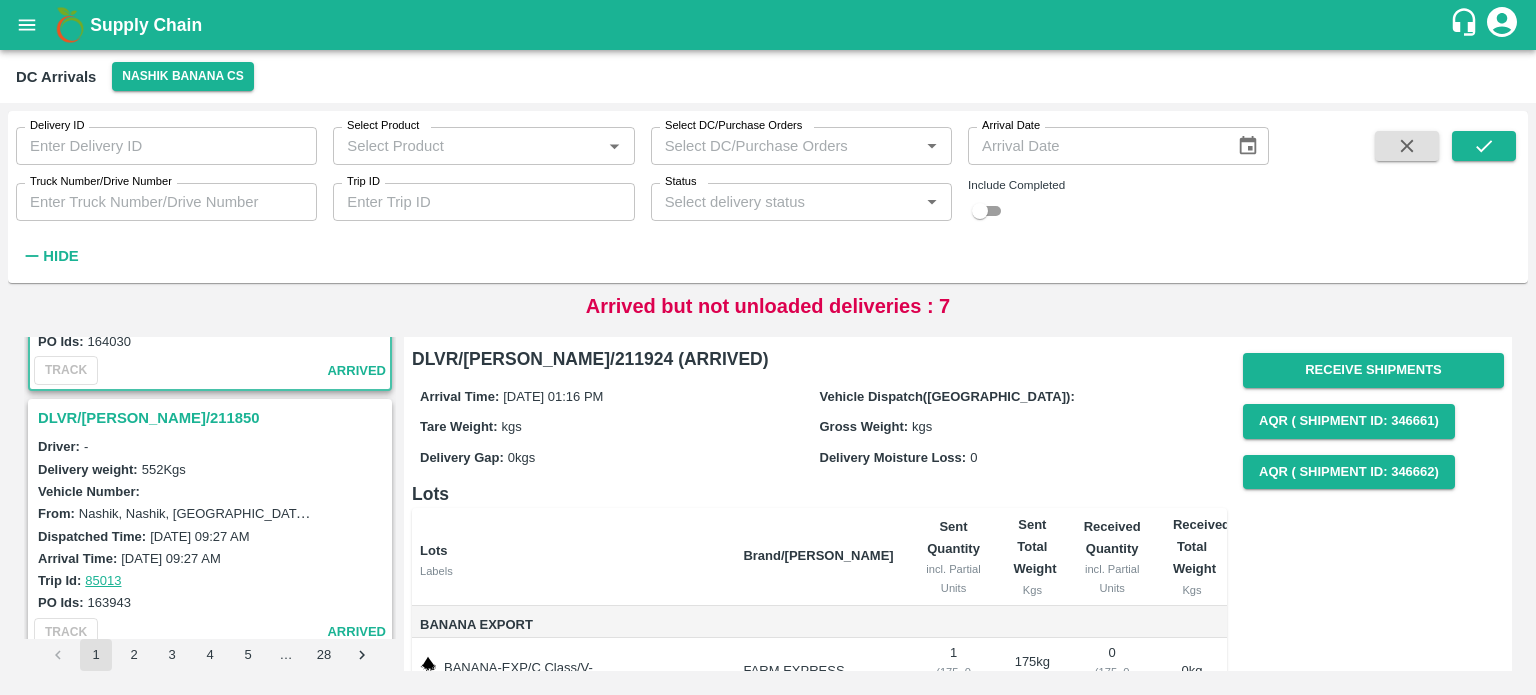 scroll, scrollTop: 0, scrollLeft: 0, axis: both 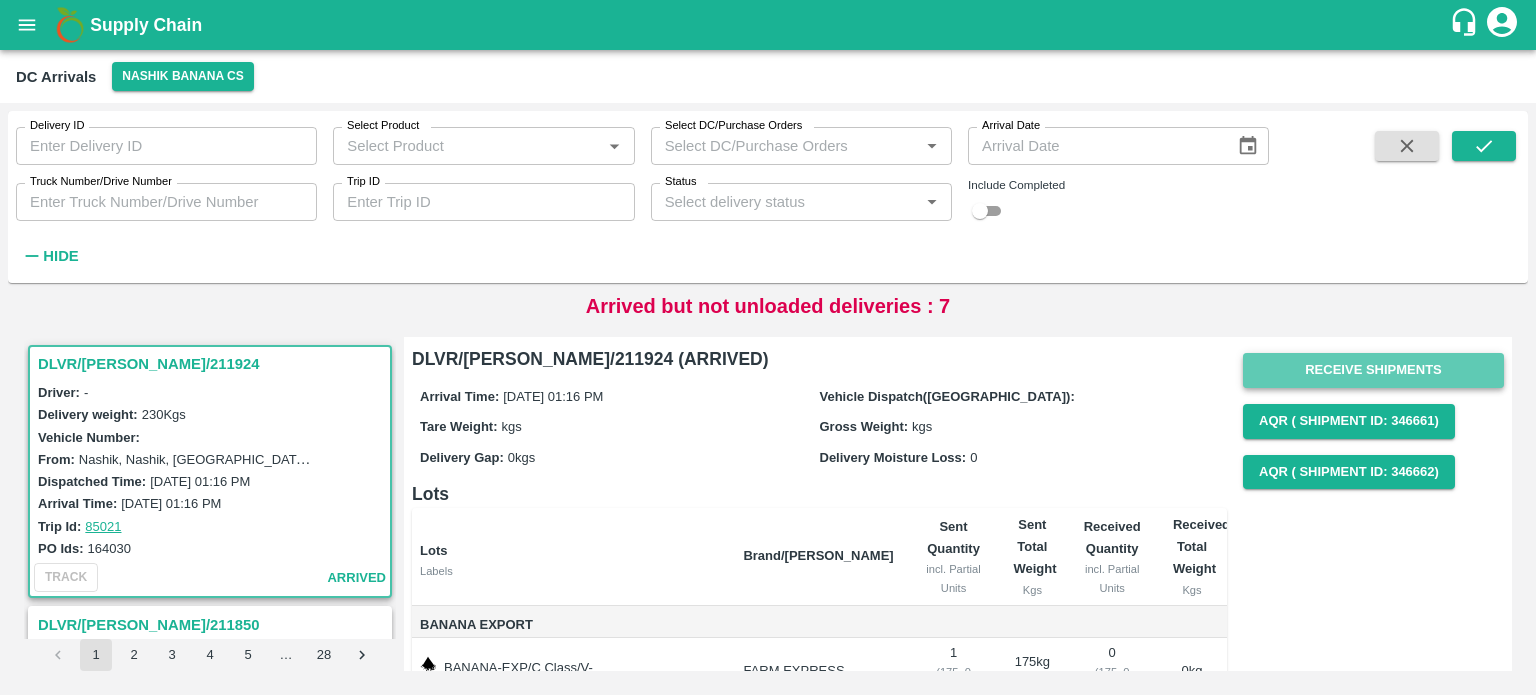 click on "Receive Shipments" at bounding box center (1373, 370) 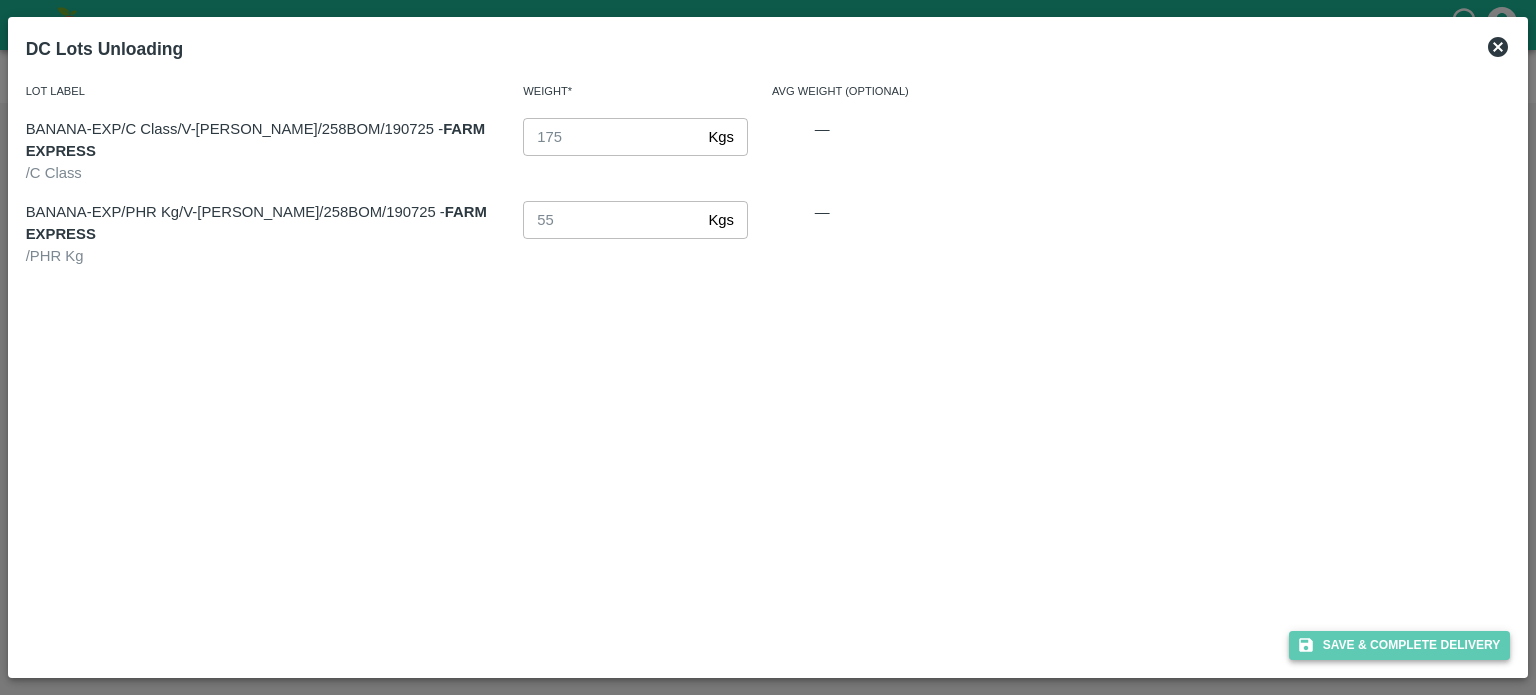 click on "Save & Complete Delivery" at bounding box center [1400, 645] 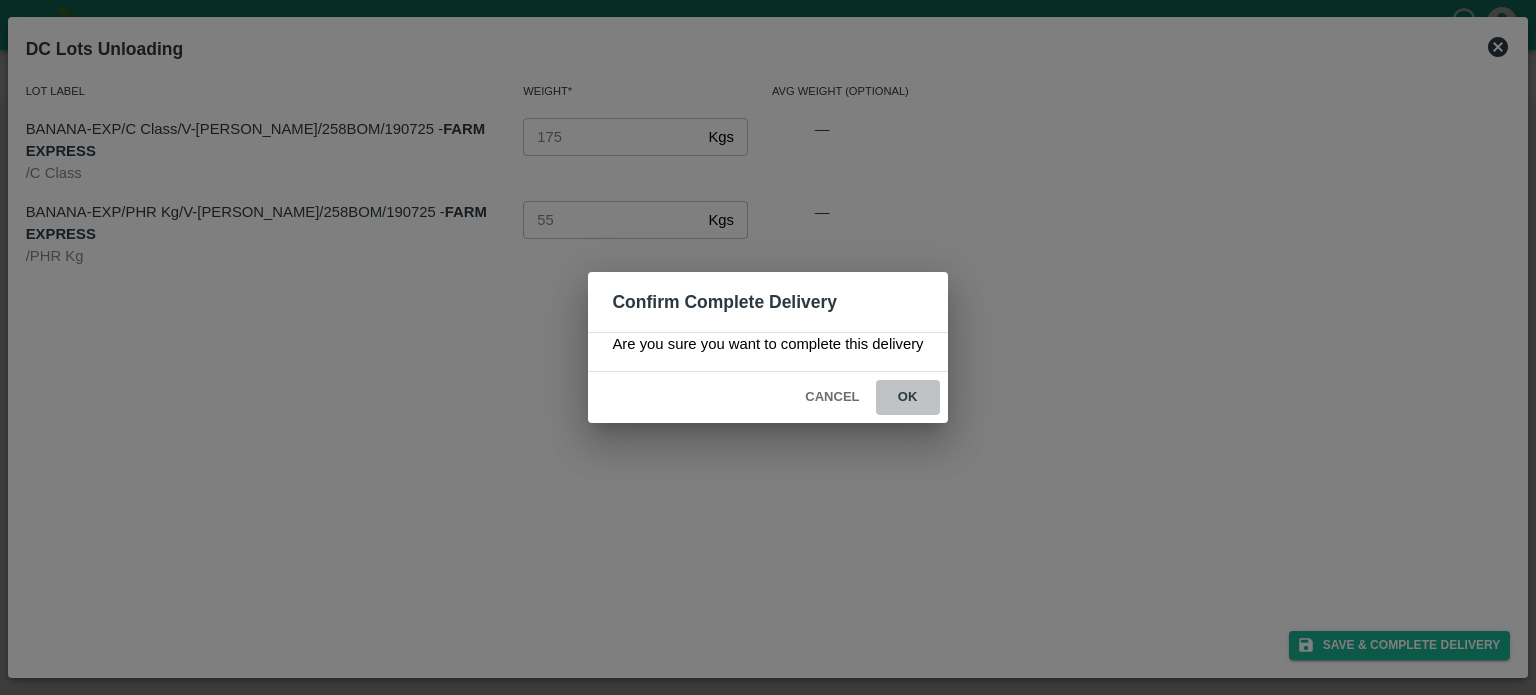 click on "ok" at bounding box center (908, 397) 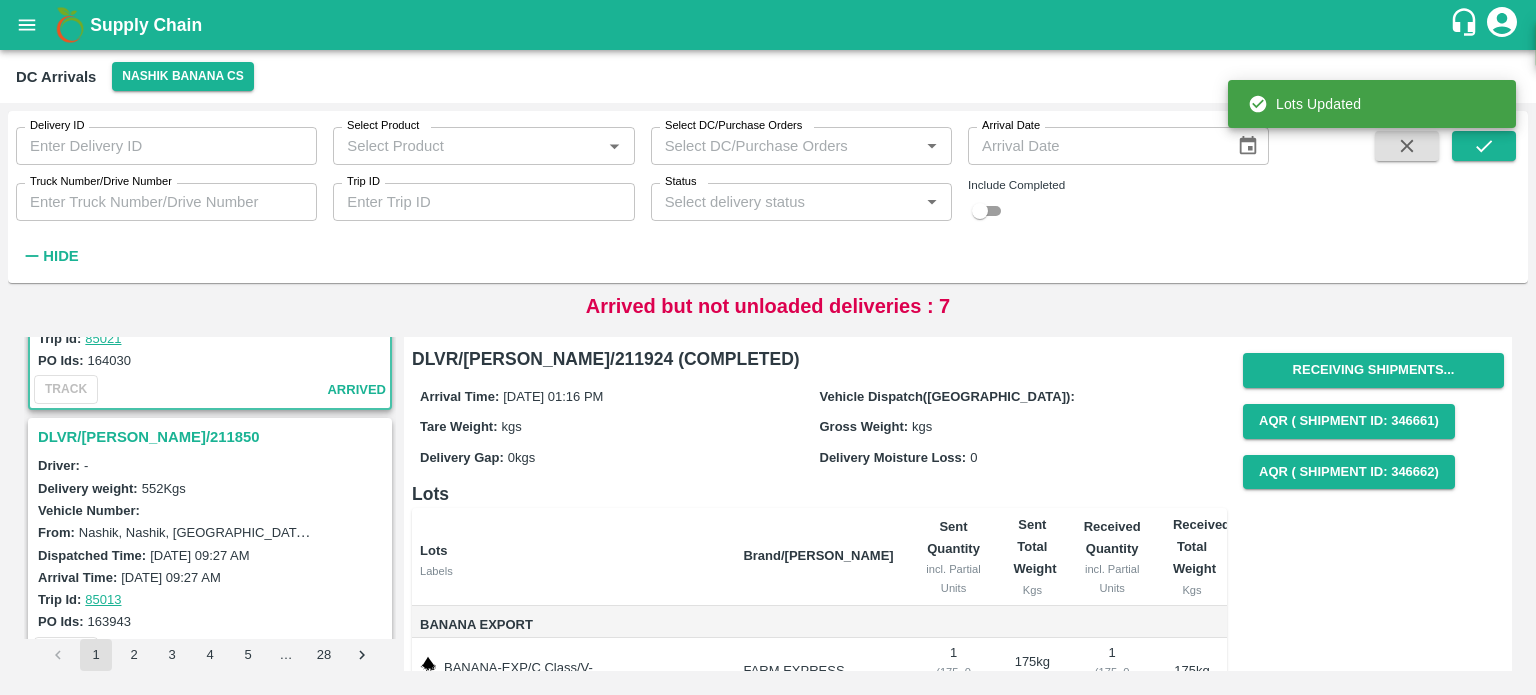 scroll, scrollTop: 184, scrollLeft: 0, axis: vertical 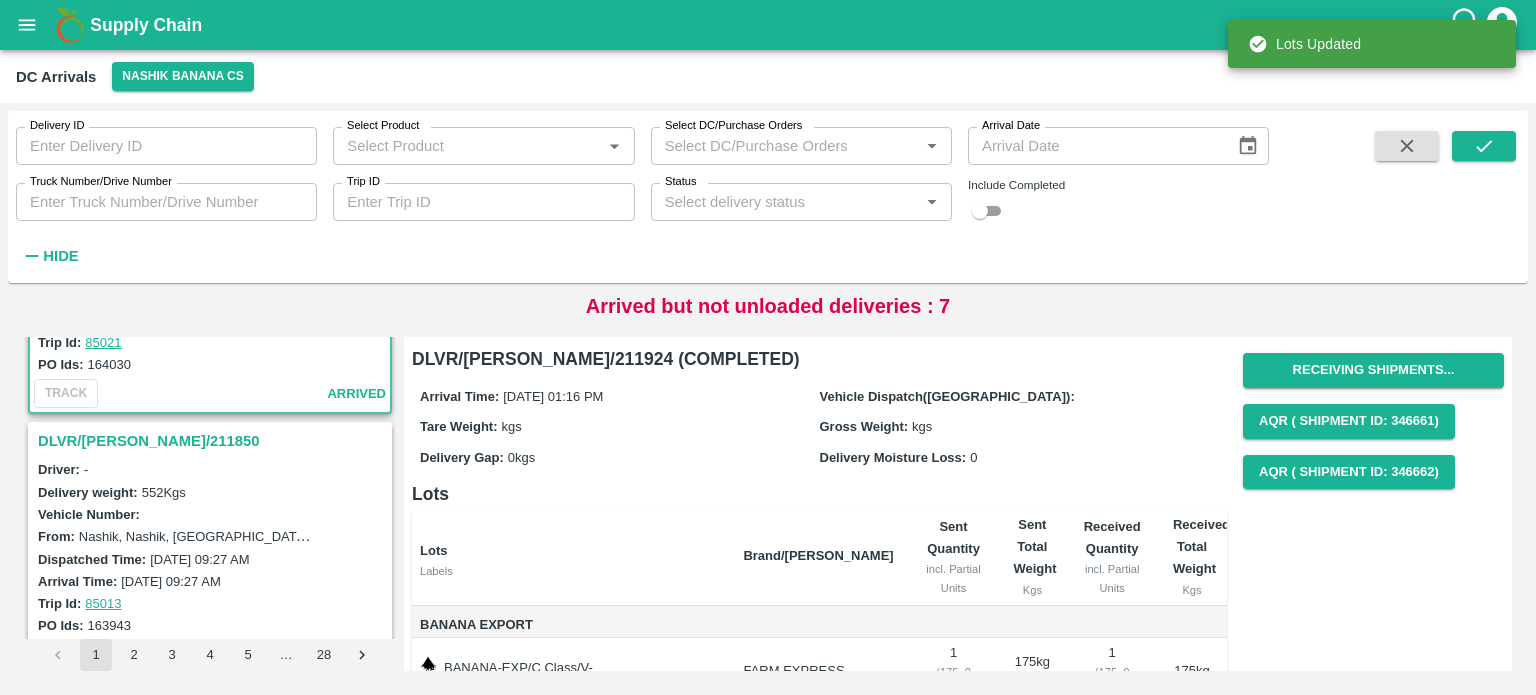 click on "DLVR/[PERSON_NAME]/211850" at bounding box center (213, 441) 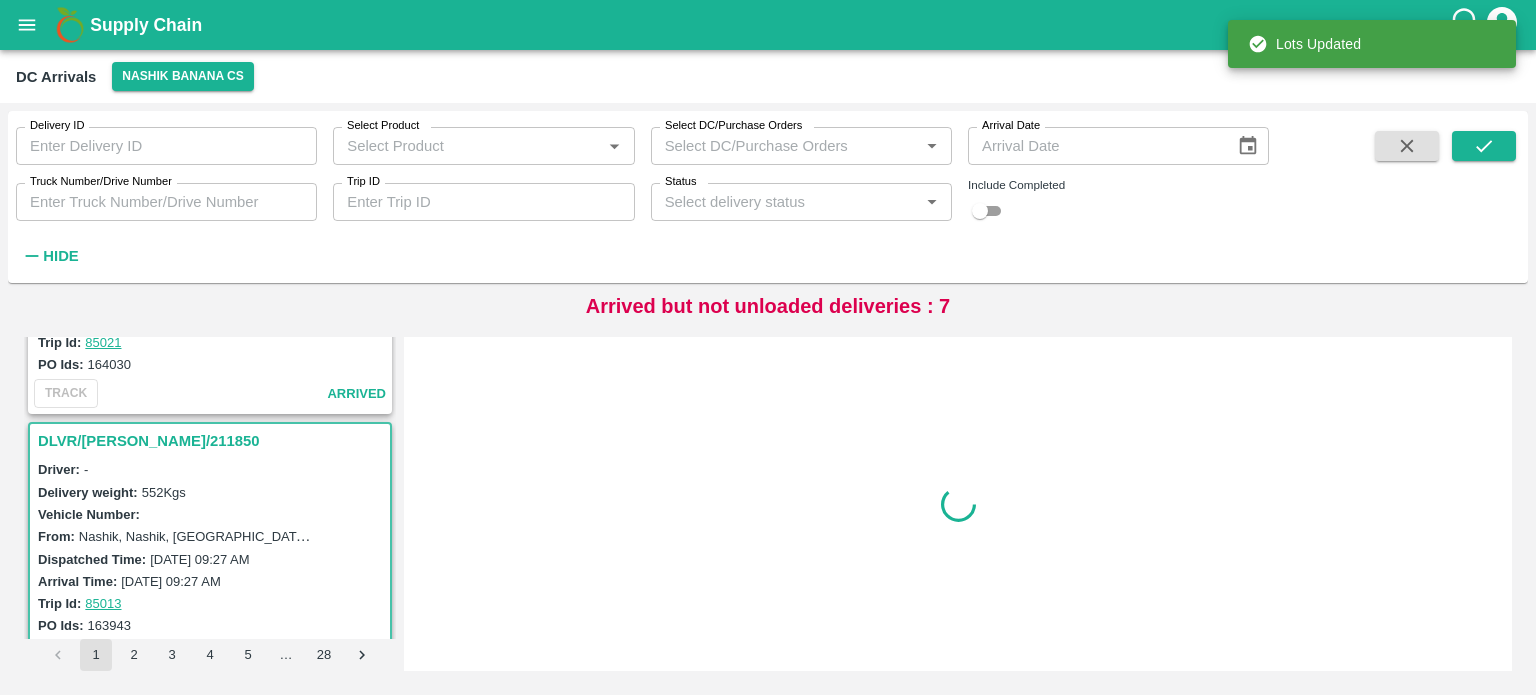 scroll, scrollTop: 268, scrollLeft: 0, axis: vertical 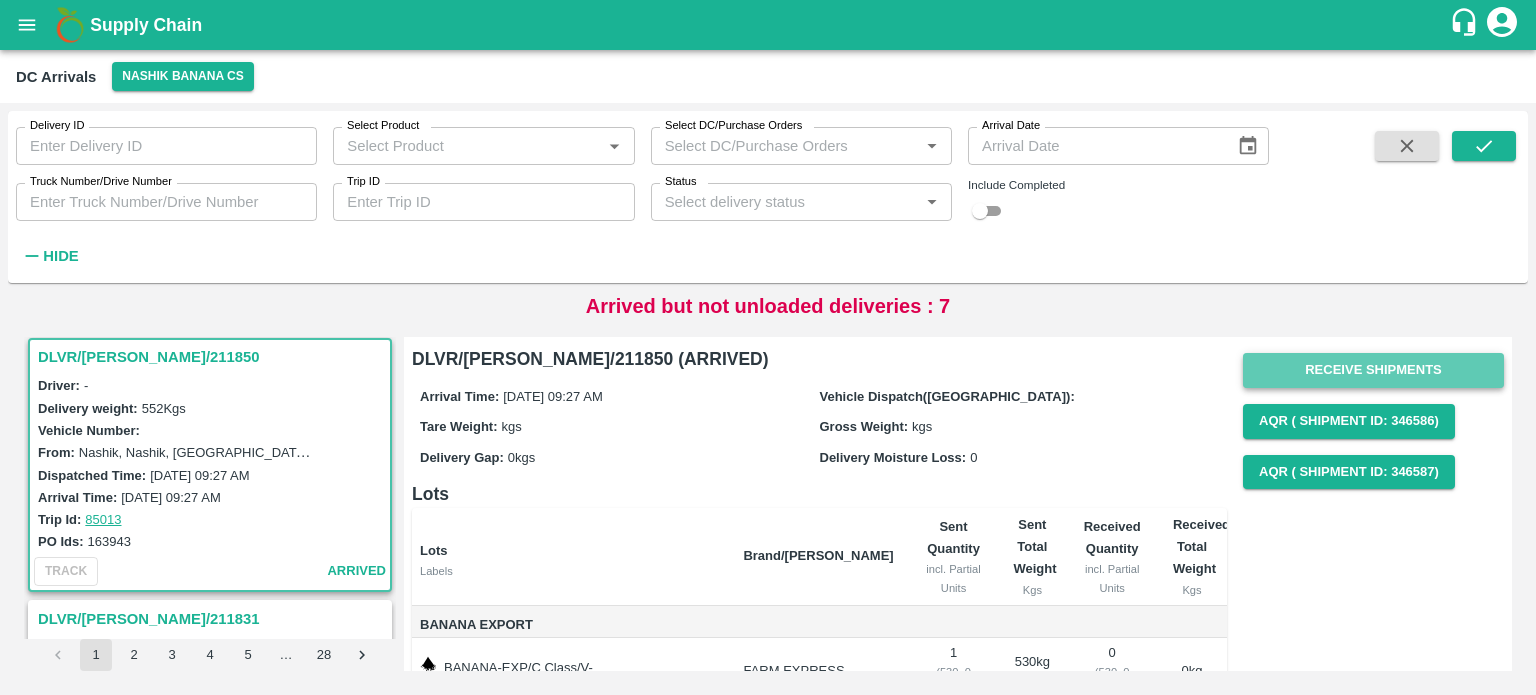 click on "Receive Shipments" at bounding box center (1373, 370) 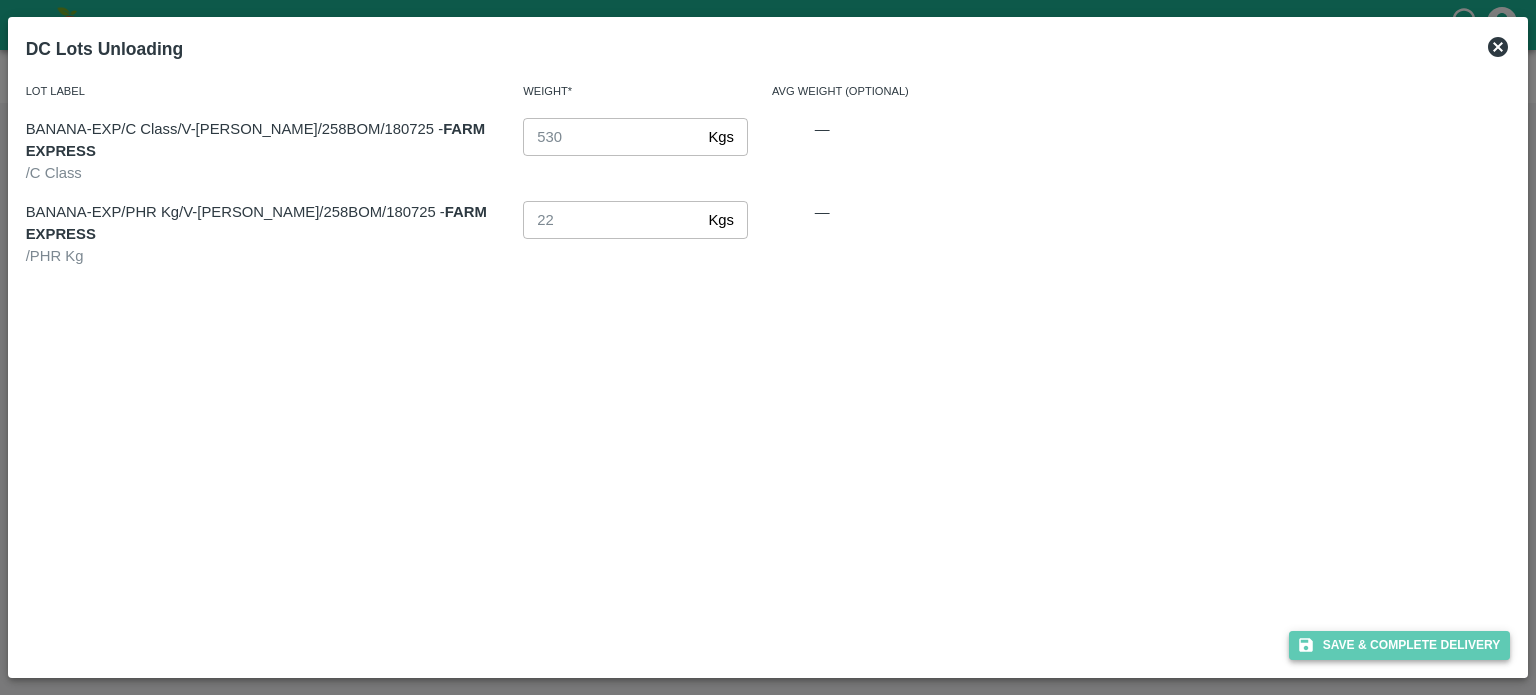 click on "Save & Complete Delivery" at bounding box center (1400, 645) 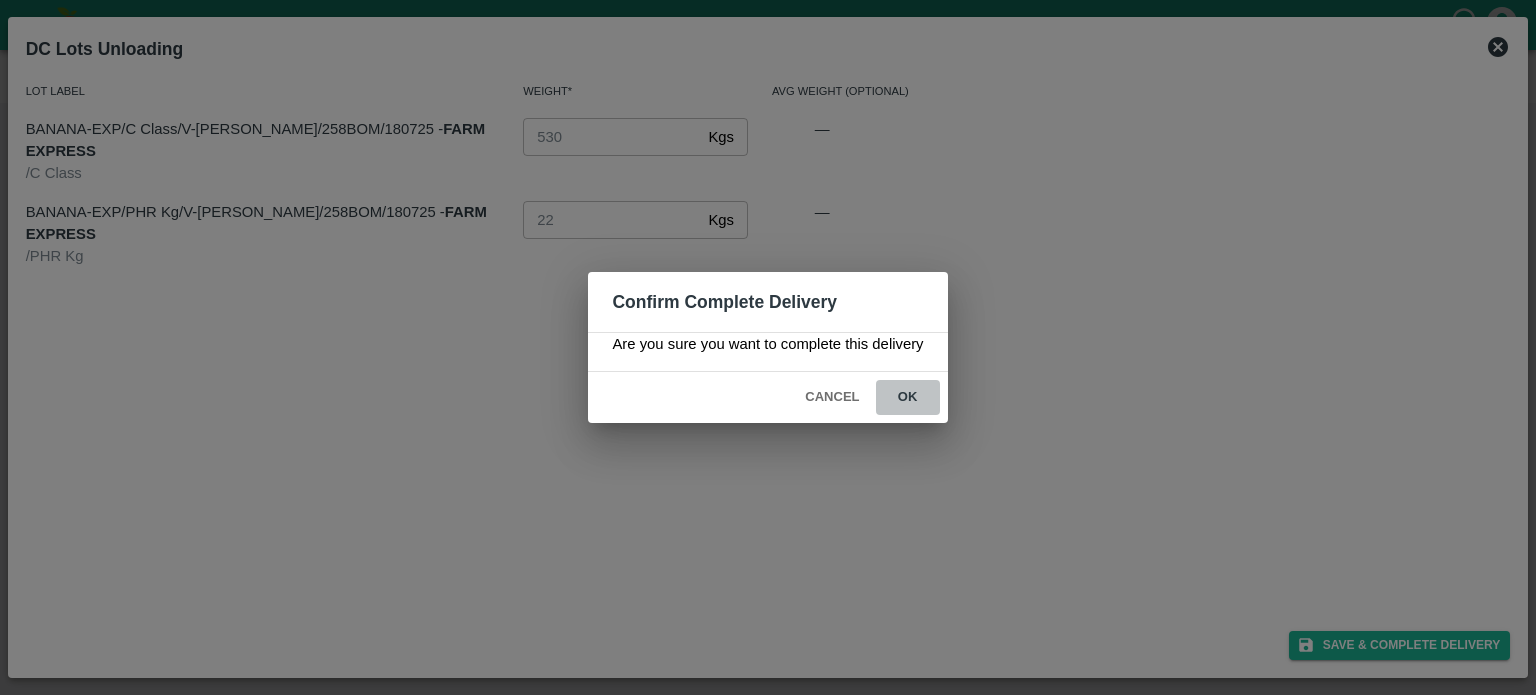 click on "ok" at bounding box center (908, 397) 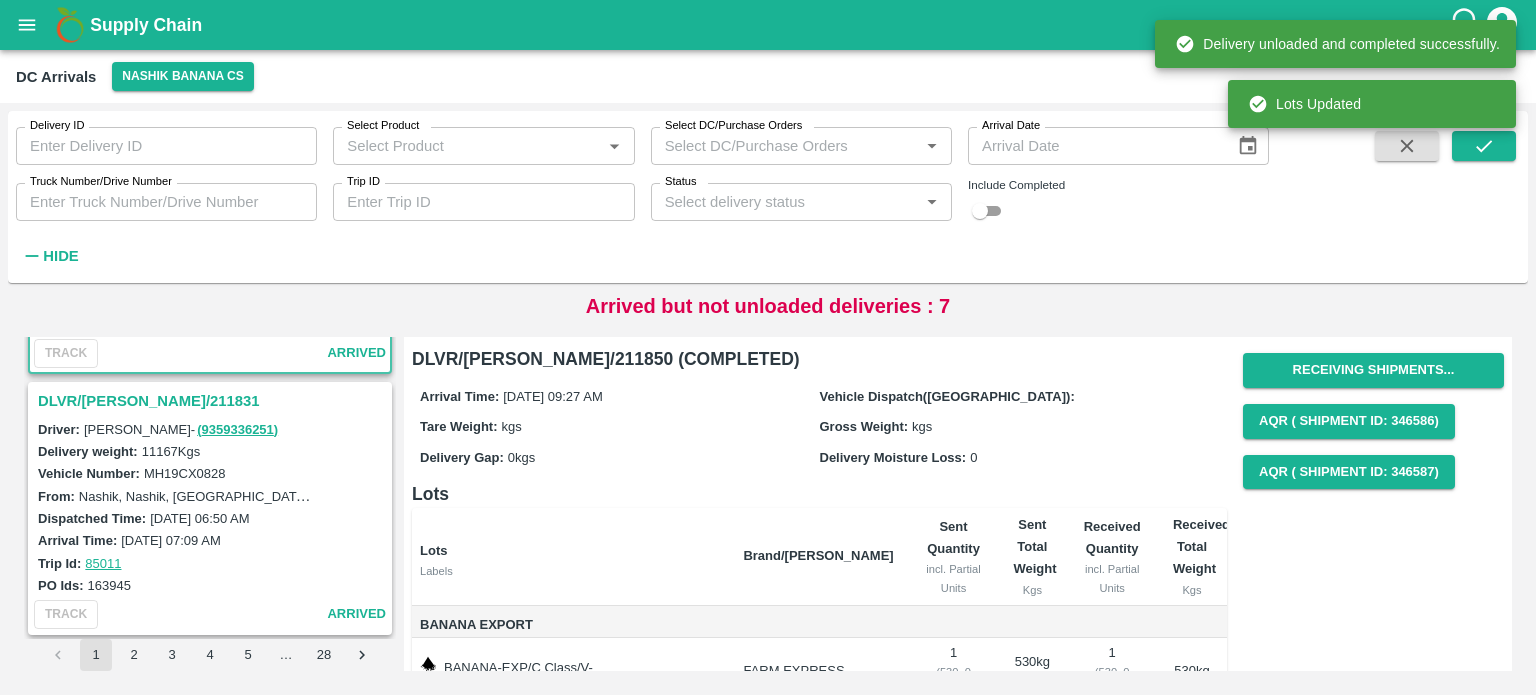 scroll, scrollTop: 478, scrollLeft: 0, axis: vertical 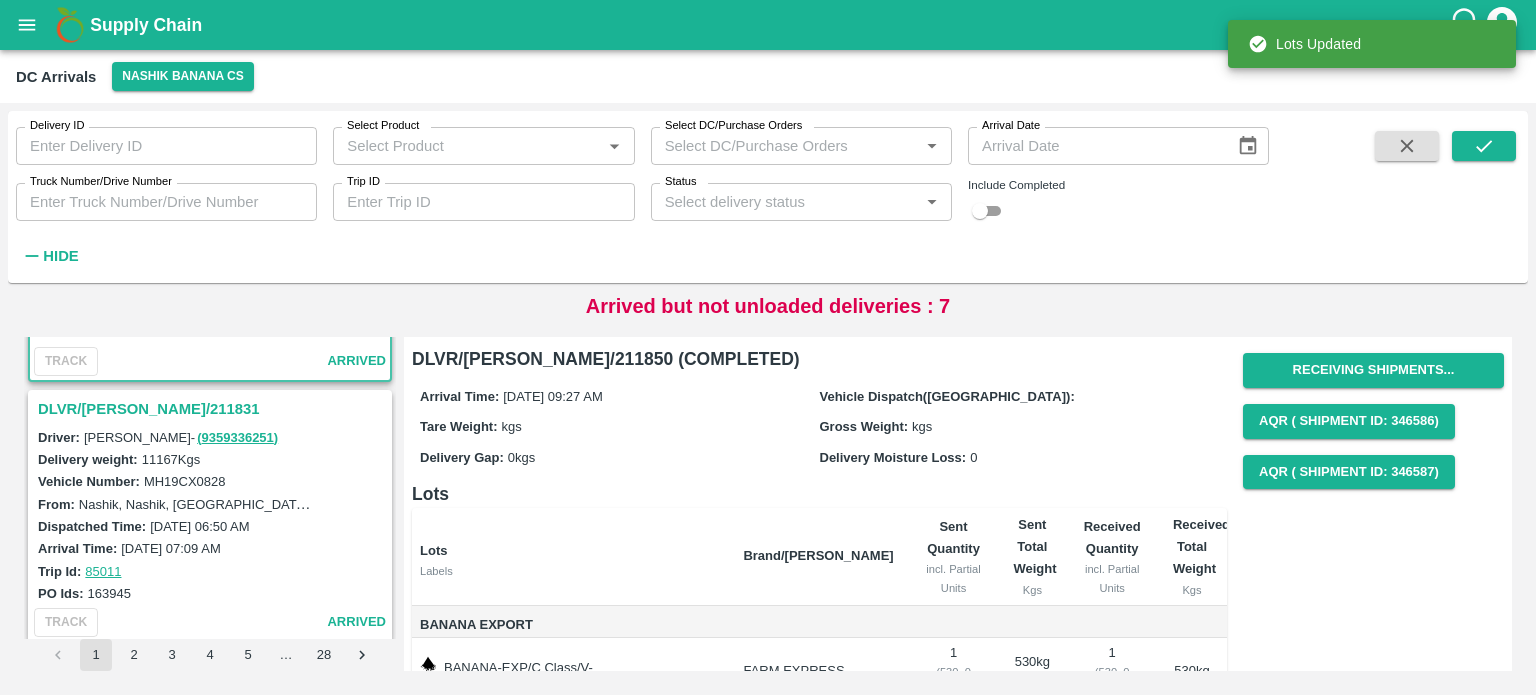 click on "DLVR/[PERSON_NAME]/211831" at bounding box center (213, 409) 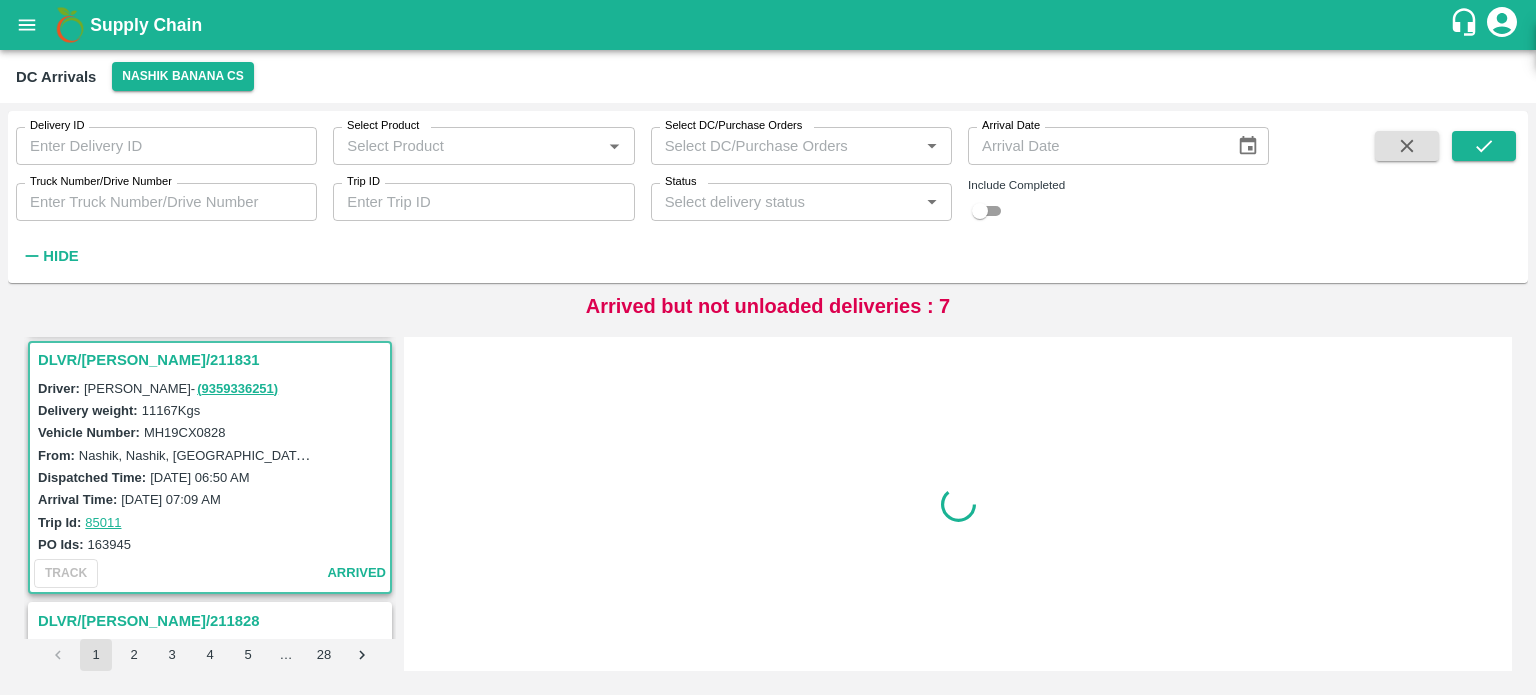 scroll, scrollTop: 528, scrollLeft: 0, axis: vertical 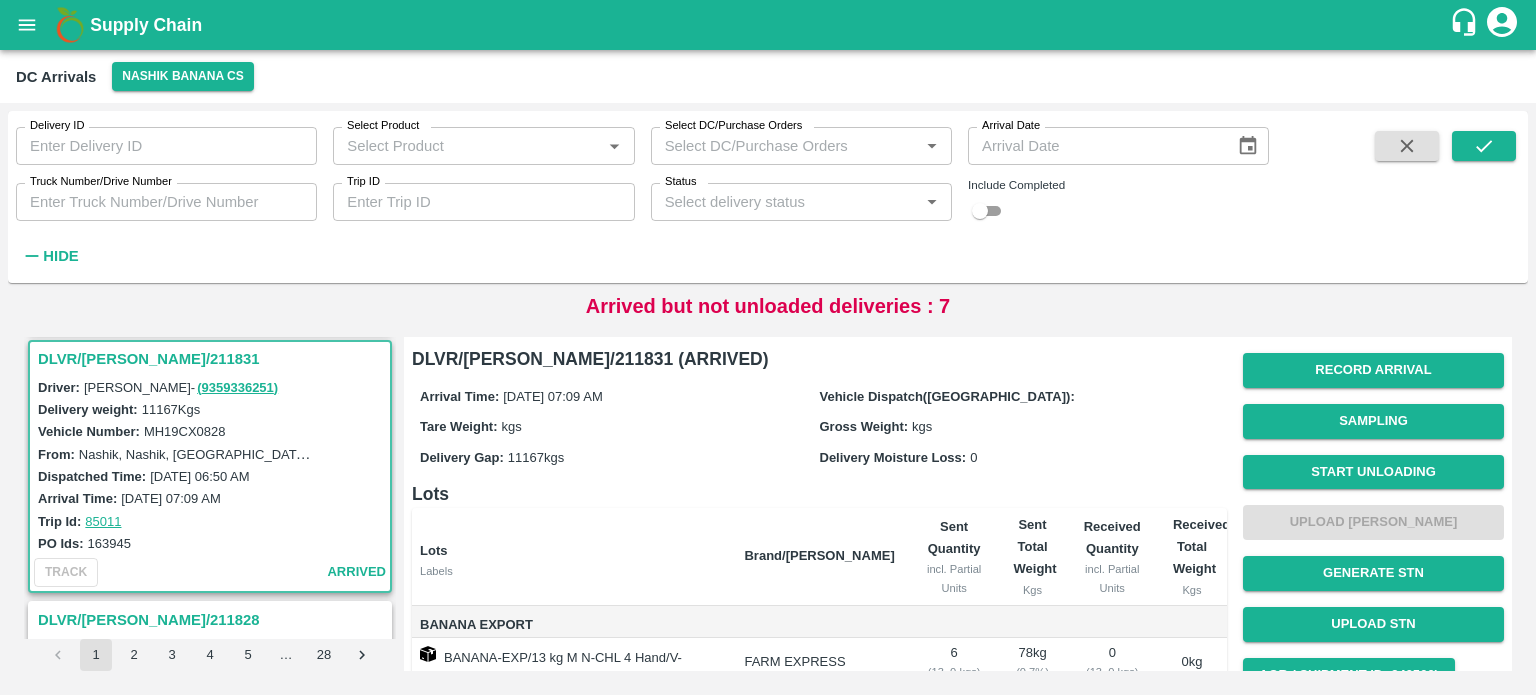 click on "MH19CX0828" at bounding box center [185, 431] 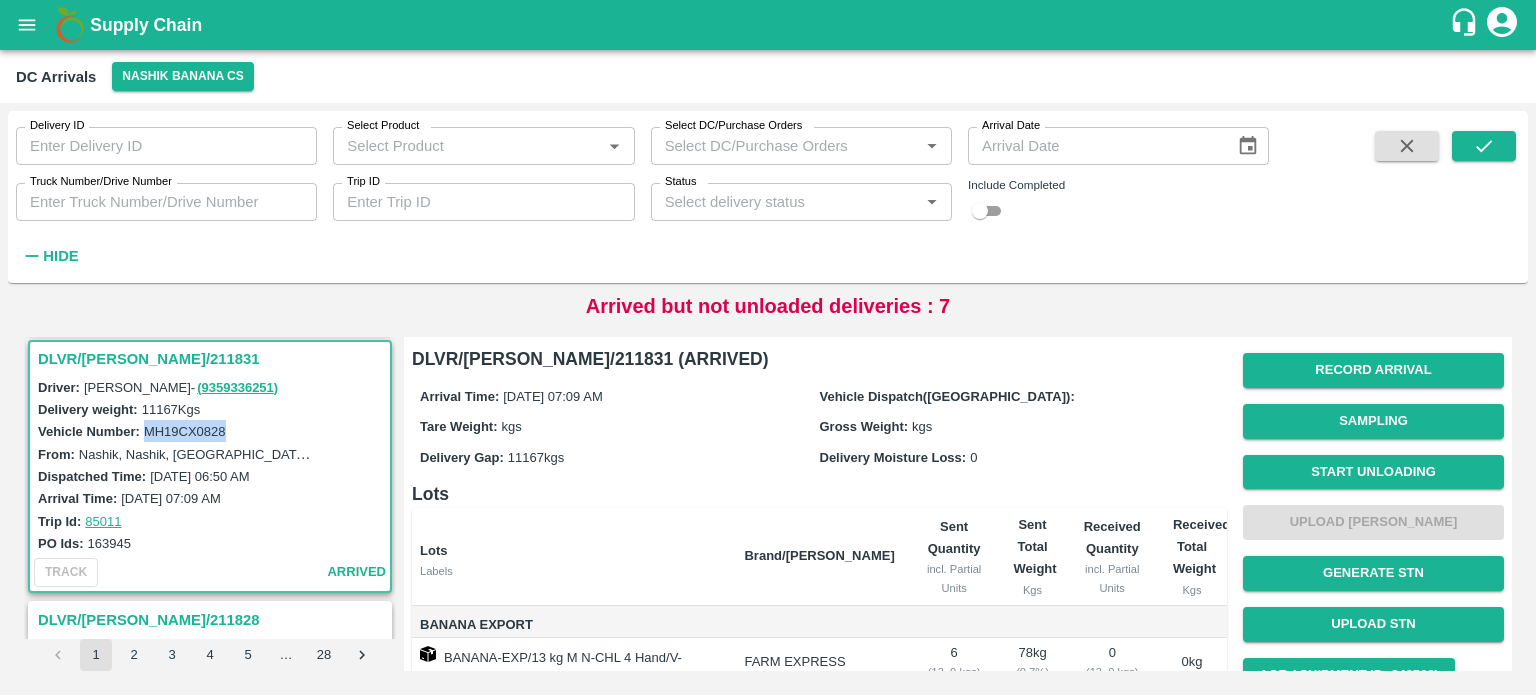 copy on "MH19CX0828" 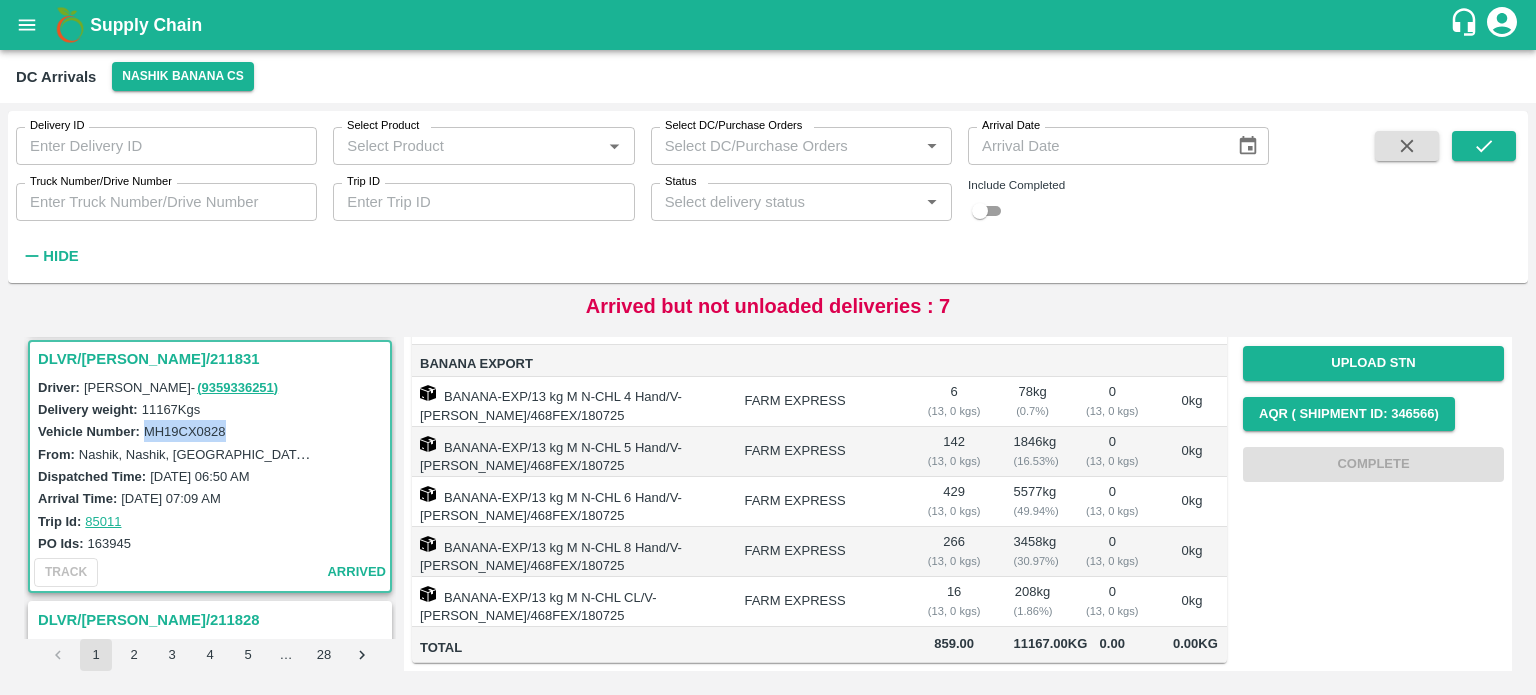 scroll, scrollTop: 0, scrollLeft: 0, axis: both 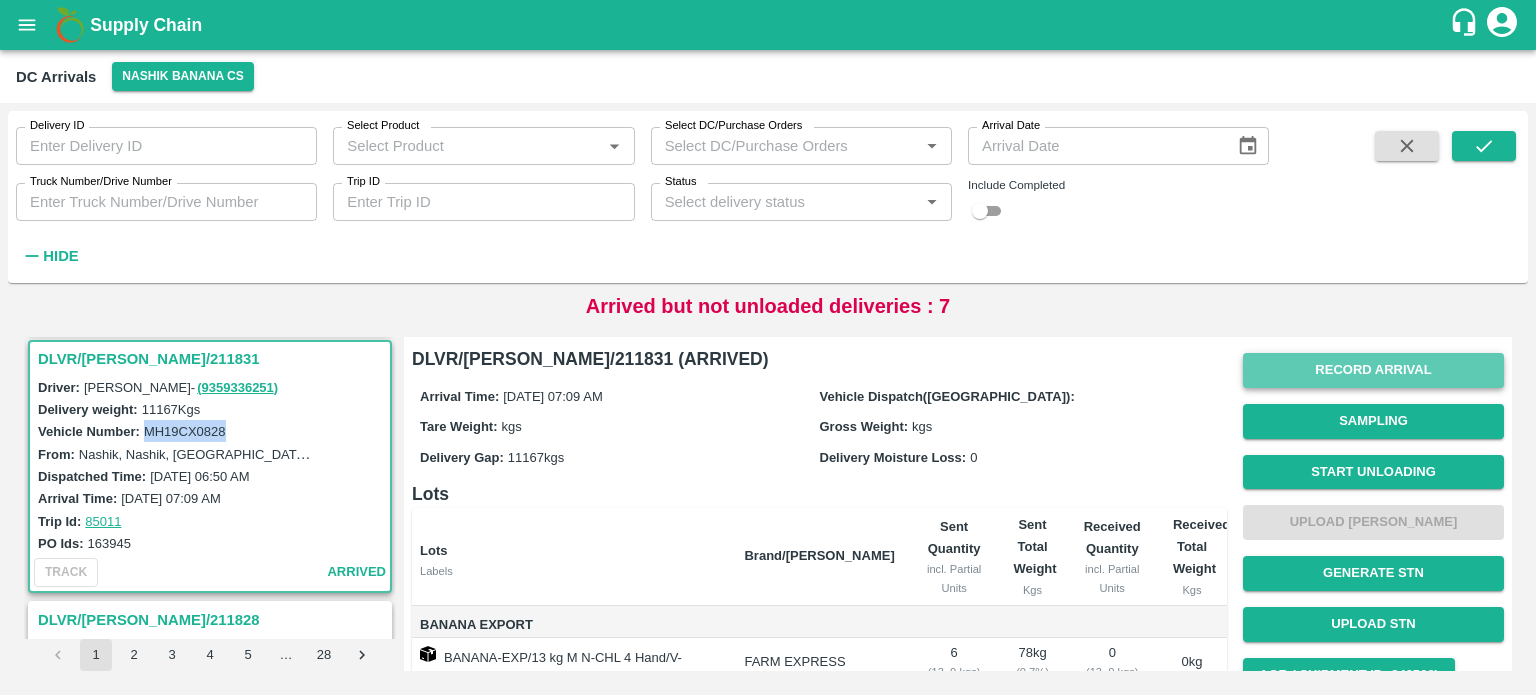 click on "Record Arrival" at bounding box center (1373, 370) 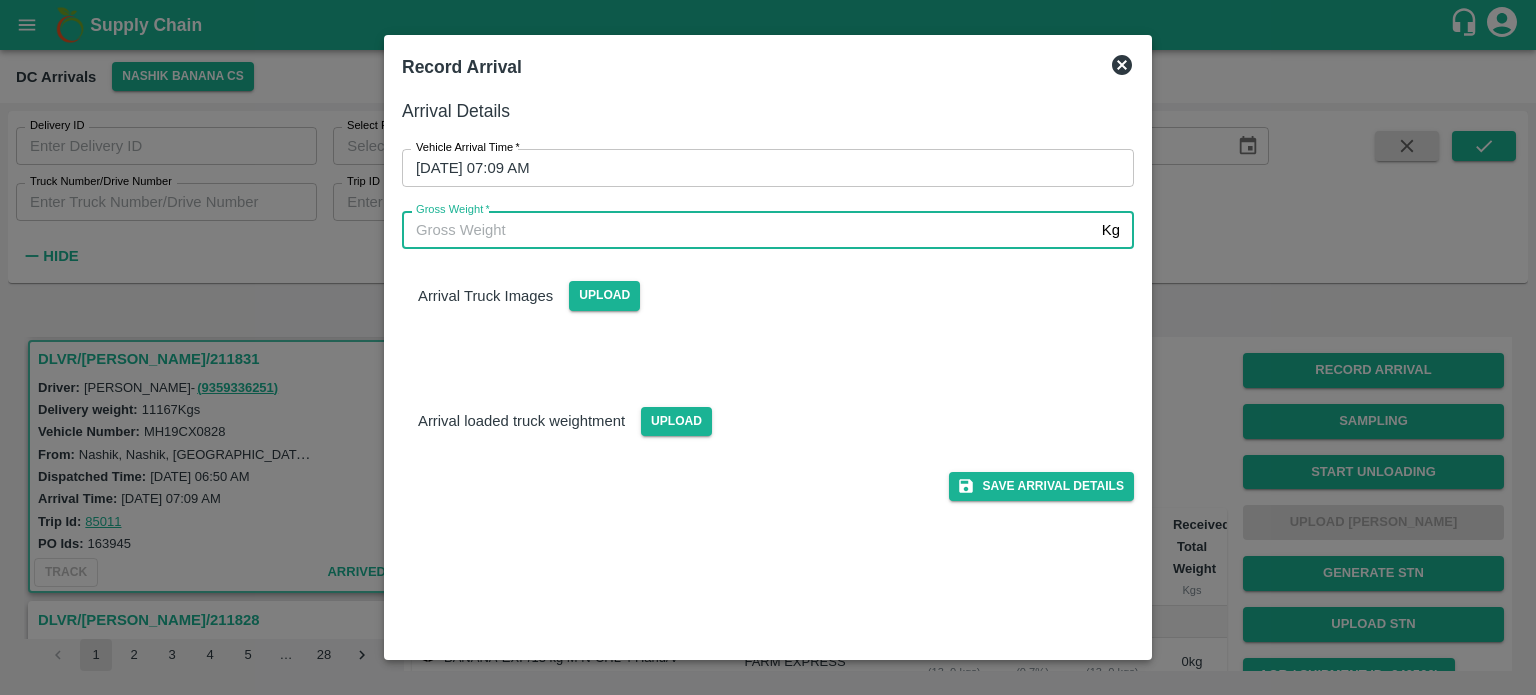 click on "Gross Weight   *" at bounding box center [748, 230] 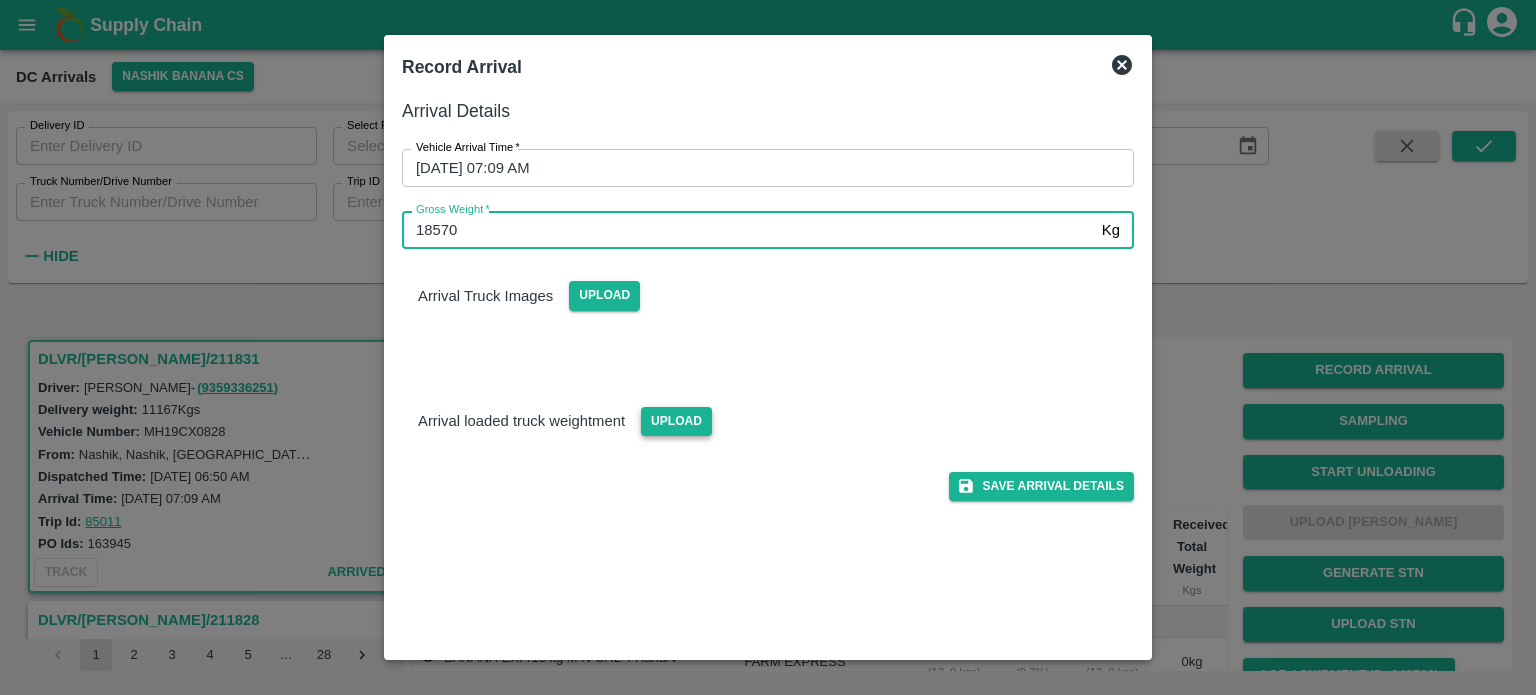 type on "18570" 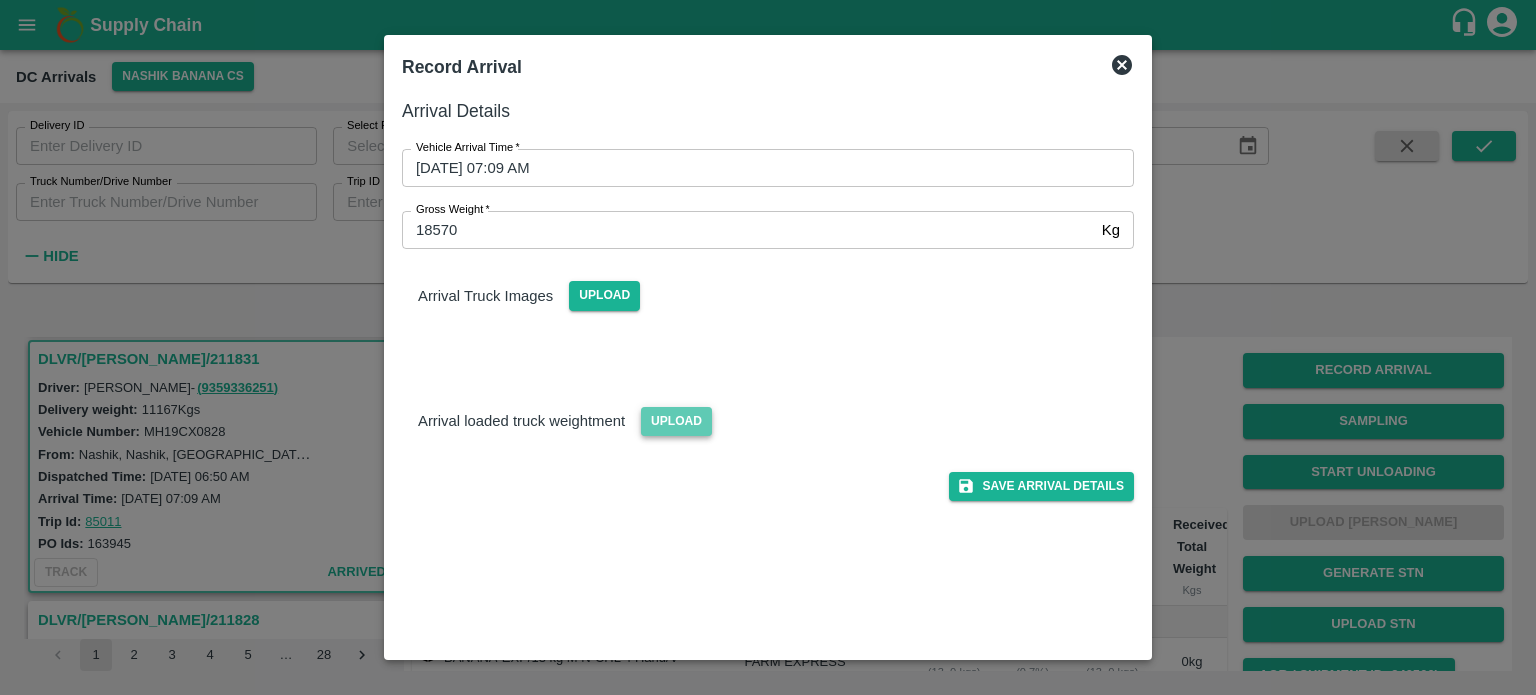 click on "Upload" at bounding box center (676, 421) 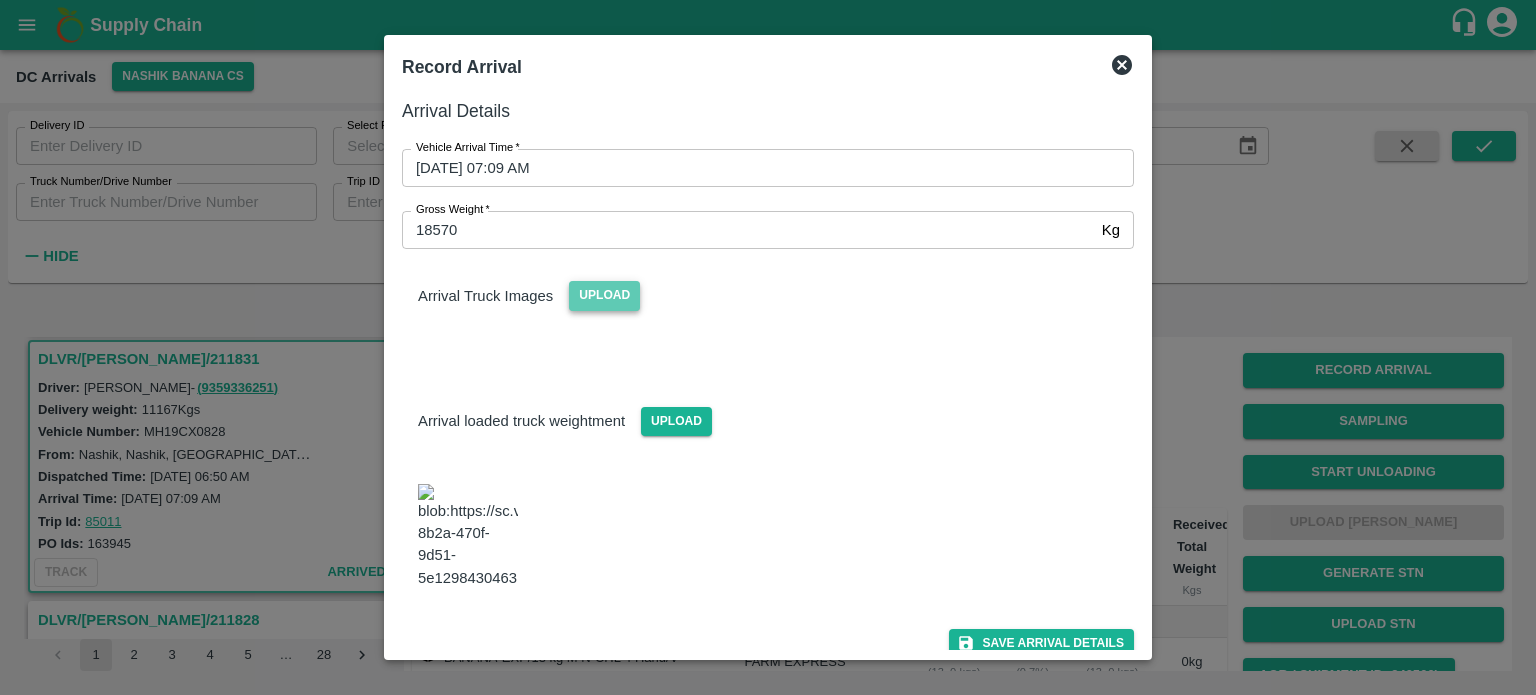 click on "Upload" at bounding box center [604, 295] 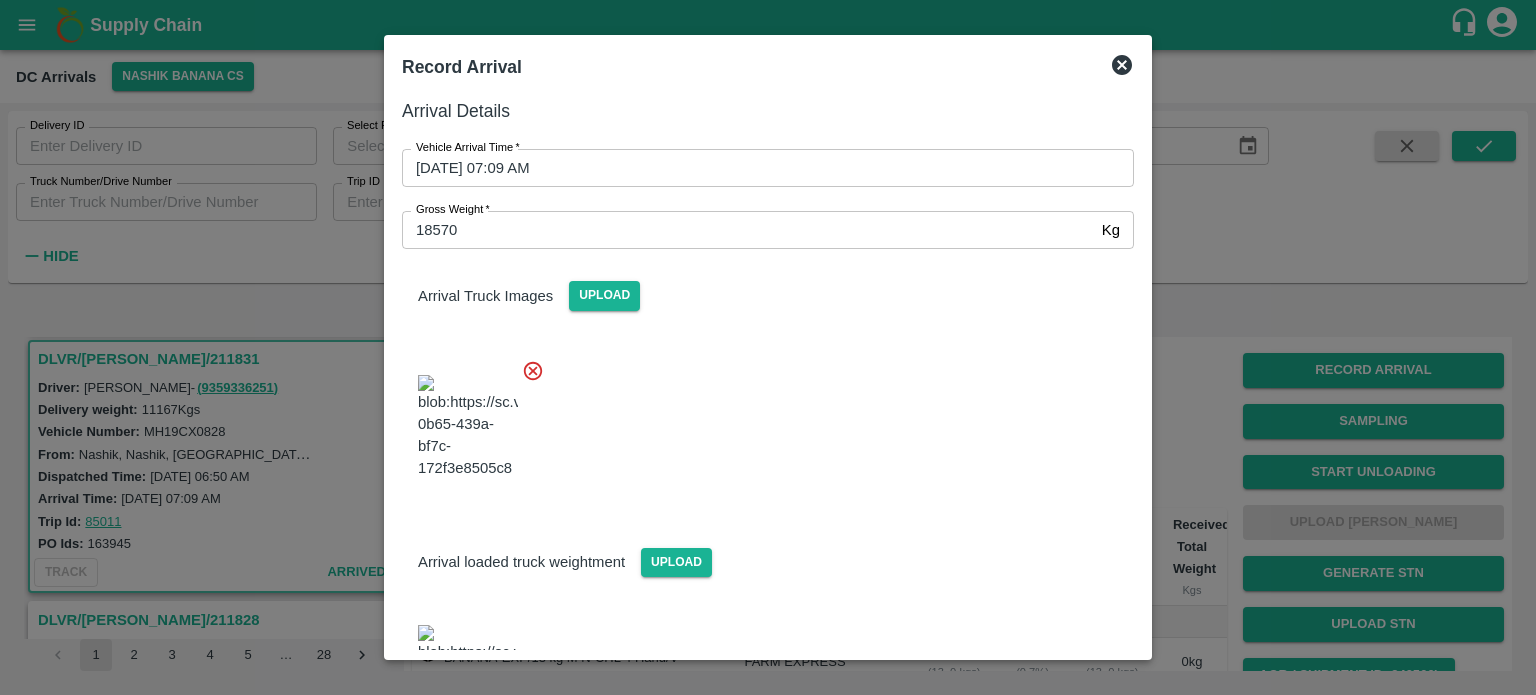 scroll, scrollTop: 208, scrollLeft: 0, axis: vertical 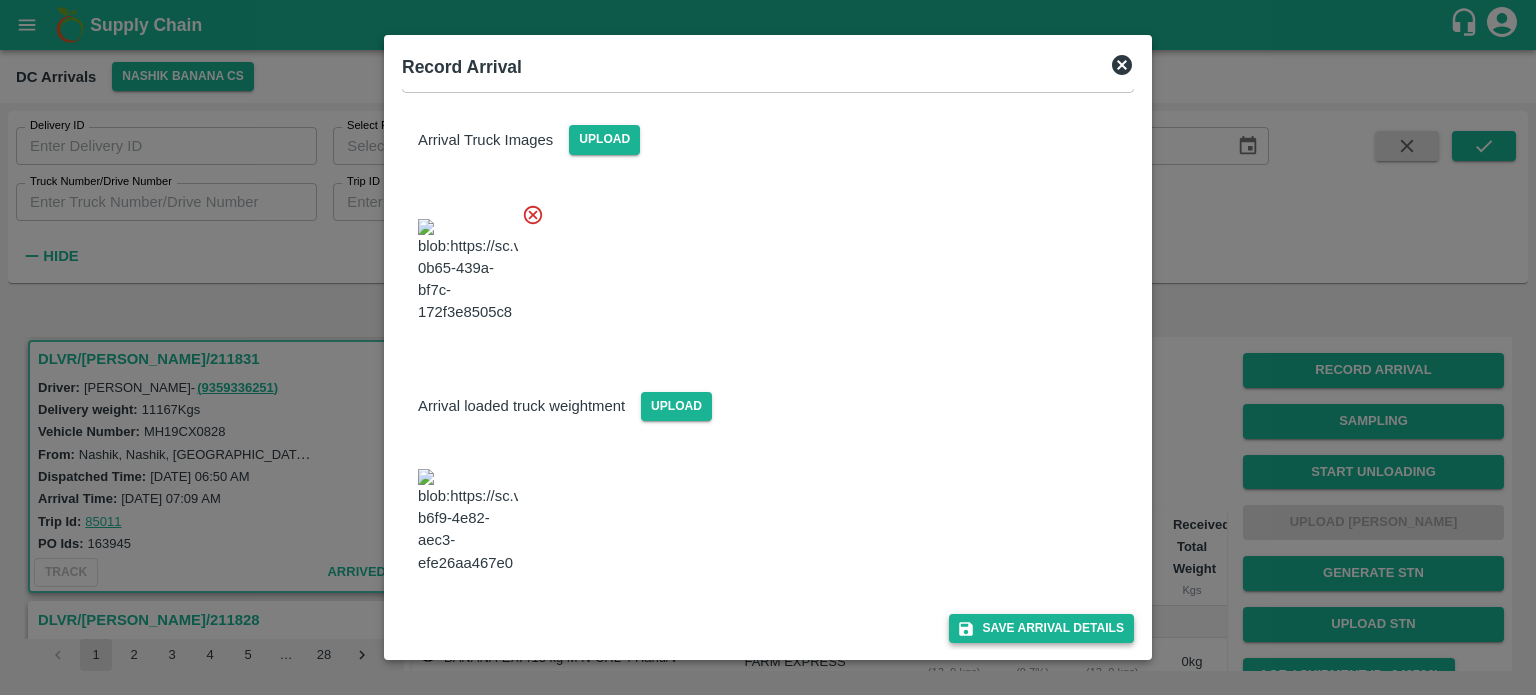 click on "Save Arrival Details" at bounding box center [1041, 628] 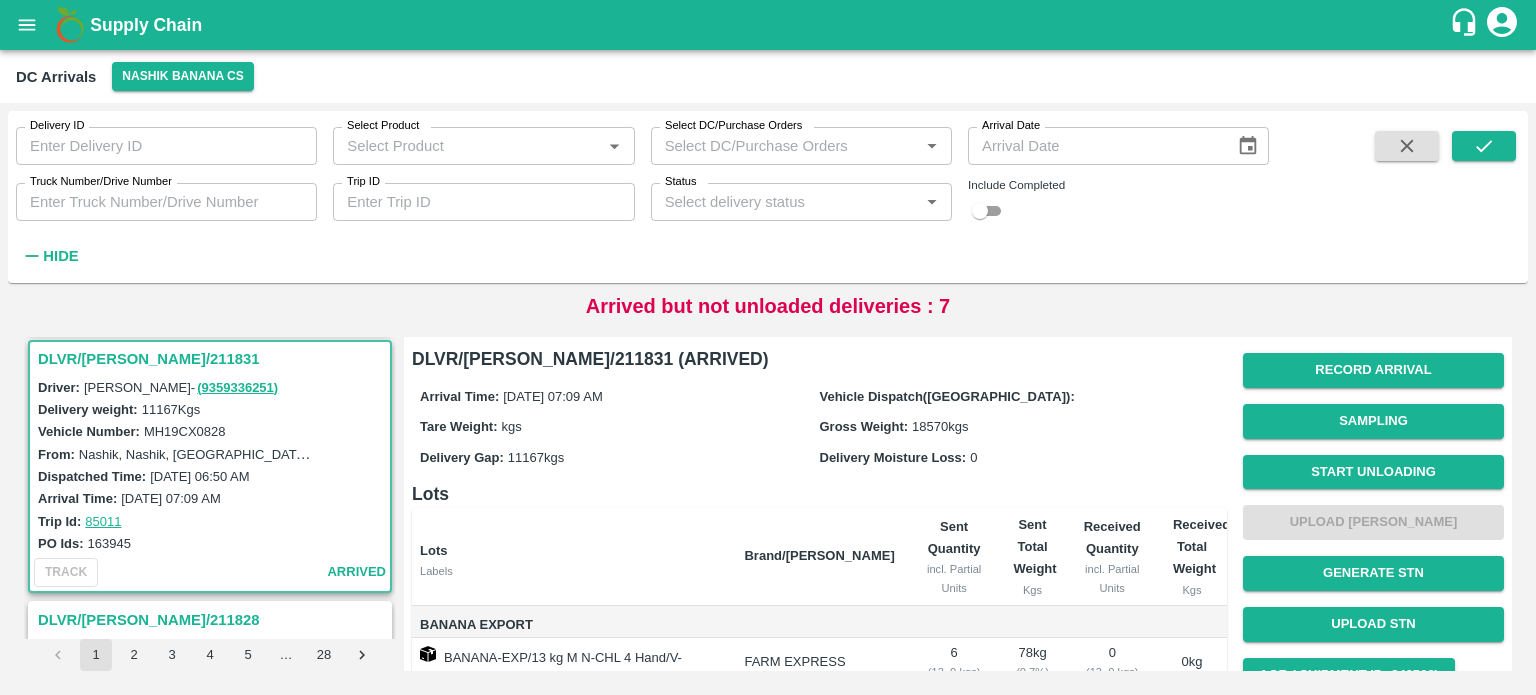 click on "Arrival Time: [DATE] 07:09 AM Vehicle Dispatch([GEOGRAPHIC_DATA]): Tare Weight:  kgs Gross Weight: 18570  kgs Delivery Gap: 11167  kgs Delivery Moisture Loss: 0" at bounding box center (819, 426) 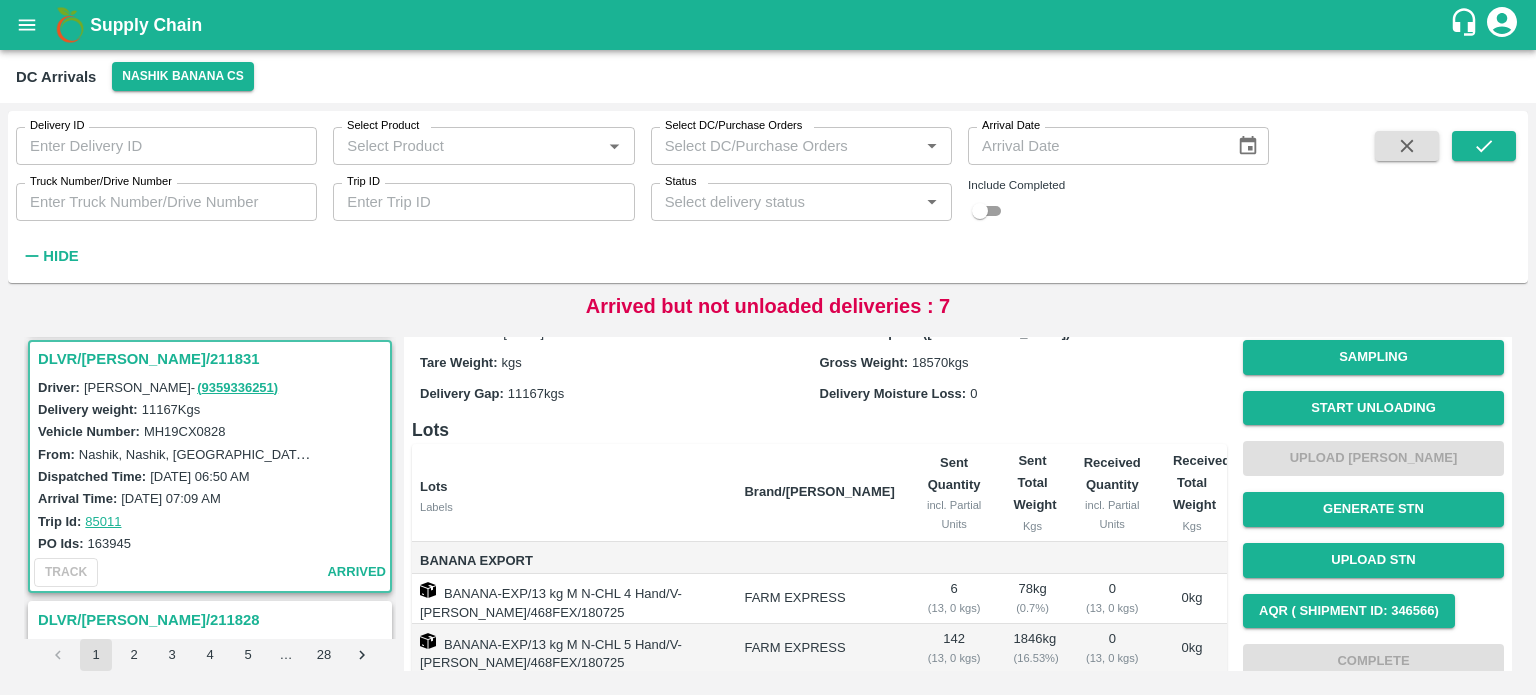 scroll, scrollTop: 0, scrollLeft: 0, axis: both 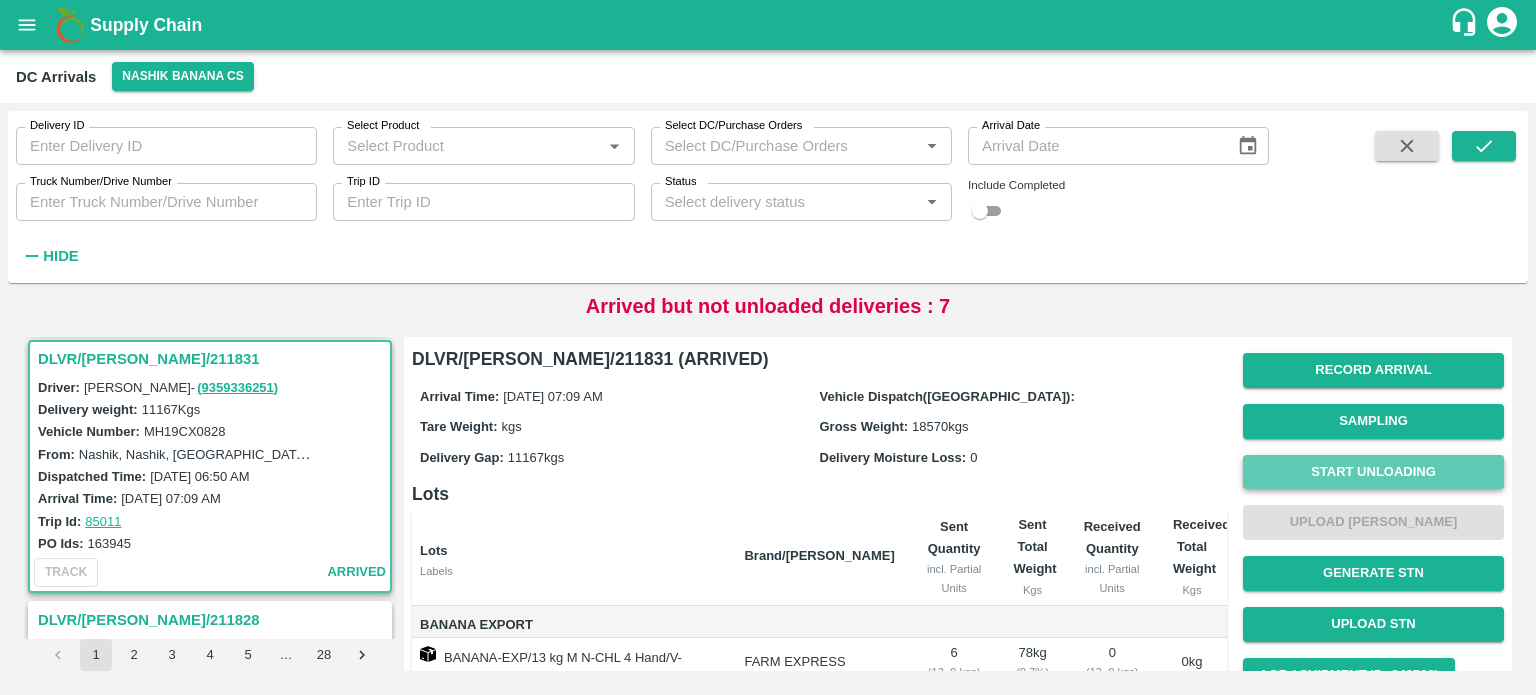 click on "Start Unloading" at bounding box center (1373, 472) 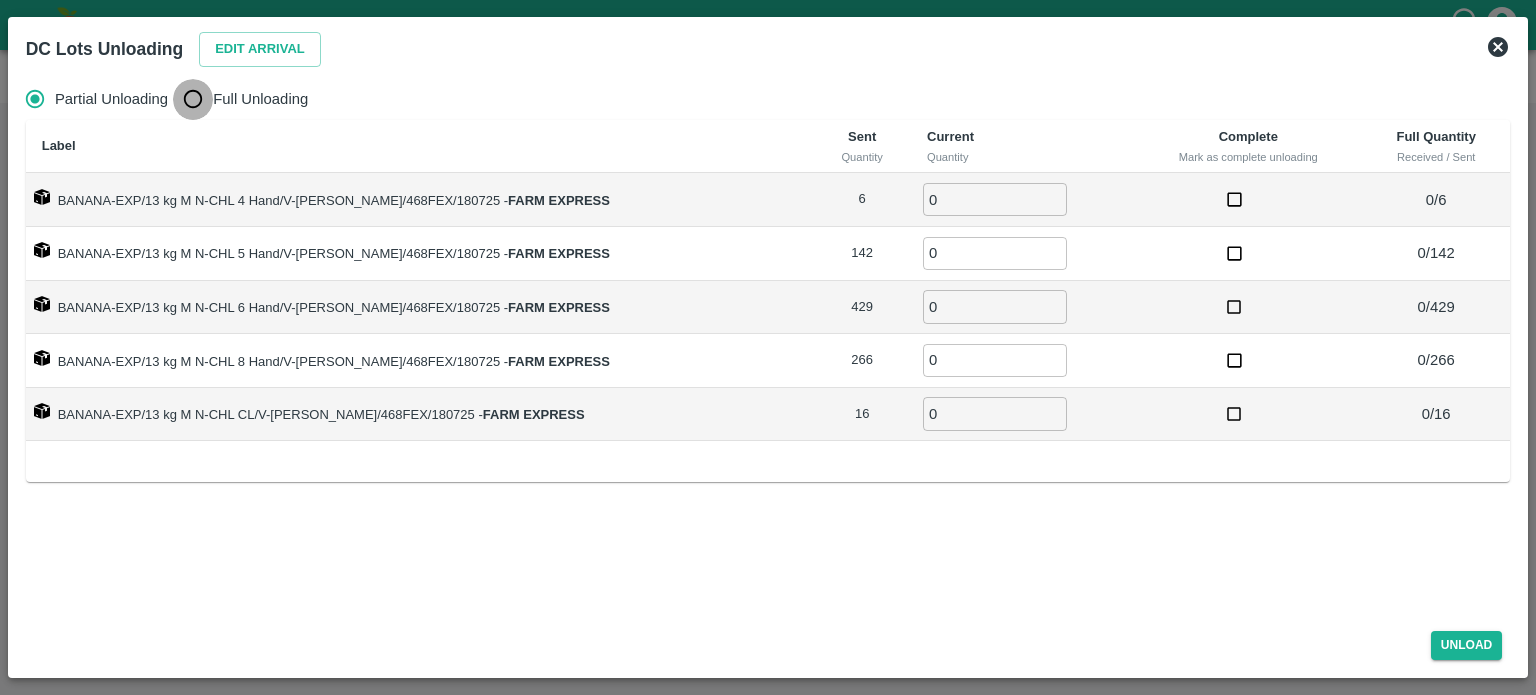 click on "Full Unloading" at bounding box center [193, 99] 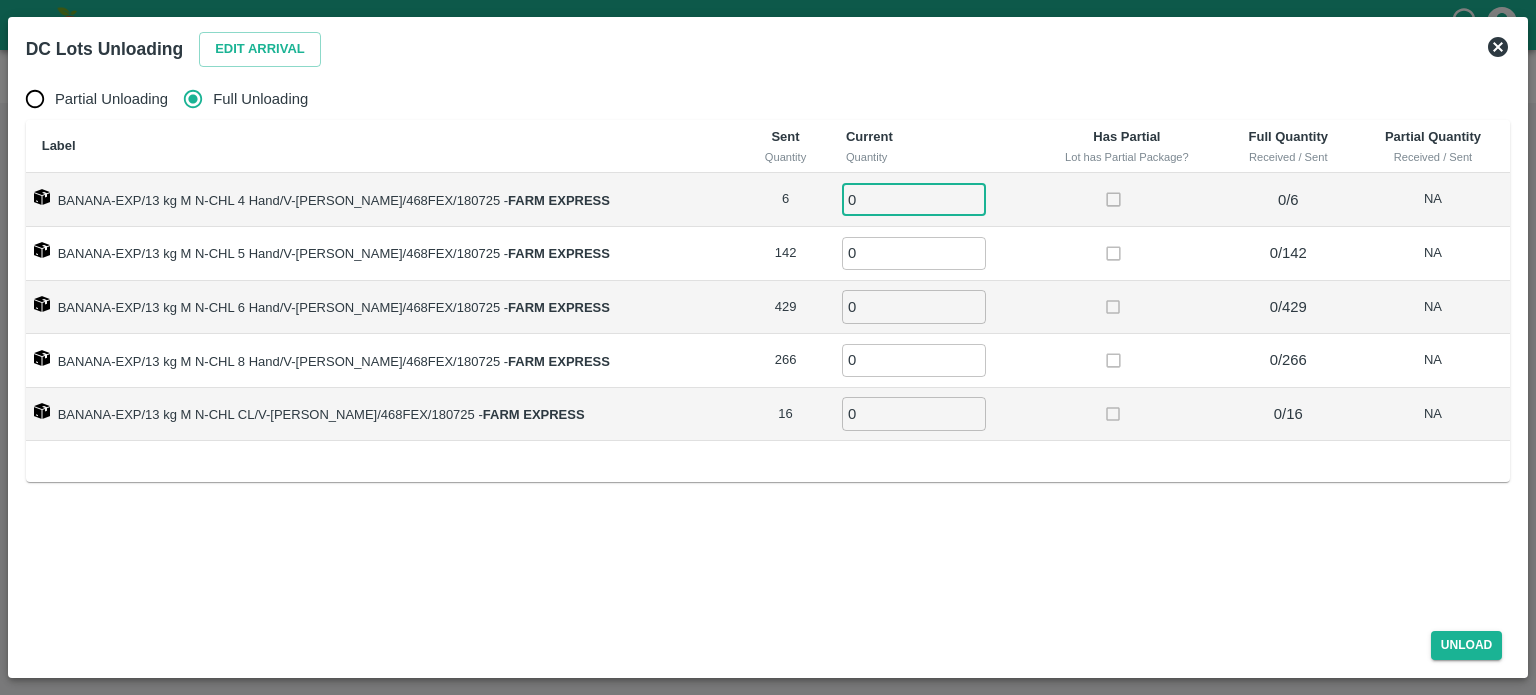 click on "0" at bounding box center [914, 199] 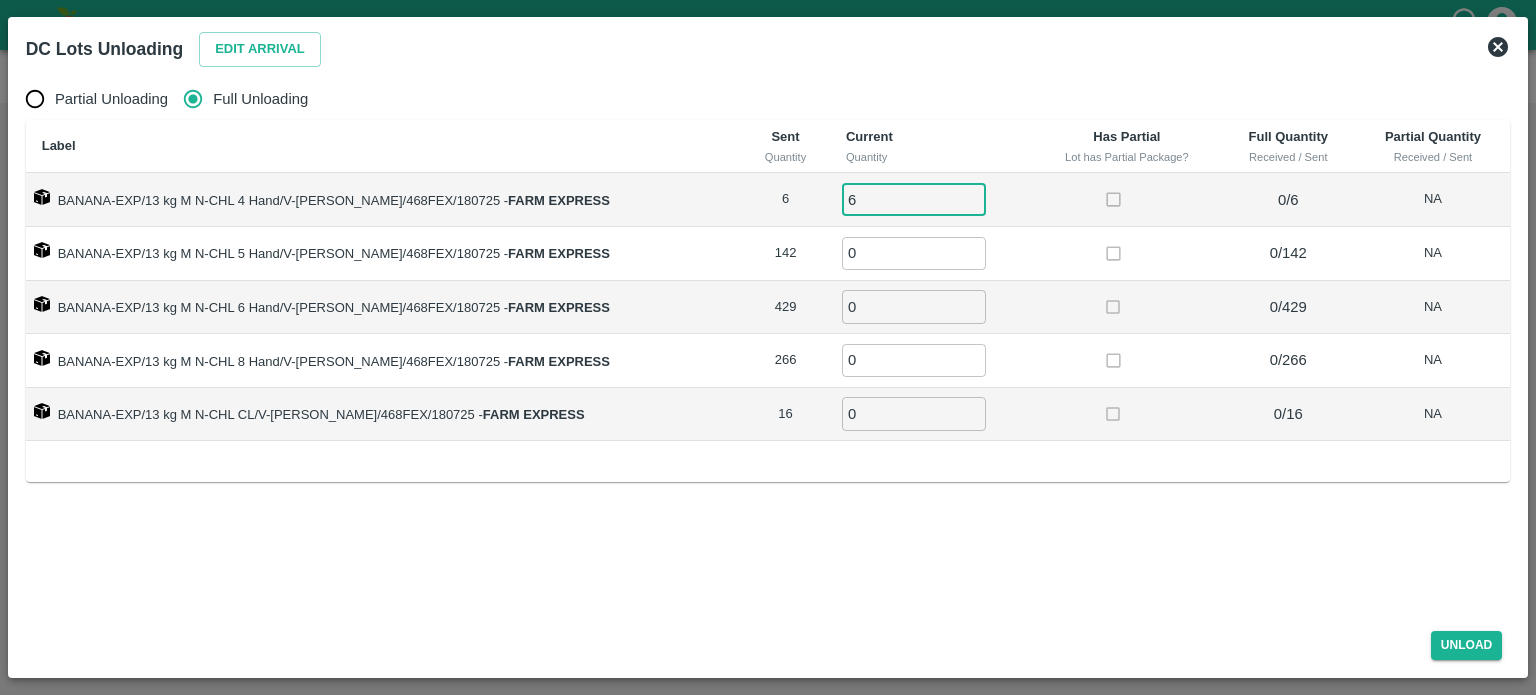 type on "6" 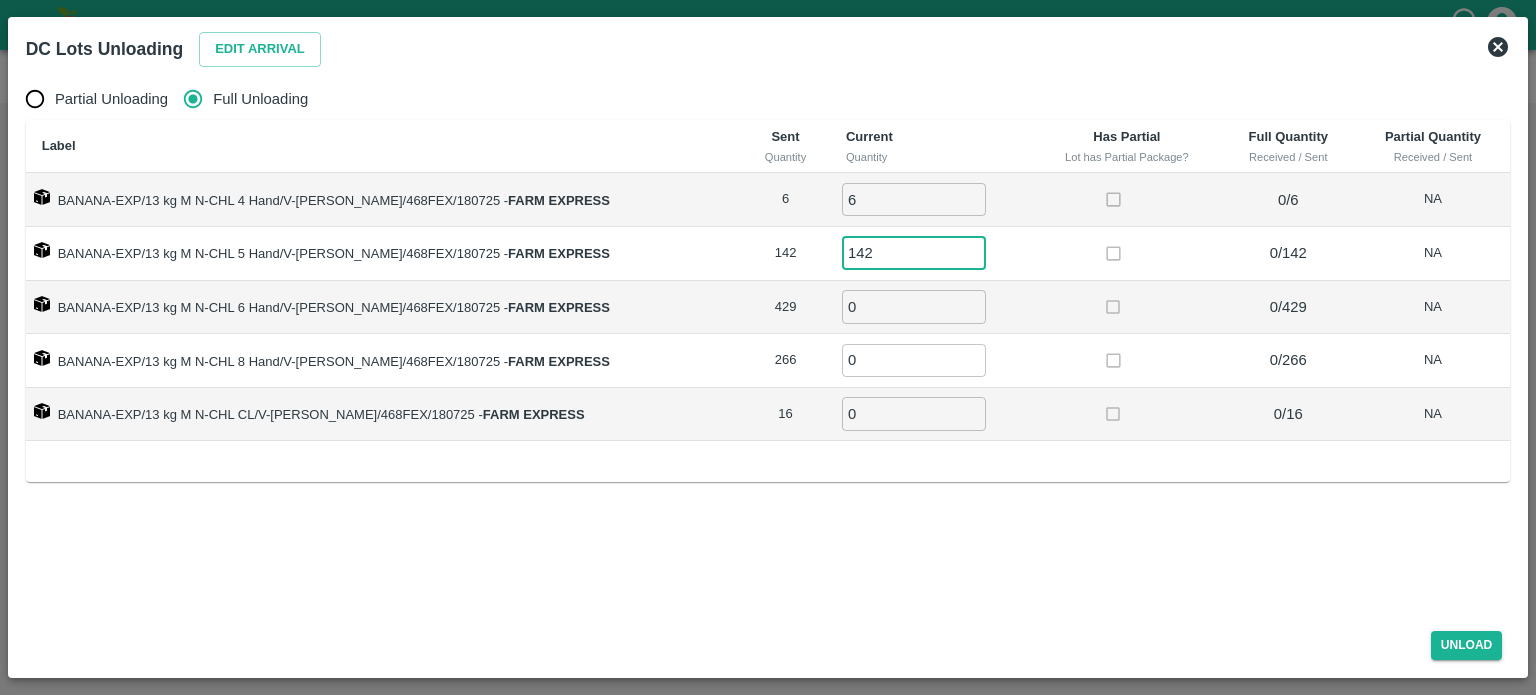 type on "142" 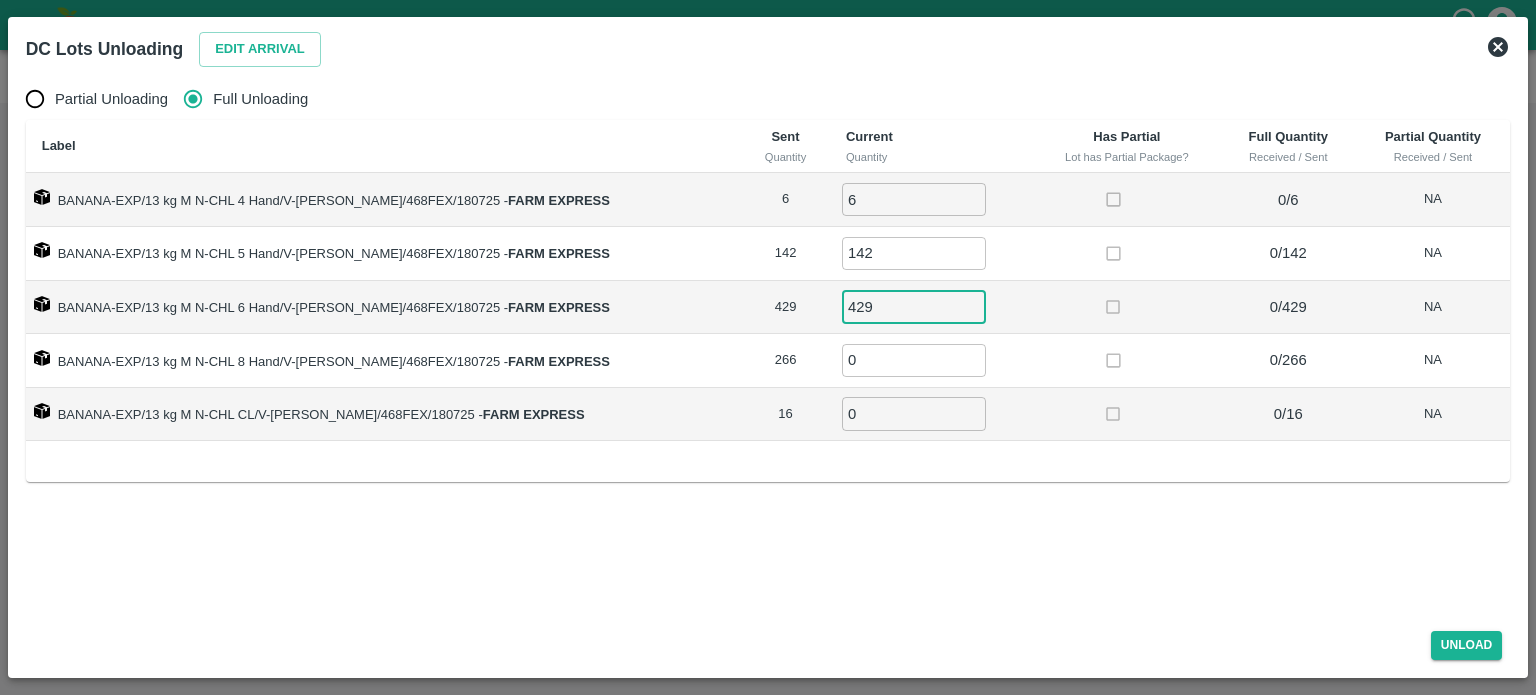 type on "429" 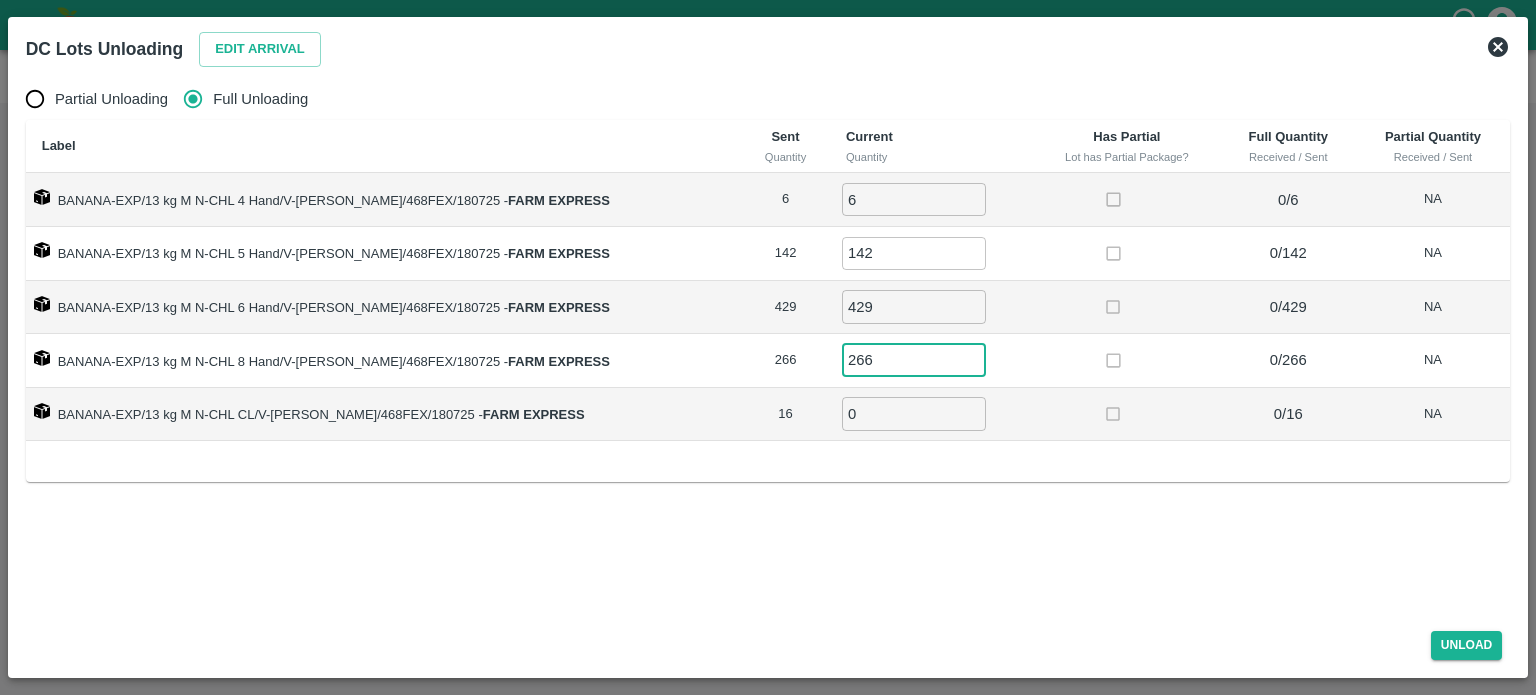 type on "266" 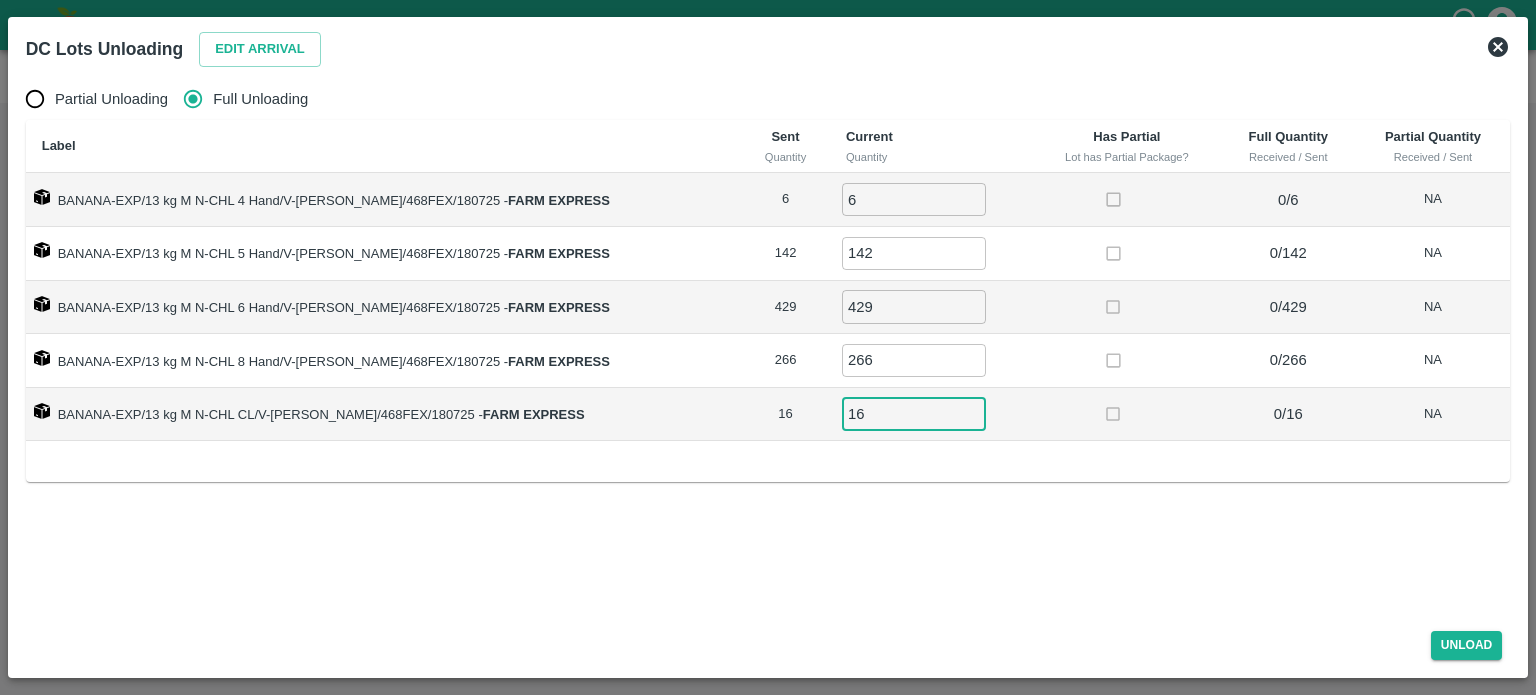 type on "16" 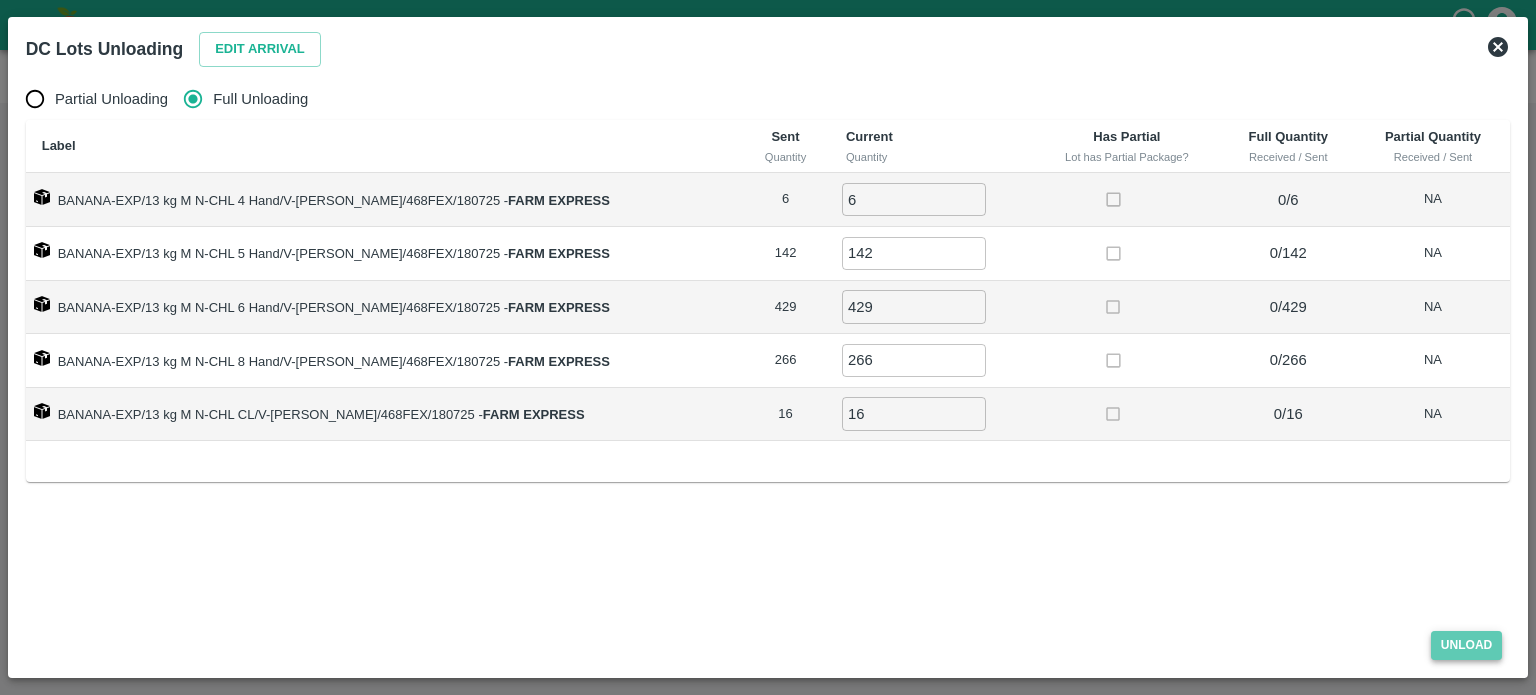 click on "Unload" at bounding box center [1467, 645] 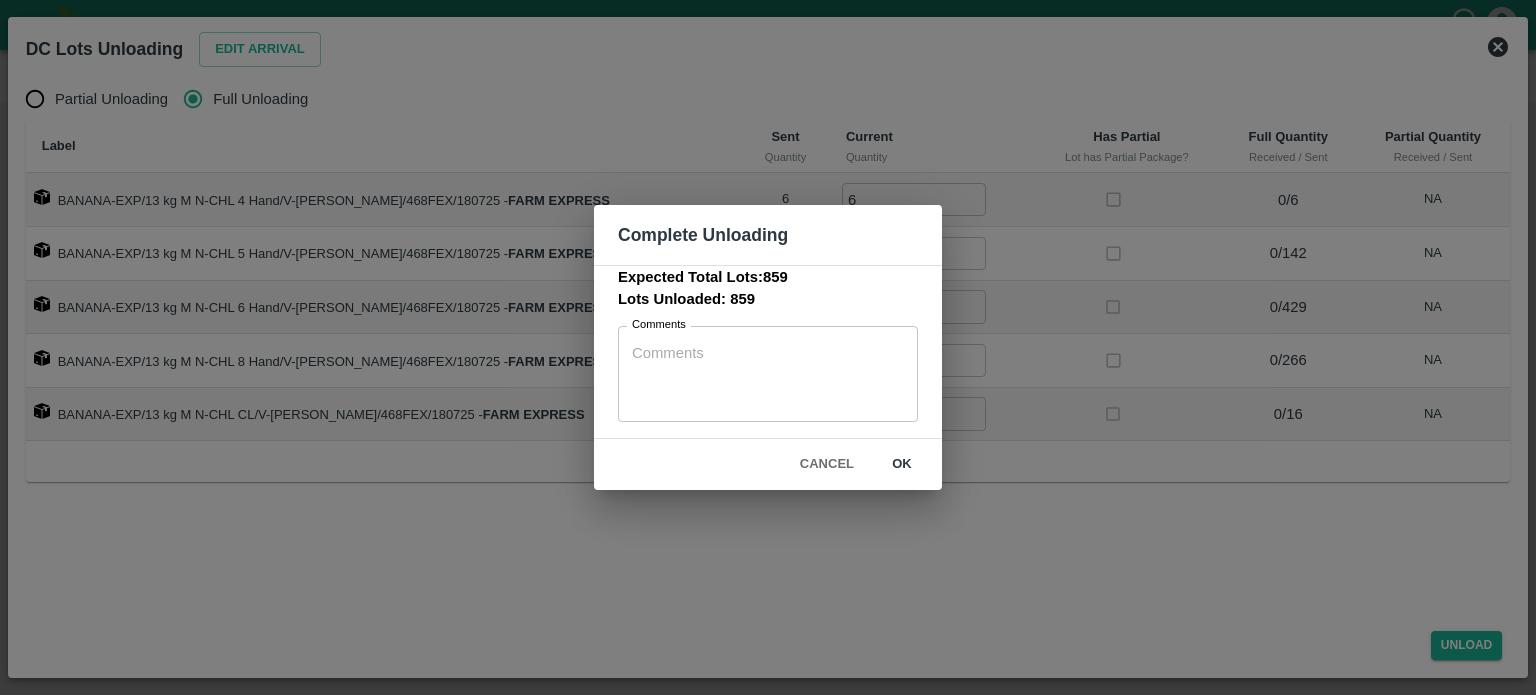 click on "ok" at bounding box center (902, 464) 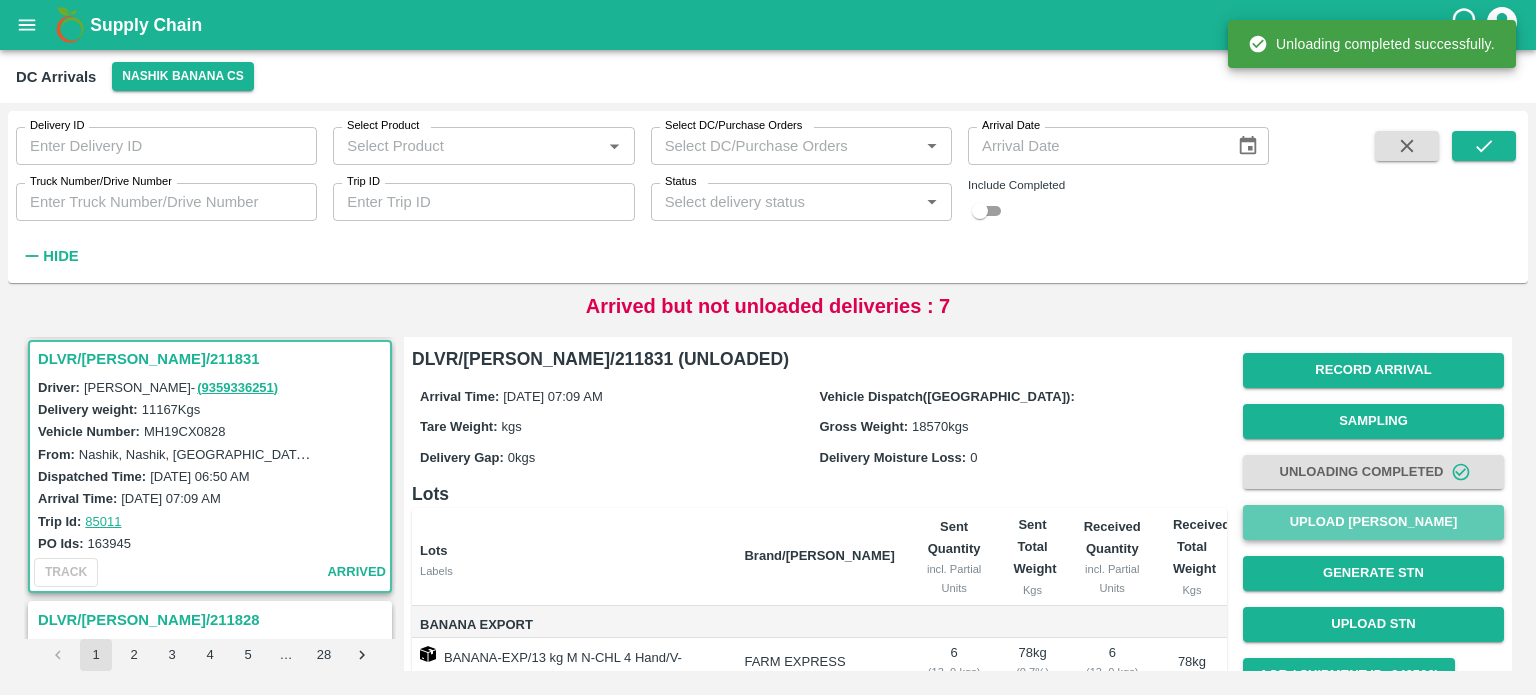 click on "Upload [PERSON_NAME]" at bounding box center [1373, 522] 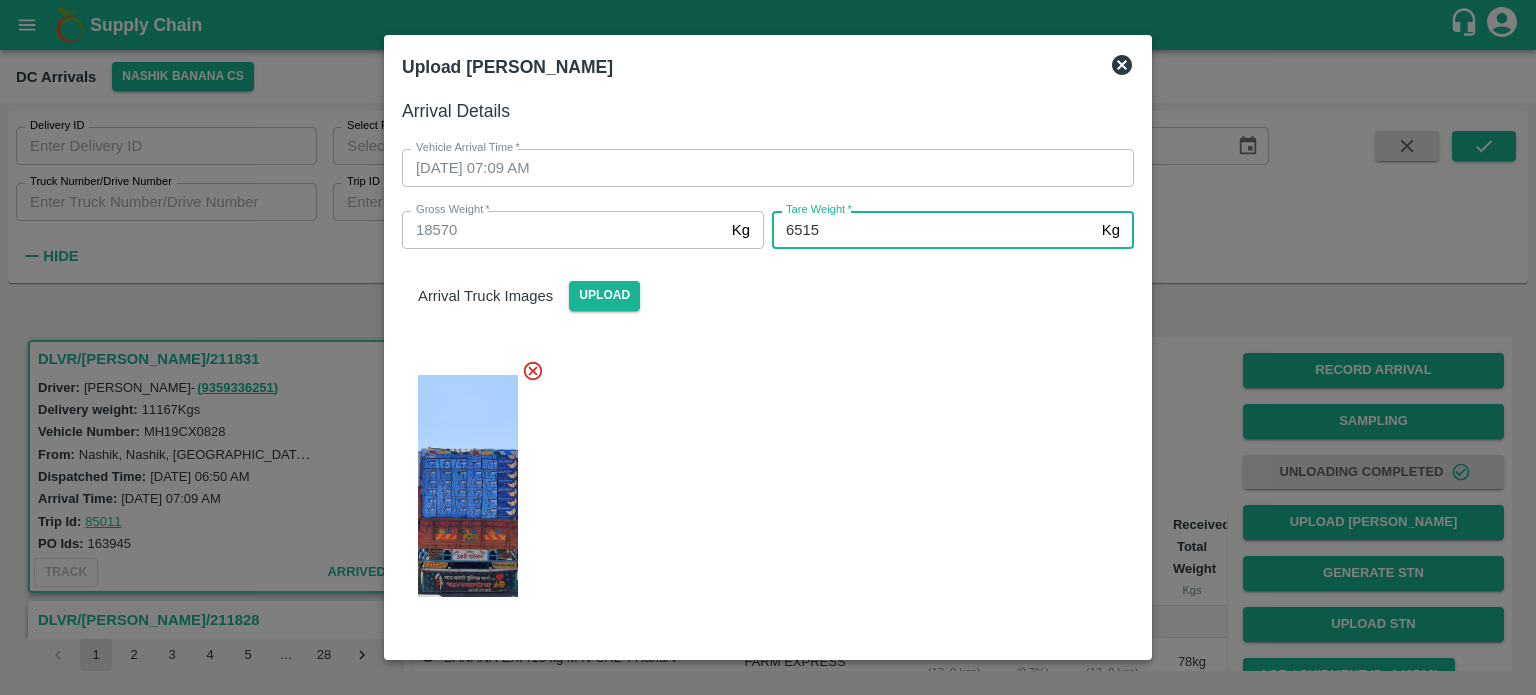 type on "6515" 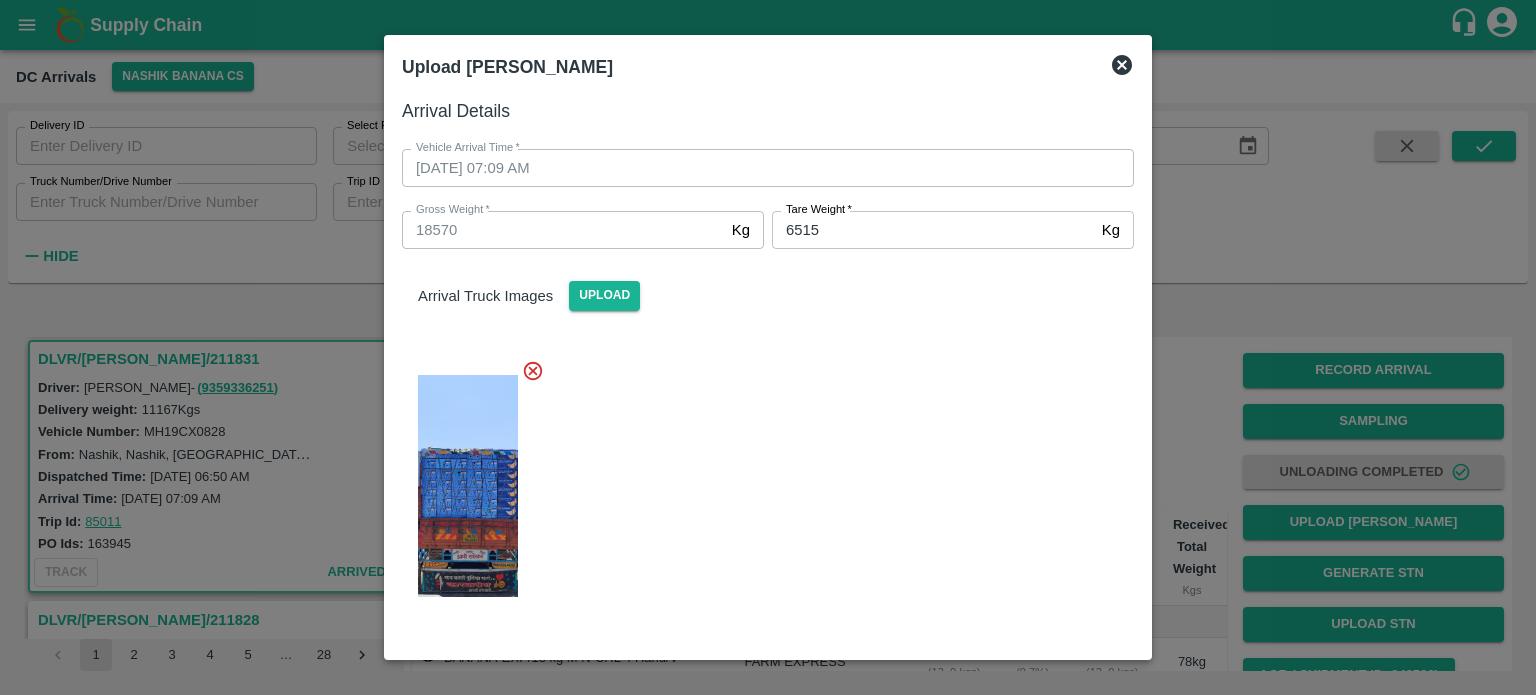 click at bounding box center [760, 480] 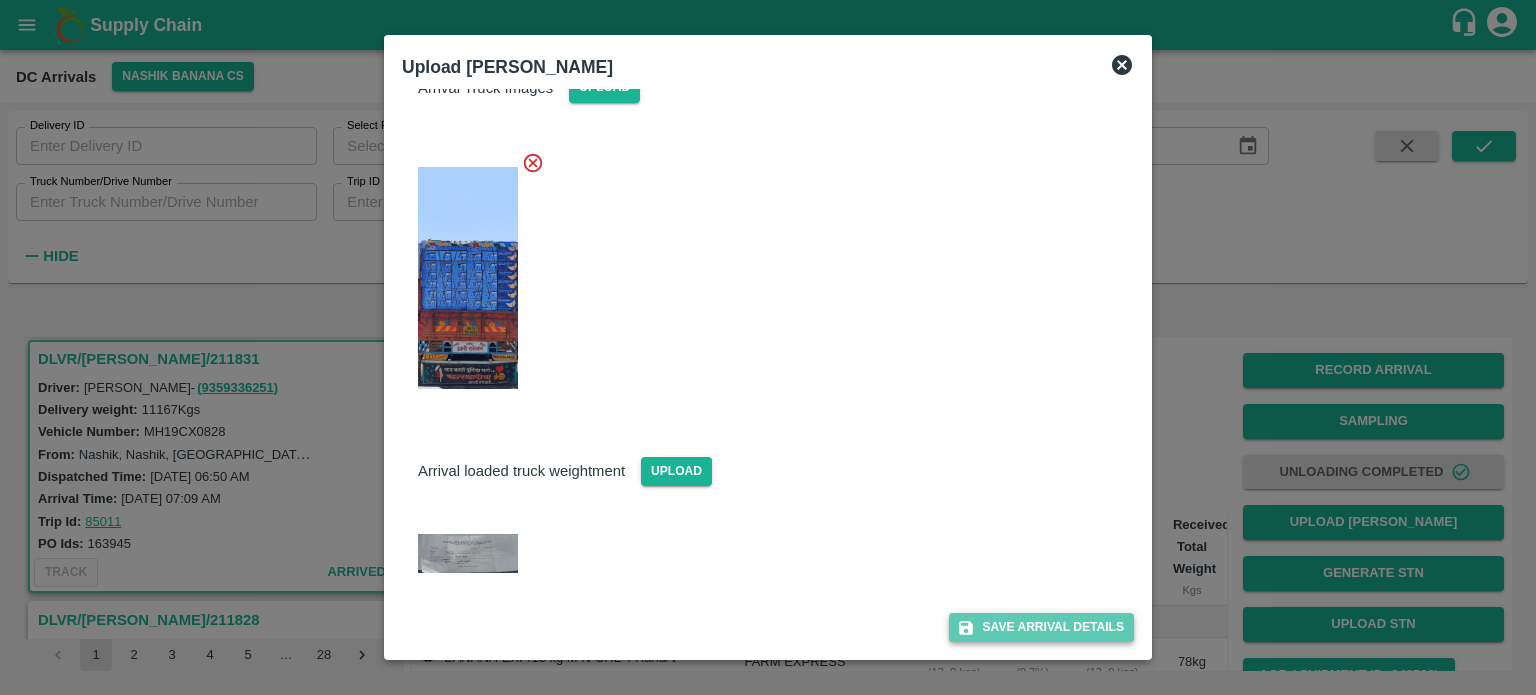 click on "Save Arrival Details" at bounding box center (1041, 627) 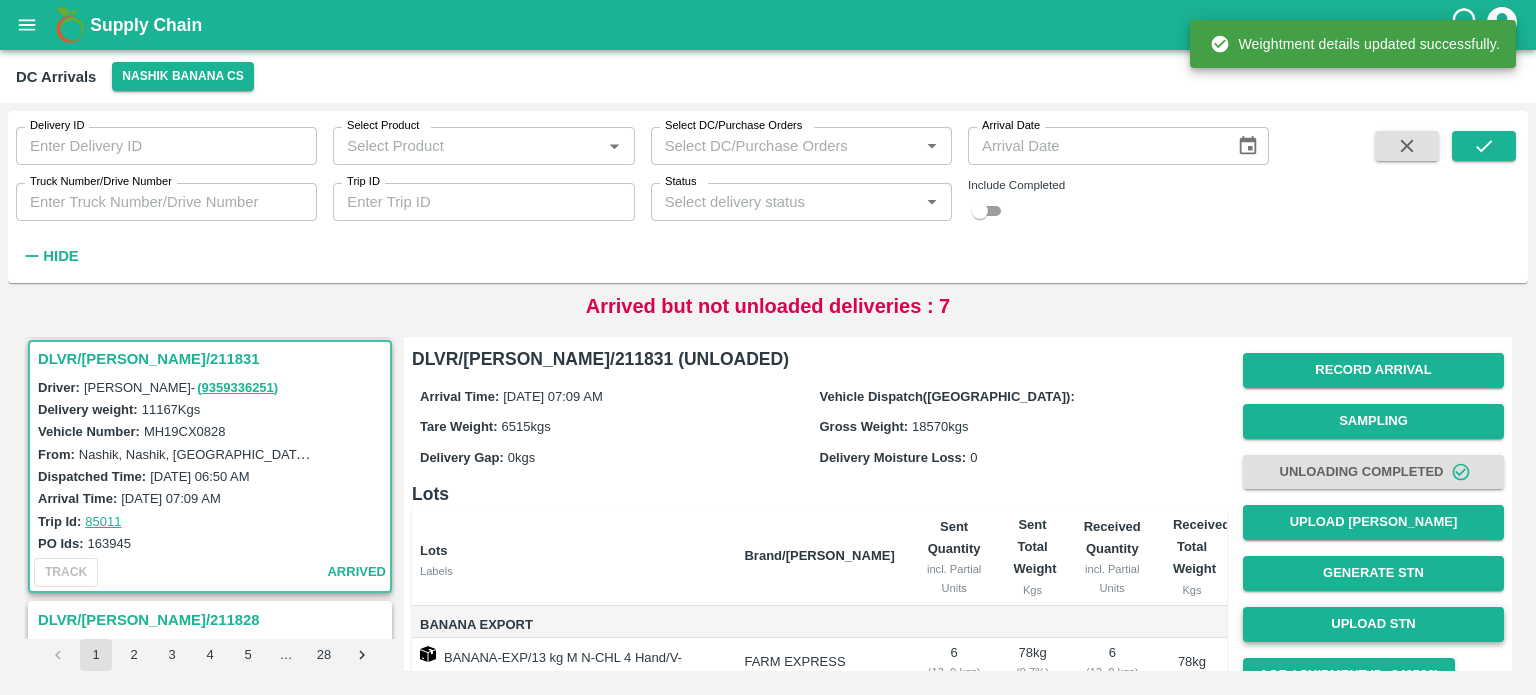 scroll, scrollTop: 364, scrollLeft: 0, axis: vertical 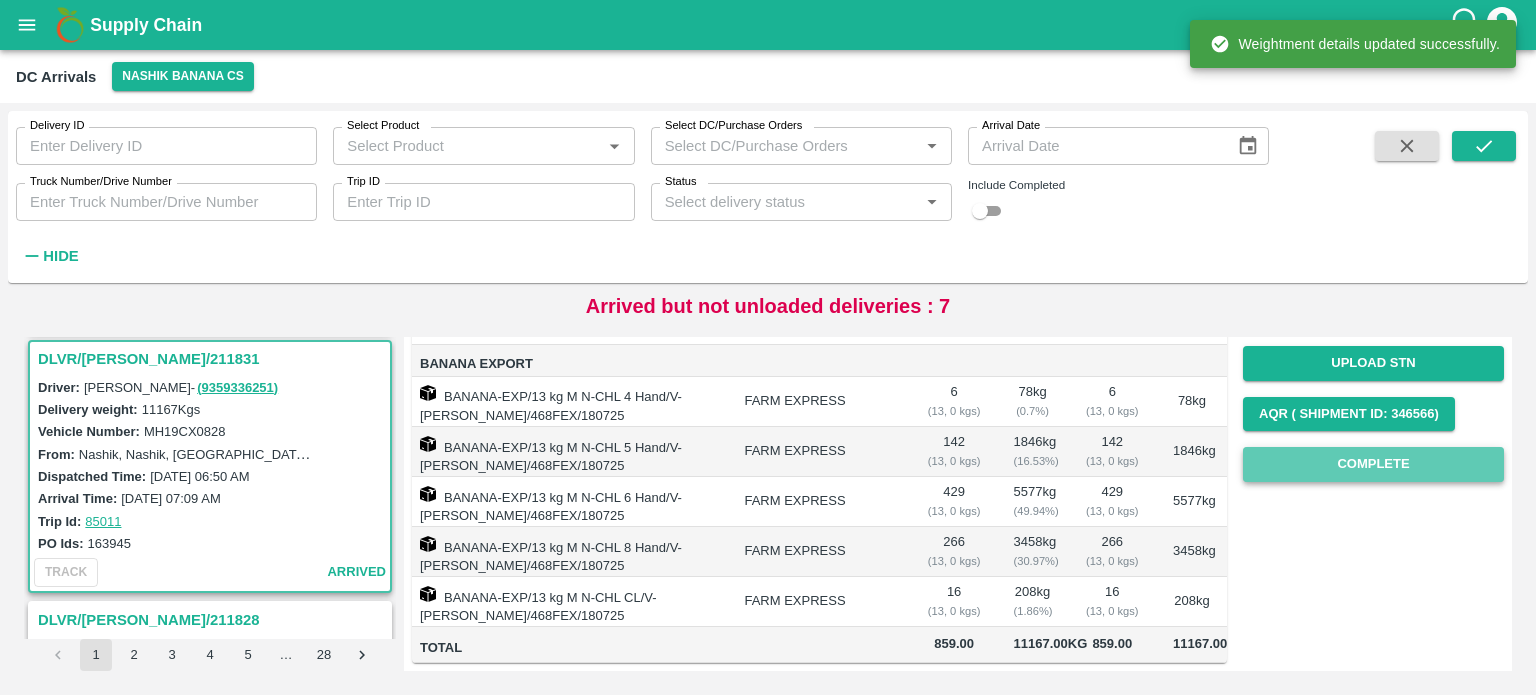 click on "Complete" at bounding box center (1373, 464) 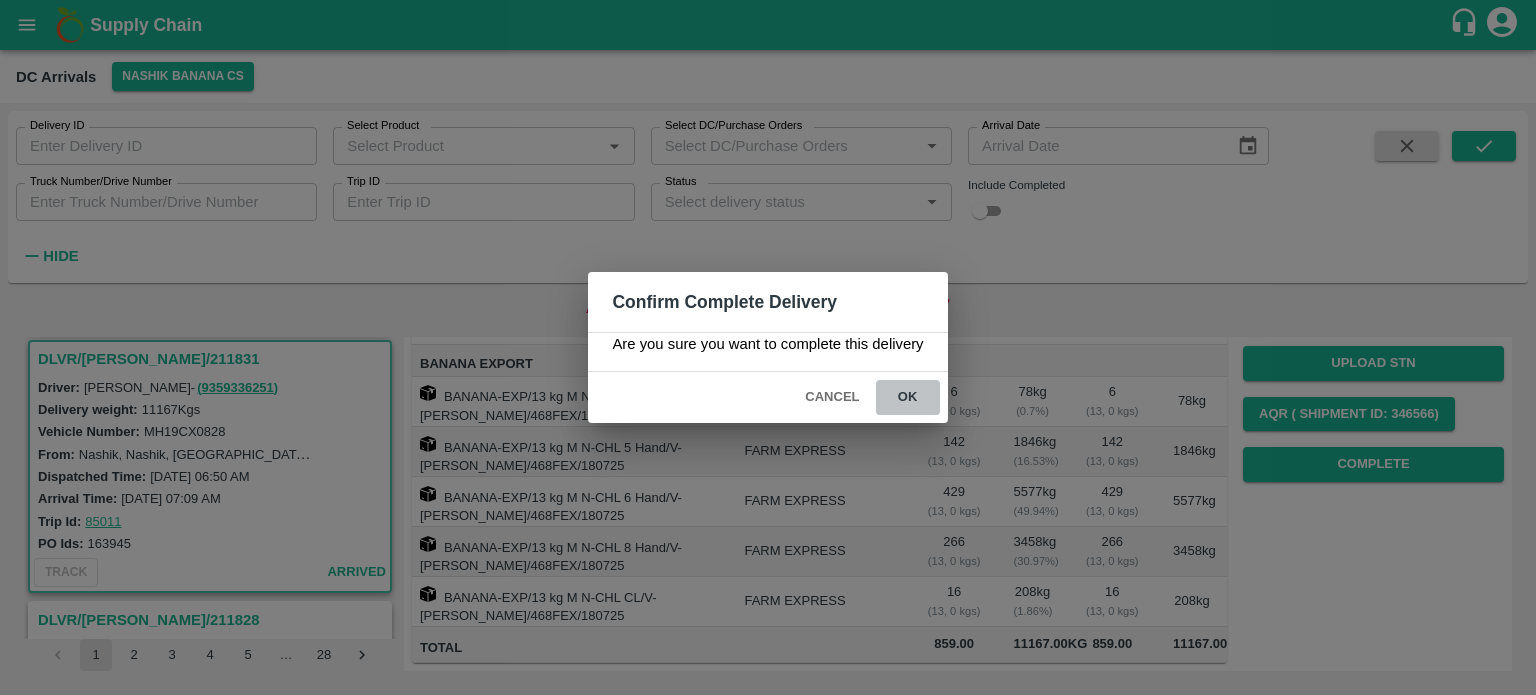 click on "ok" at bounding box center (908, 397) 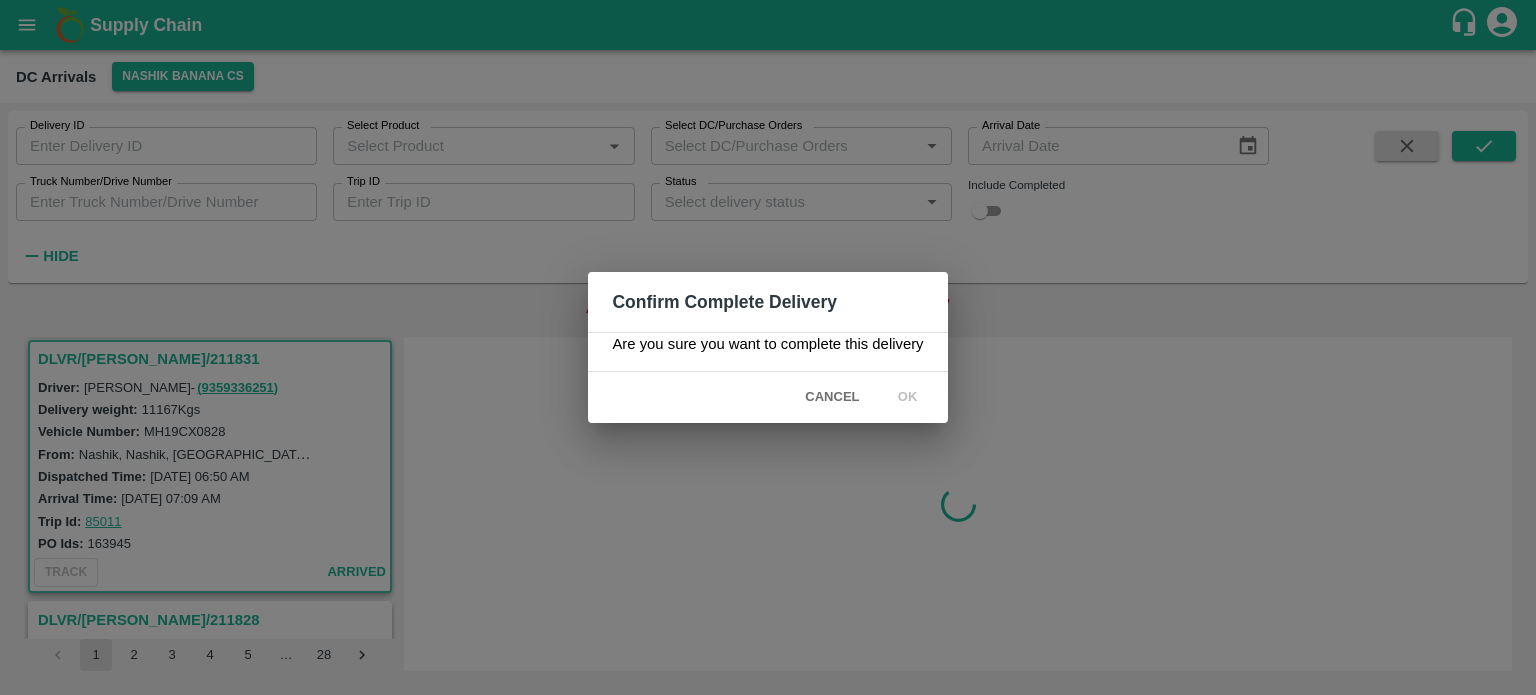 scroll, scrollTop: 0, scrollLeft: 0, axis: both 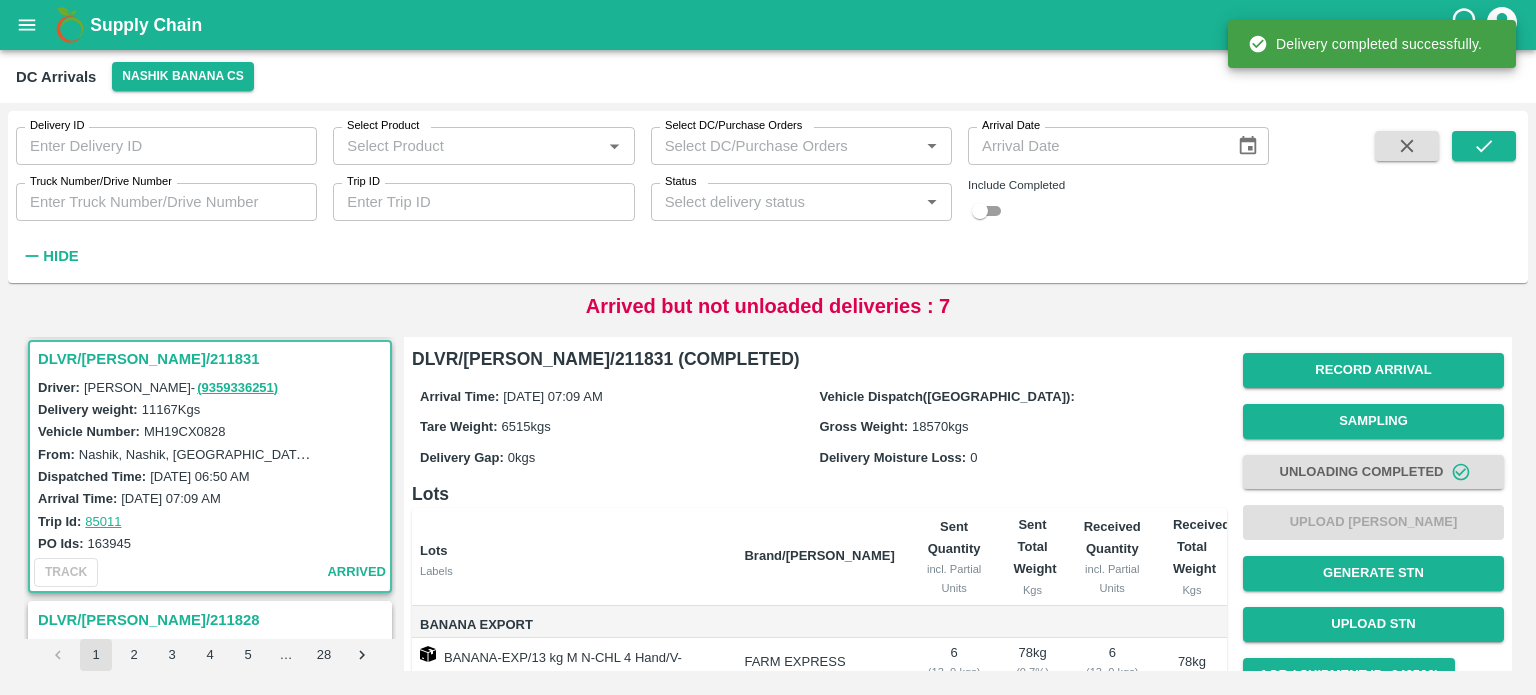 click on "Arrival Time: [DATE] 07:09 AM" at bounding box center [213, 498] 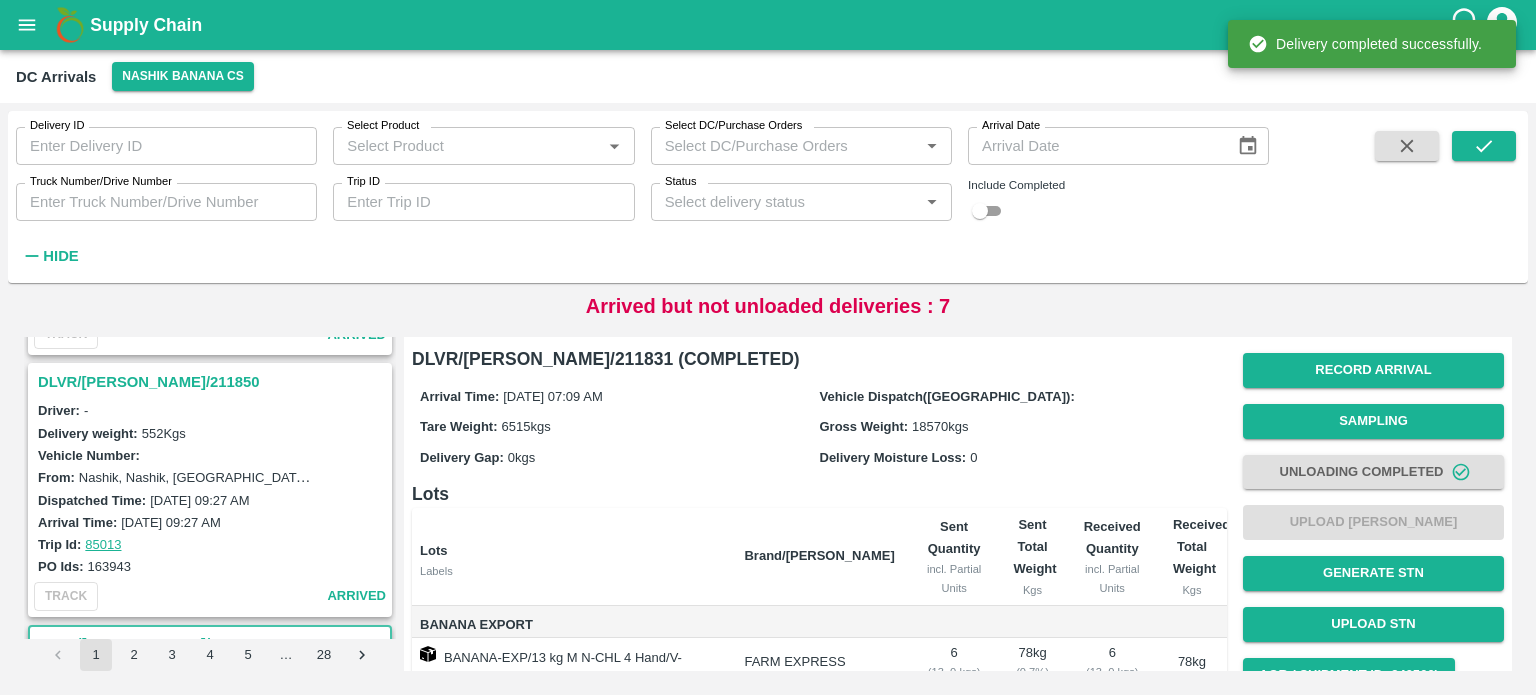 scroll, scrollTop: 181, scrollLeft: 0, axis: vertical 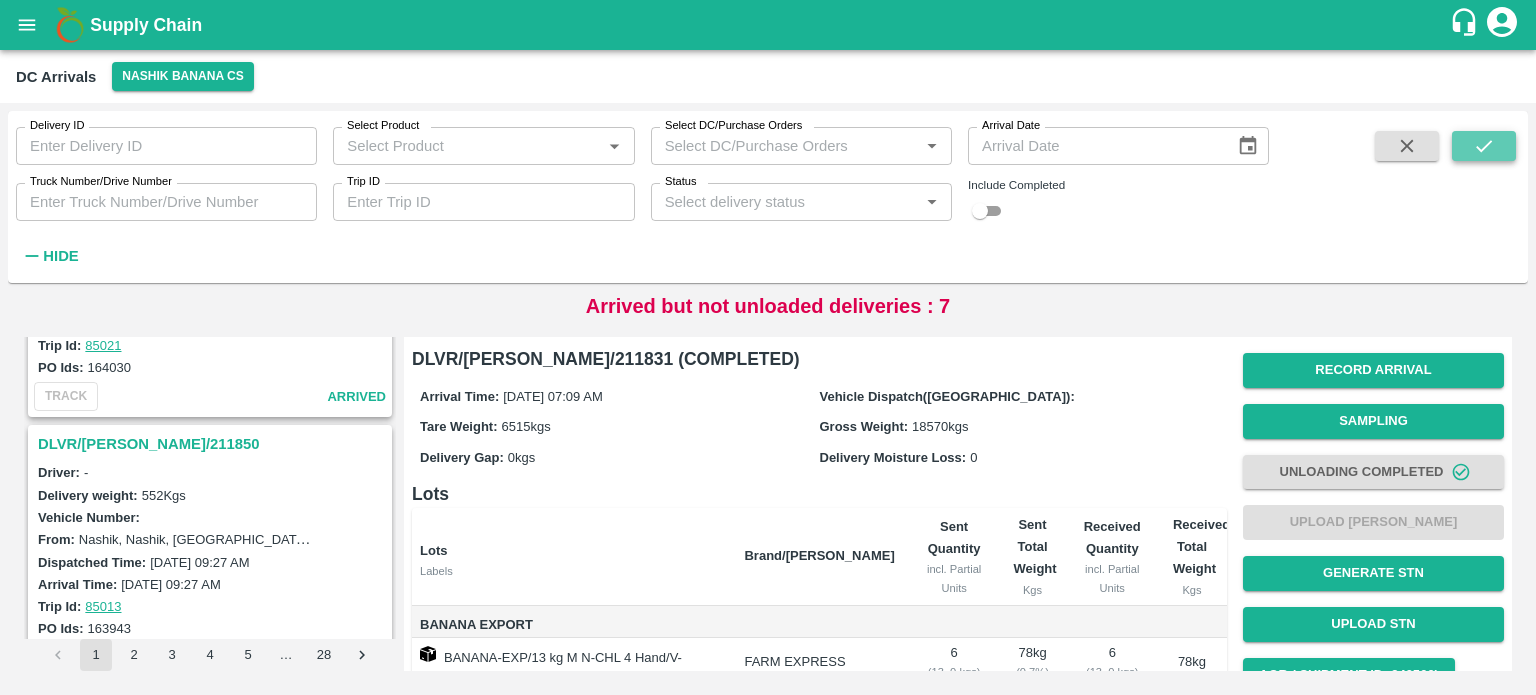 click at bounding box center [1484, 146] 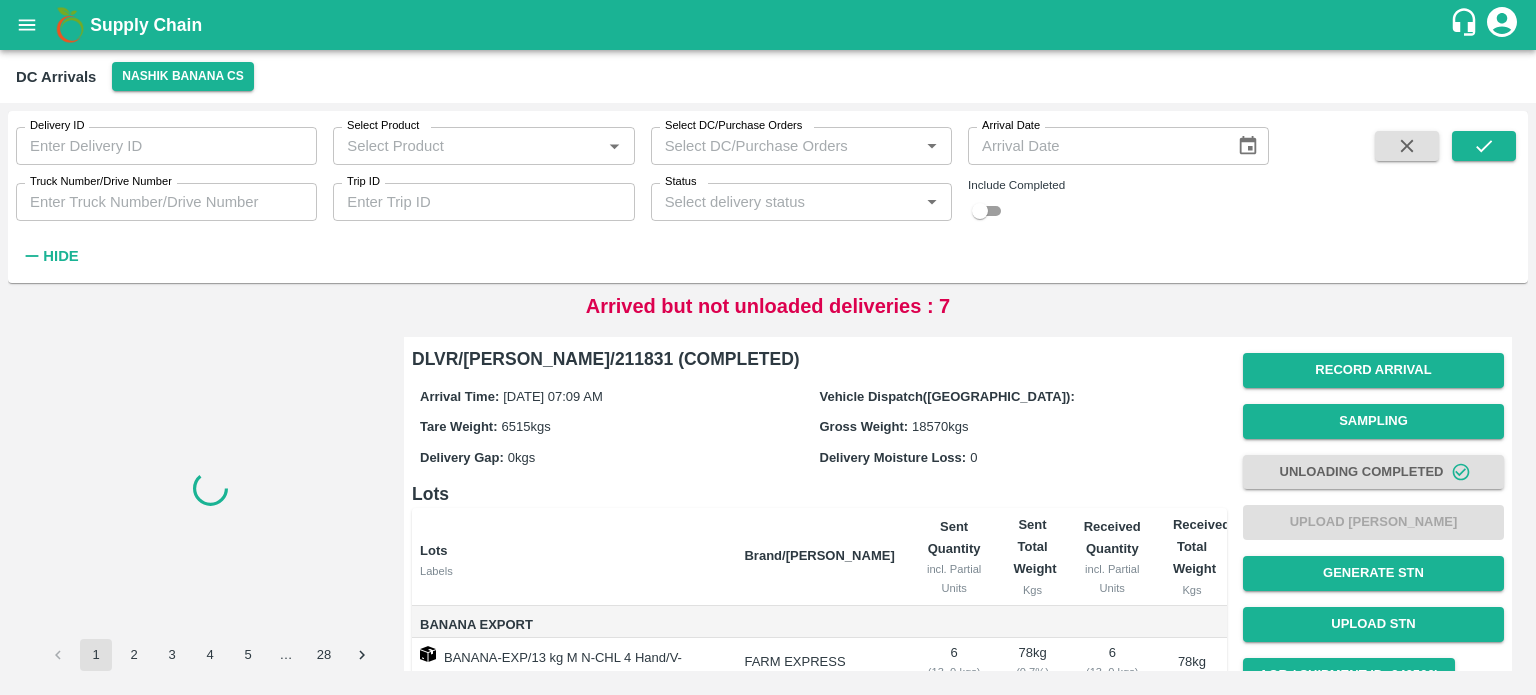 scroll, scrollTop: 0, scrollLeft: 0, axis: both 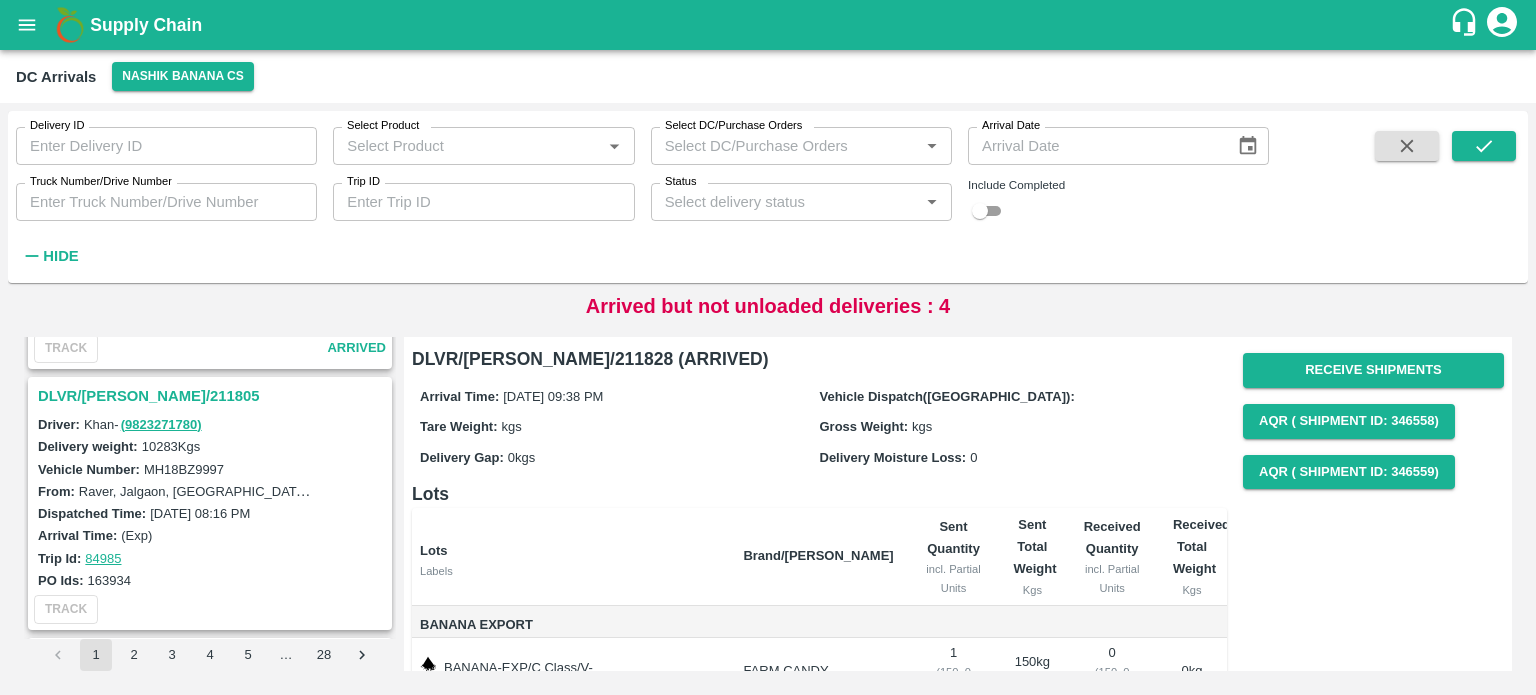 click on "DLVR/[PERSON_NAME]/211805" at bounding box center (213, 396) 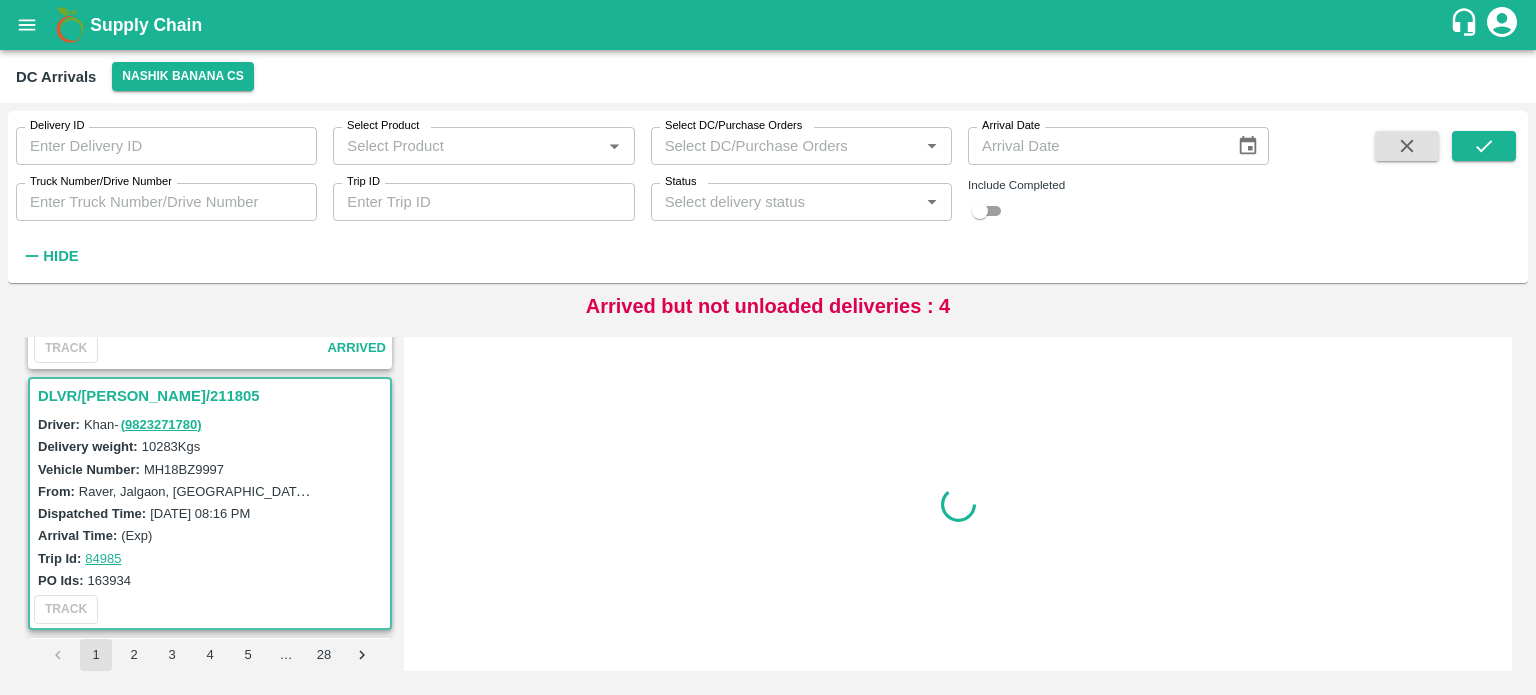 scroll, scrollTop: 1308, scrollLeft: 0, axis: vertical 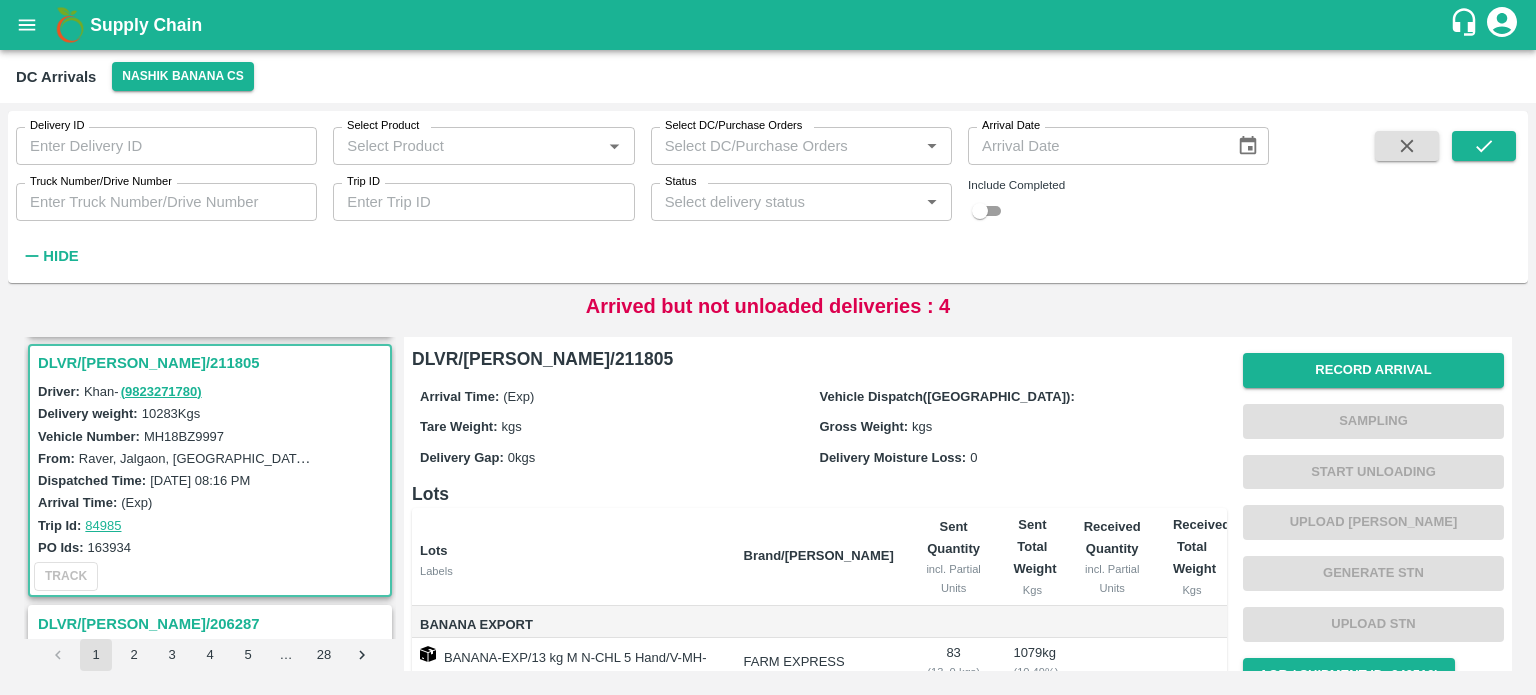 click on "MH18BZ9997" at bounding box center [184, 436] 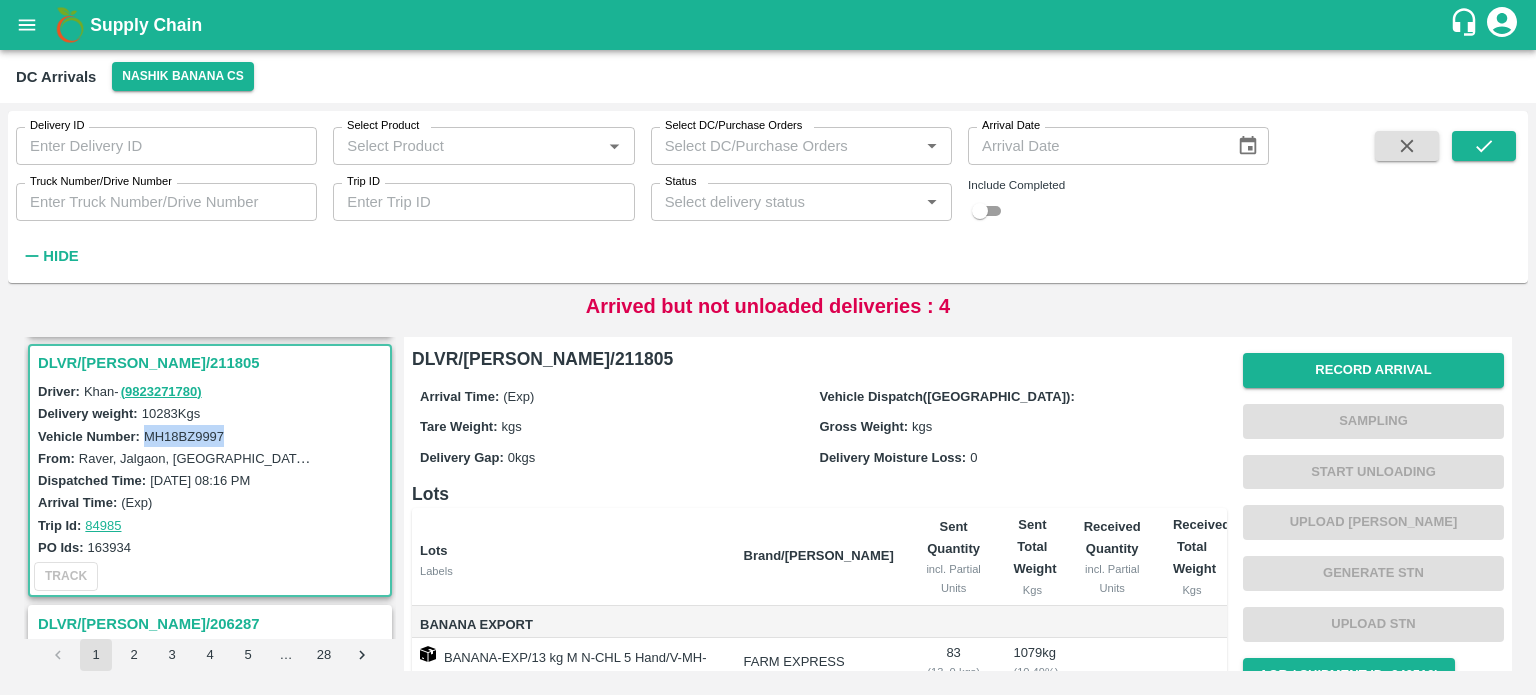 click on "MH18BZ9997" at bounding box center (184, 436) 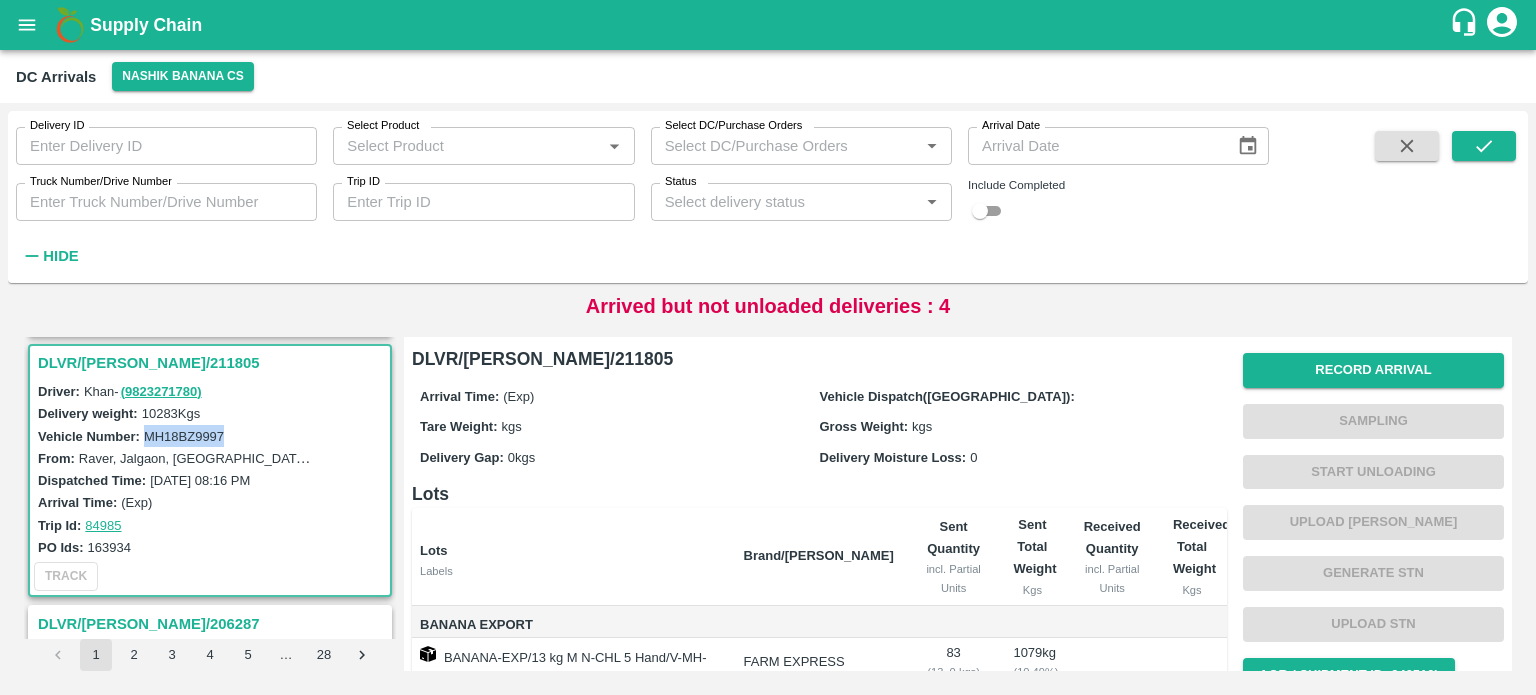copy on "MH18BZ9997" 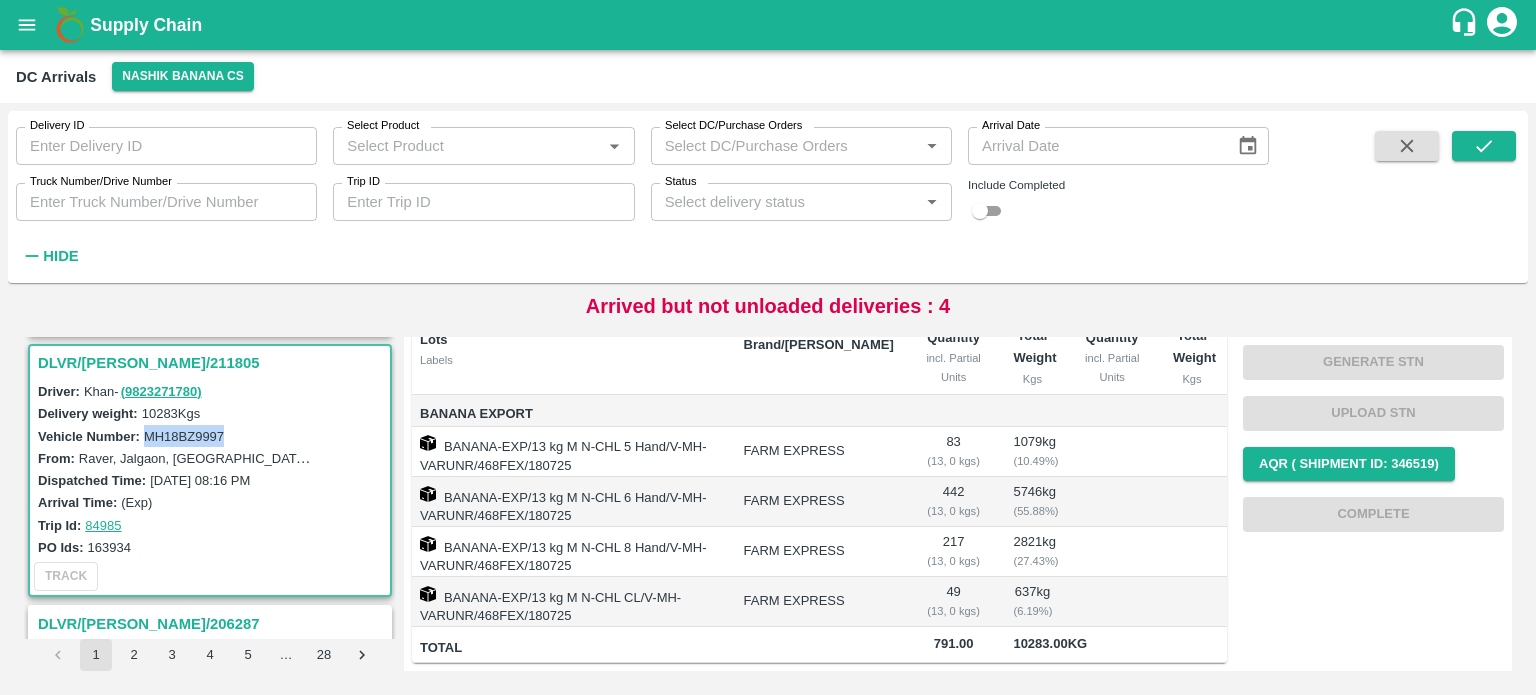 scroll, scrollTop: 0, scrollLeft: 0, axis: both 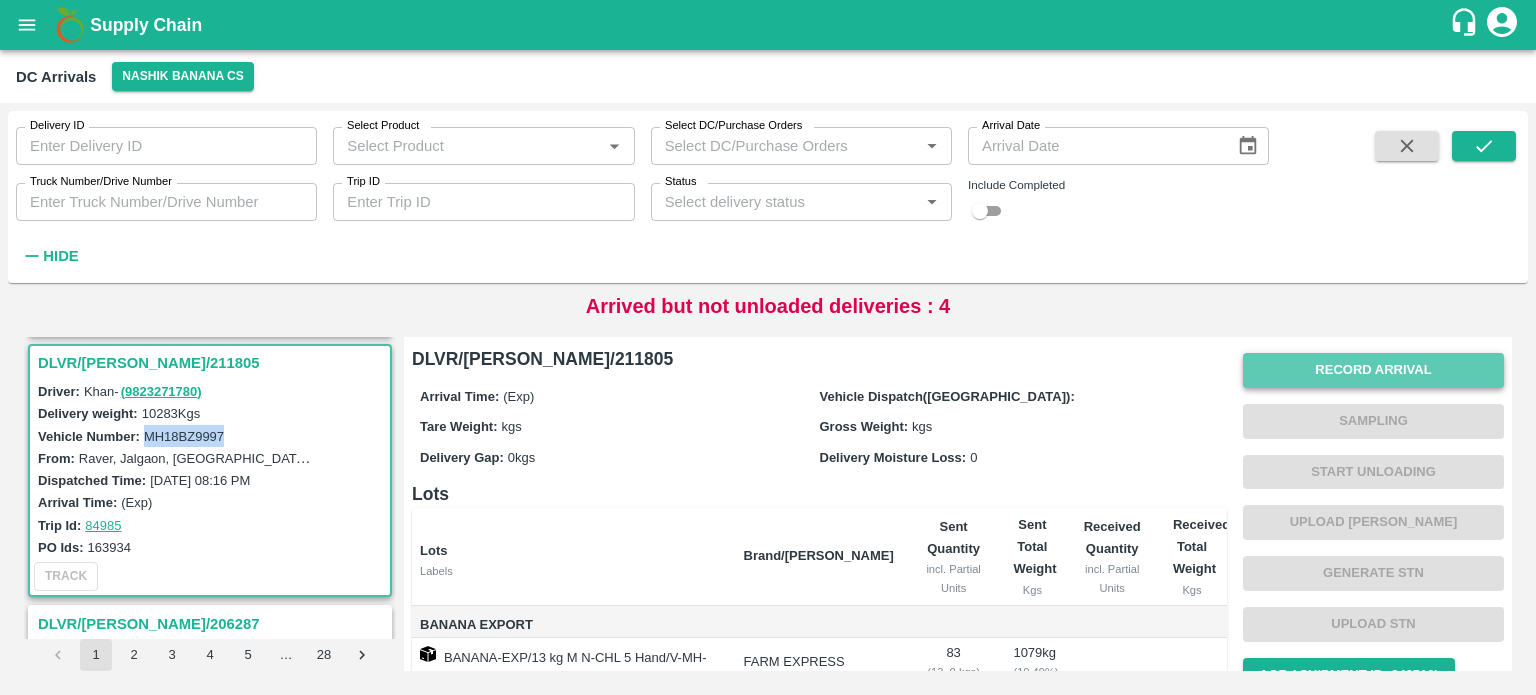 click on "Record Arrival" at bounding box center (1373, 370) 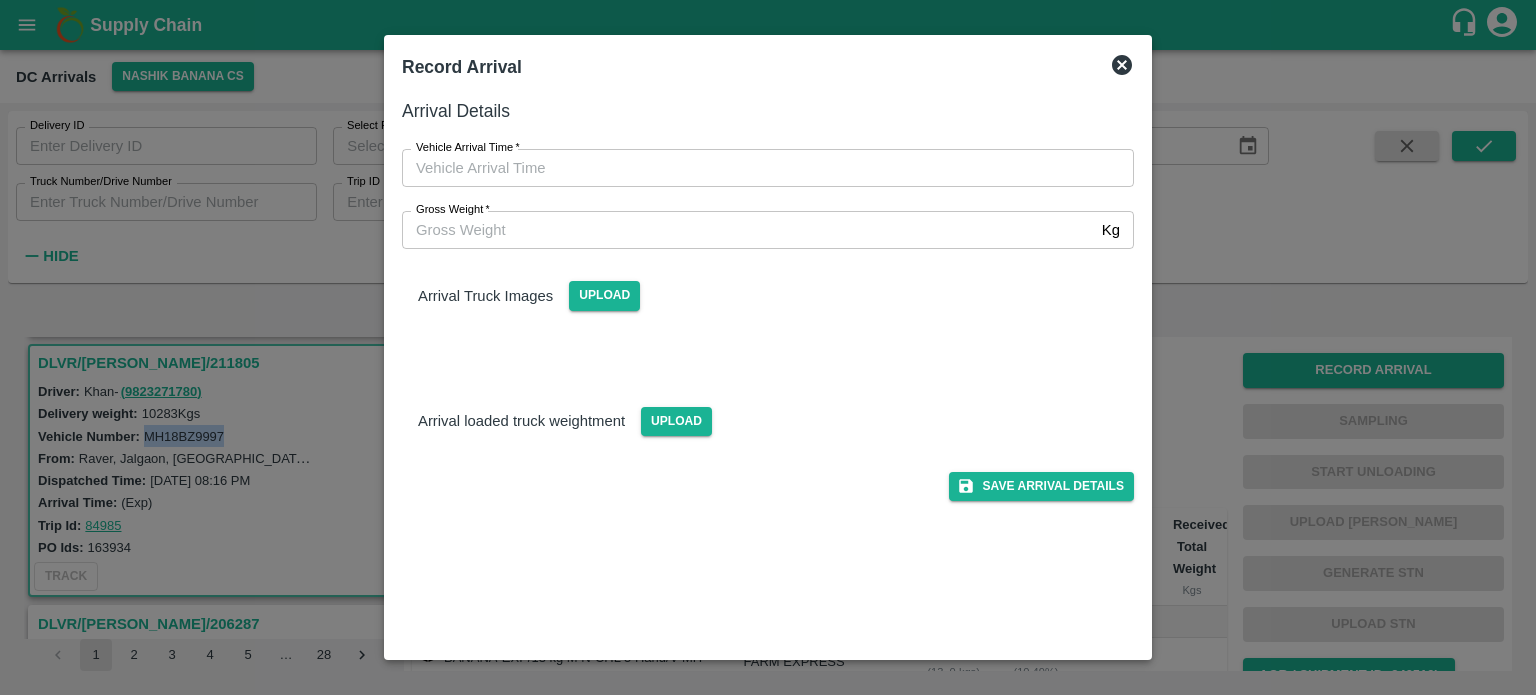 type on "DD/MM/YYYY hh:mm aa" 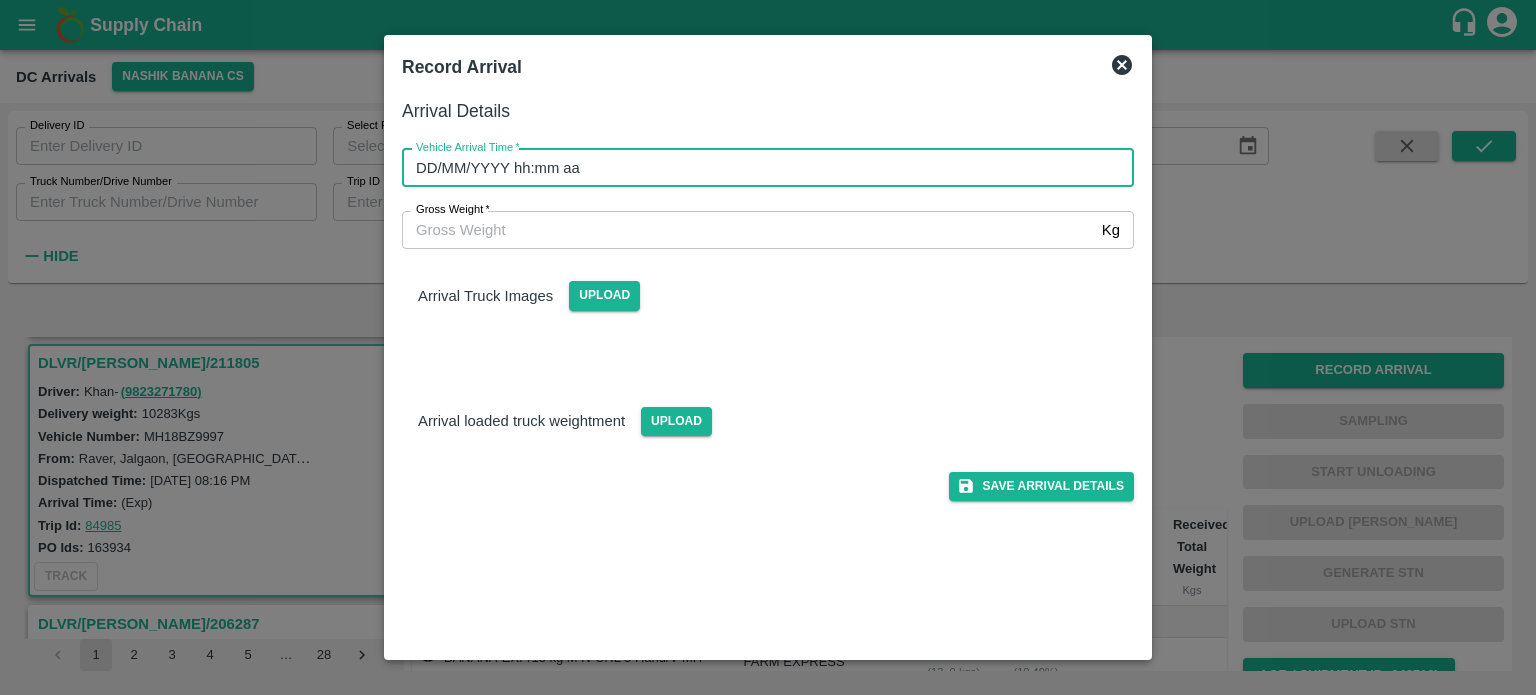 click on "DD/MM/YYYY hh:mm aa" at bounding box center [761, 168] 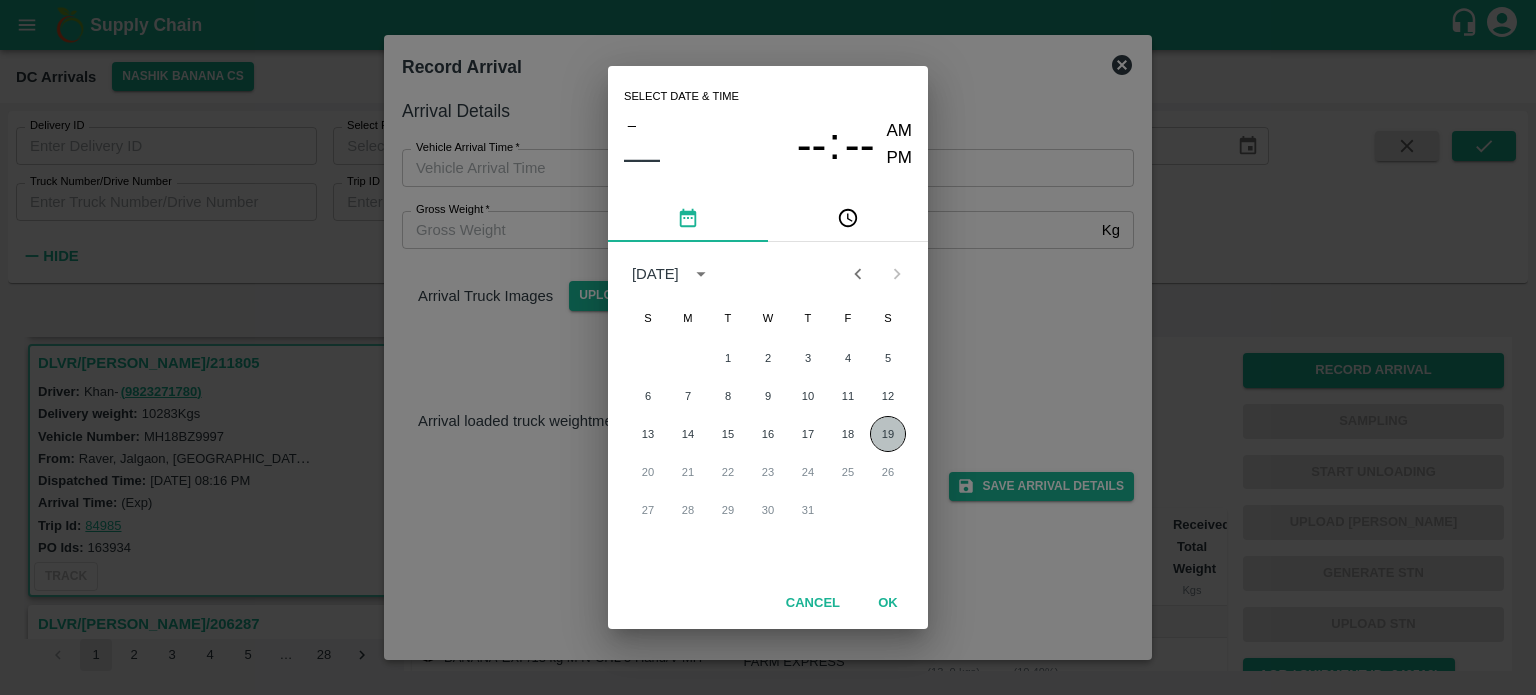 click on "19" at bounding box center [888, 434] 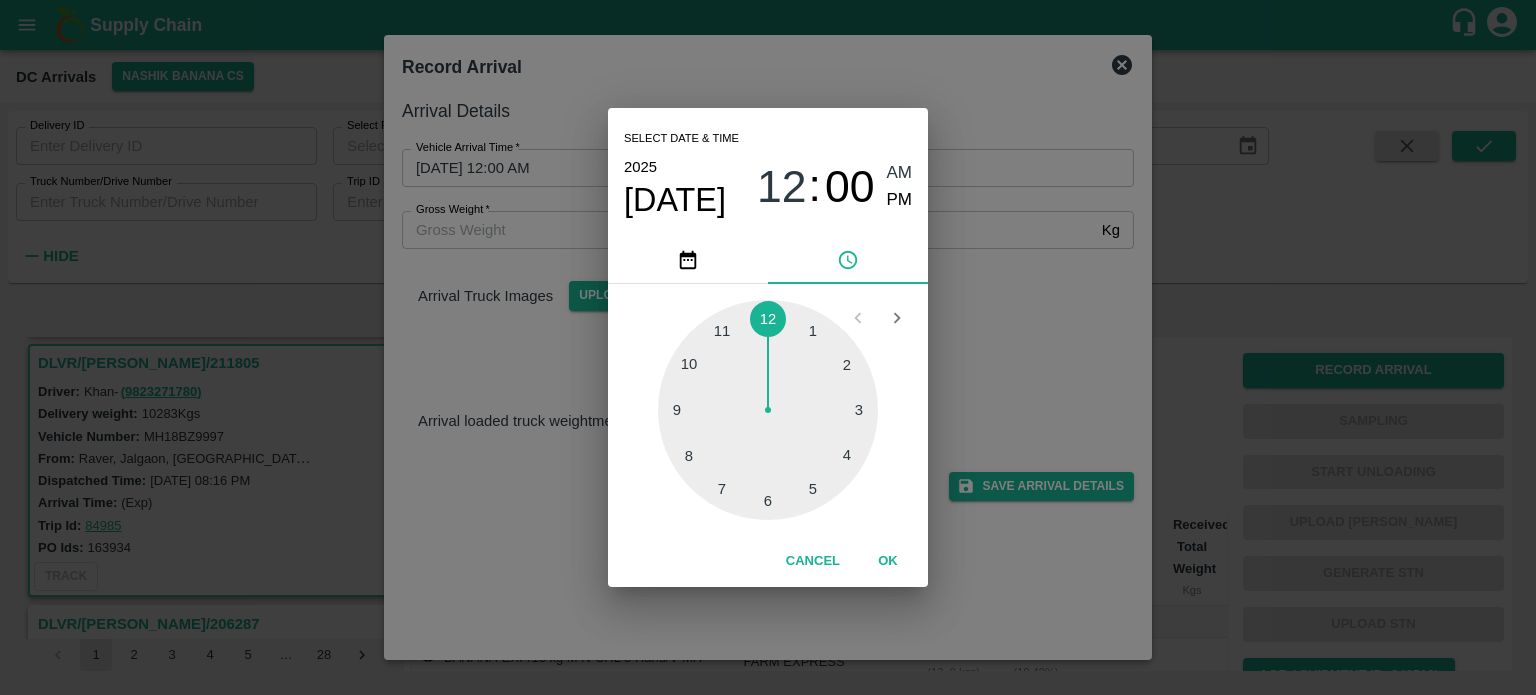 click at bounding box center (768, 410) 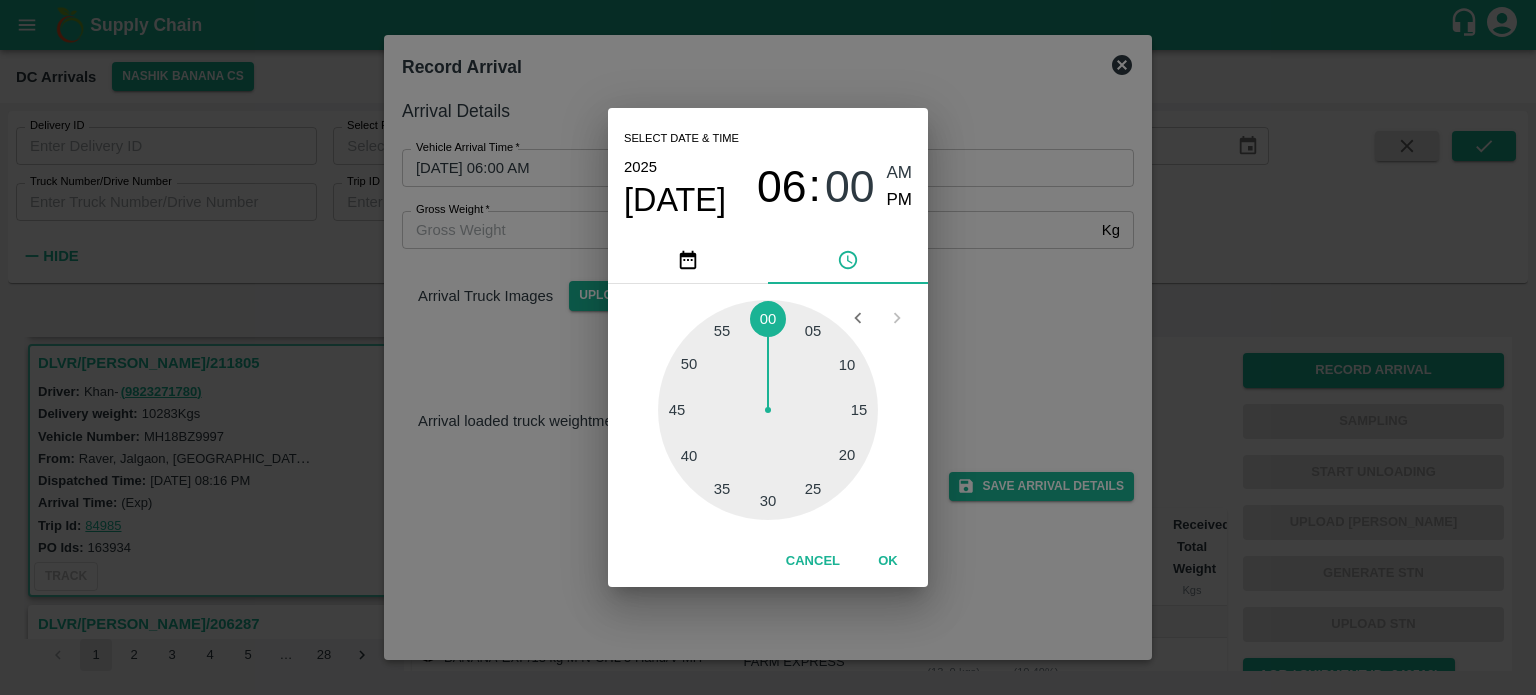 click at bounding box center (768, 410) 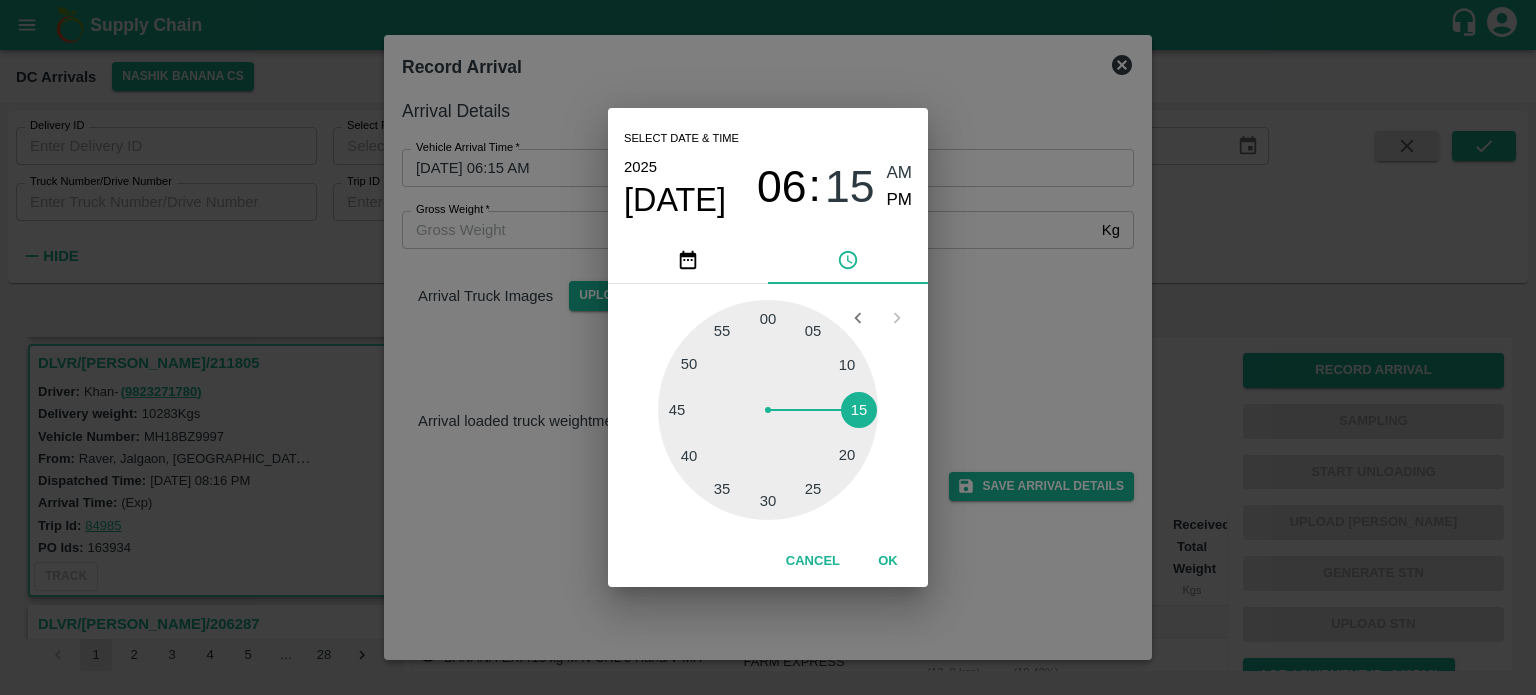 click on "Select date & time [DATE] 06 : 15 AM PM 05 10 15 20 25 30 35 40 45 50 55 00 Cancel OK" at bounding box center [768, 347] 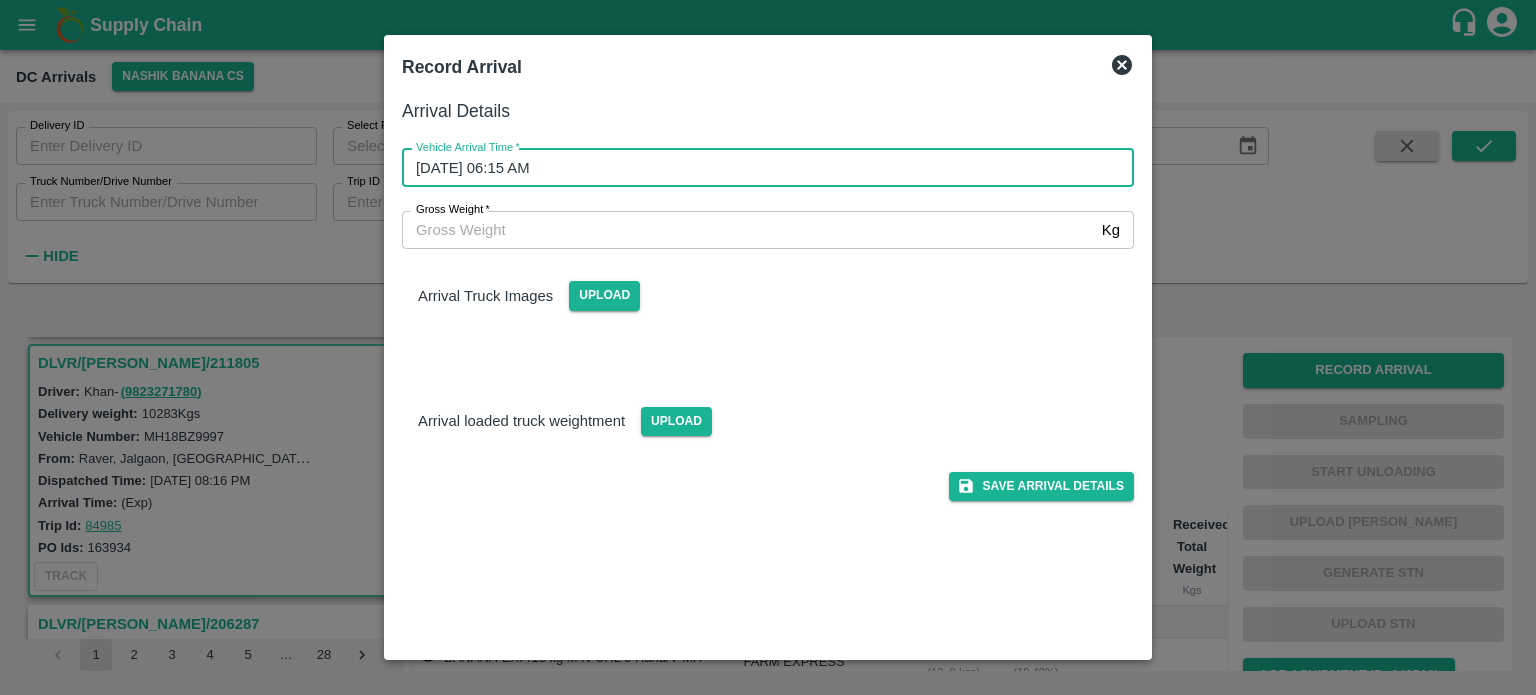 click on "Gross Weight   *" at bounding box center (748, 230) 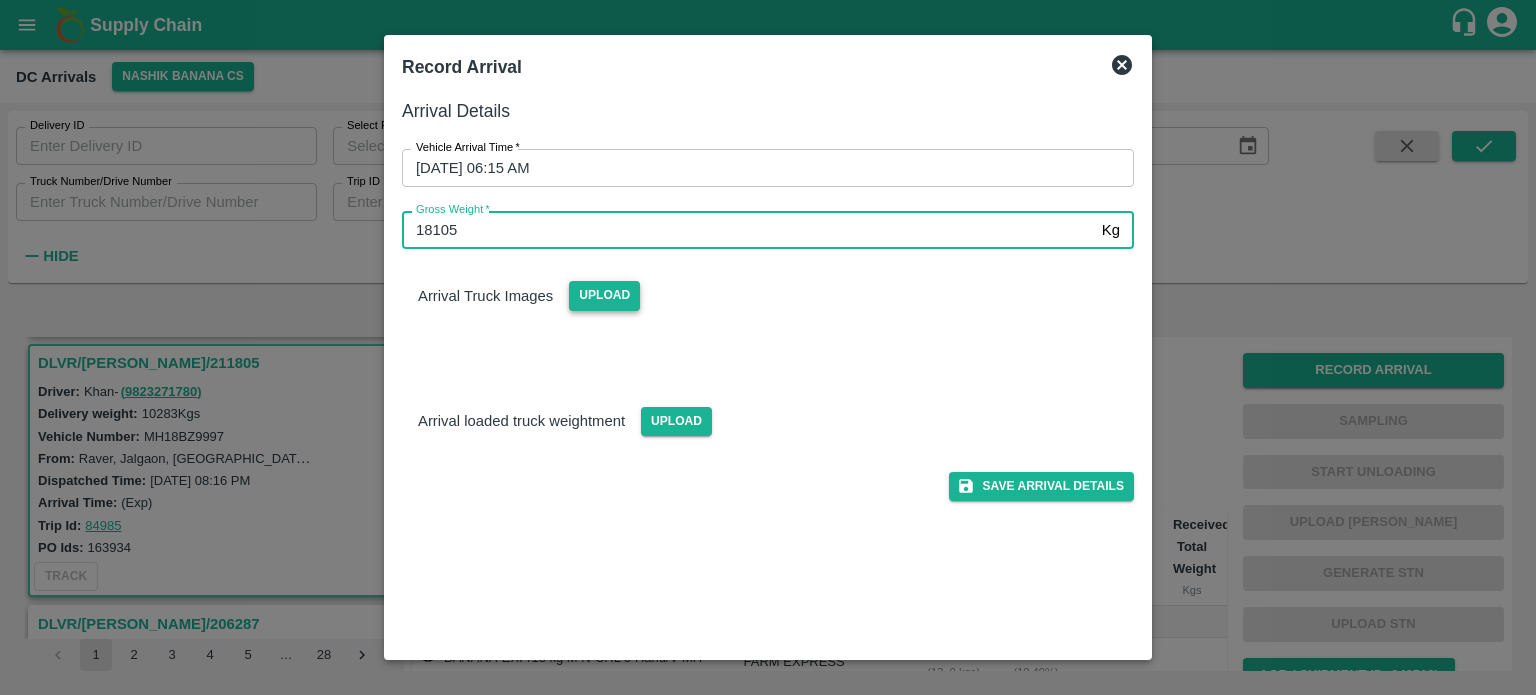 type on "18105" 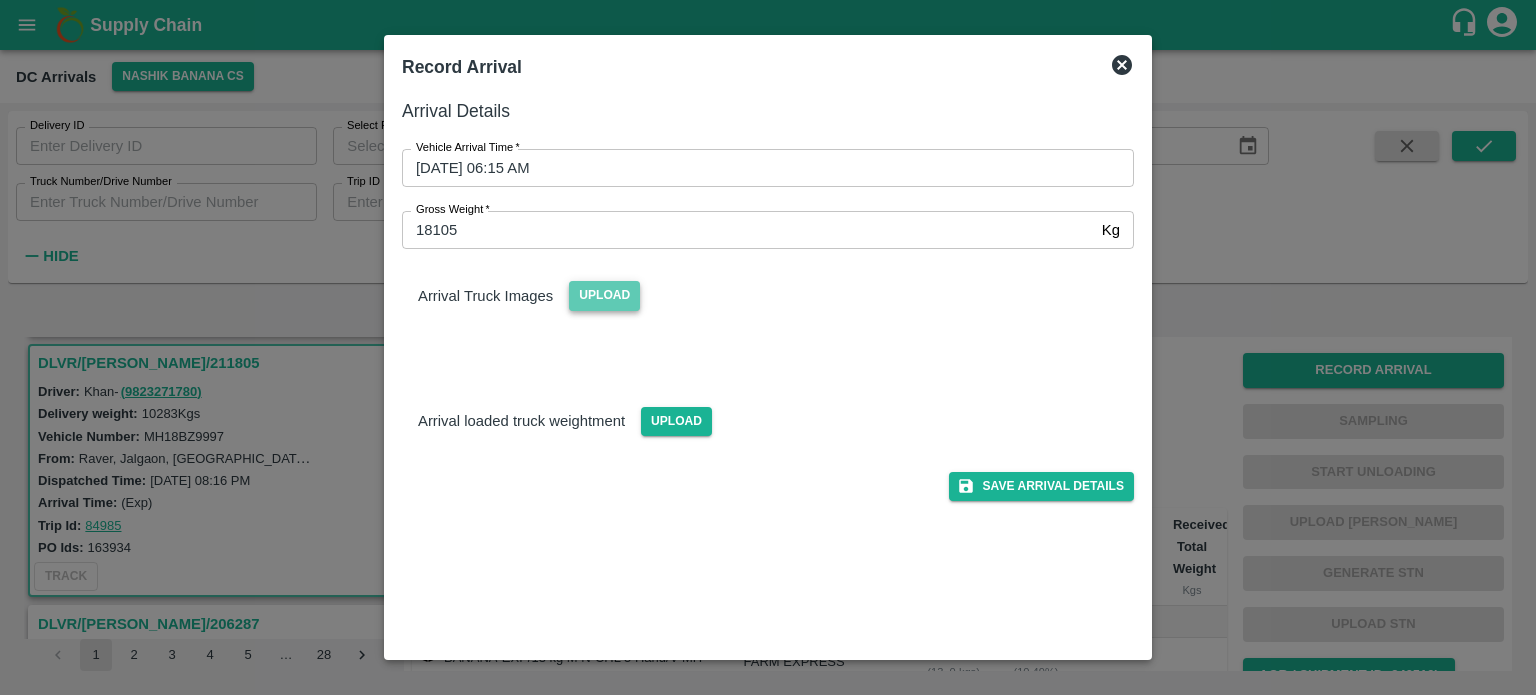 click on "Upload" at bounding box center [604, 295] 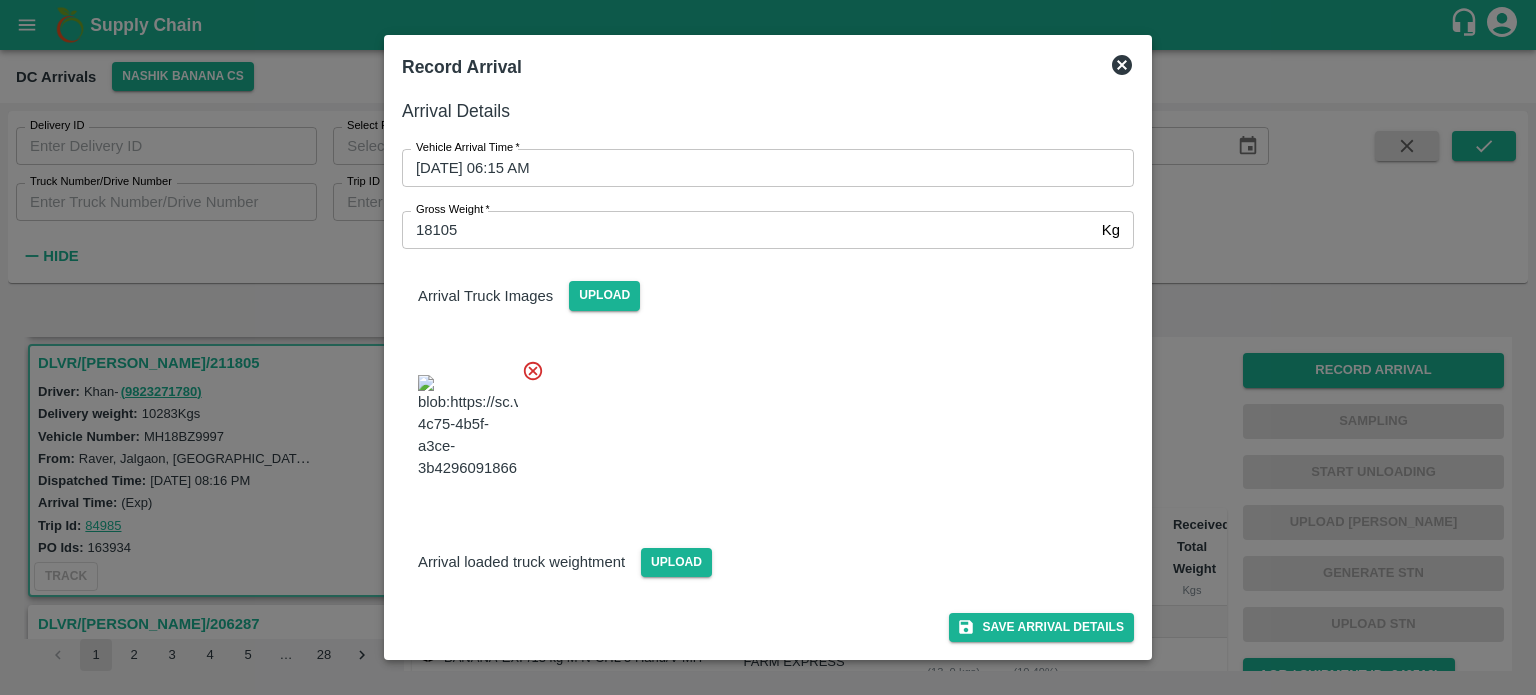 scroll, scrollTop: 116, scrollLeft: 0, axis: vertical 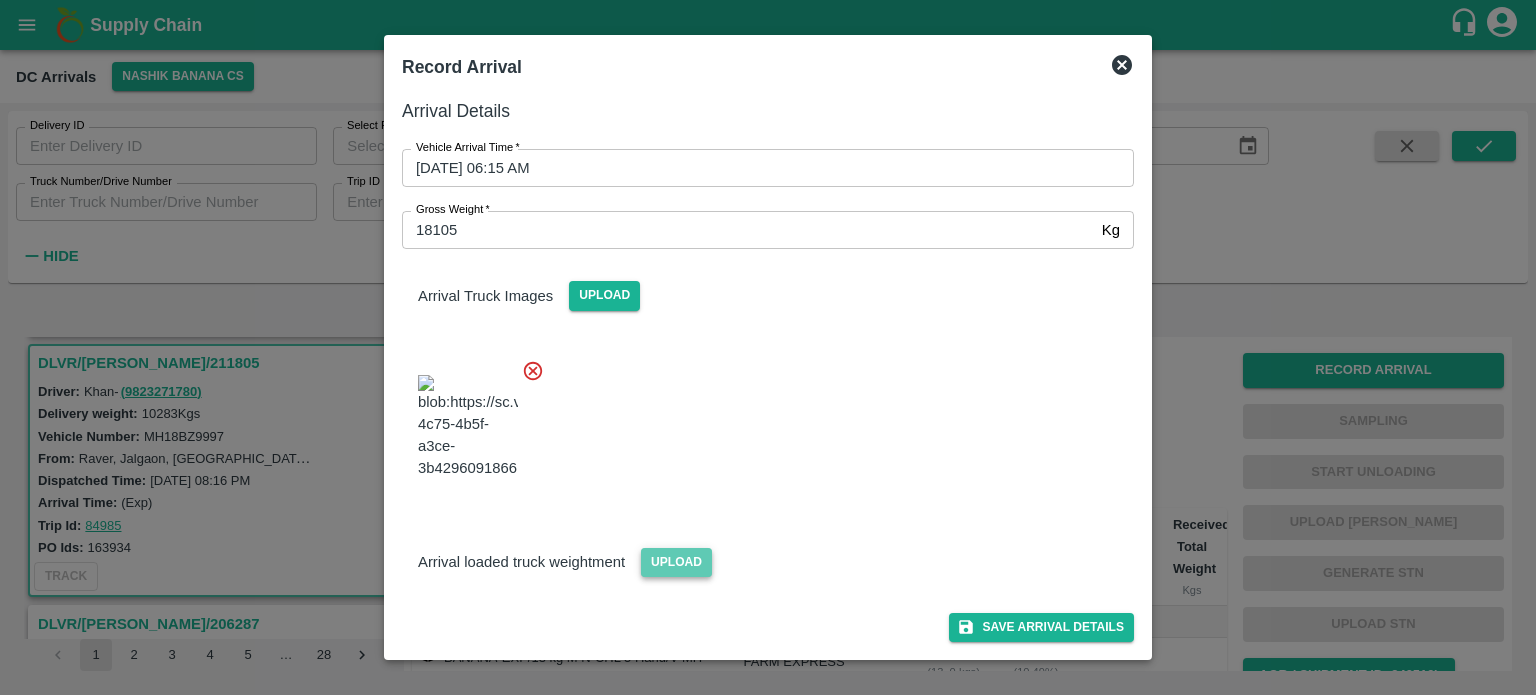 click on "Upload" at bounding box center (676, 562) 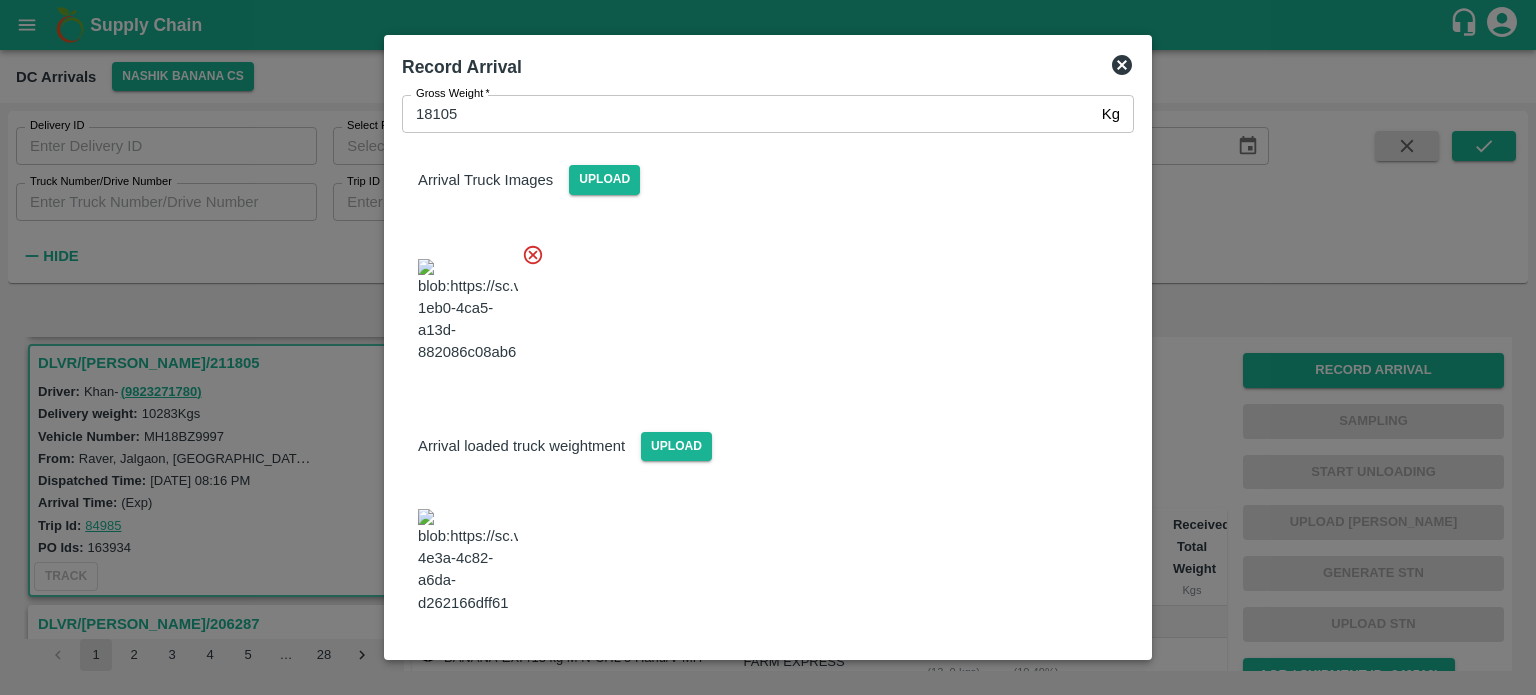 scroll, scrollTop: 228, scrollLeft: 0, axis: vertical 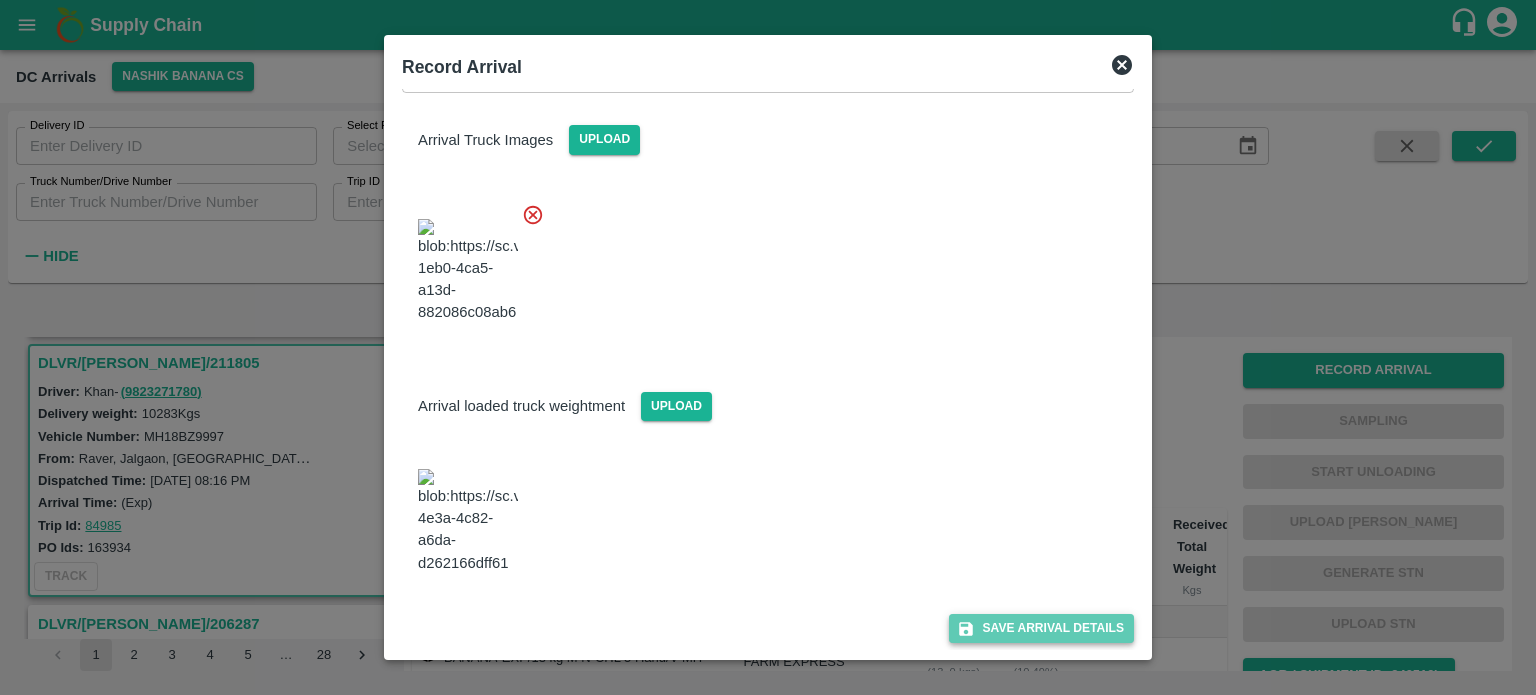 click on "Save Arrival Details" at bounding box center [1041, 628] 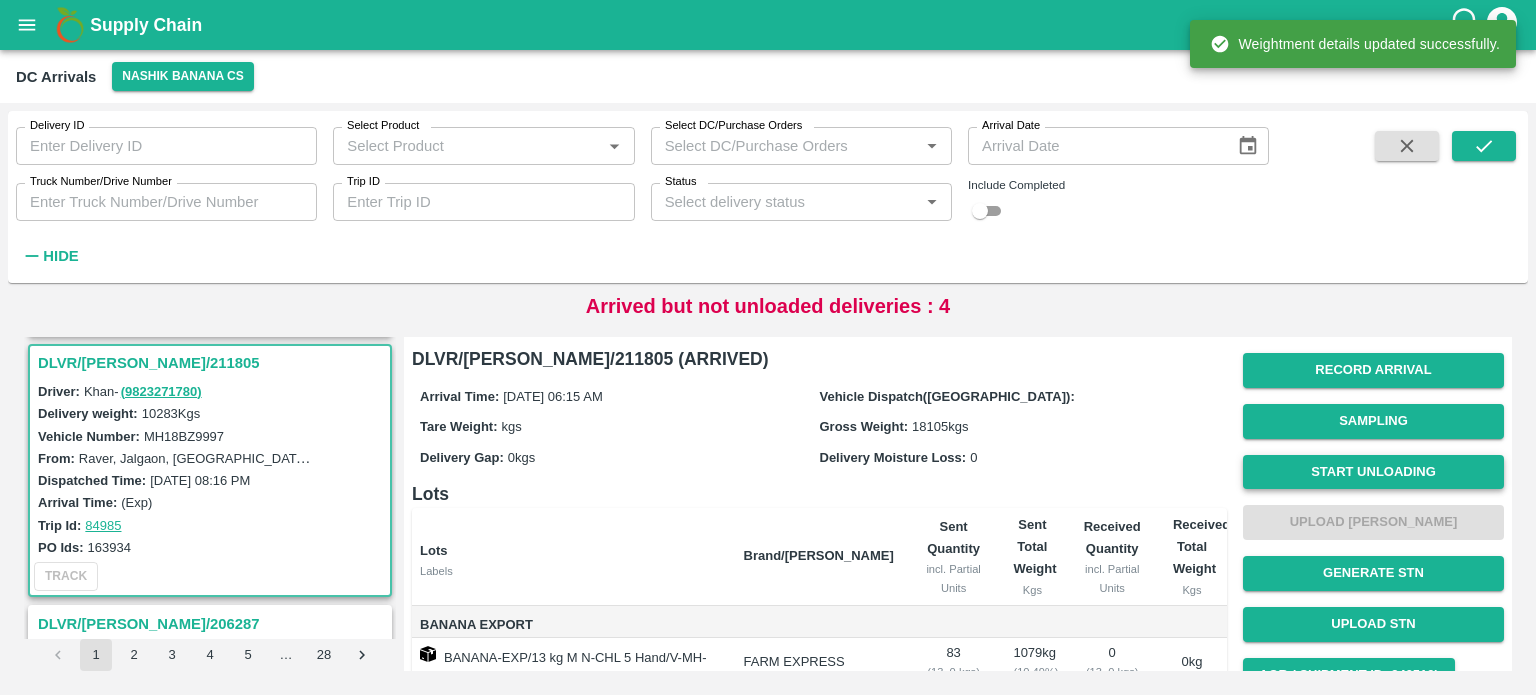 click on "Start Unloading" at bounding box center [1373, 472] 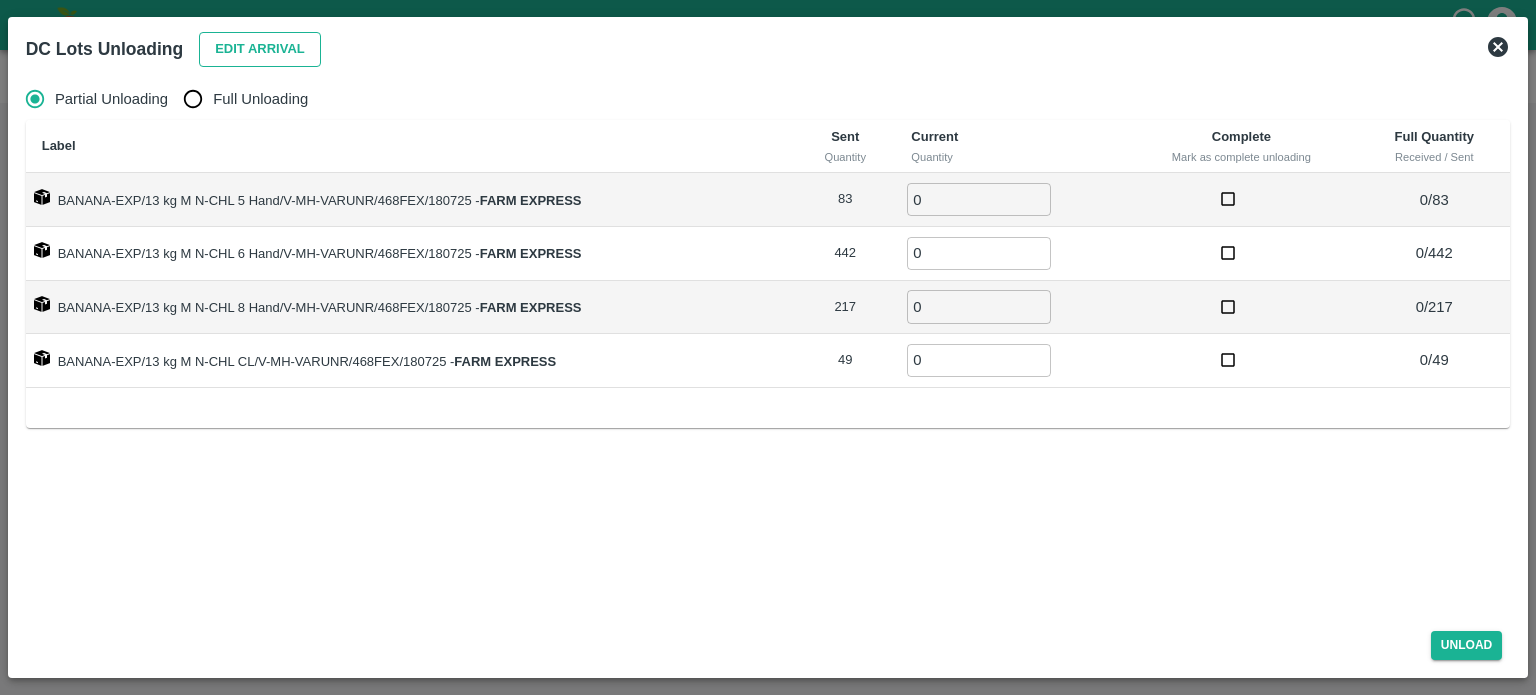 click on "Edit Arrival" at bounding box center (260, 49) 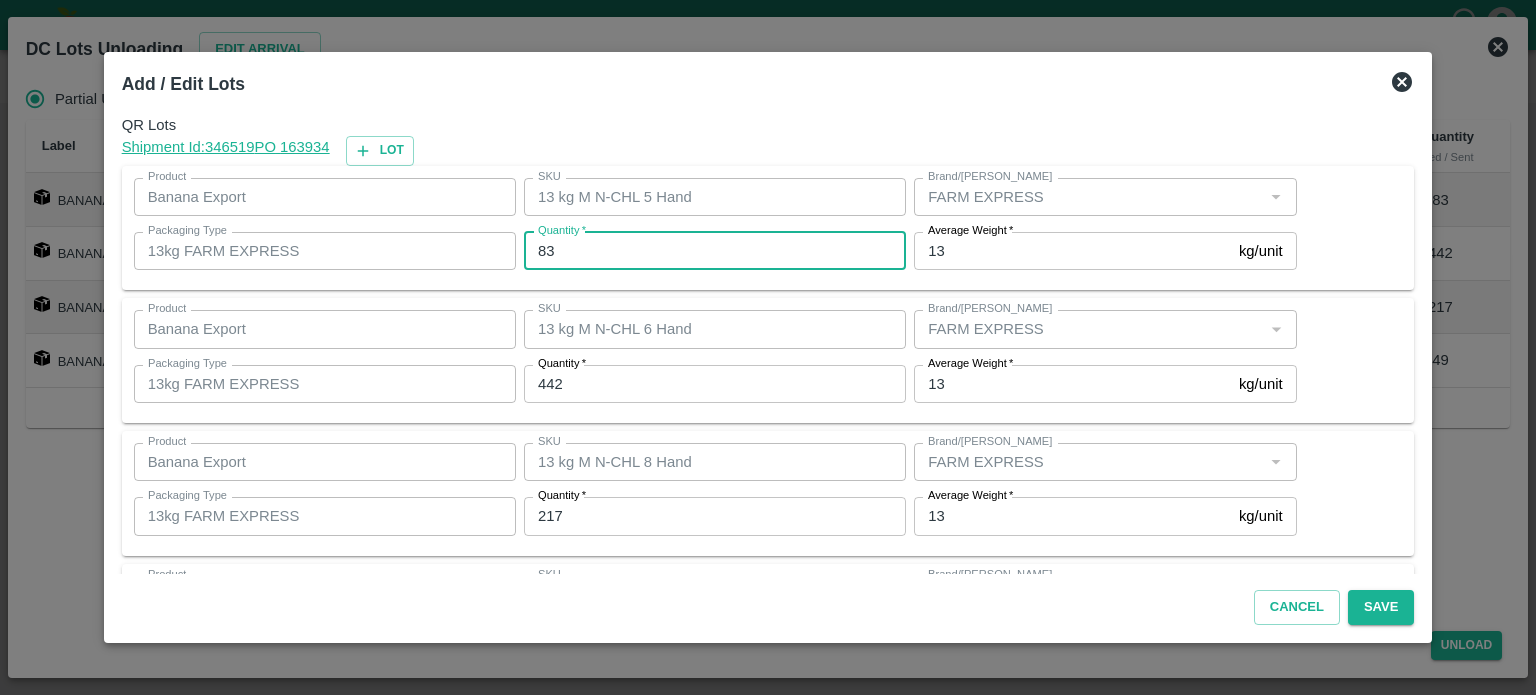 click on "83" at bounding box center (715, 251) 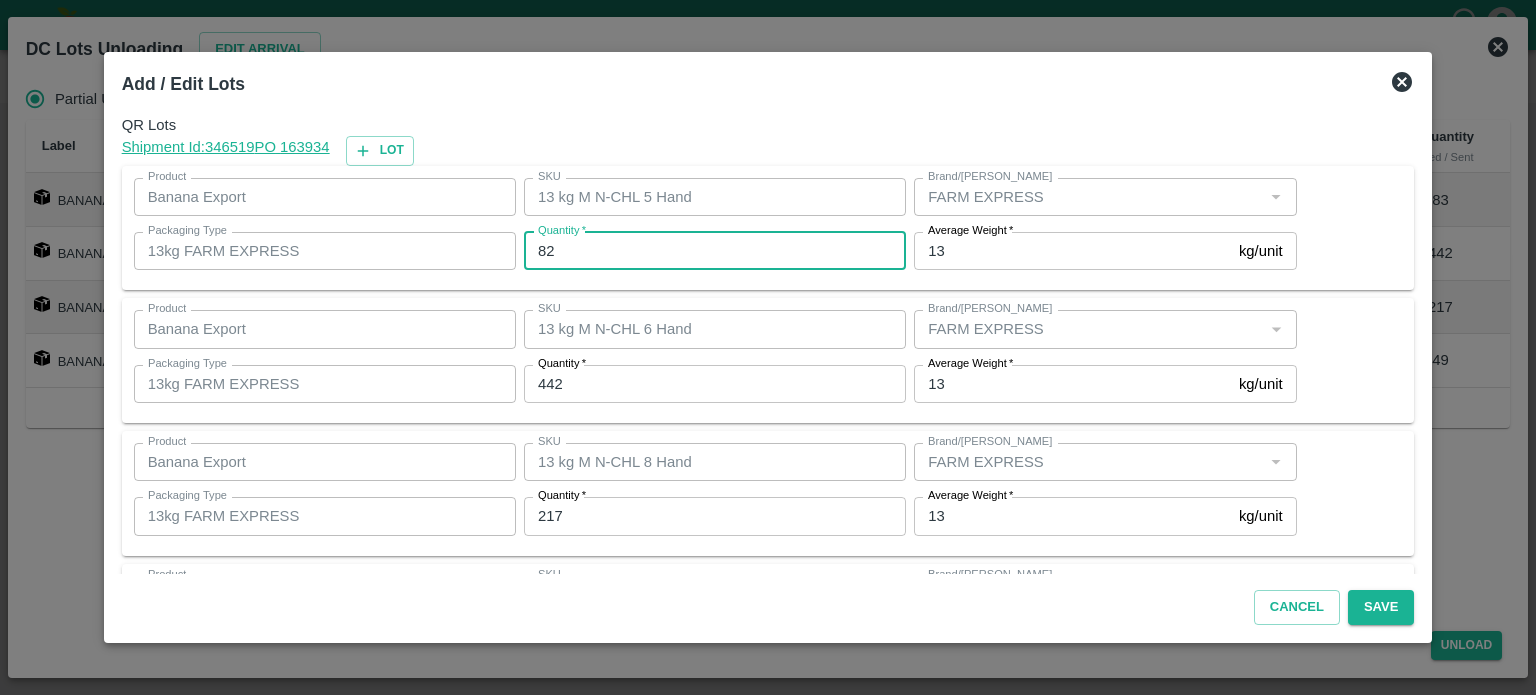 type on "82" 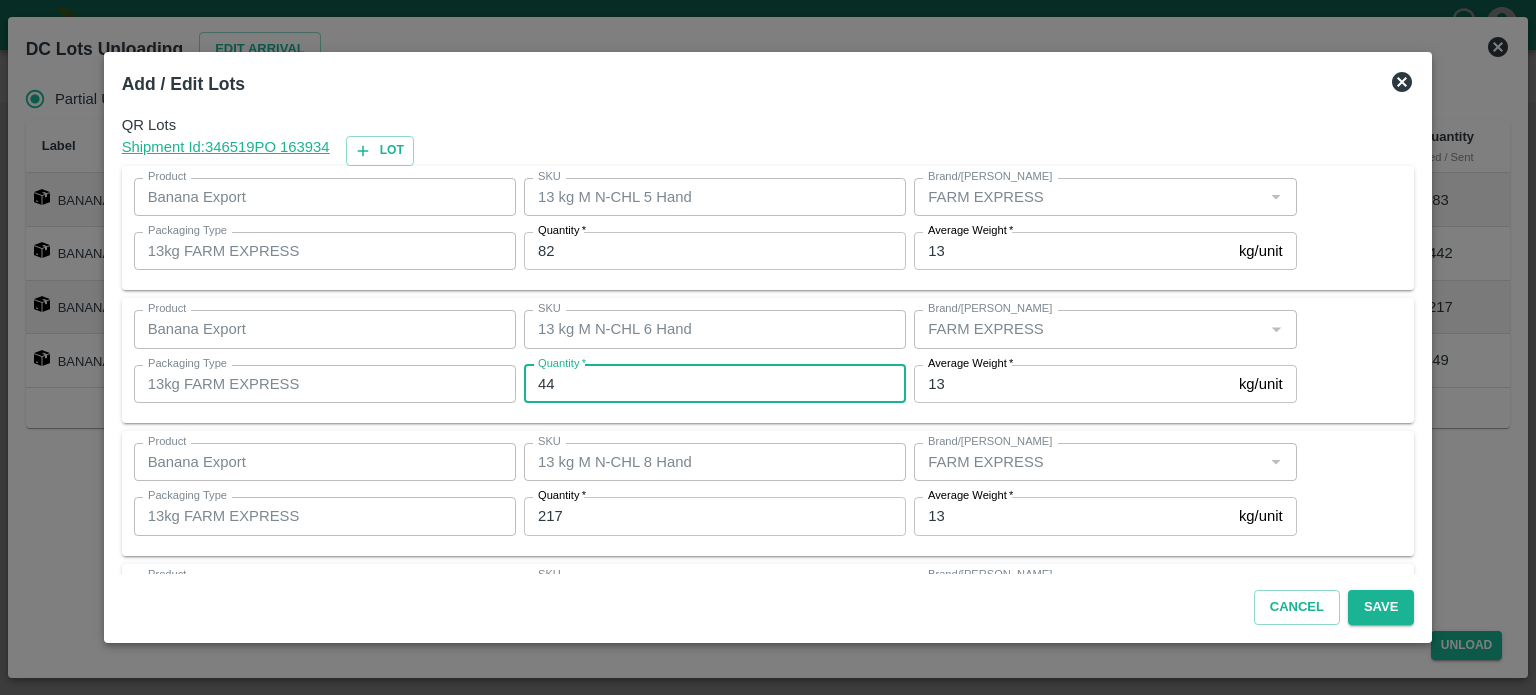 type on "442" 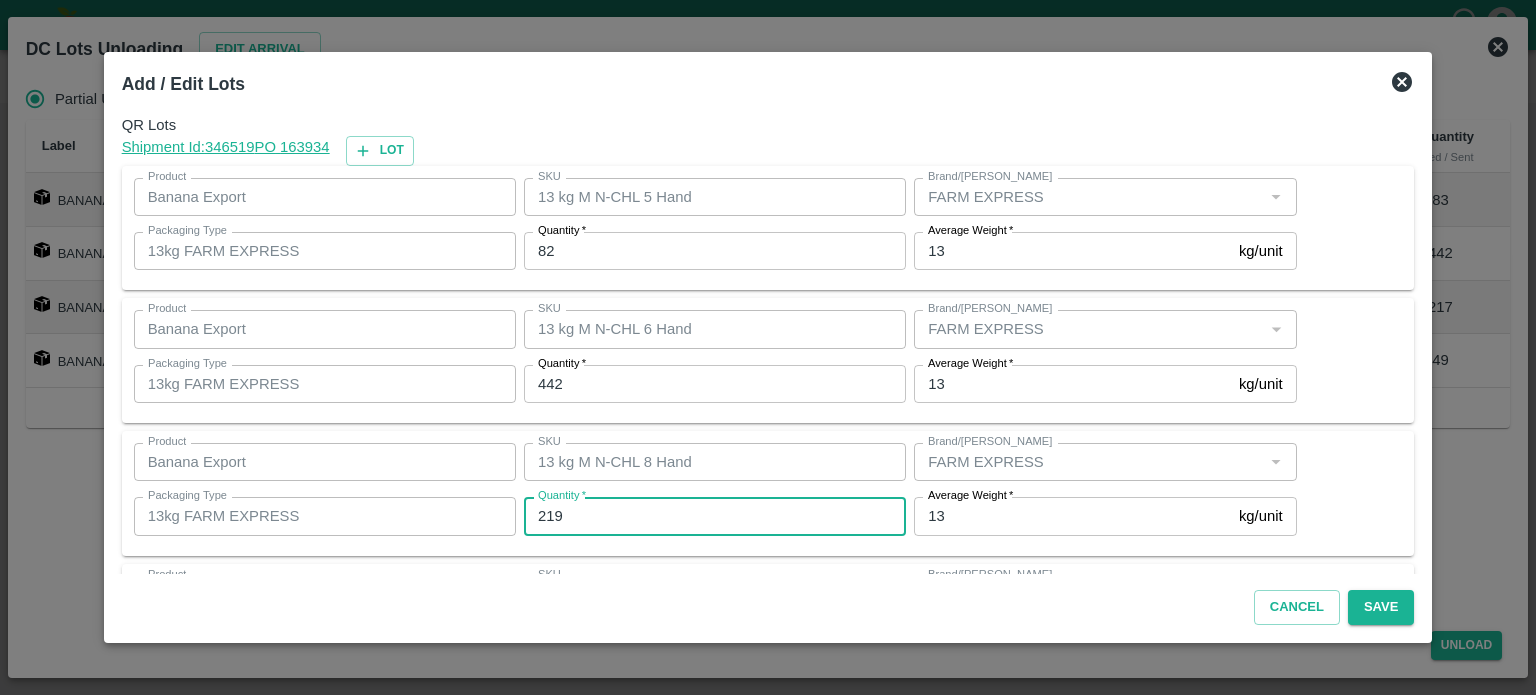 type on "219" 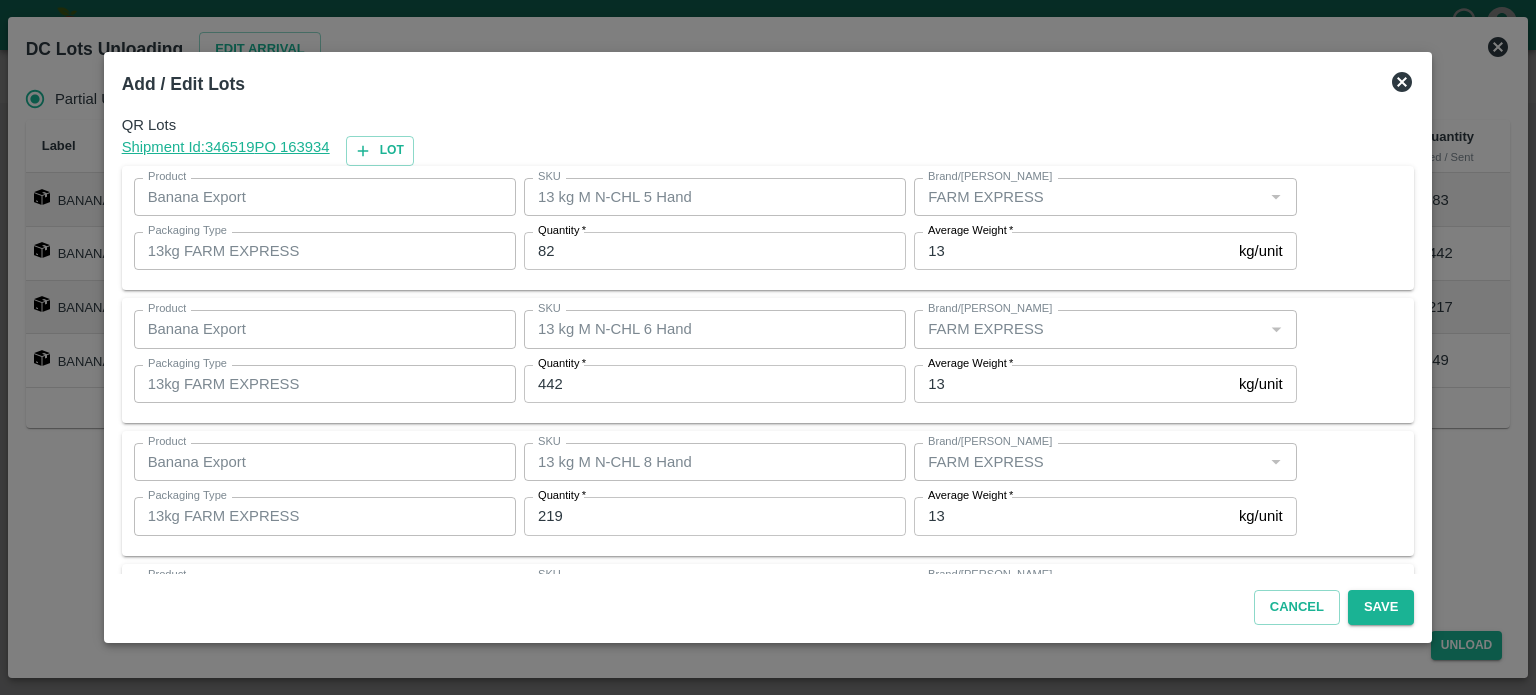 scroll, scrollTop: 129, scrollLeft: 0, axis: vertical 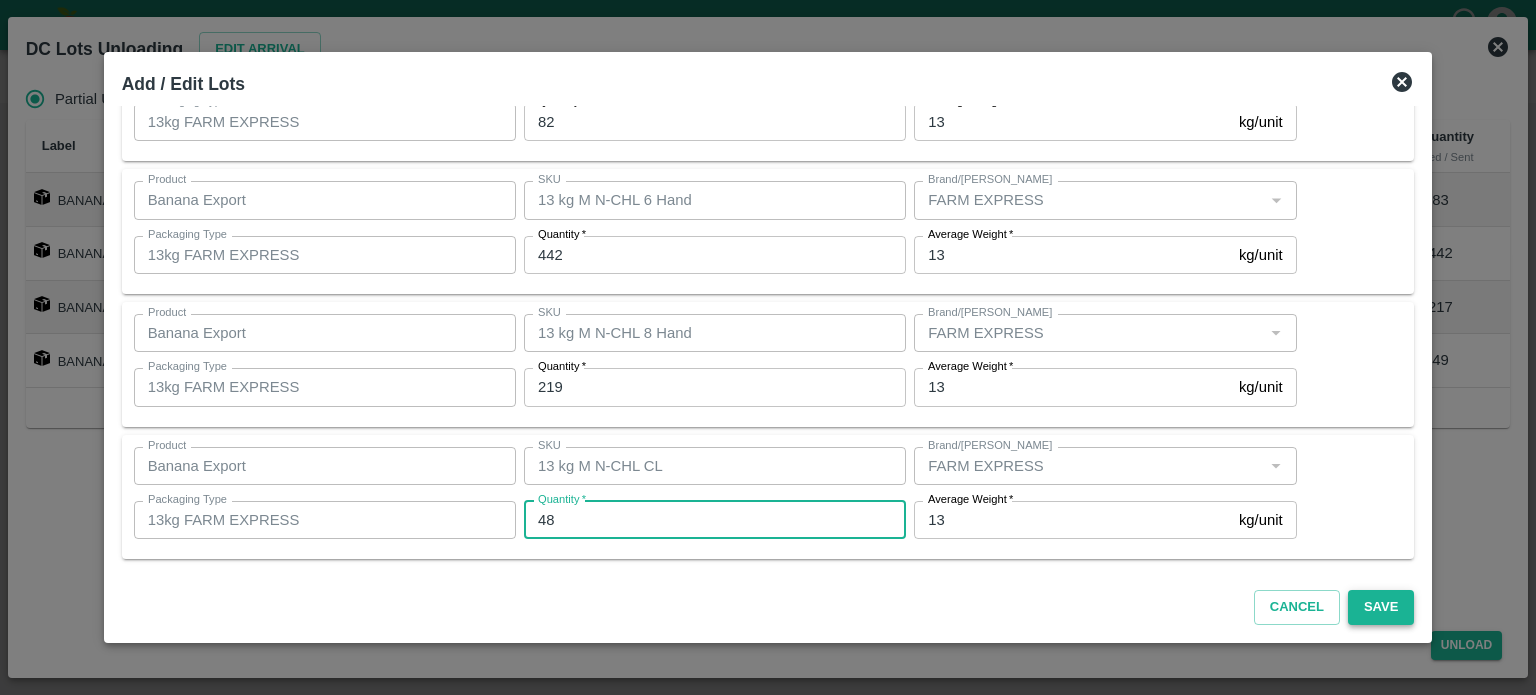 type on "48" 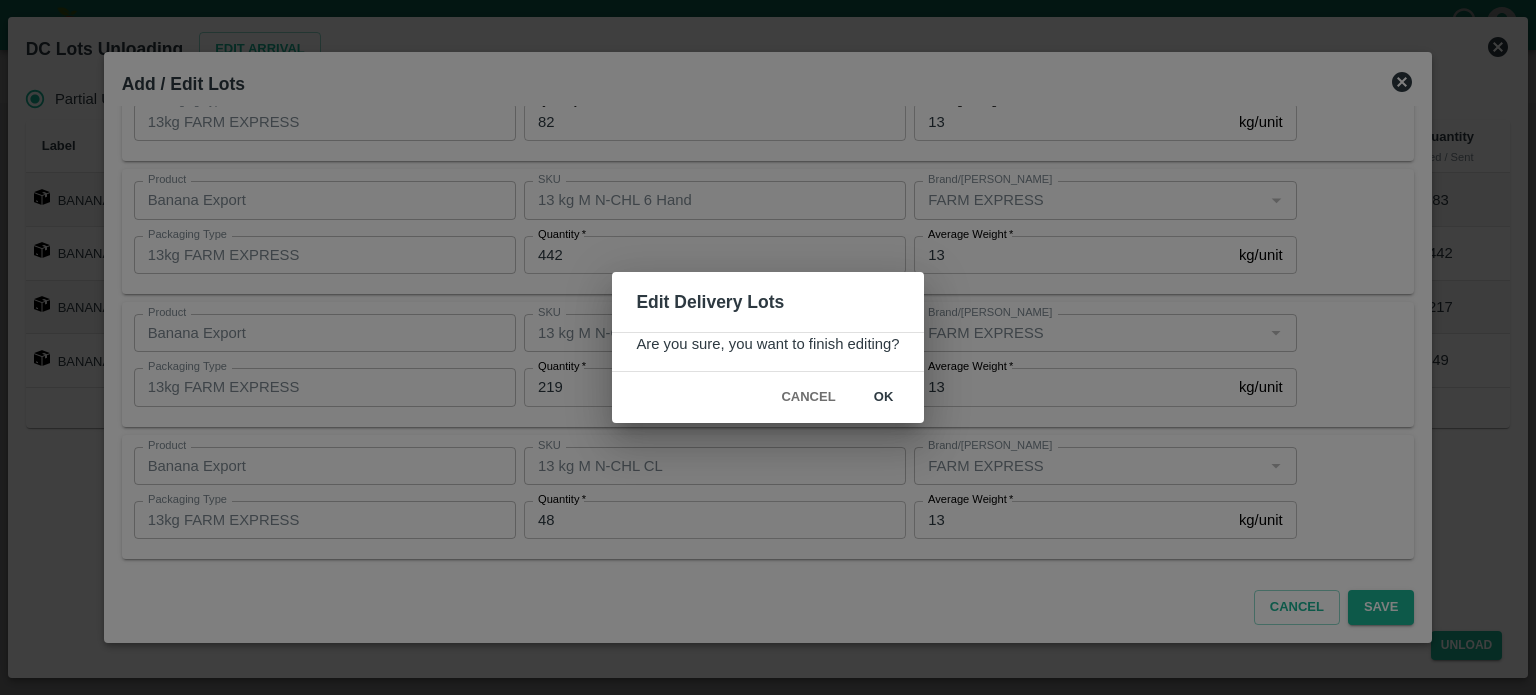 click on "ok" at bounding box center [884, 397] 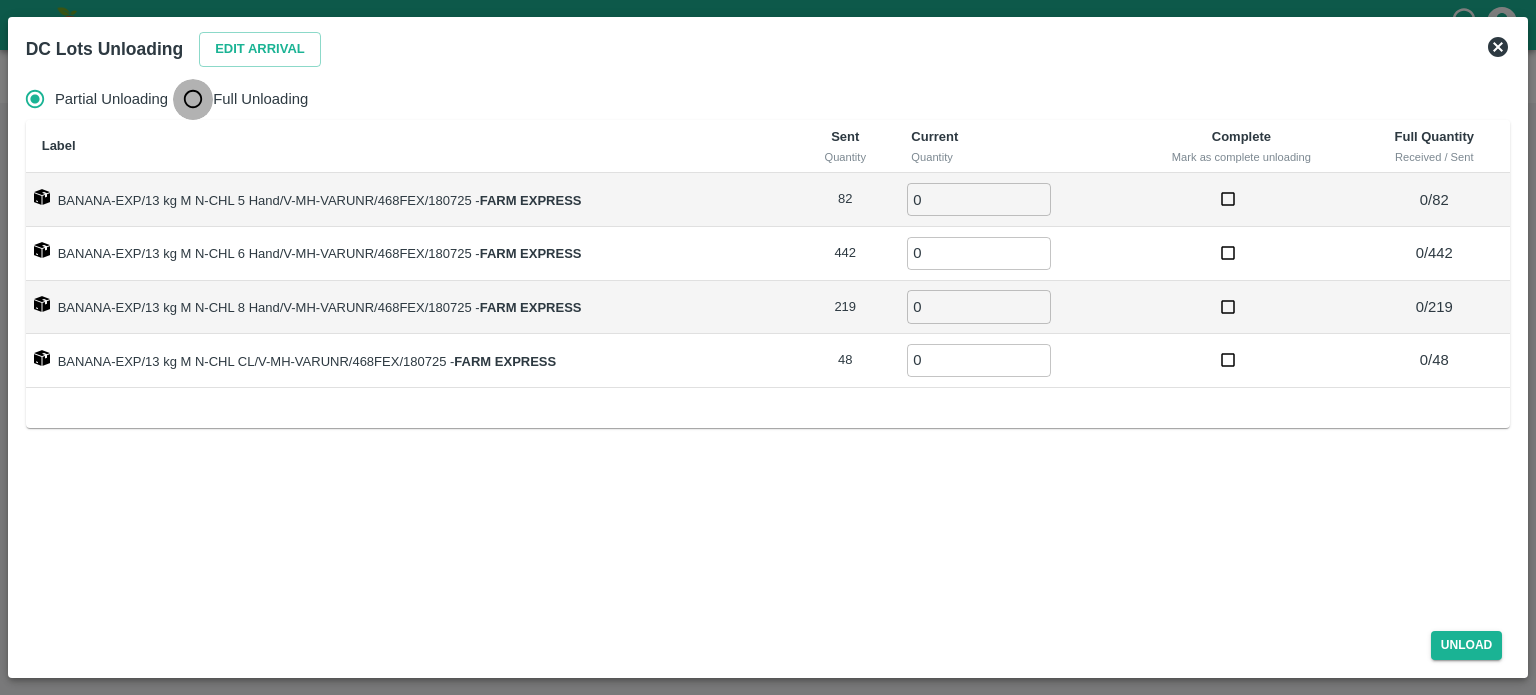 click on "Full Unloading" at bounding box center [193, 99] 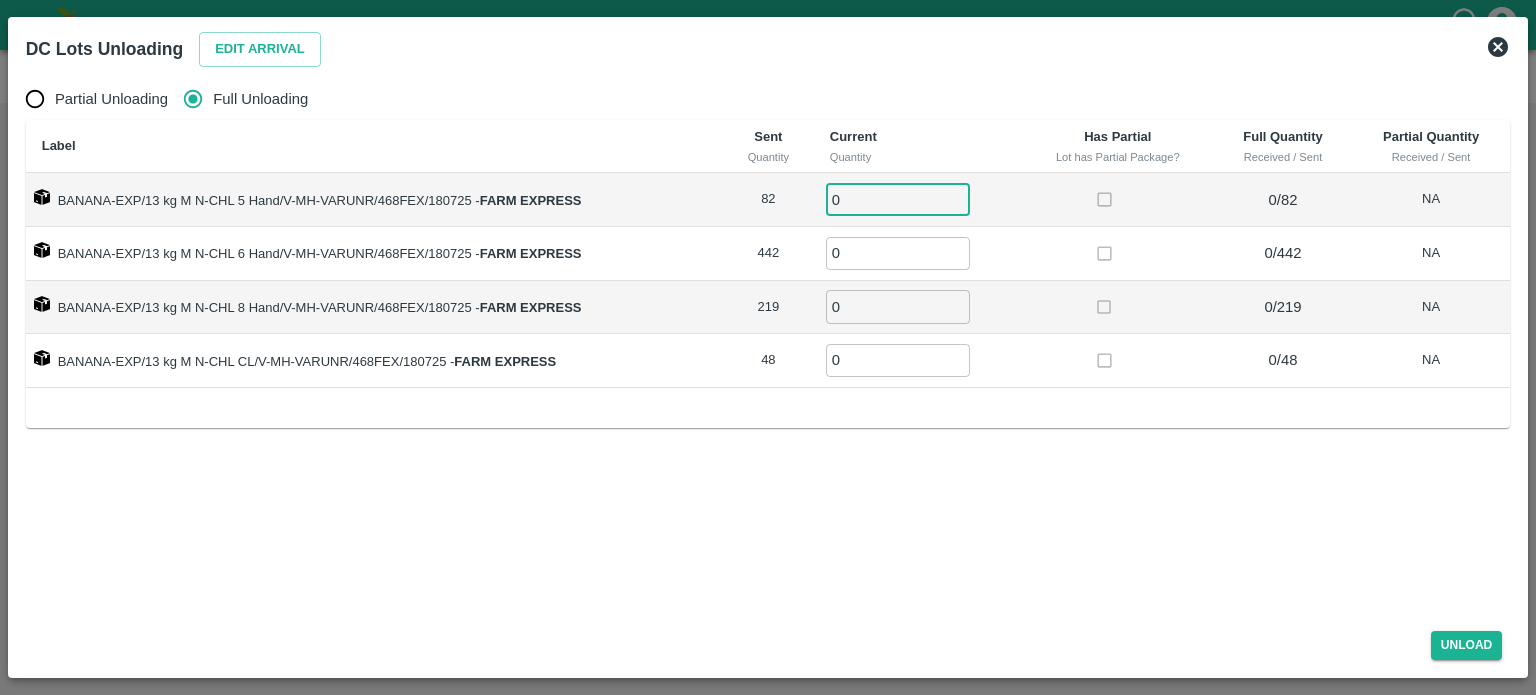 click on "0" at bounding box center [898, 199] 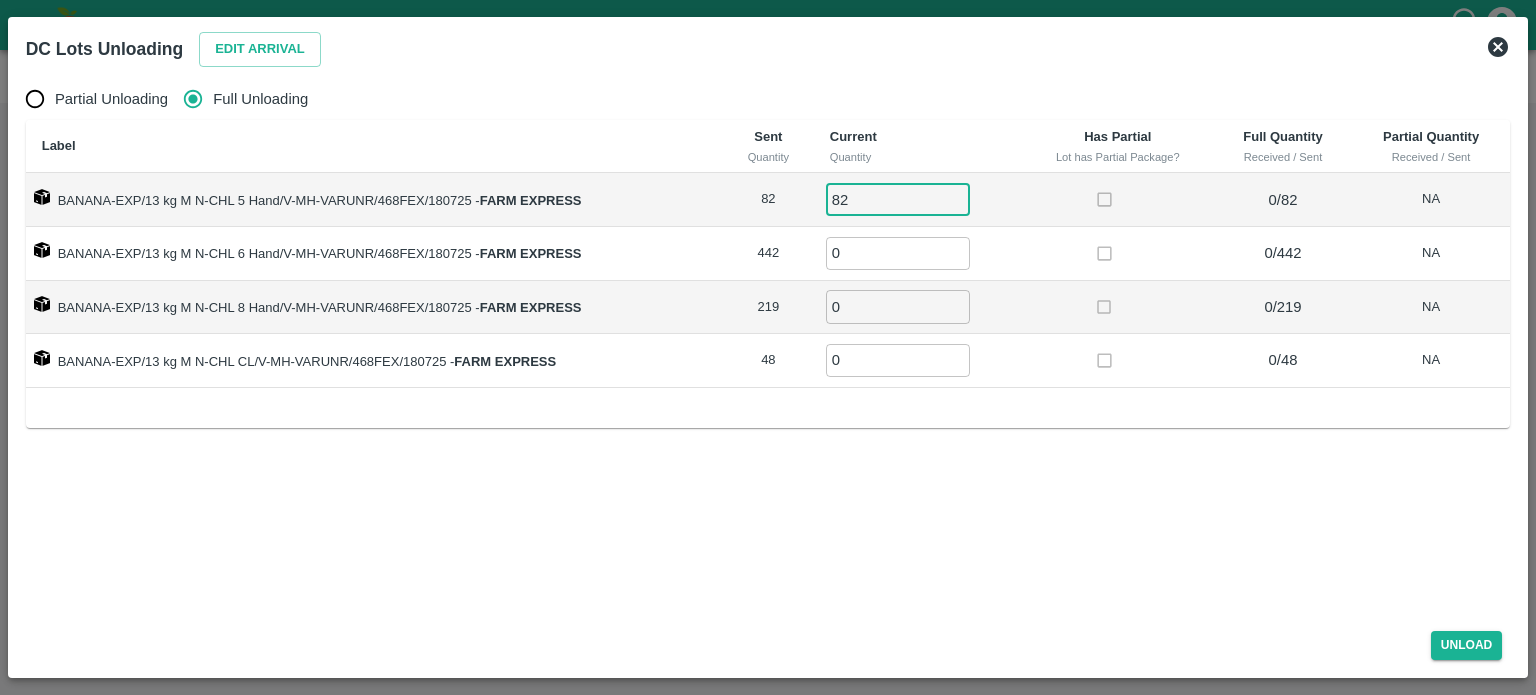 type on "82" 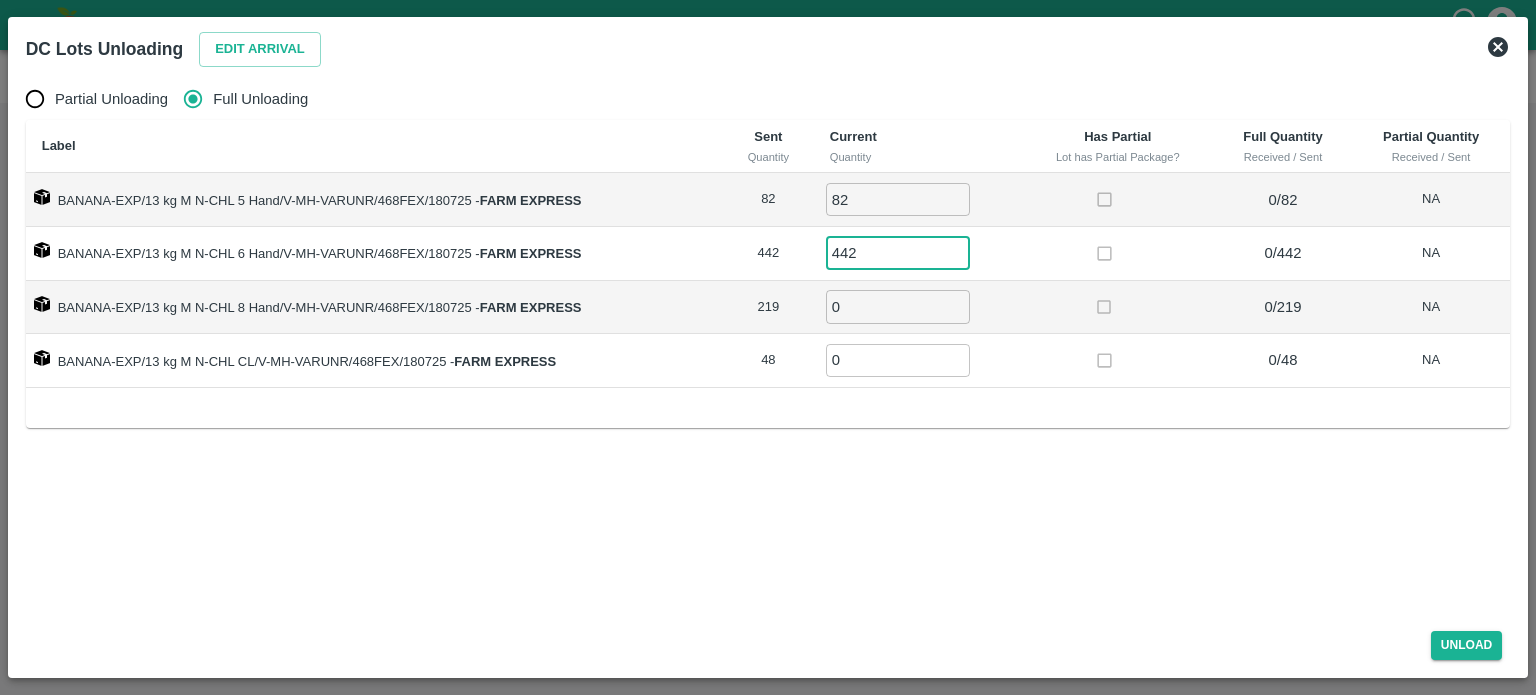 type on "442" 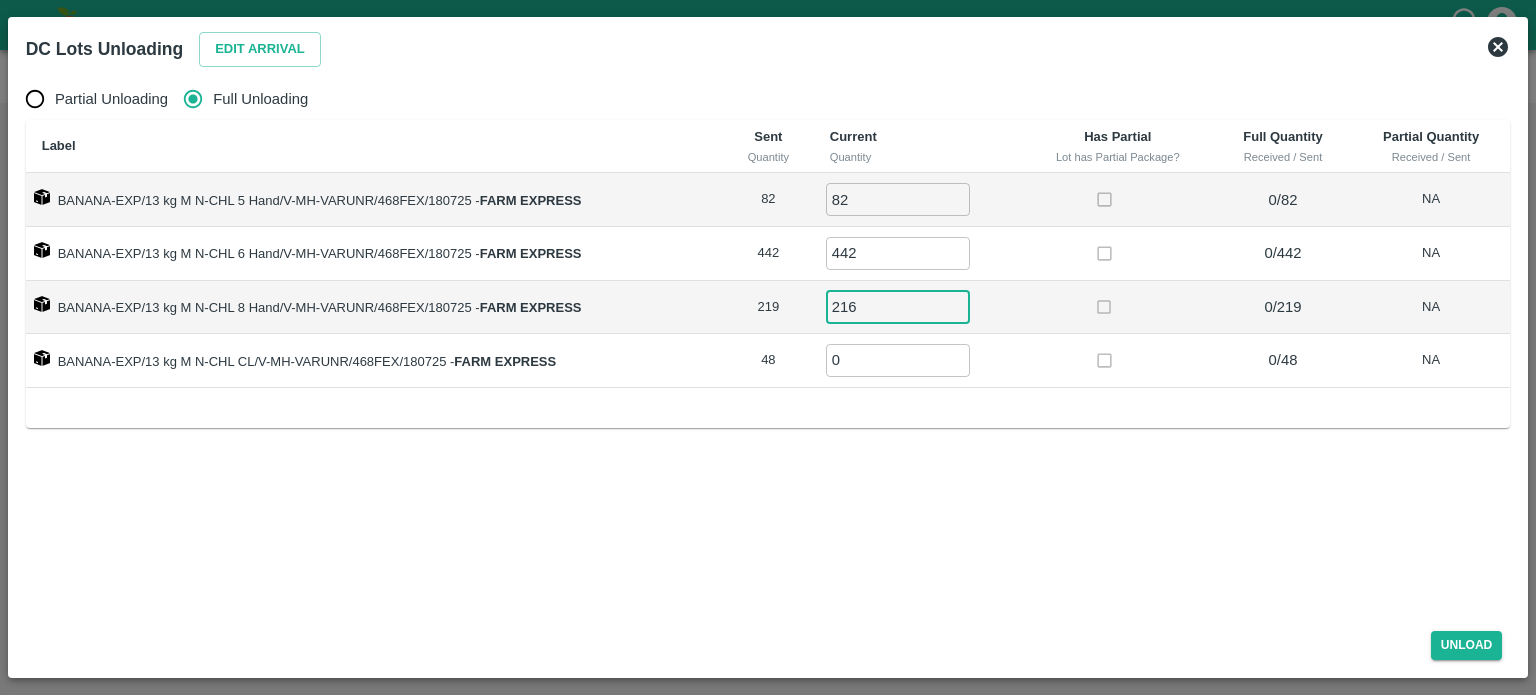type on "216" 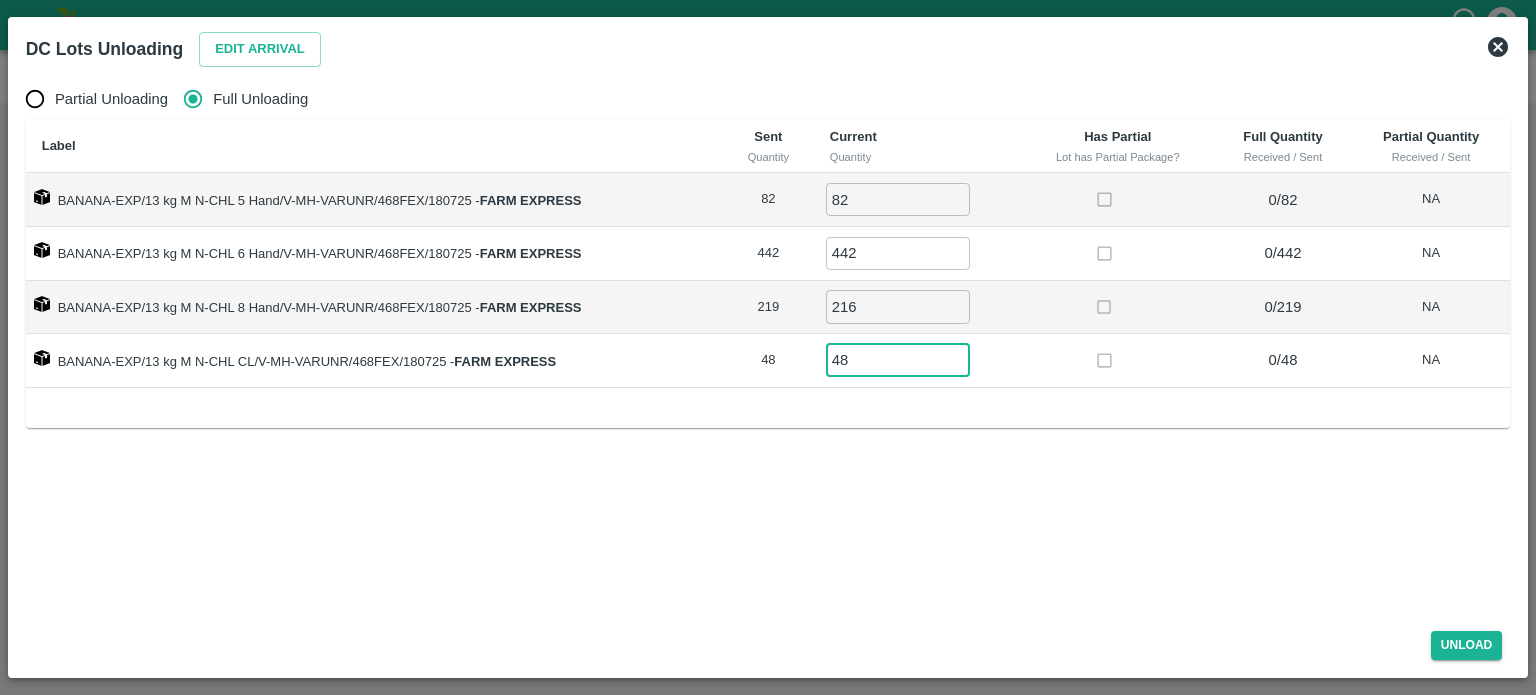 type on "48" 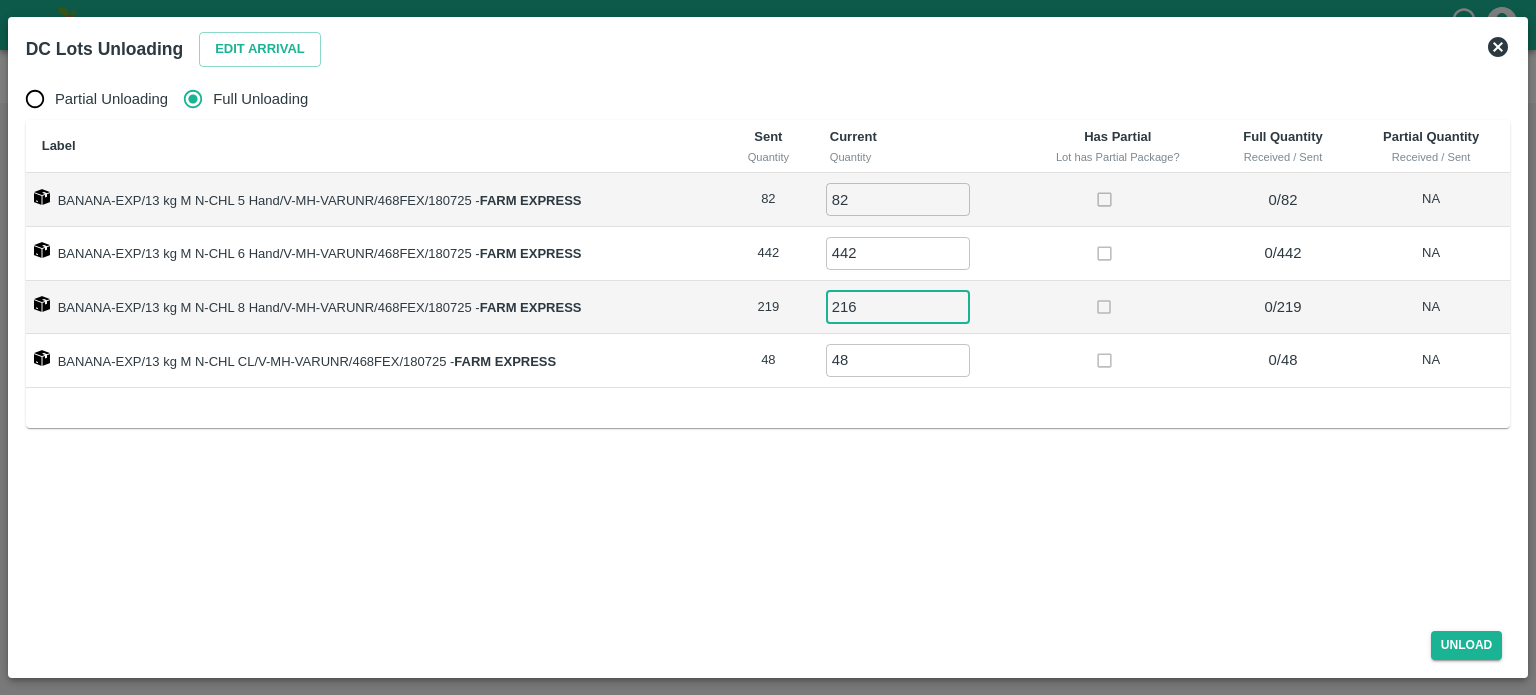 click on "216" at bounding box center (898, 306) 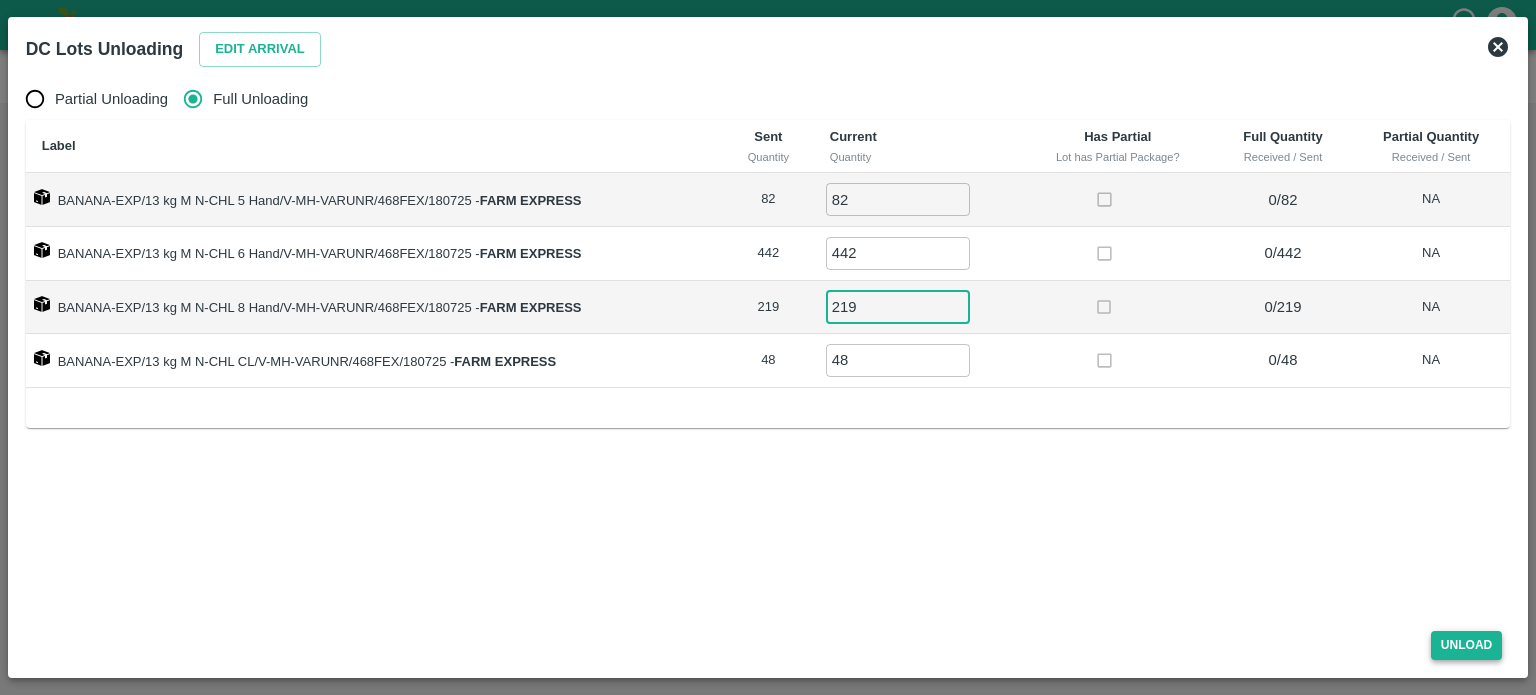 type on "219" 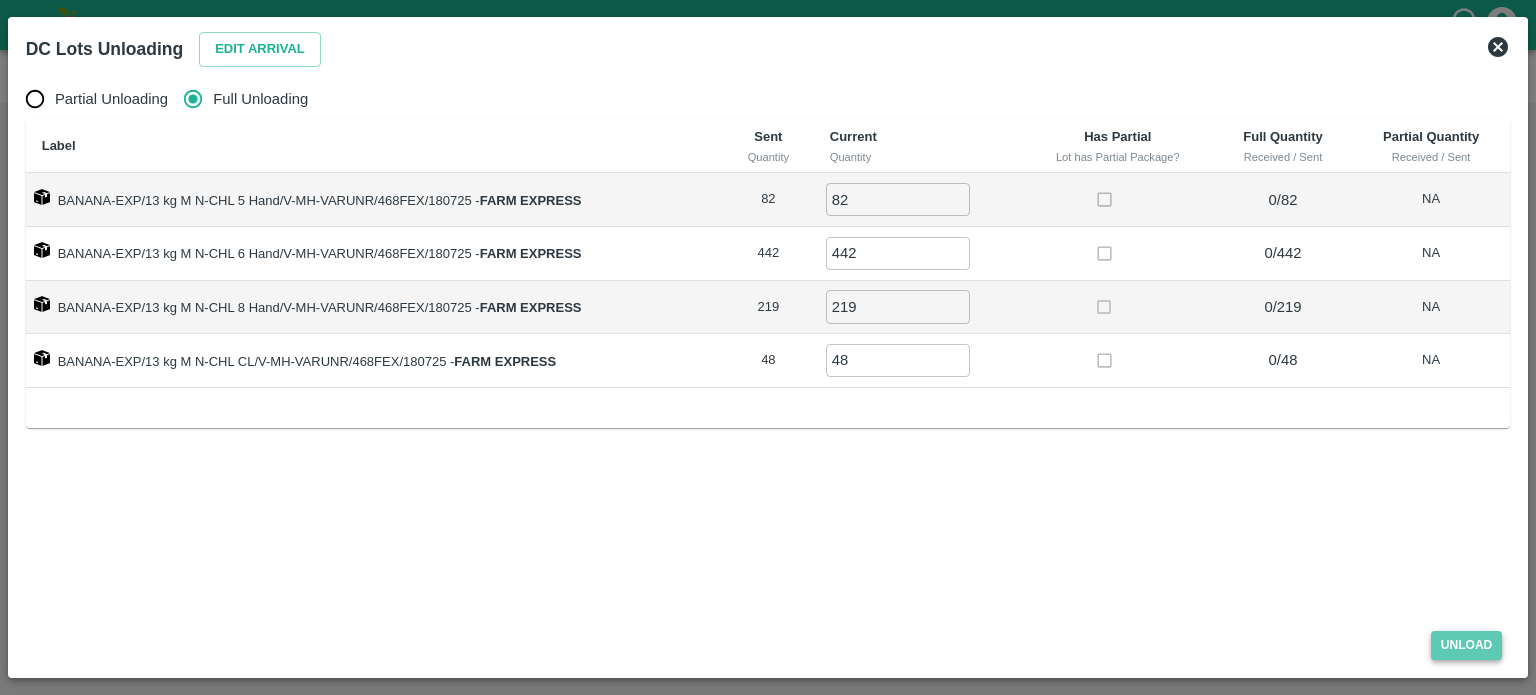 click on "Unload" at bounding box center [1467, 645] 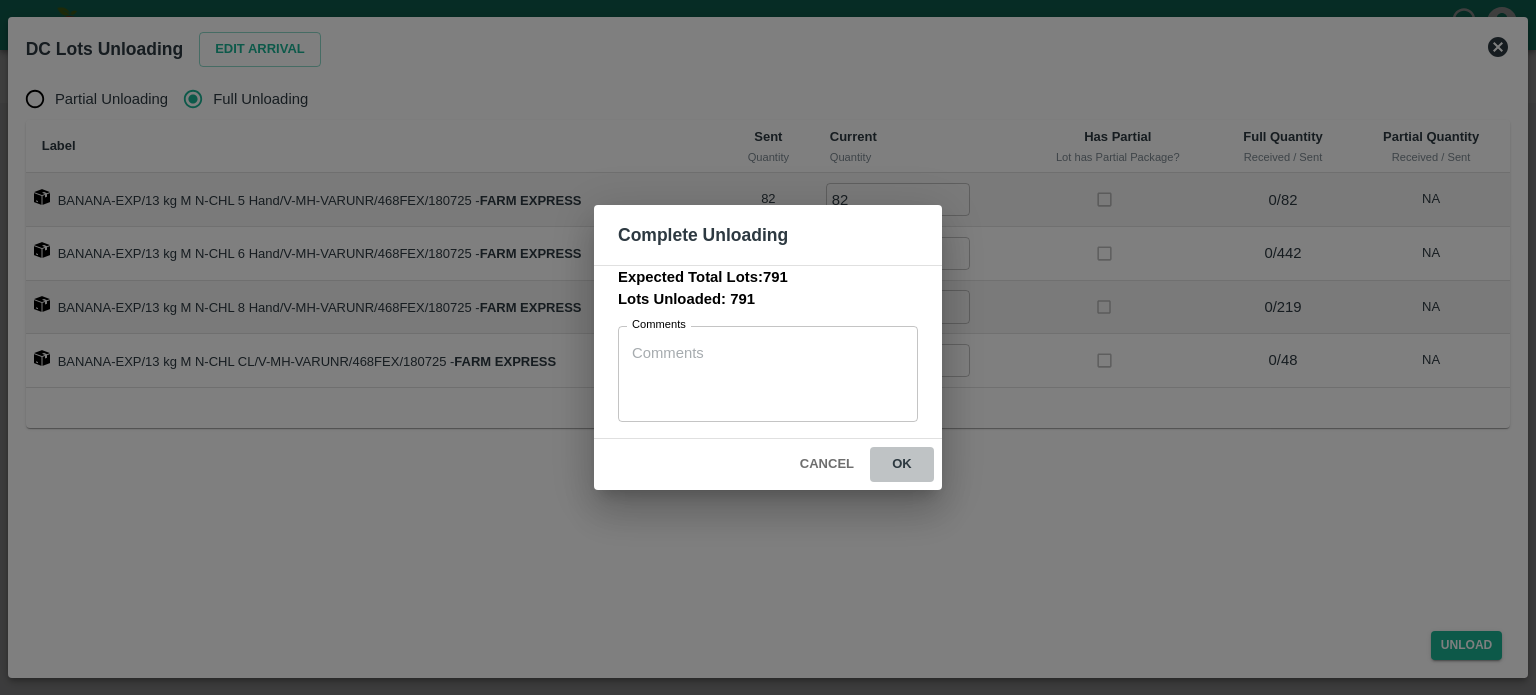 click on "ok" at bounding box center [902, 464] 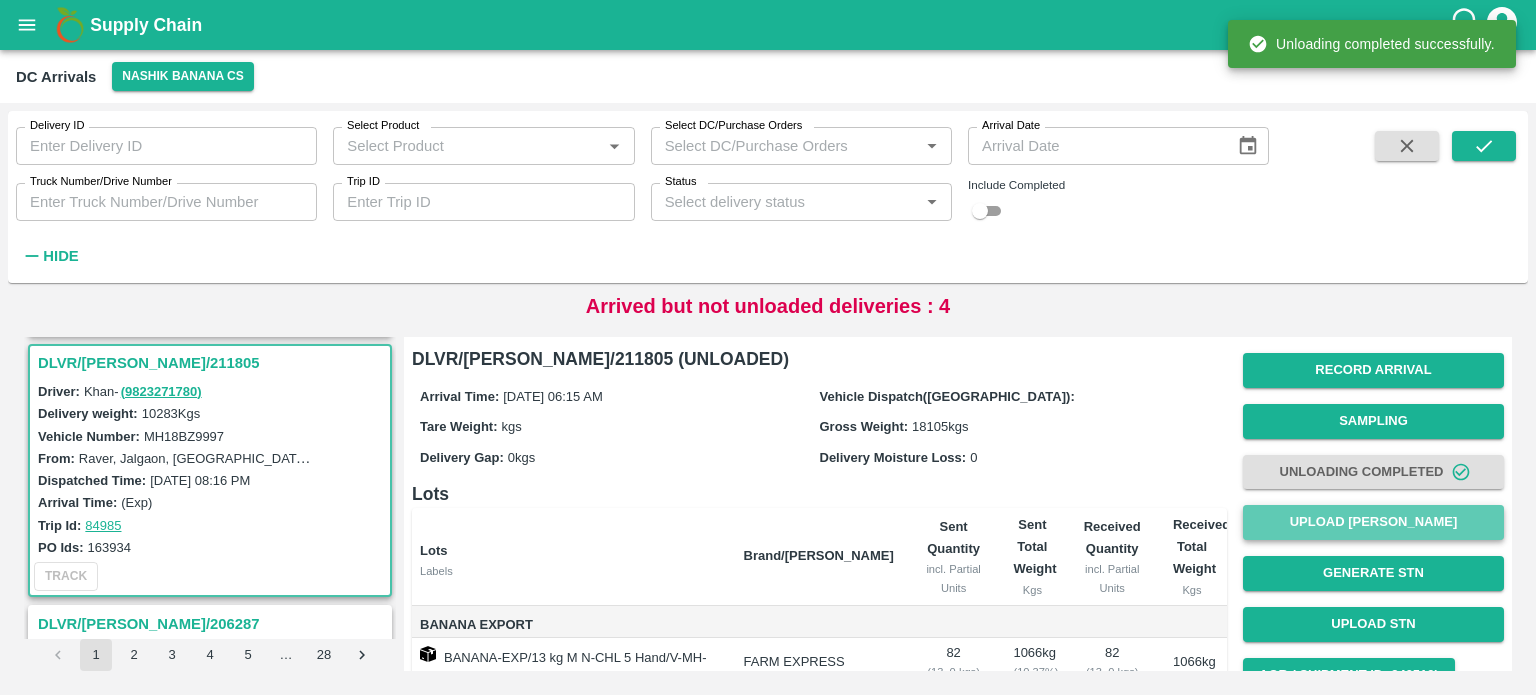 click on "Upload [PERSON_NAME]" at bounding box center [1373, 522] 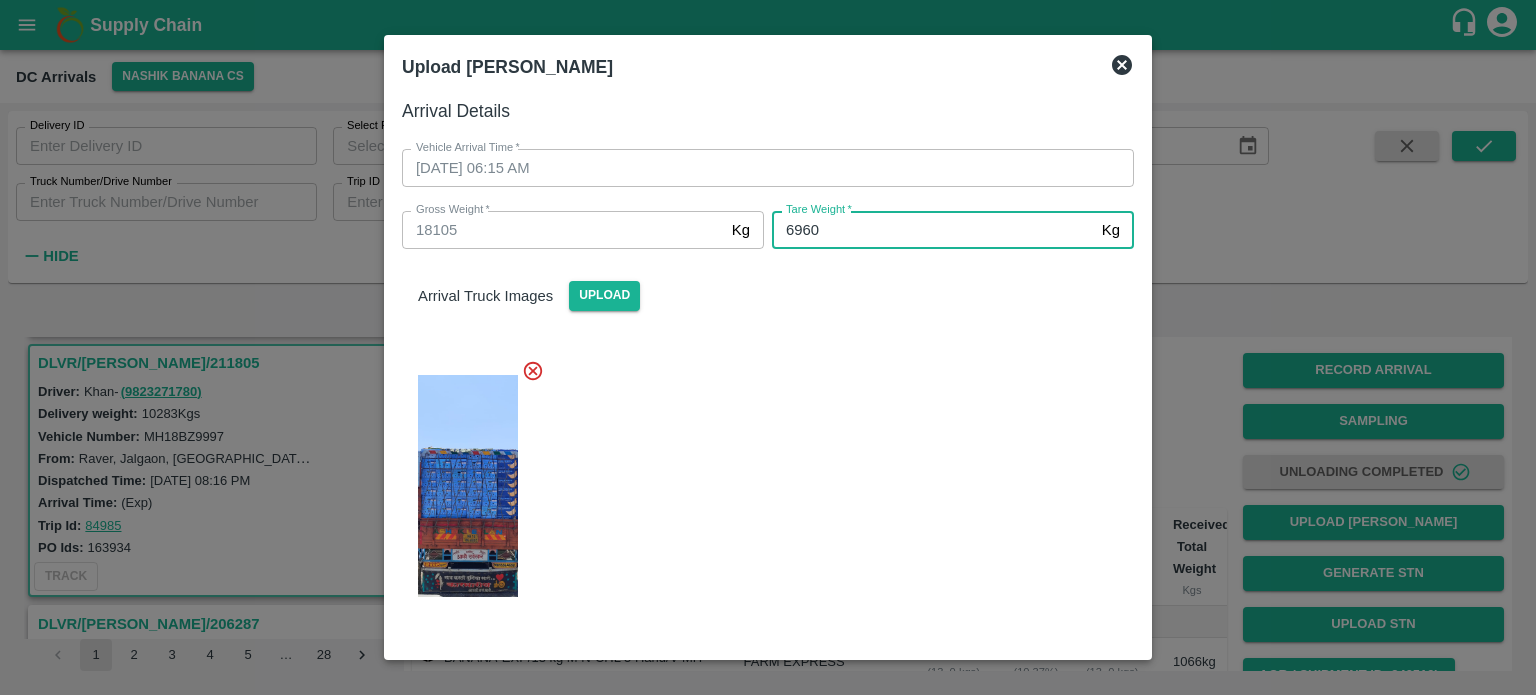 type on "6960" 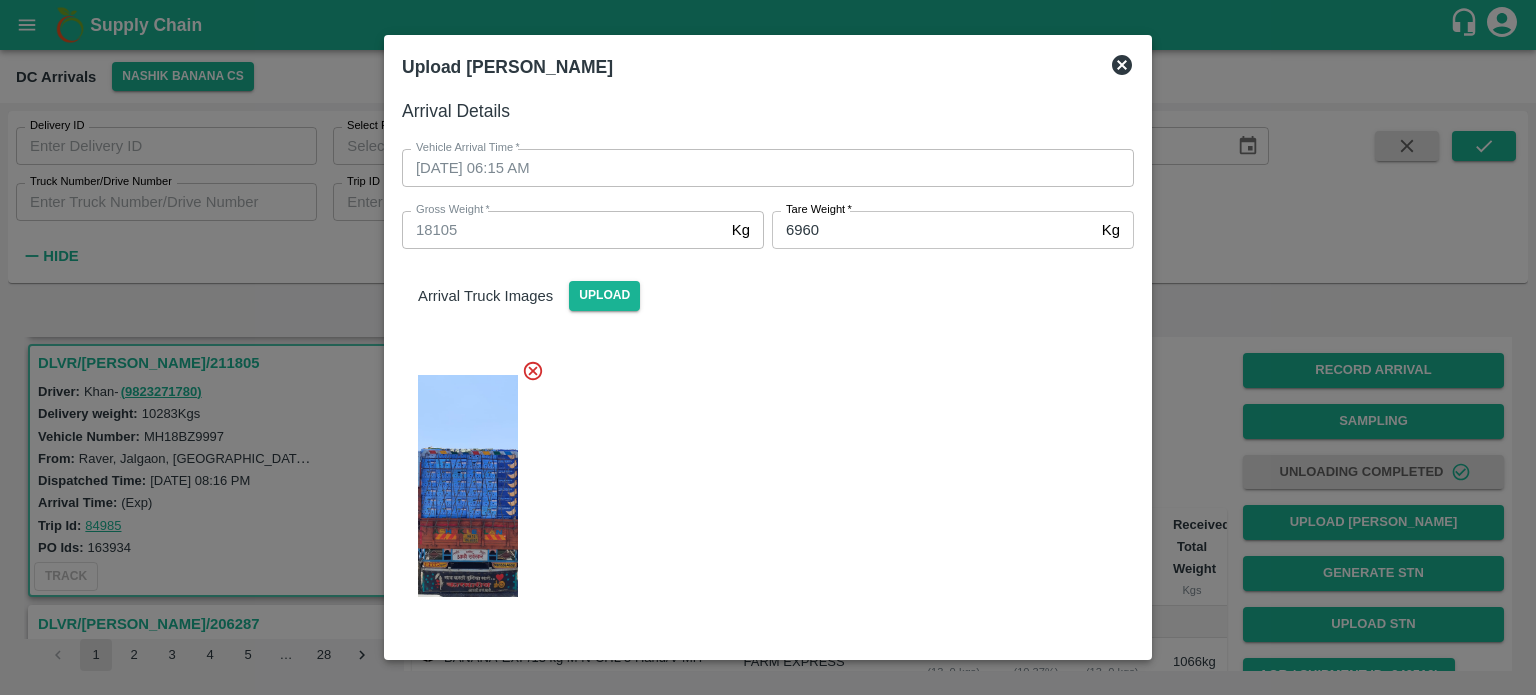 click at bounding box center [760, 480] 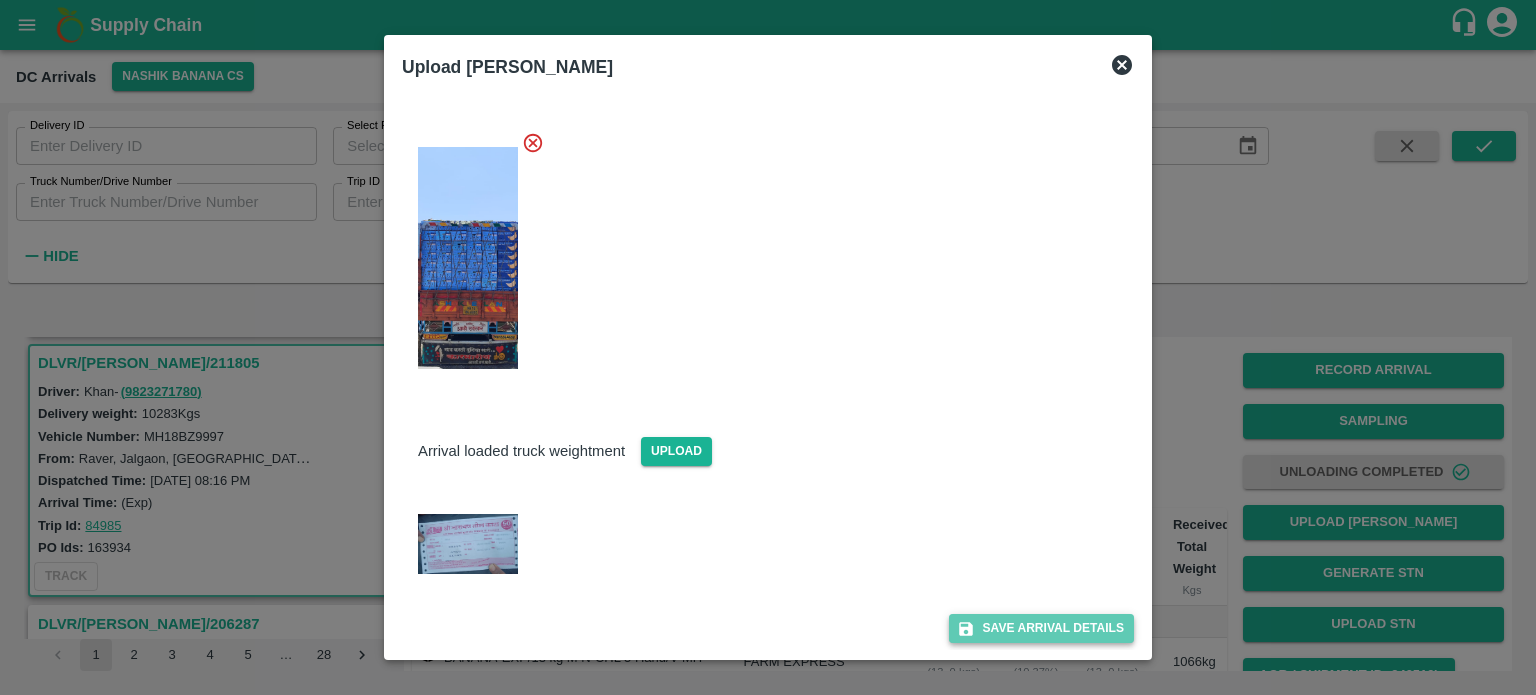 click on "Save Arrival Details" at bounding box center [1041, 628] 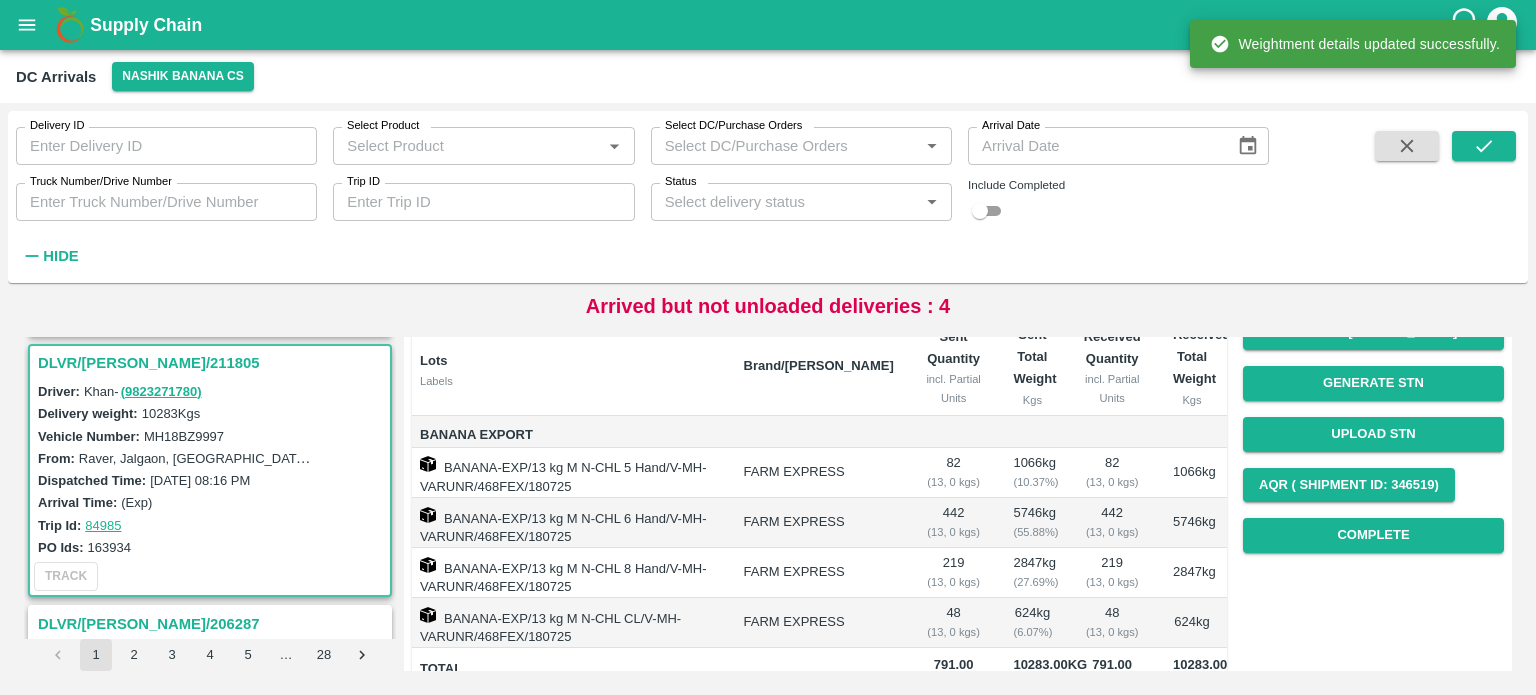 scroll, scrollTop: 208, scrollLeft: 0, axis: vertical 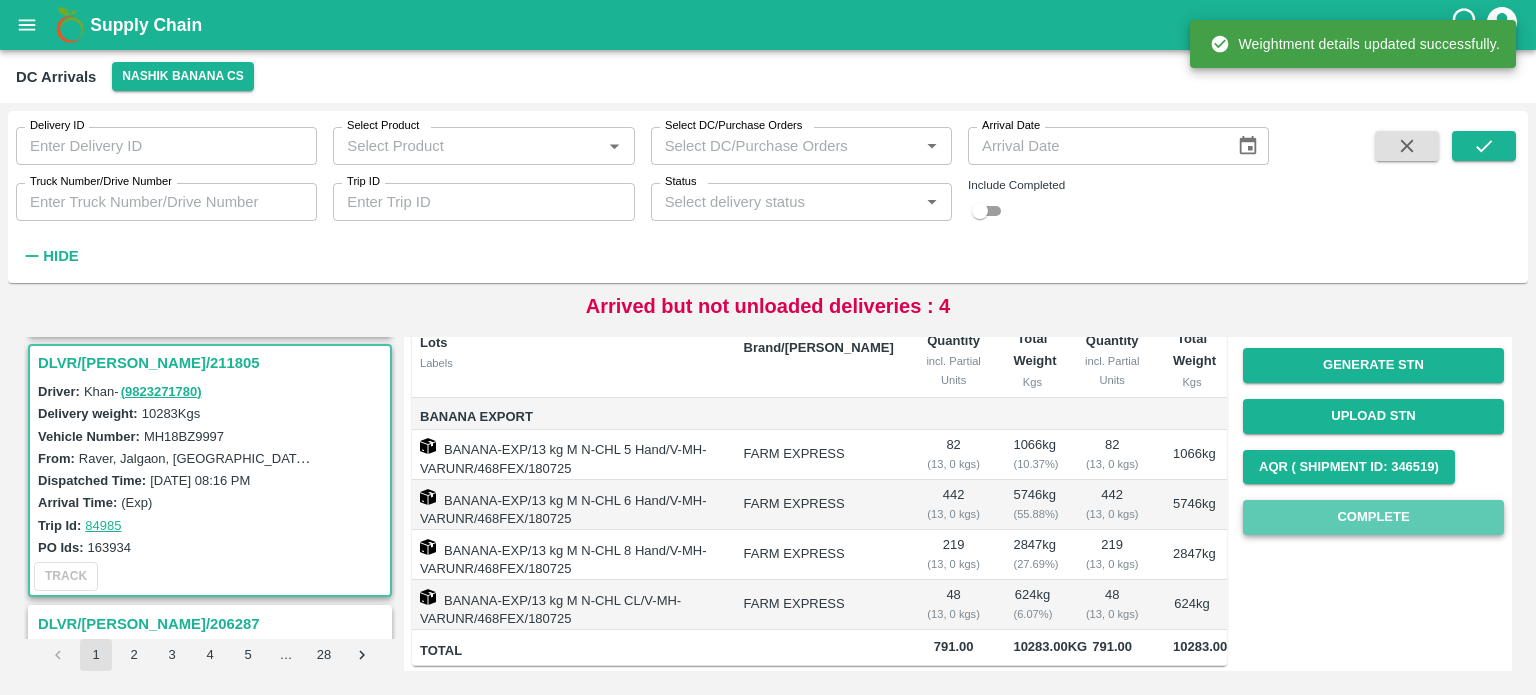 click on "Complete" at bounding box center [1373, 517] 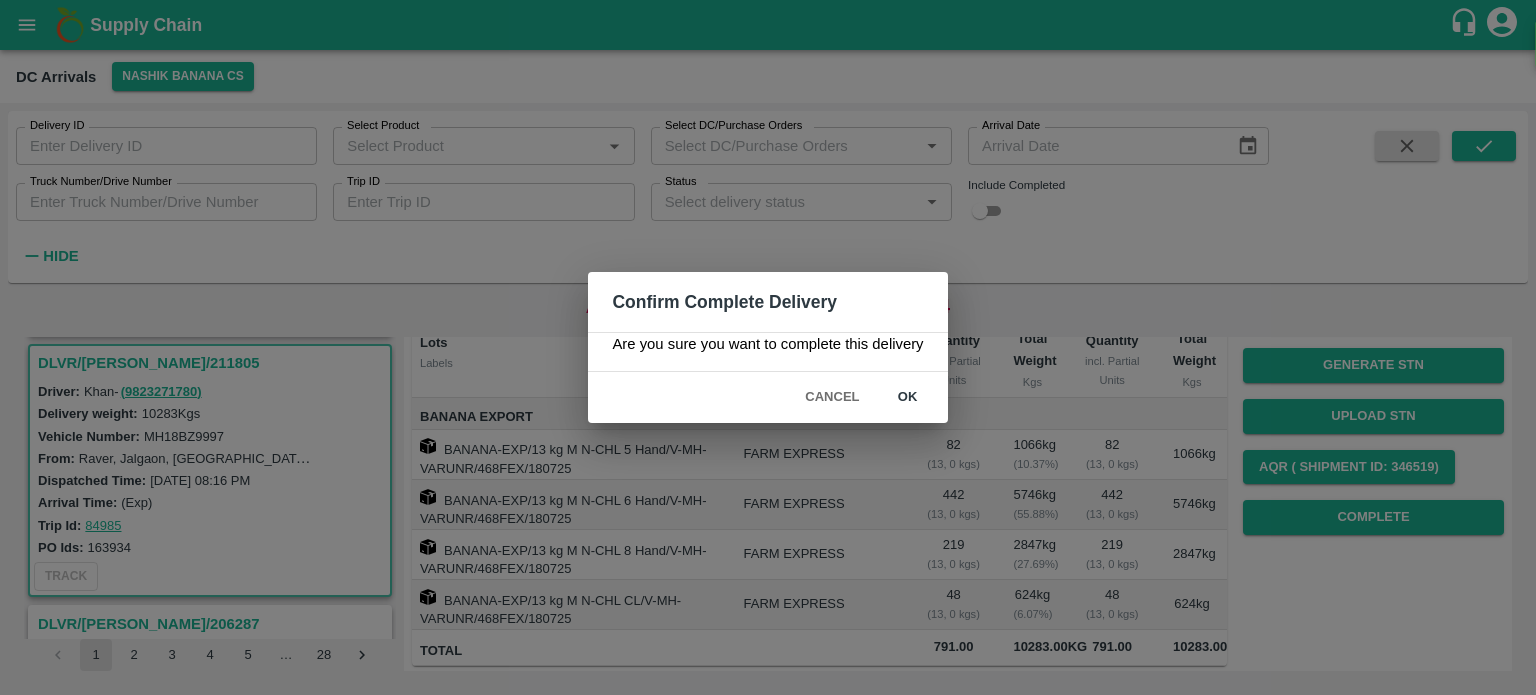 click on "ok" at bounding box center [908, 397] 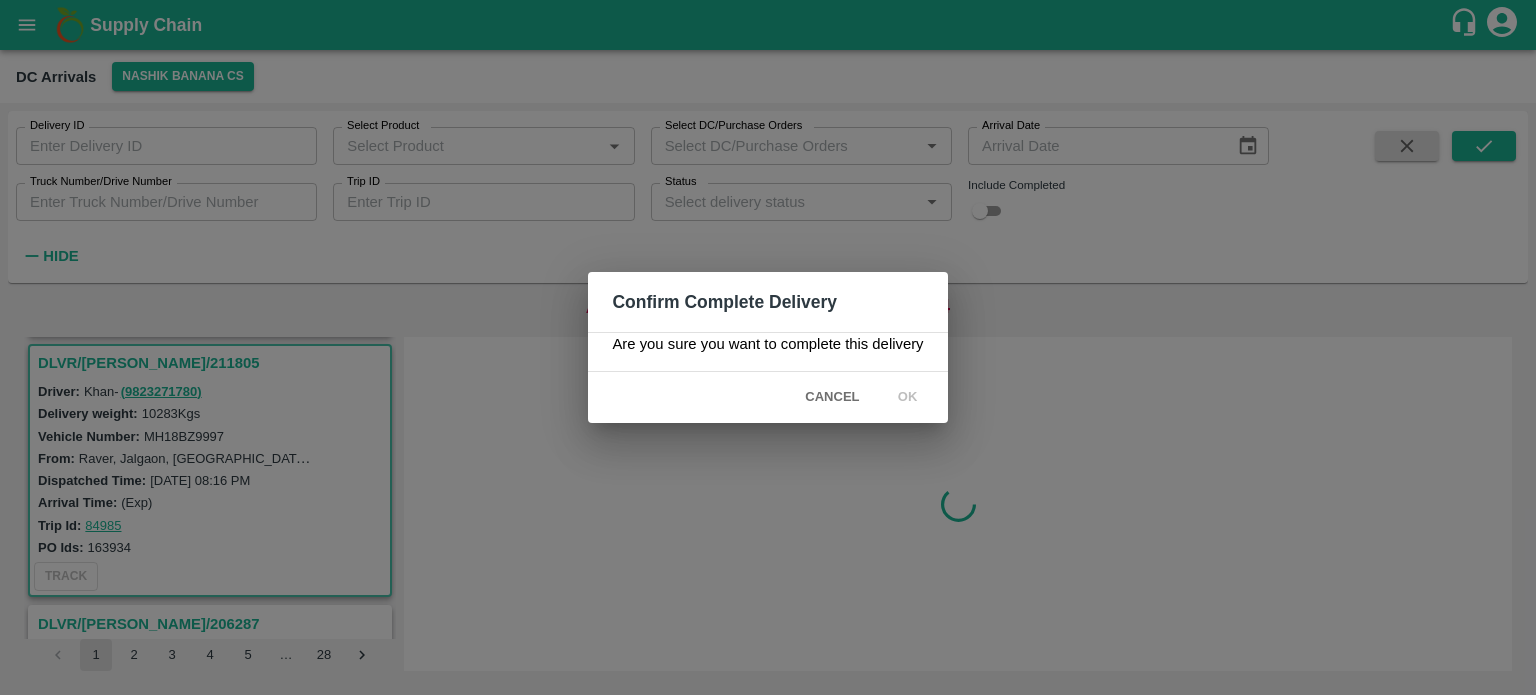scroll, scrollTop: 0, scrollLeft: 0, axis: both 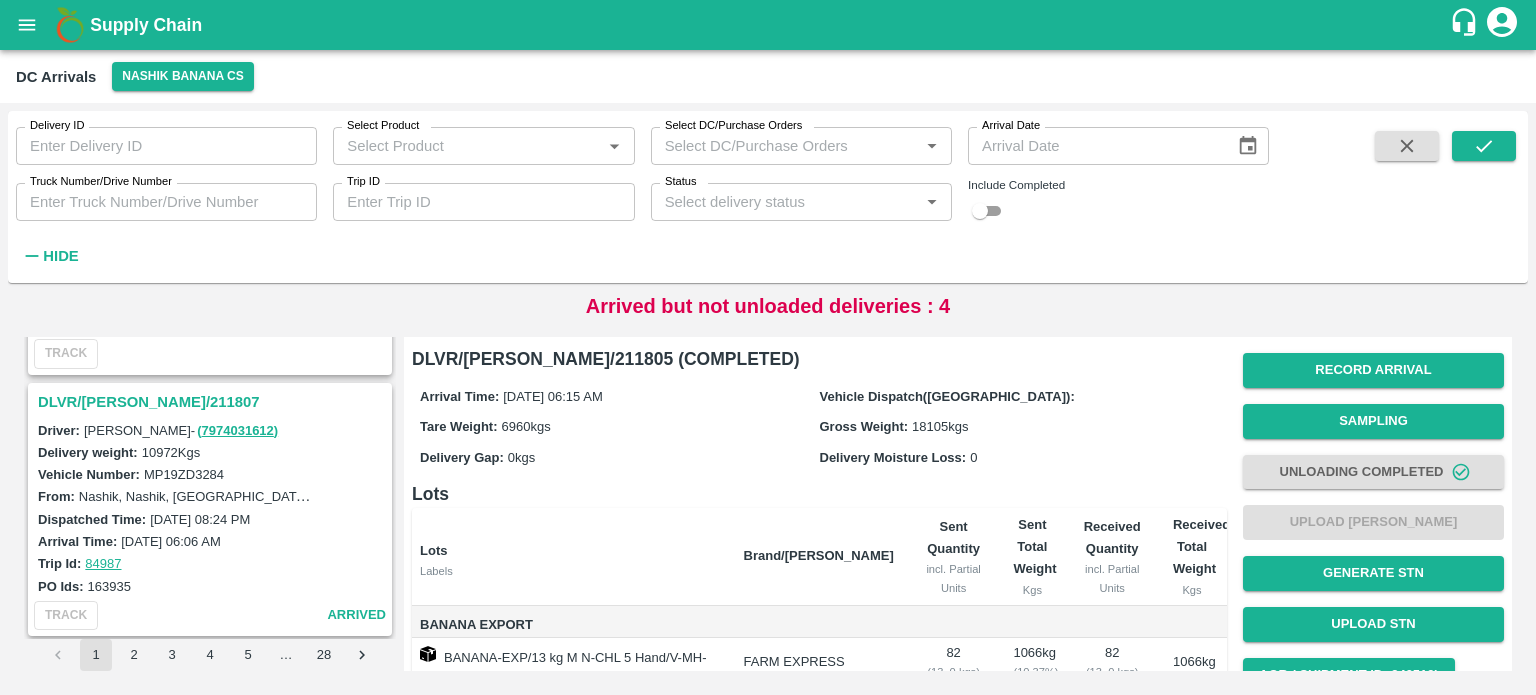 click on "DLVR/[PERSON_NAME]/211807" at bounding box center (213, 402) 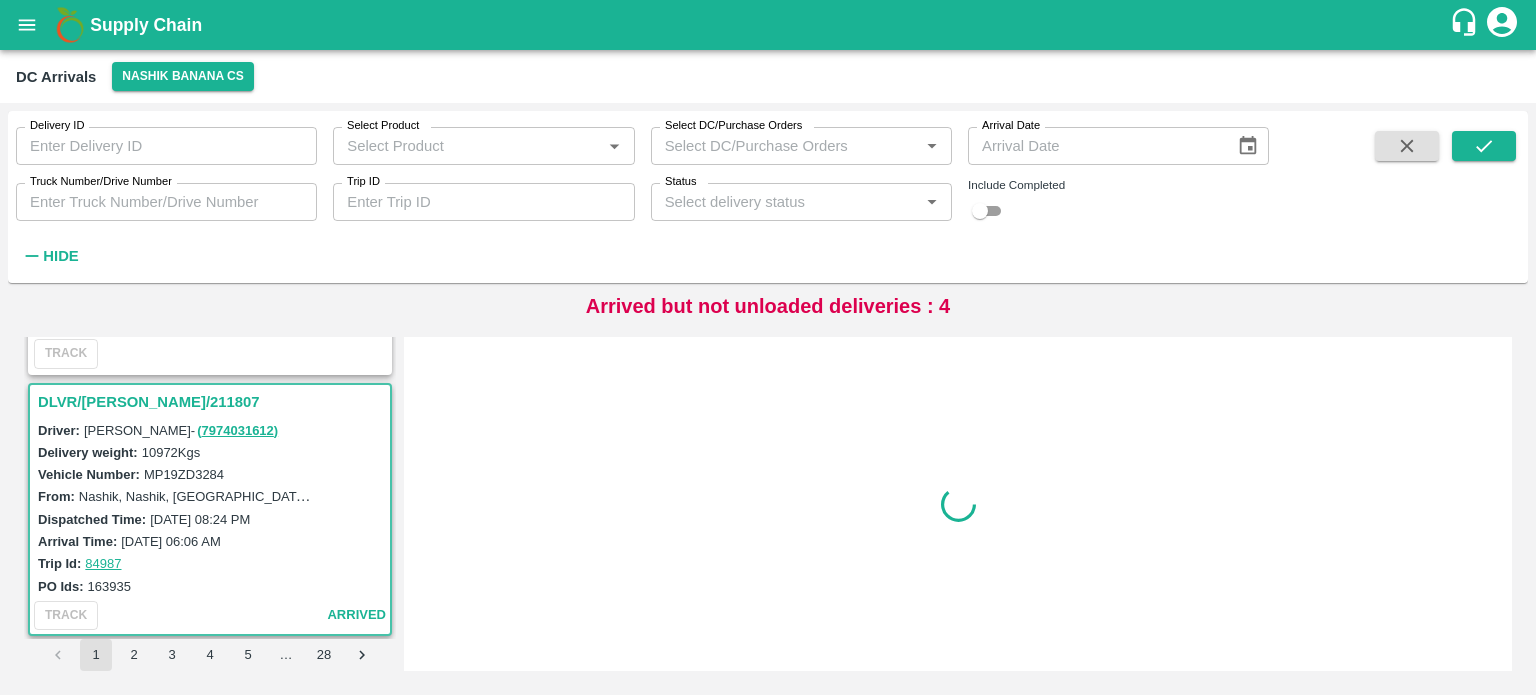 scroll, scrollTop: 1048, scrollLeft: 0, axis: vertical 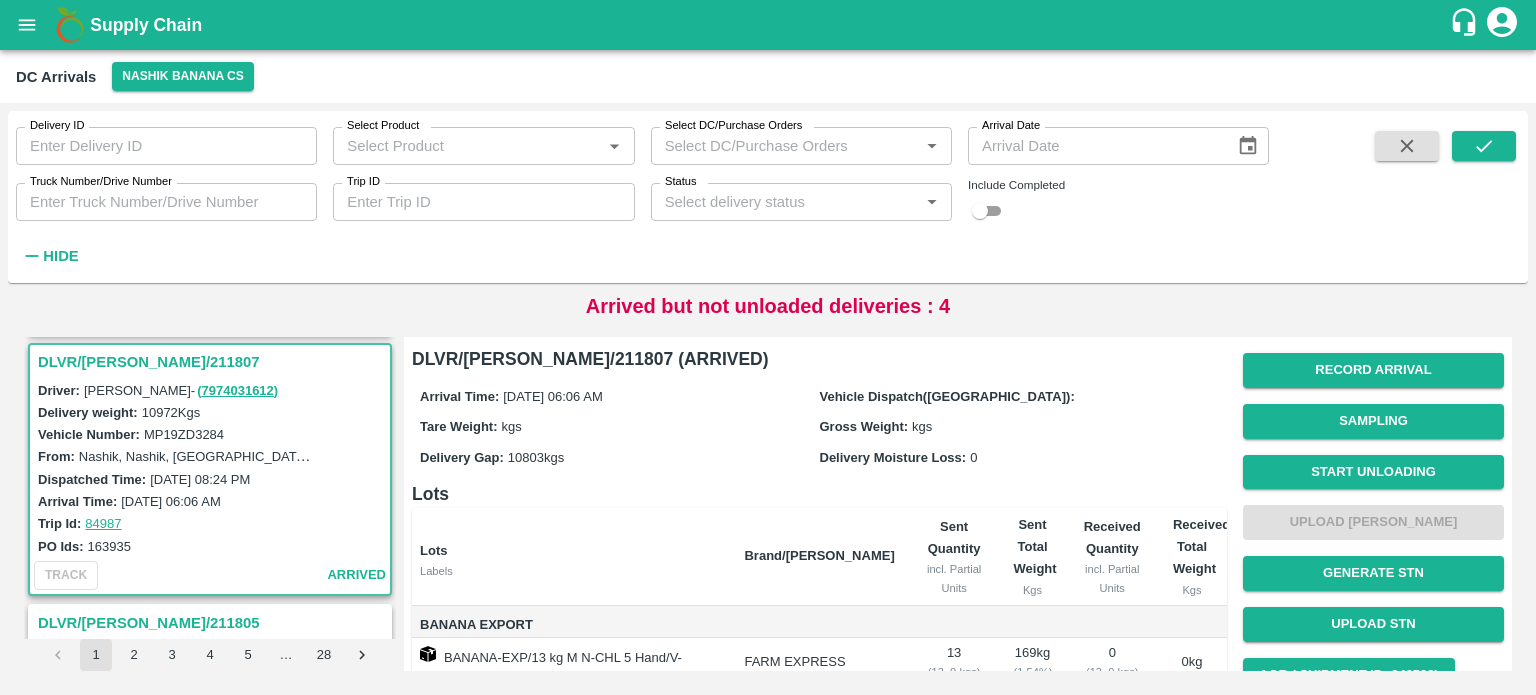 click on "MP19ZD3284" at bounding box center (184, 434) 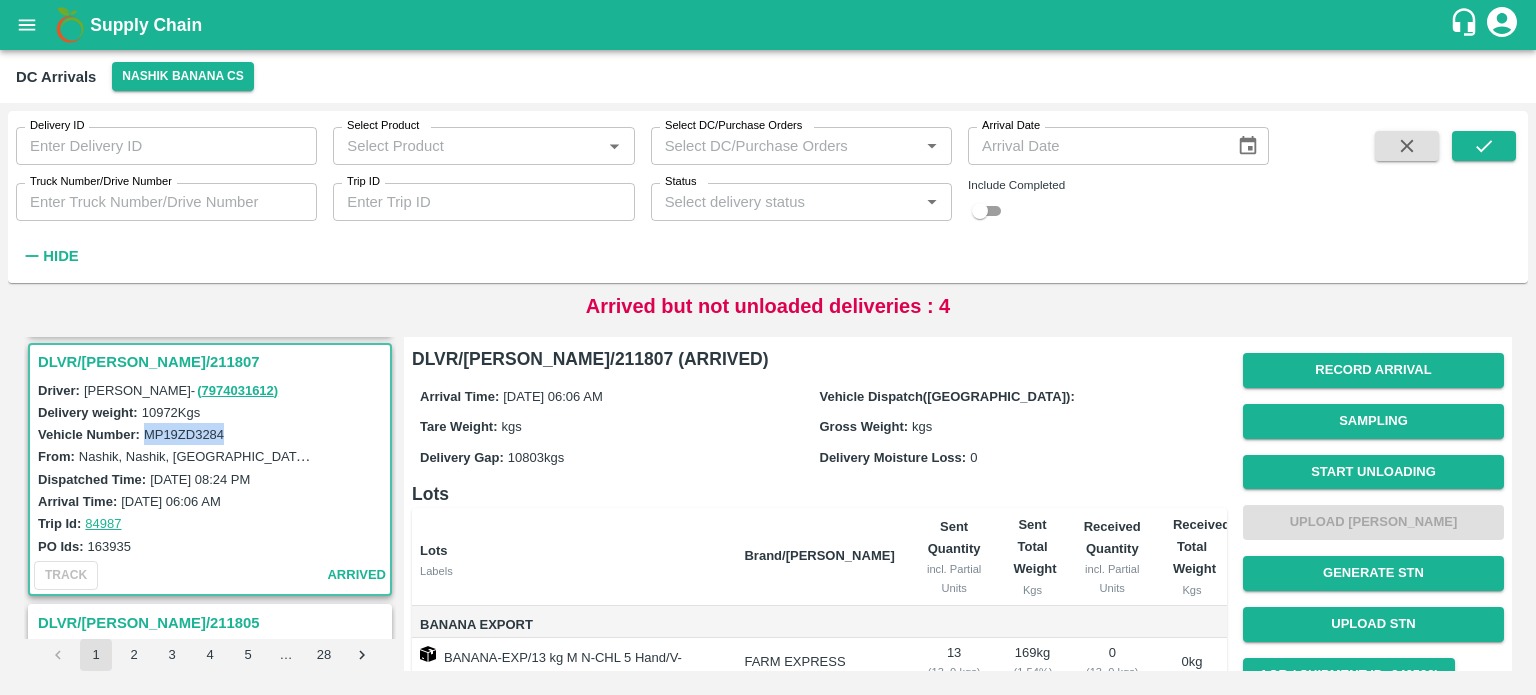 copy on "MP19ZD3284" 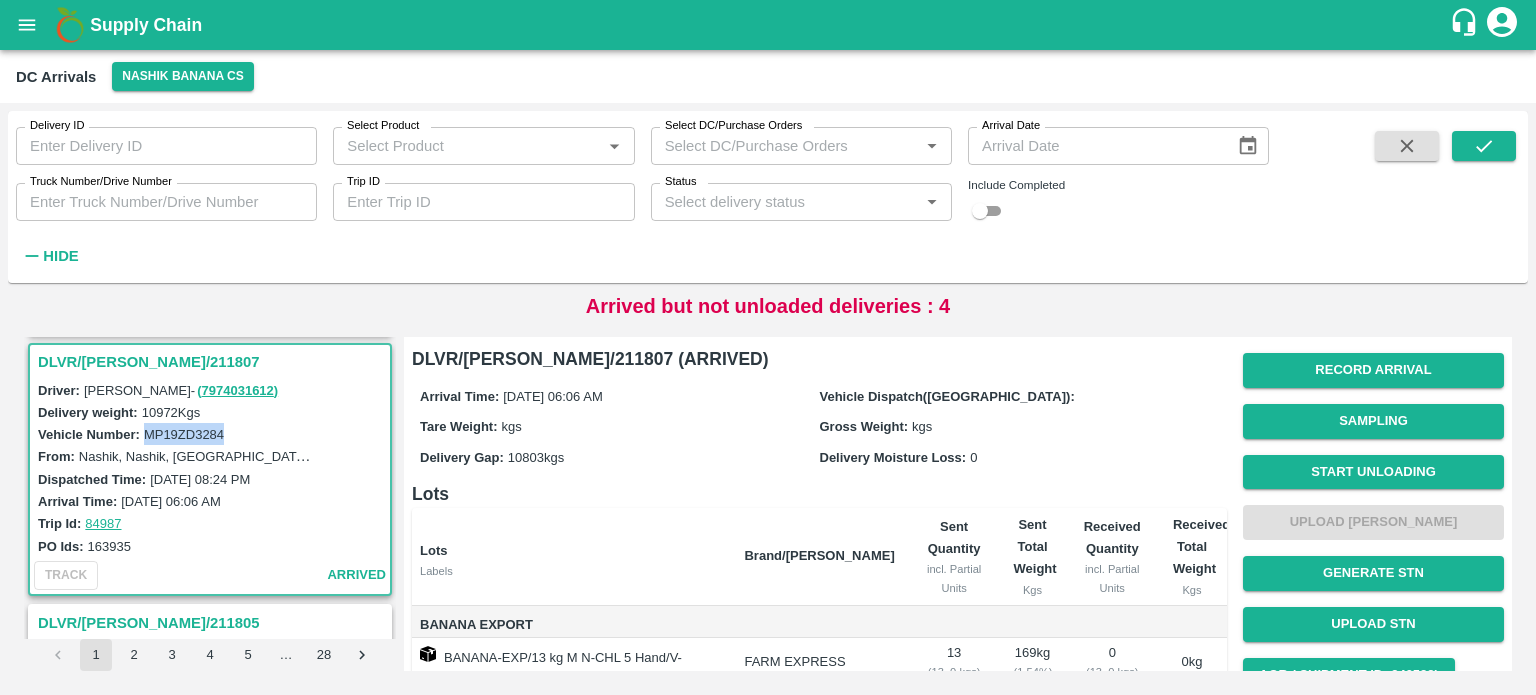 click on "MP19ZD3284" at bounding box center [184, 434] 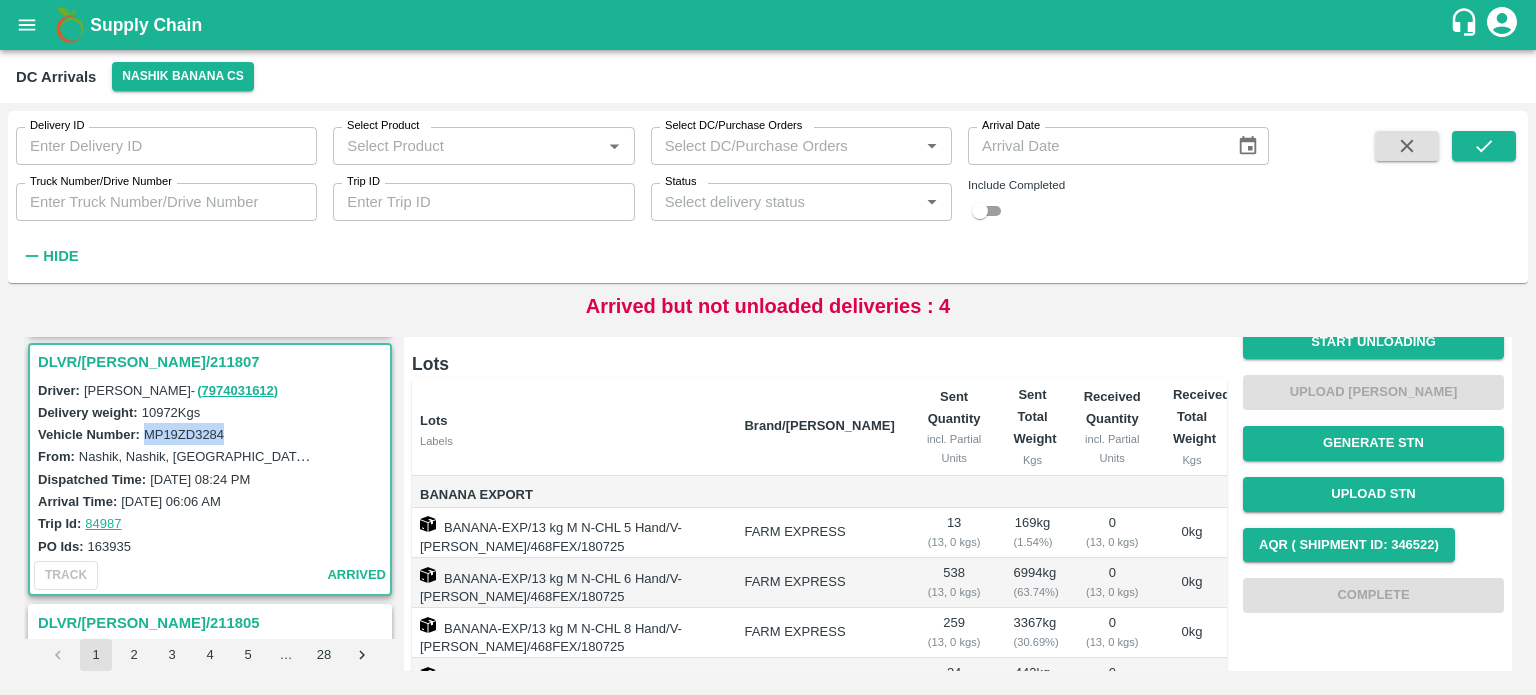 scroll, scrollTop: 0, scrollLeft: 0, axis: both 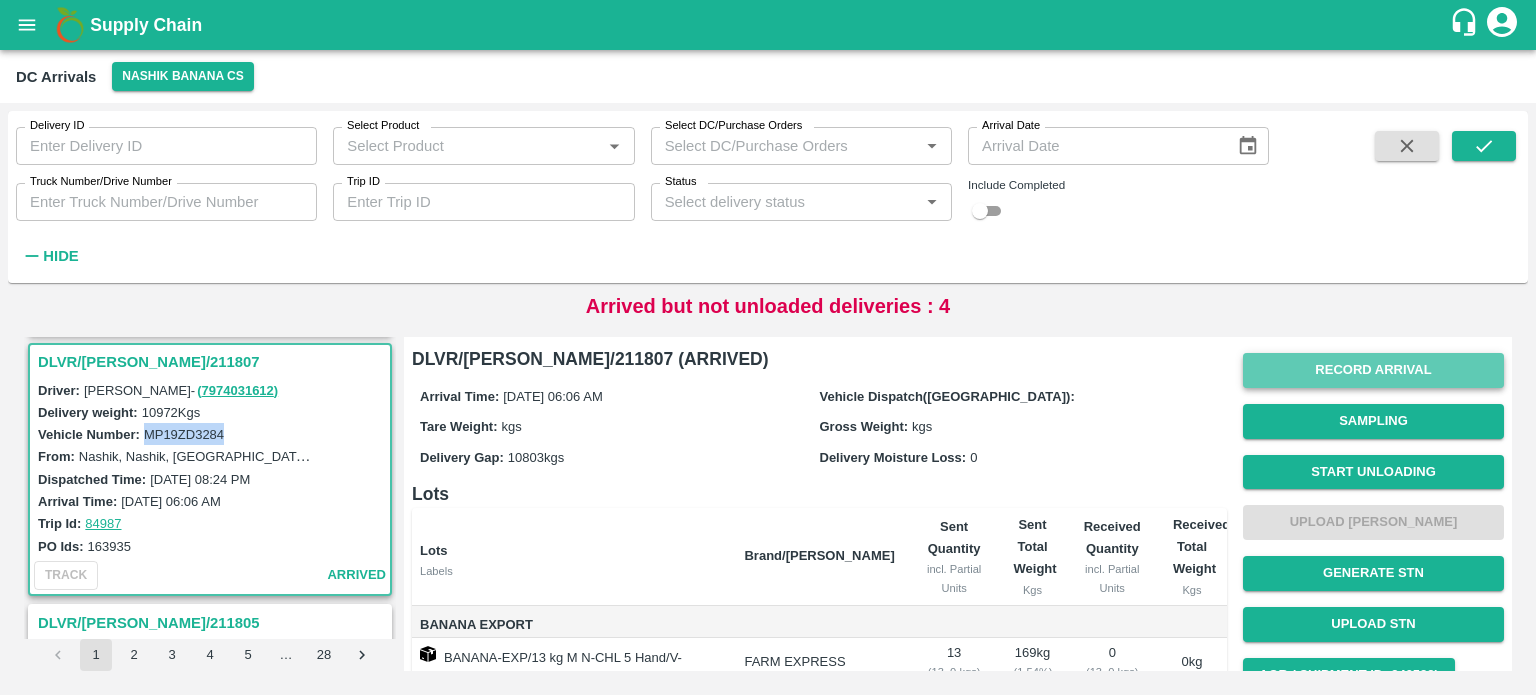 click on "Record Arrival" at bounding box center (1373, 370) 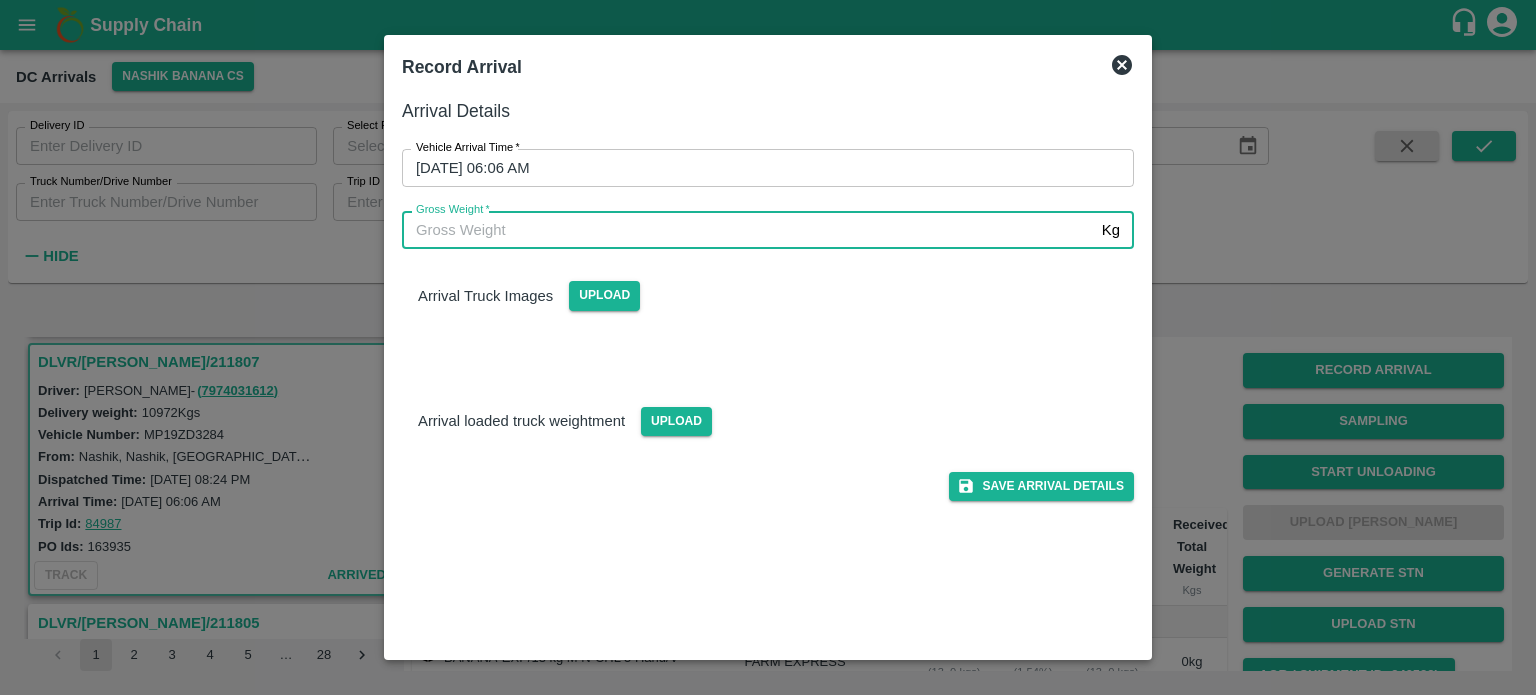 click on "Gross Weight   *" at bounding box center (748, 230) 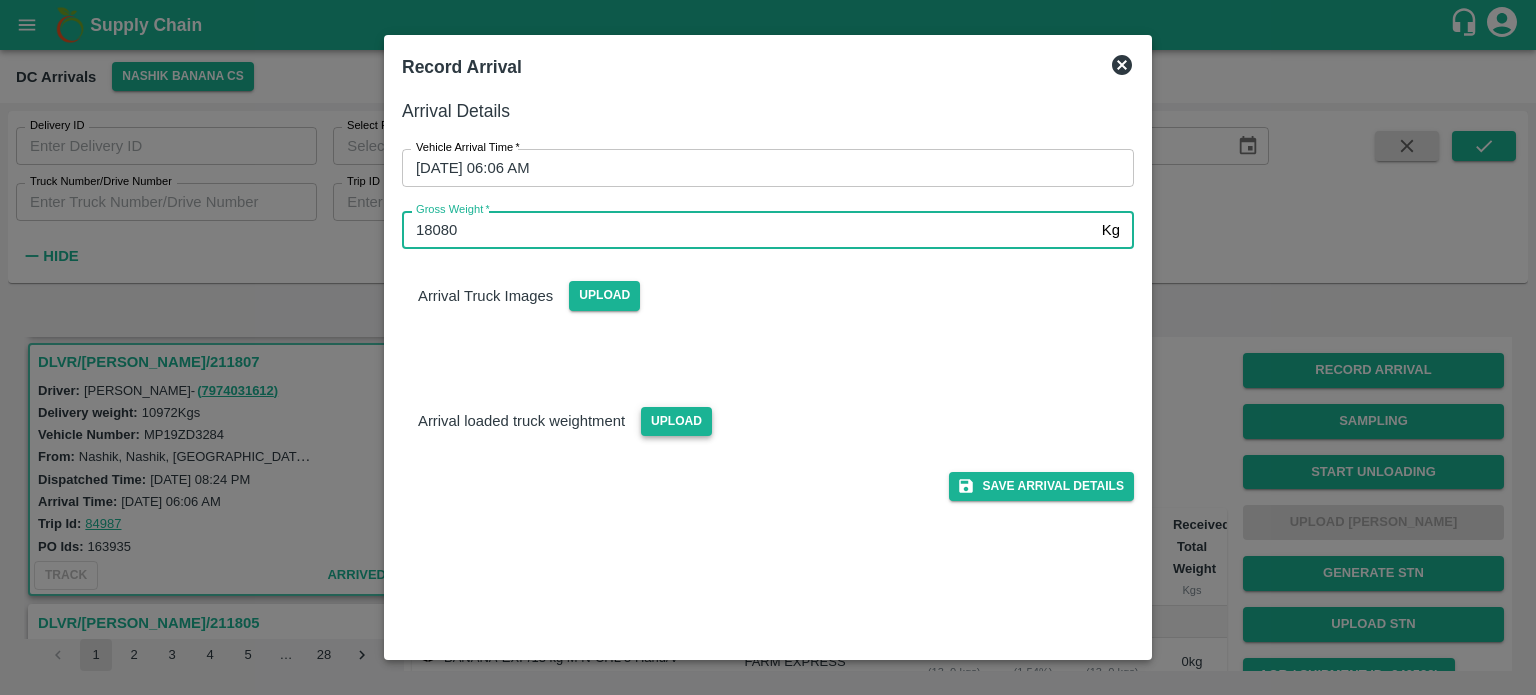 type on "18080" 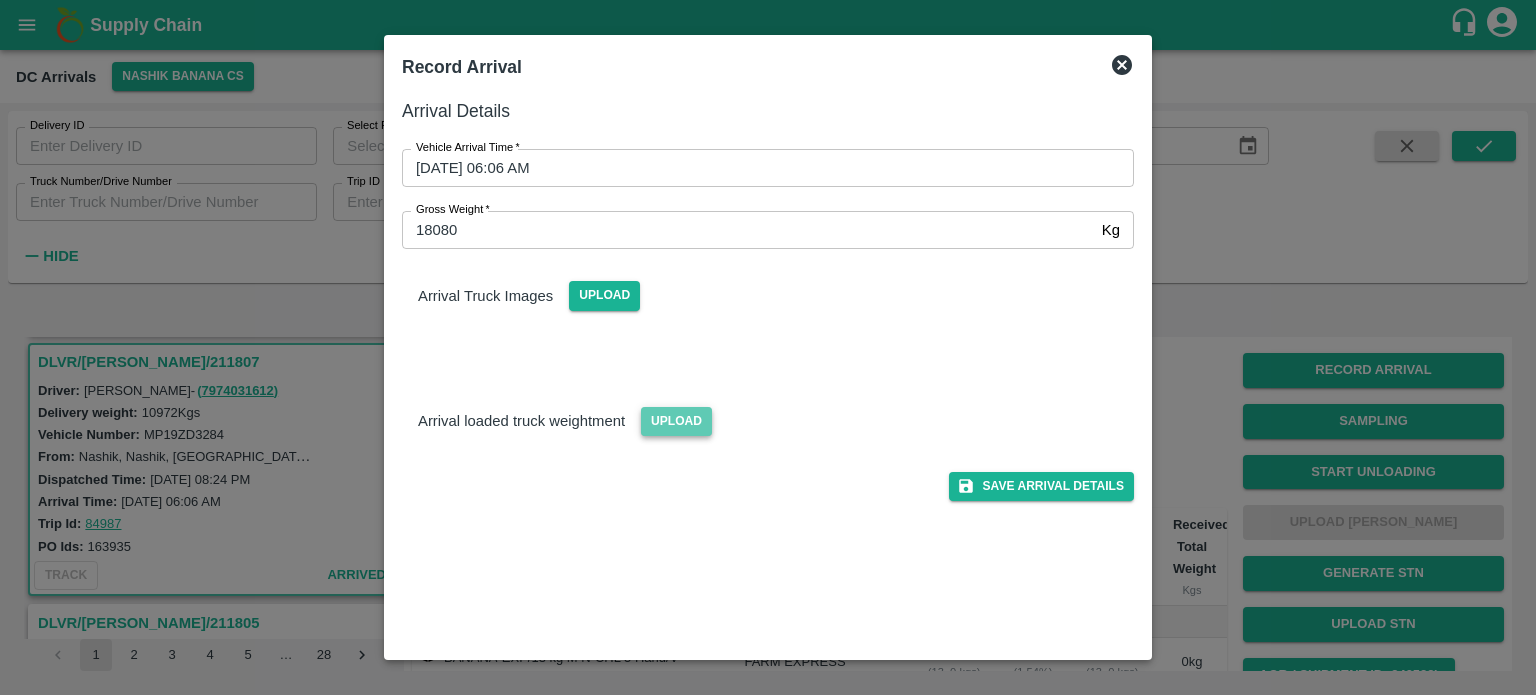 click on "Upload" at bounding box center [676, 421] 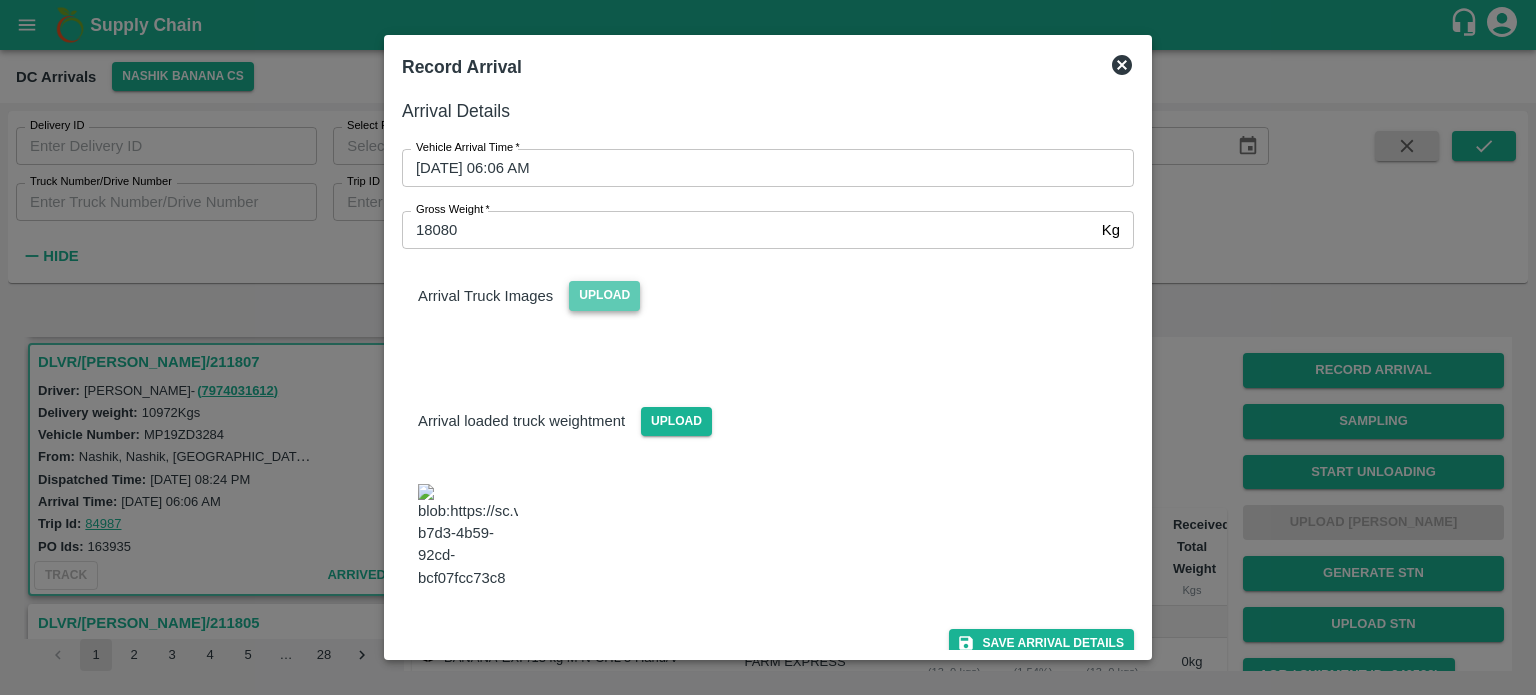 click on "Upload" at bounding box center (604, 295) 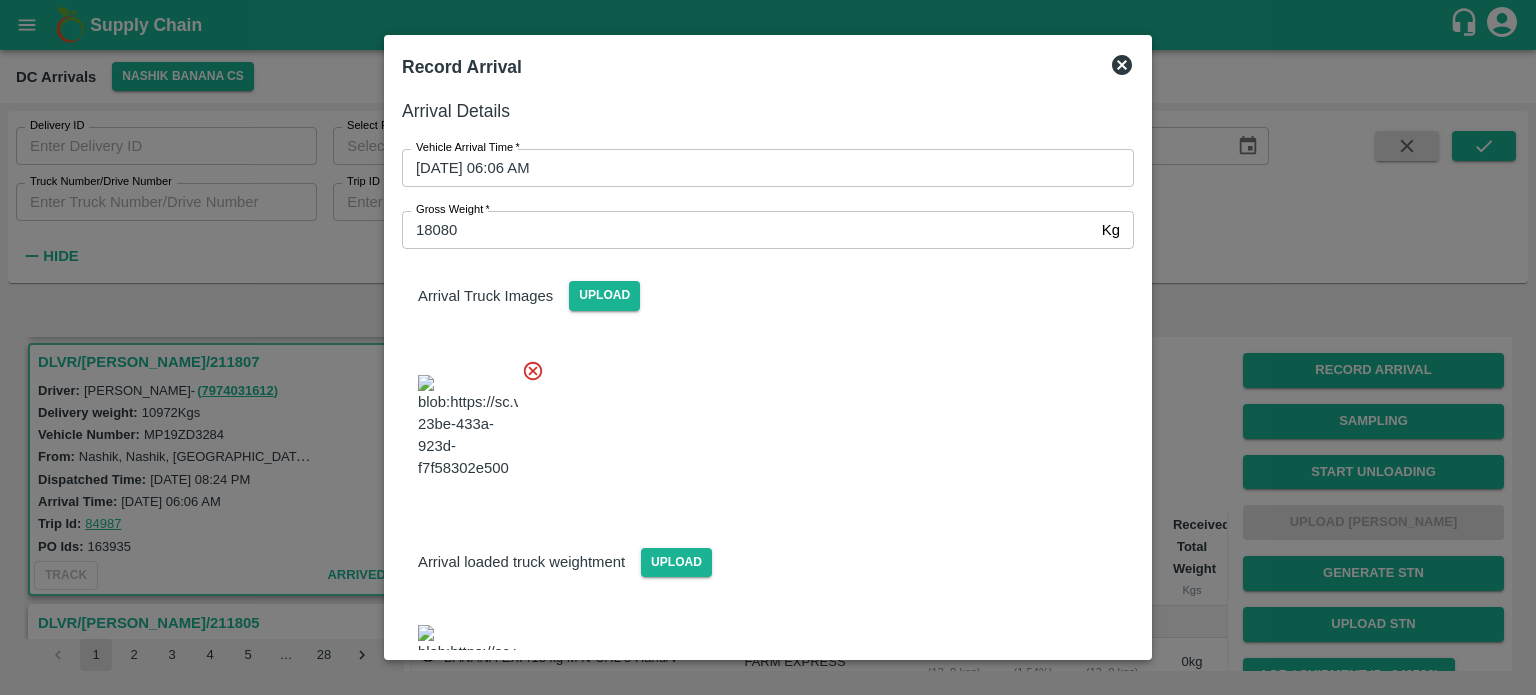 scroll, scrollTop: 87, scrollLeft: 0, axis: vertical 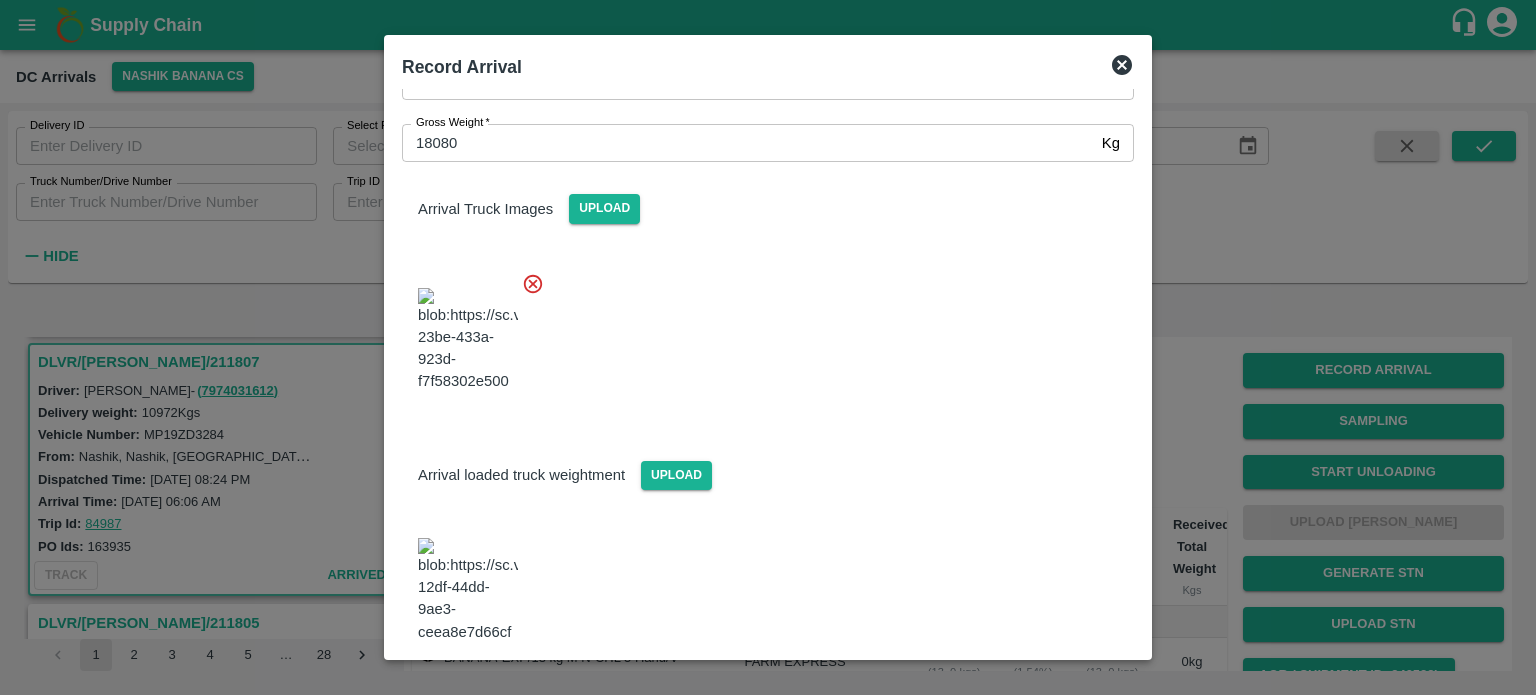 click on "Save Arrival Details" at bounding box center [1041, 697] 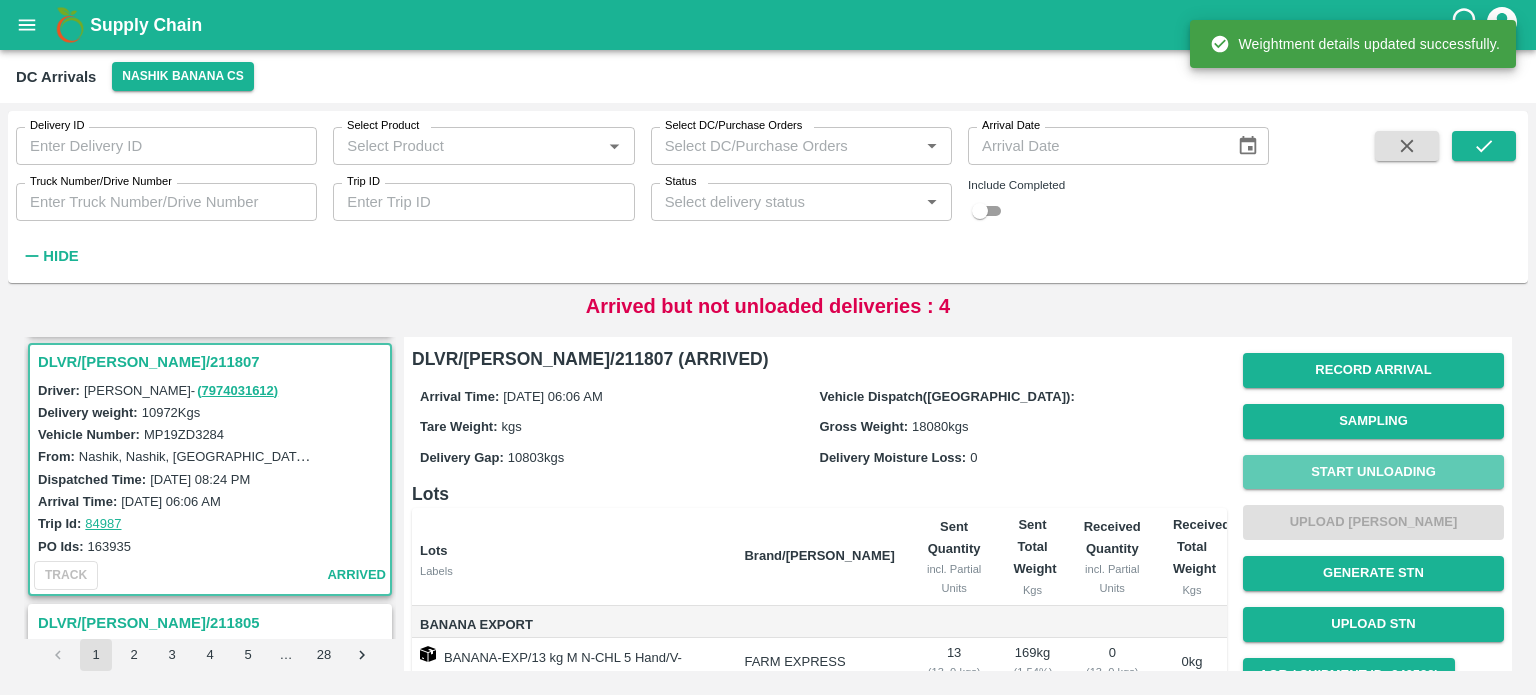 click on "Start Unloading" at bounding box center [1373, 472] 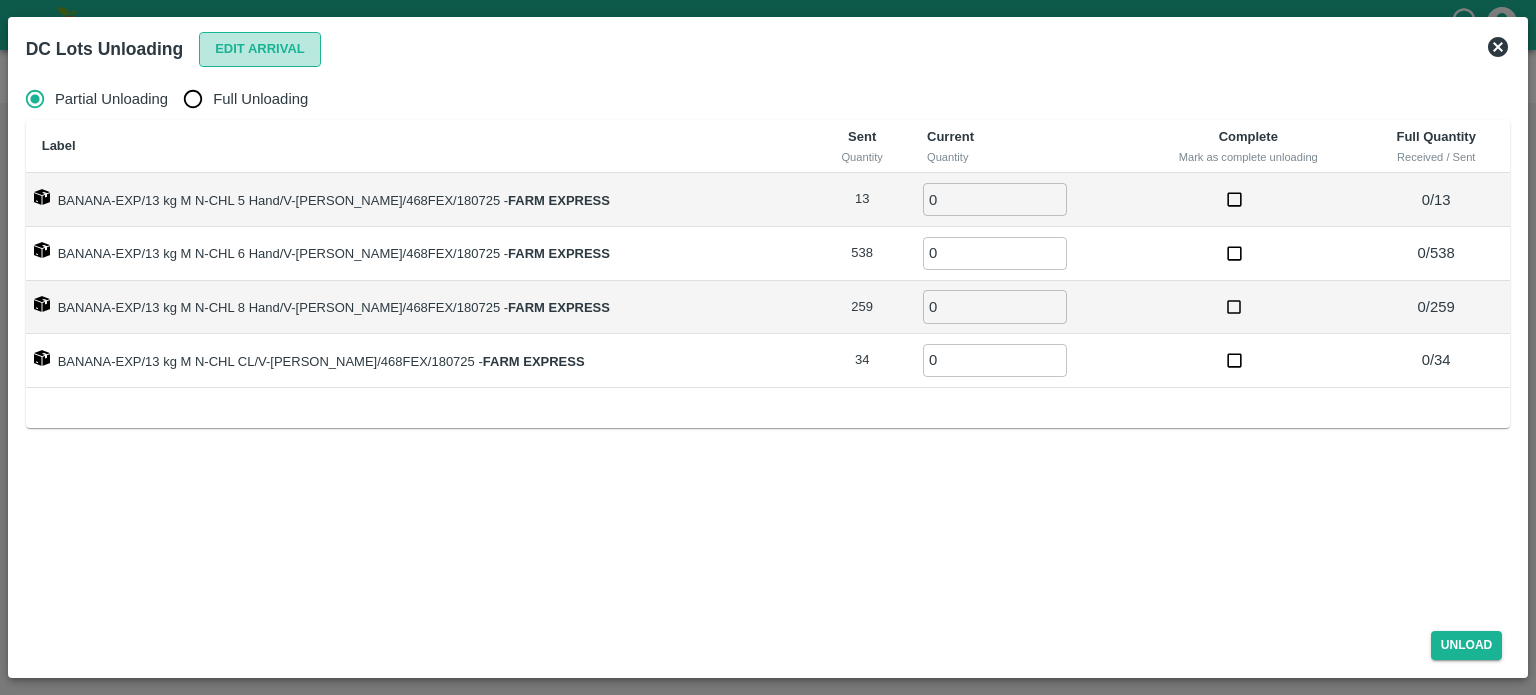 click on "Edit Arrival" at bounding box center (260, 49) 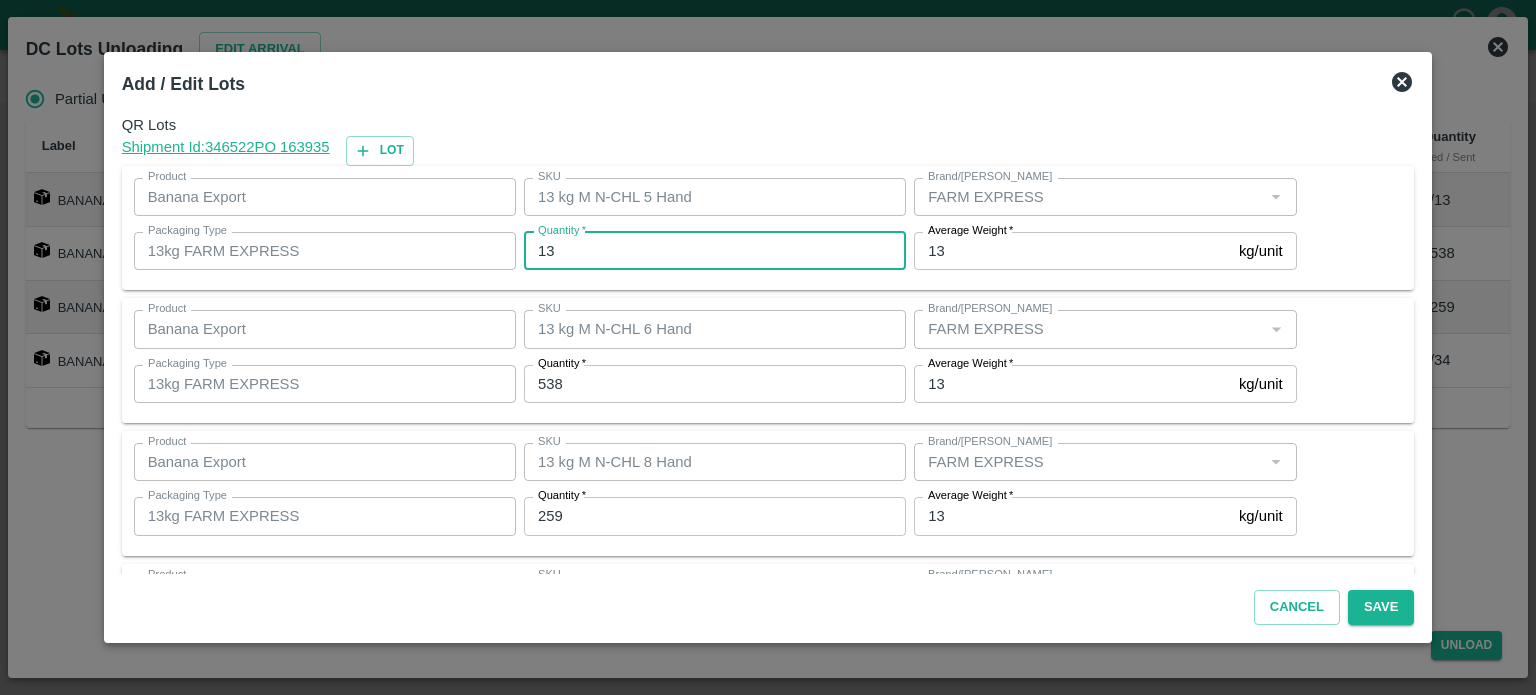 click on "13" at bounding box center (715, 251) 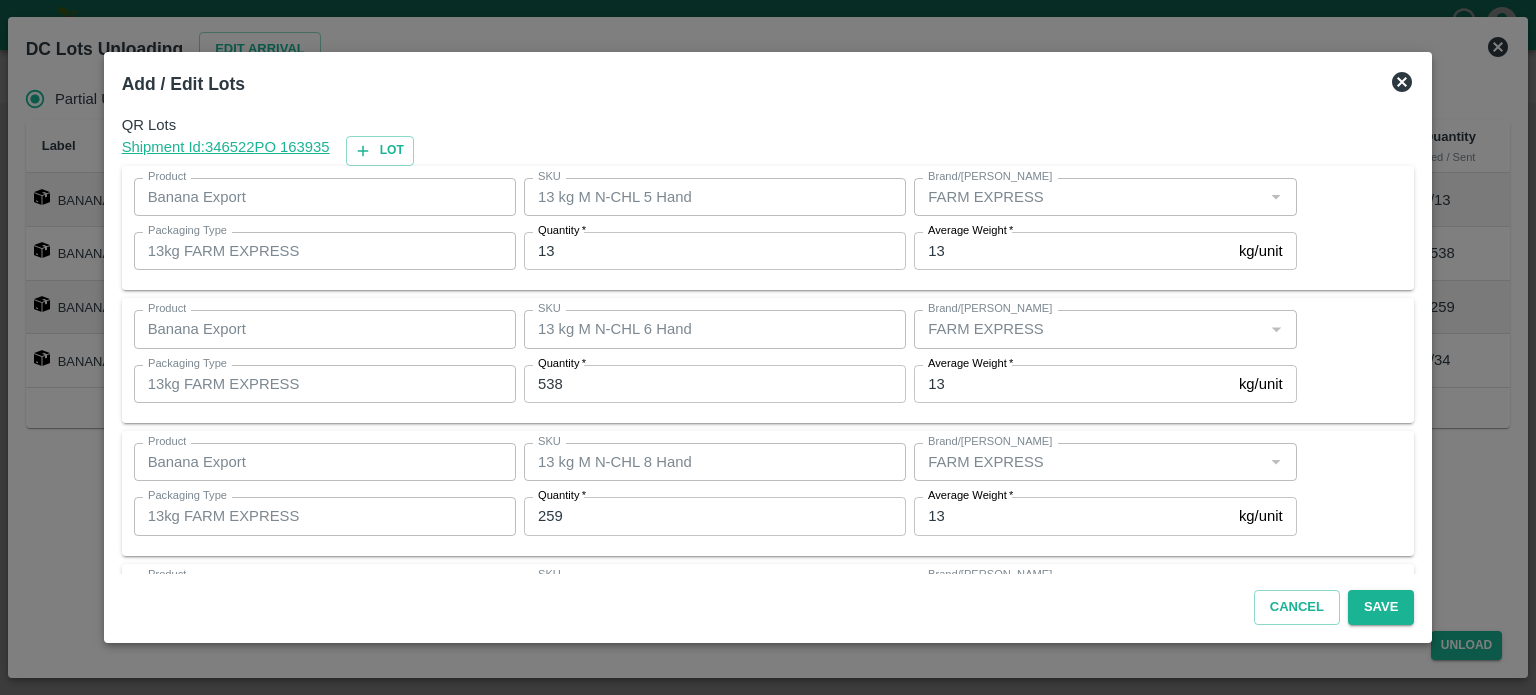 click 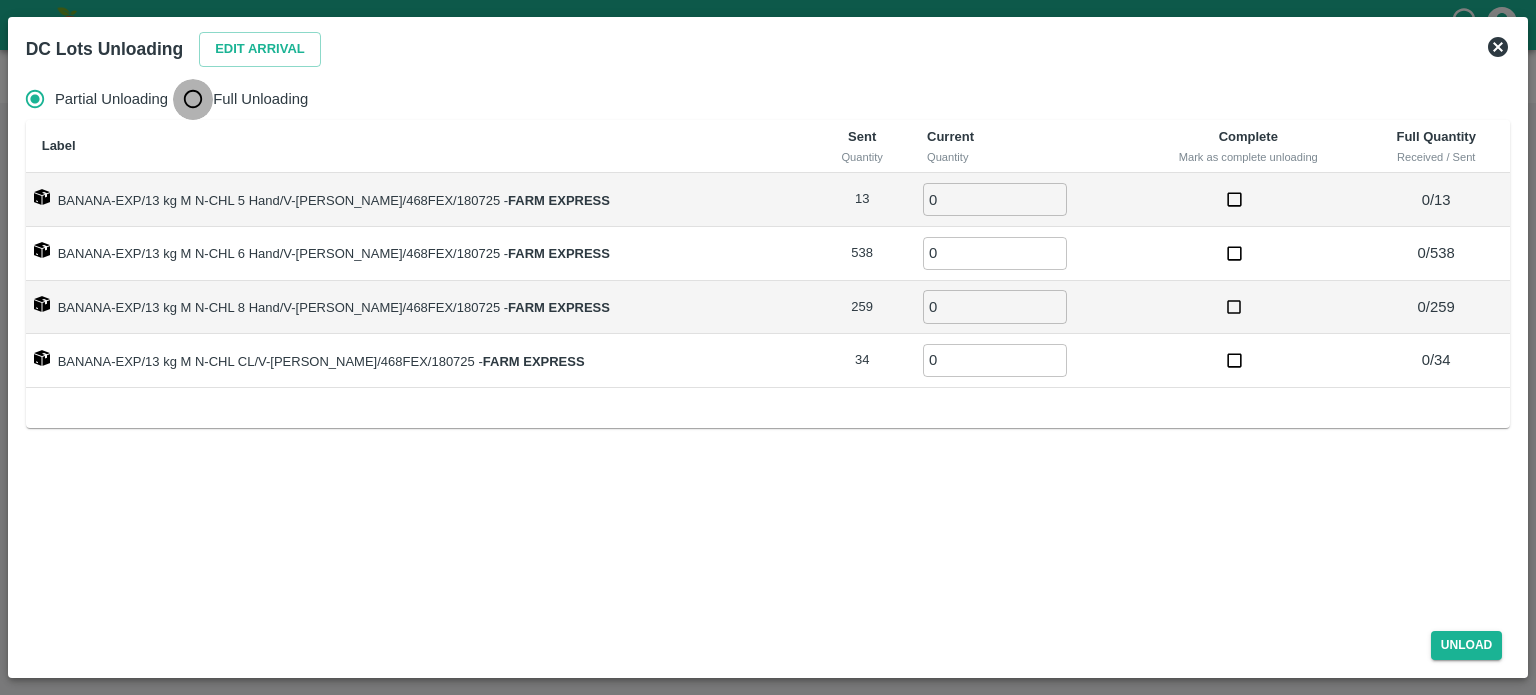 click on "Full Unloading" at bounding box center [193, 99] 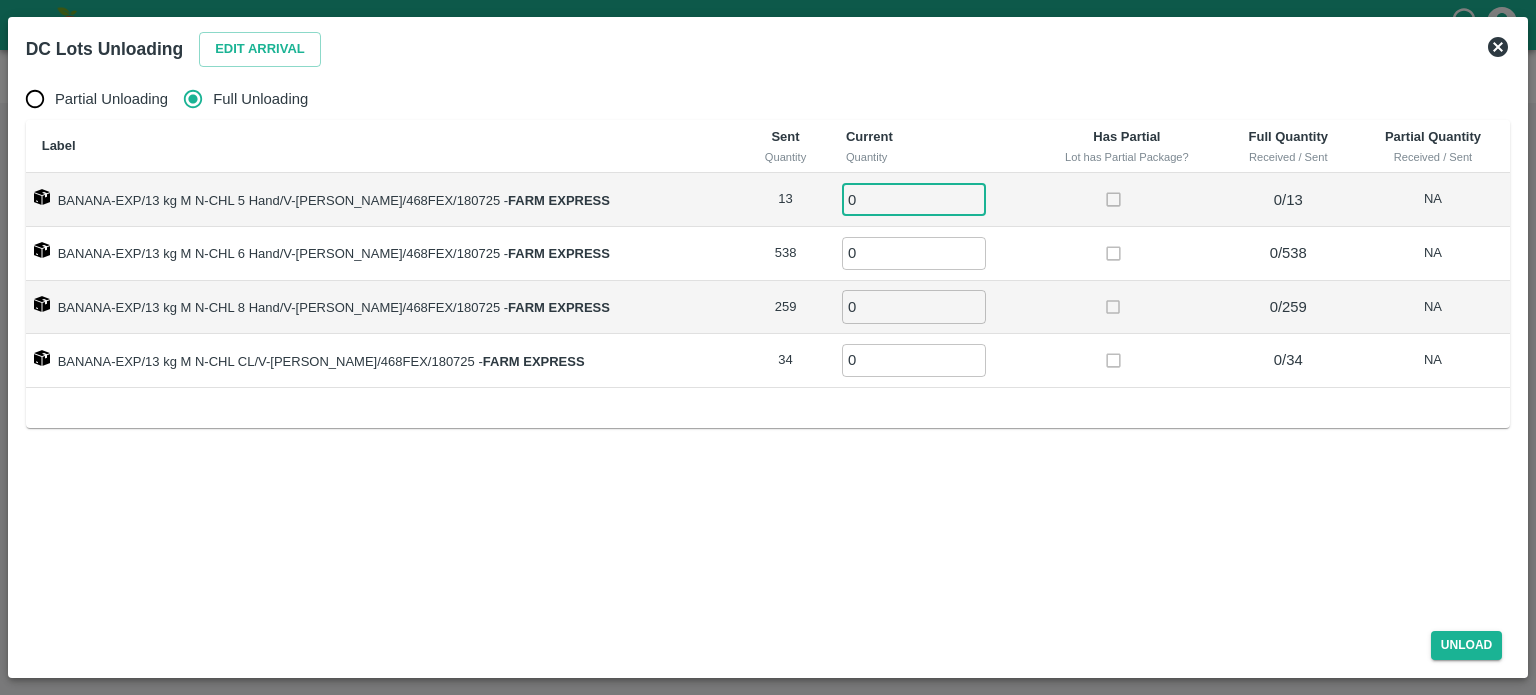 click on "0" at bounding box center (914, 199) 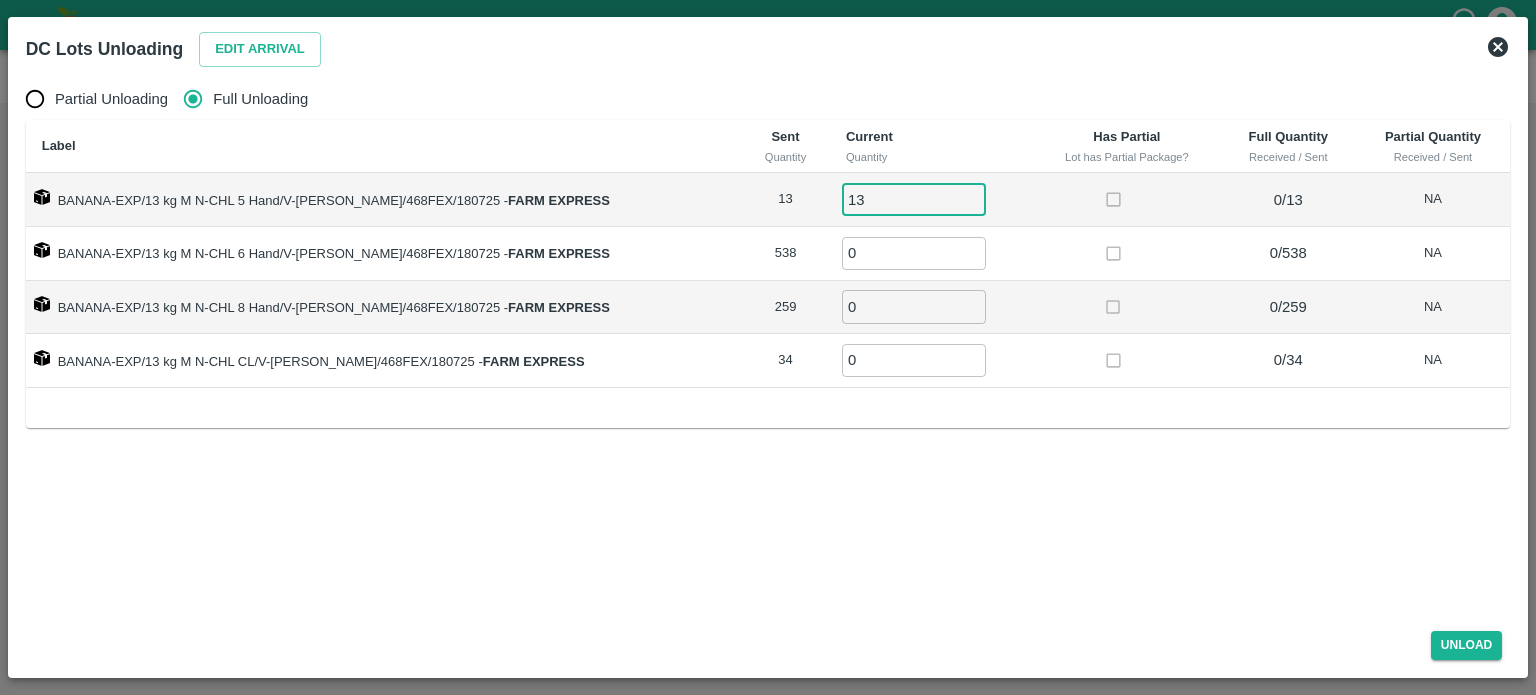 type on "13" 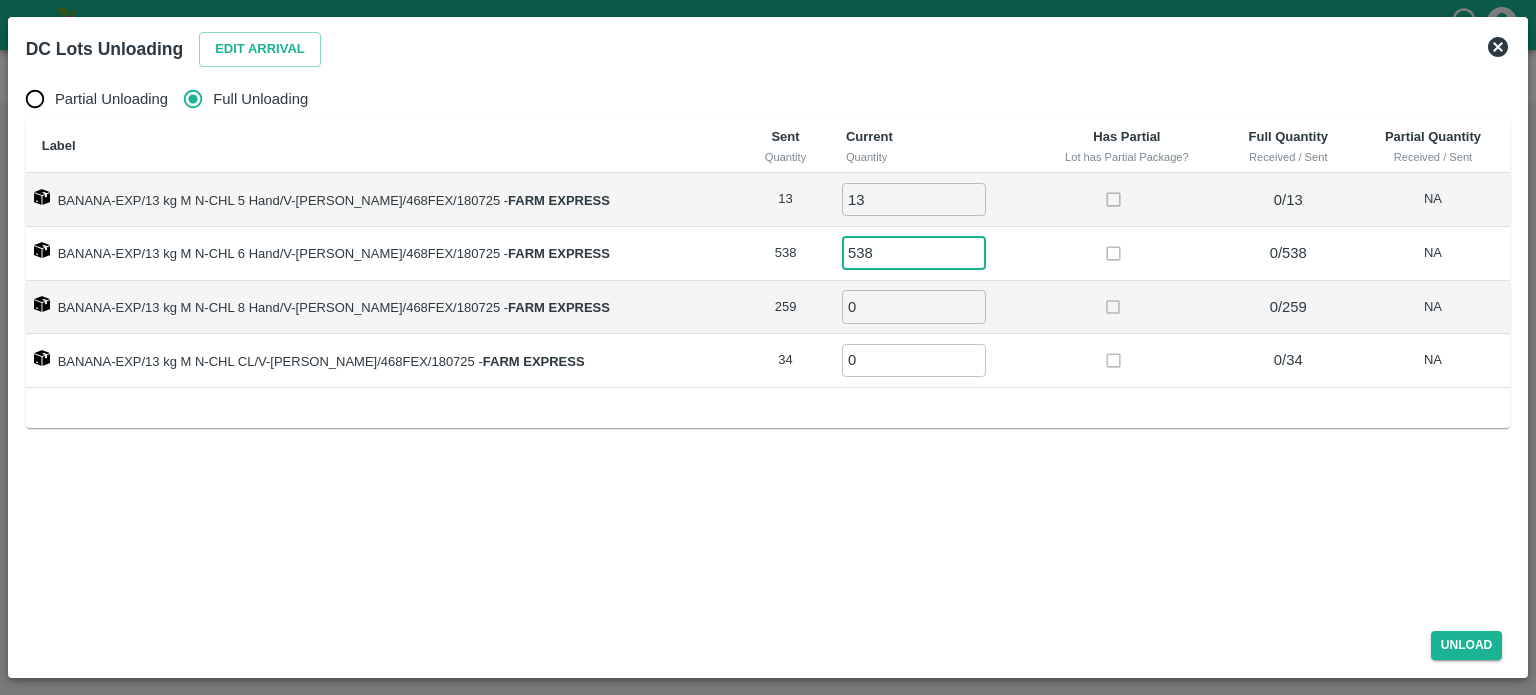 type on "538" 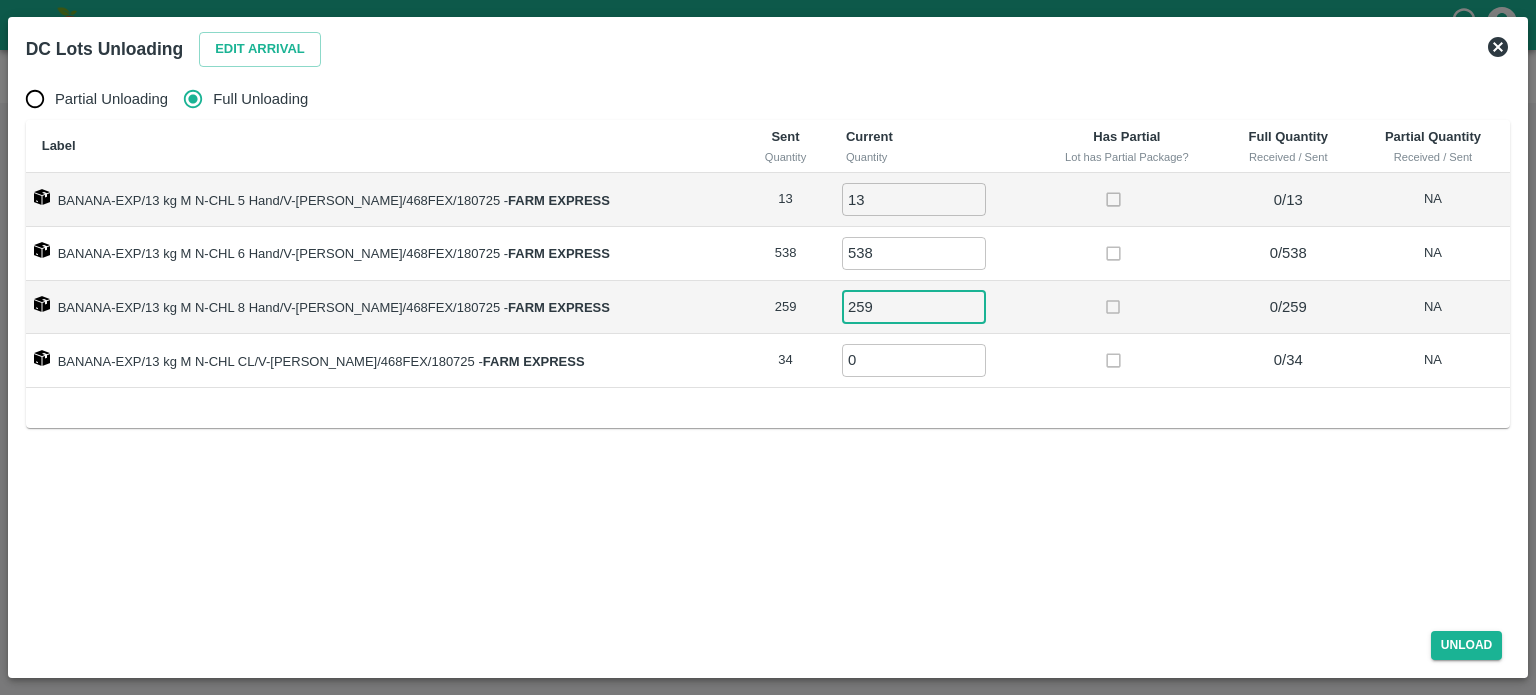 type on "259" 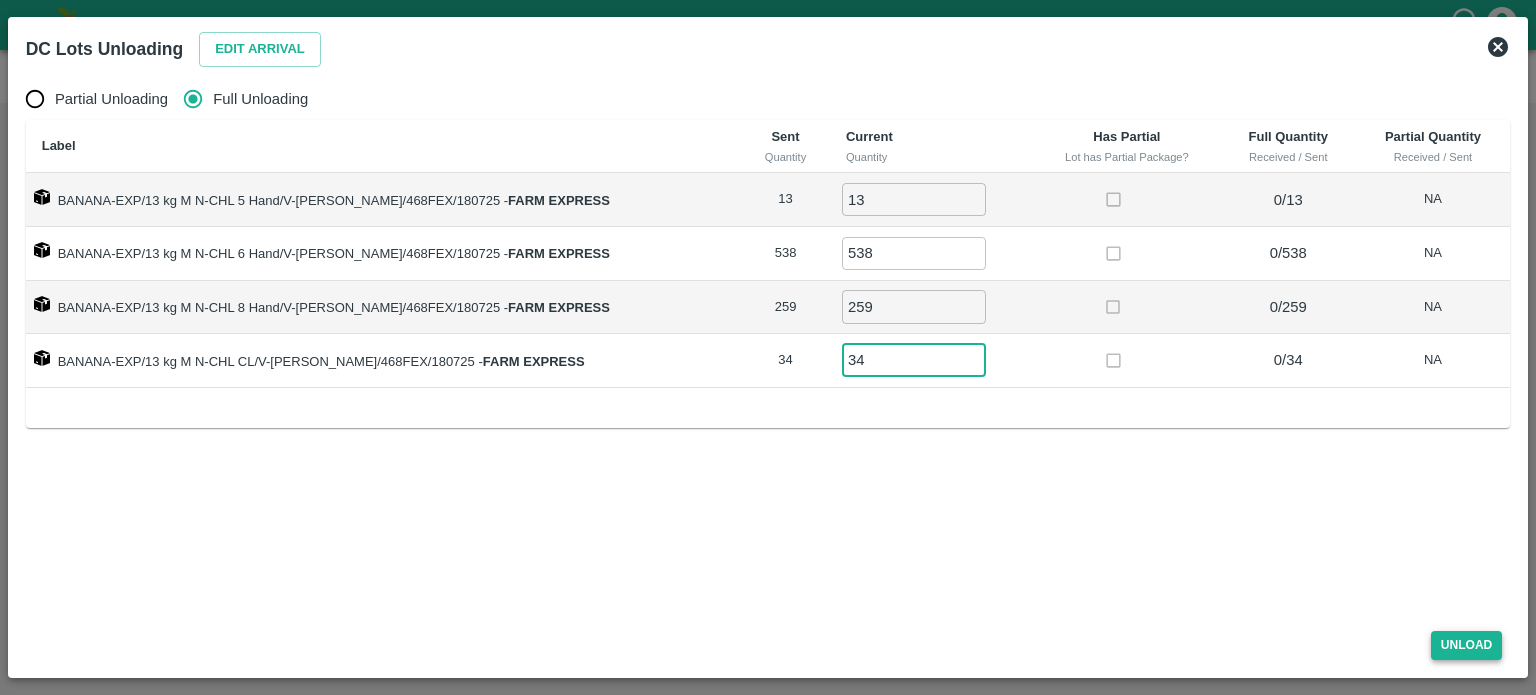type on "34" 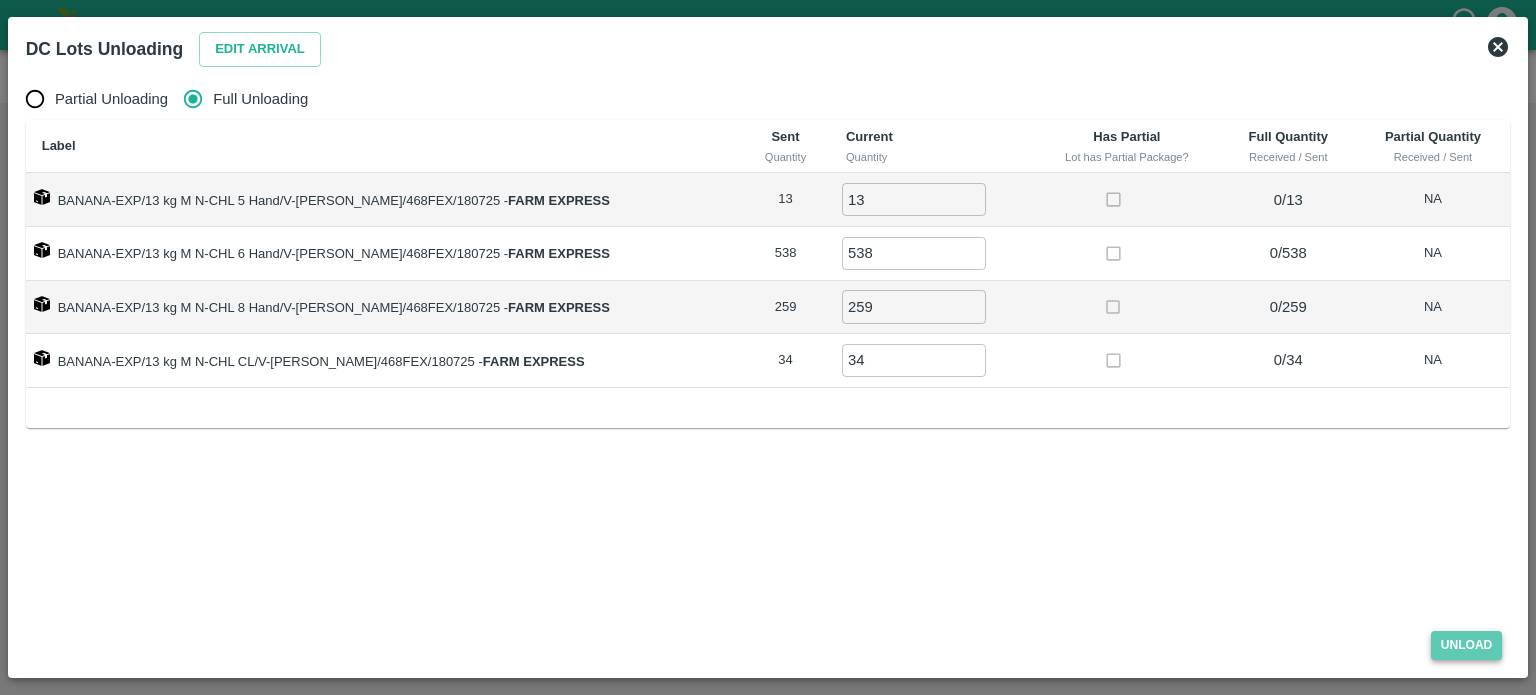 click on "Unload" at bounding box center (1467, 645) 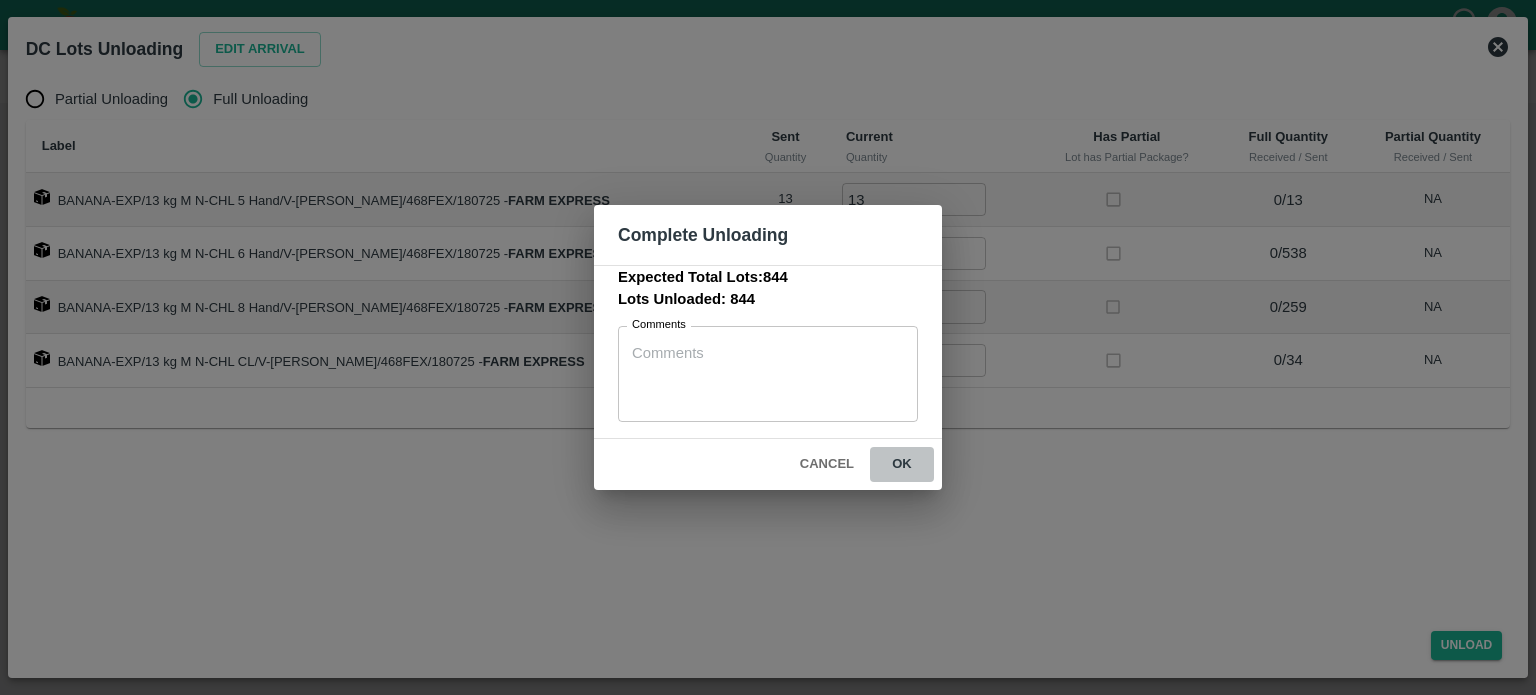 click on "ok" at bounding box center [902, 464] 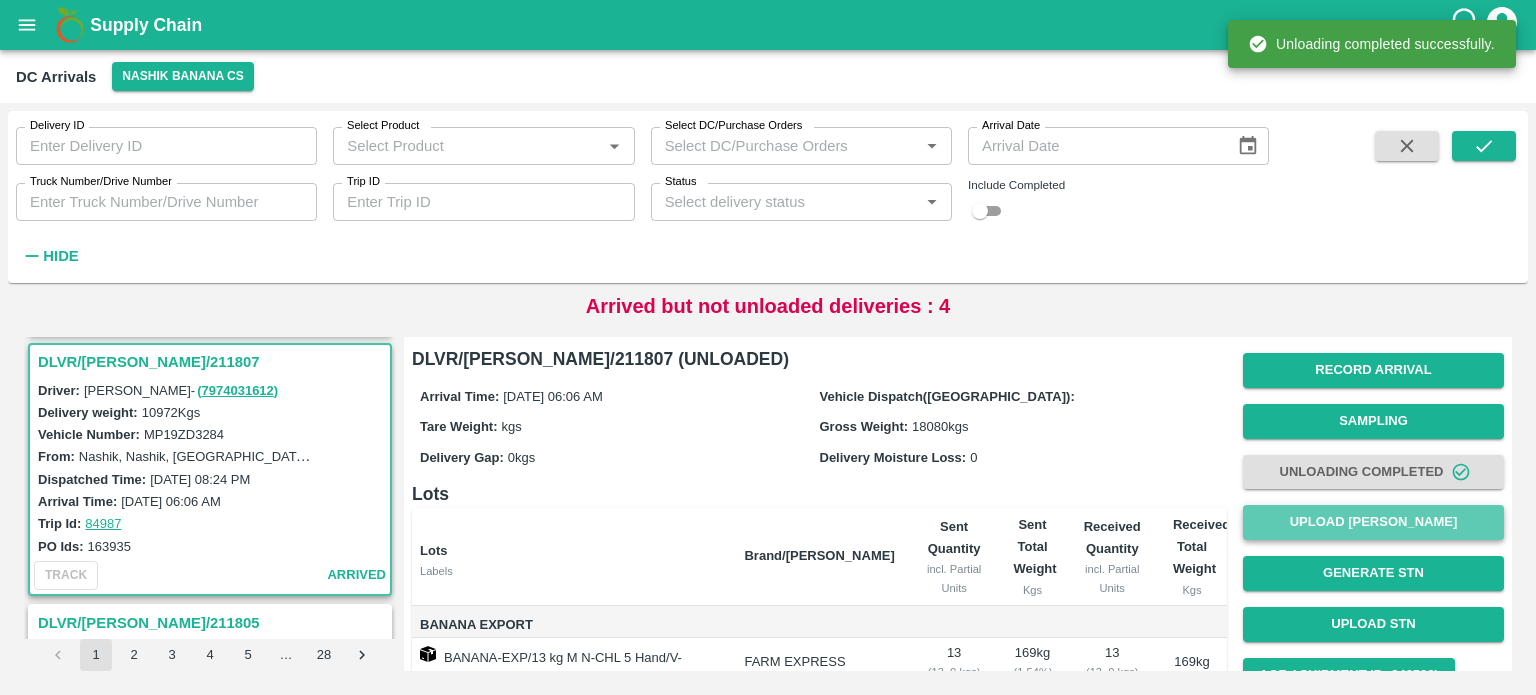 click on "Upload [PERSON_NAME]" at bounding box center (1373, 522) 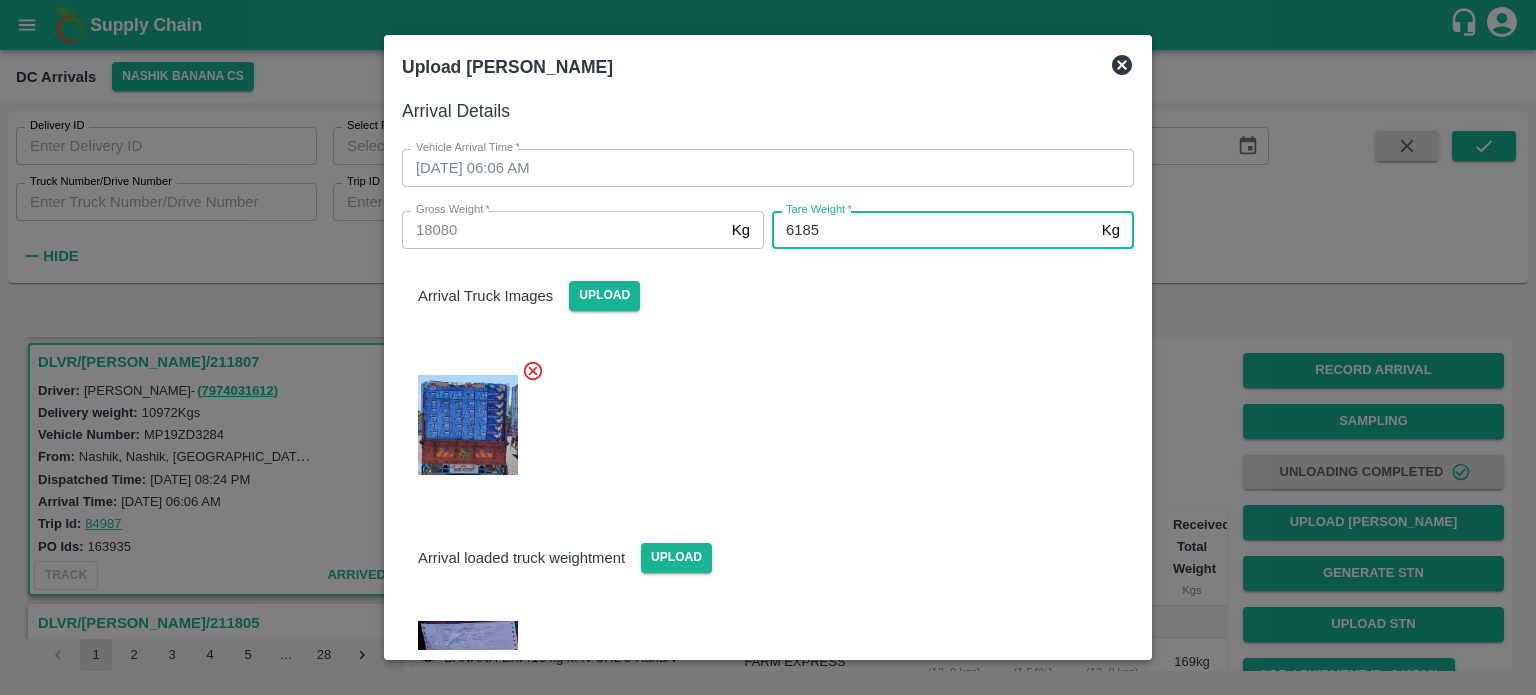 type on "6185" 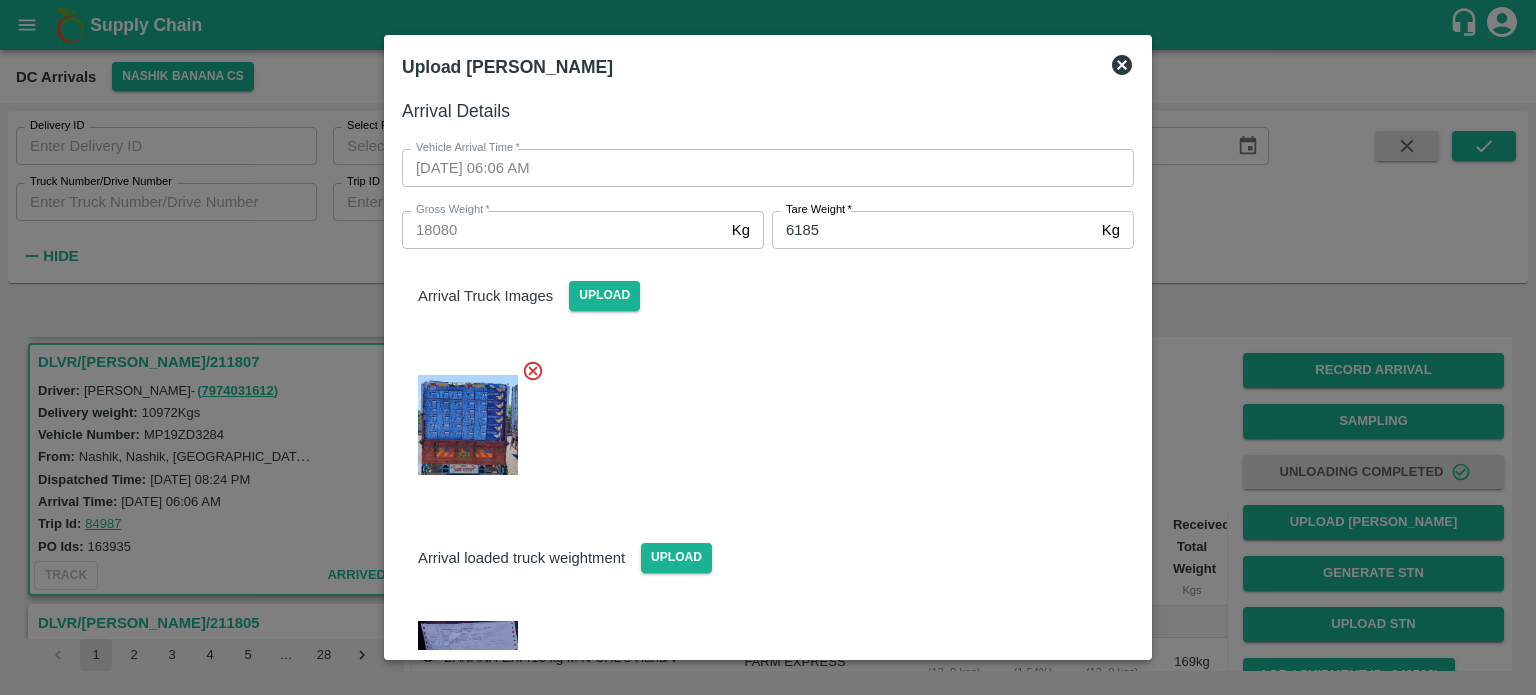click at bounding box center [760, 419] 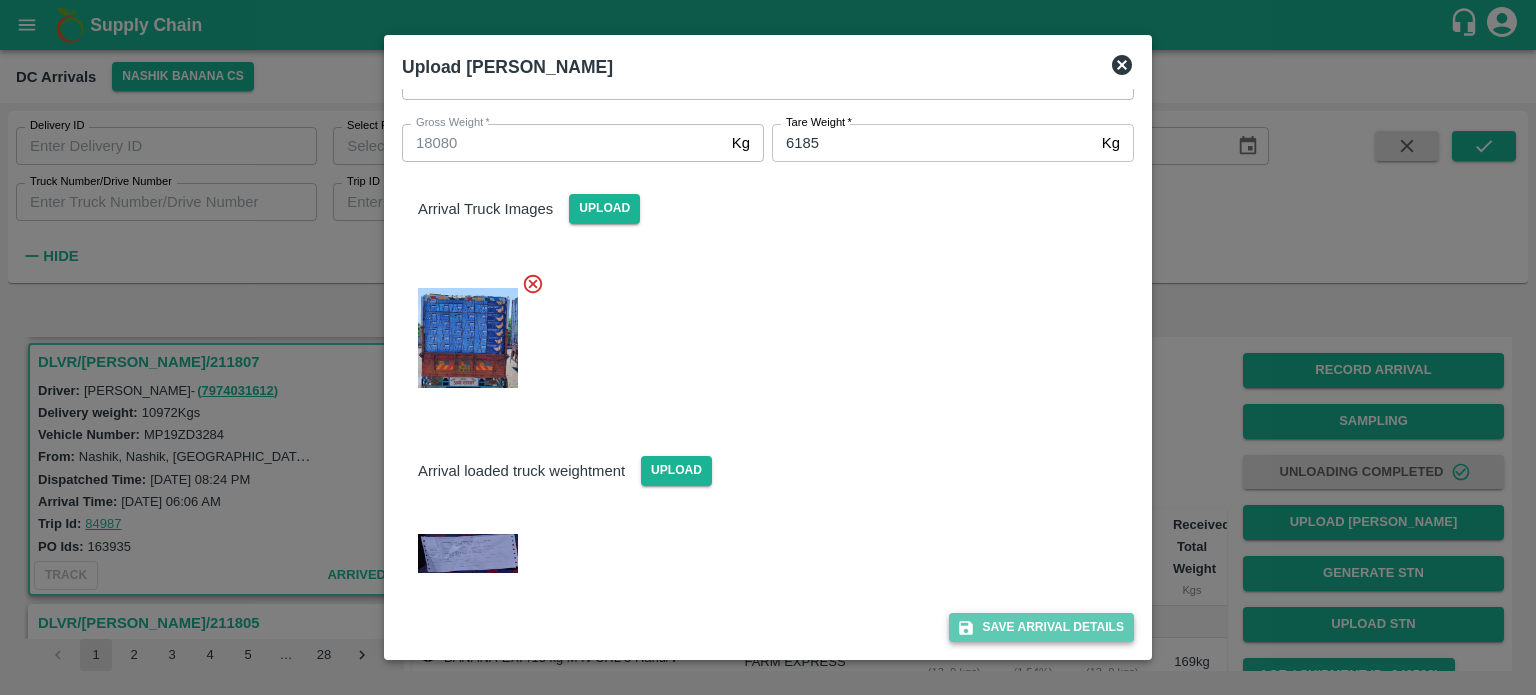 click on "Save Arrival Details" at bounding box center [1041, 627] 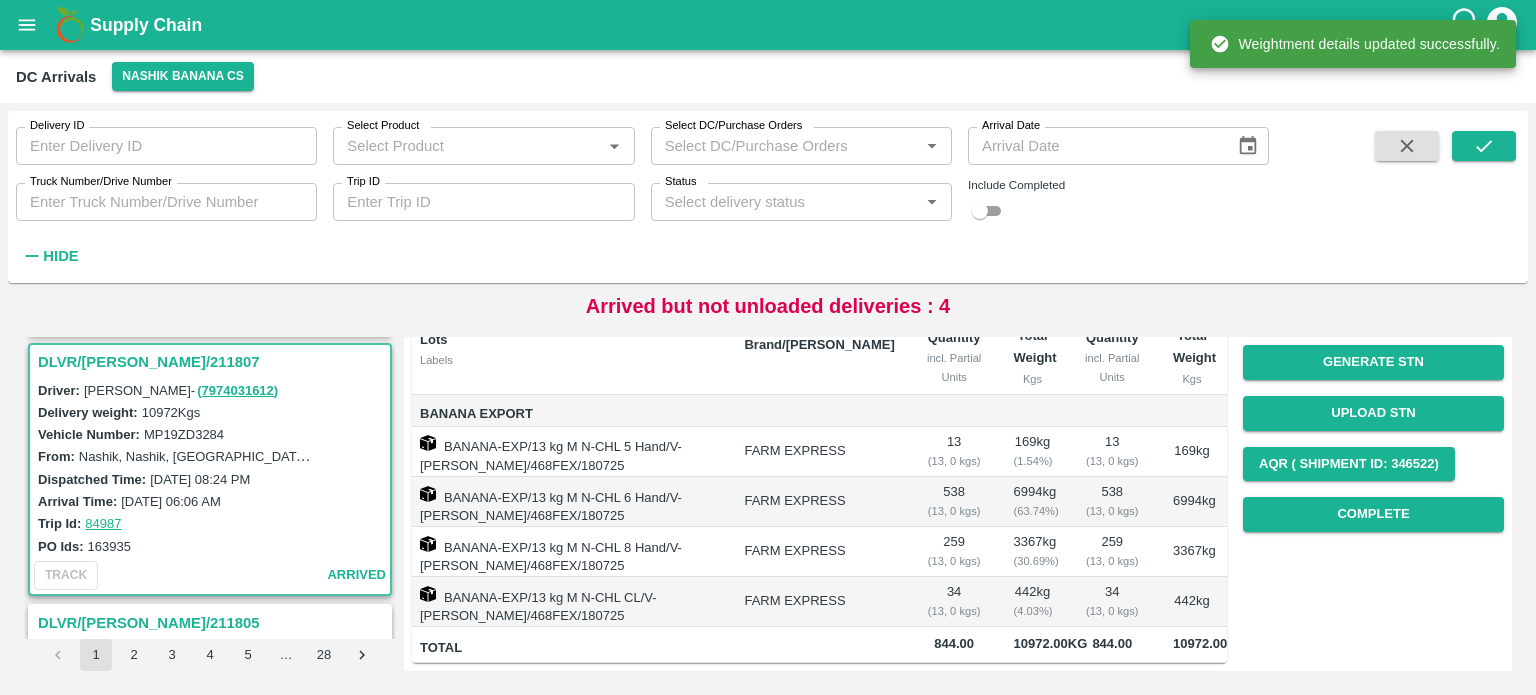 scroll, scrollTop: 291, scrollLeft: 0, axis: vertical 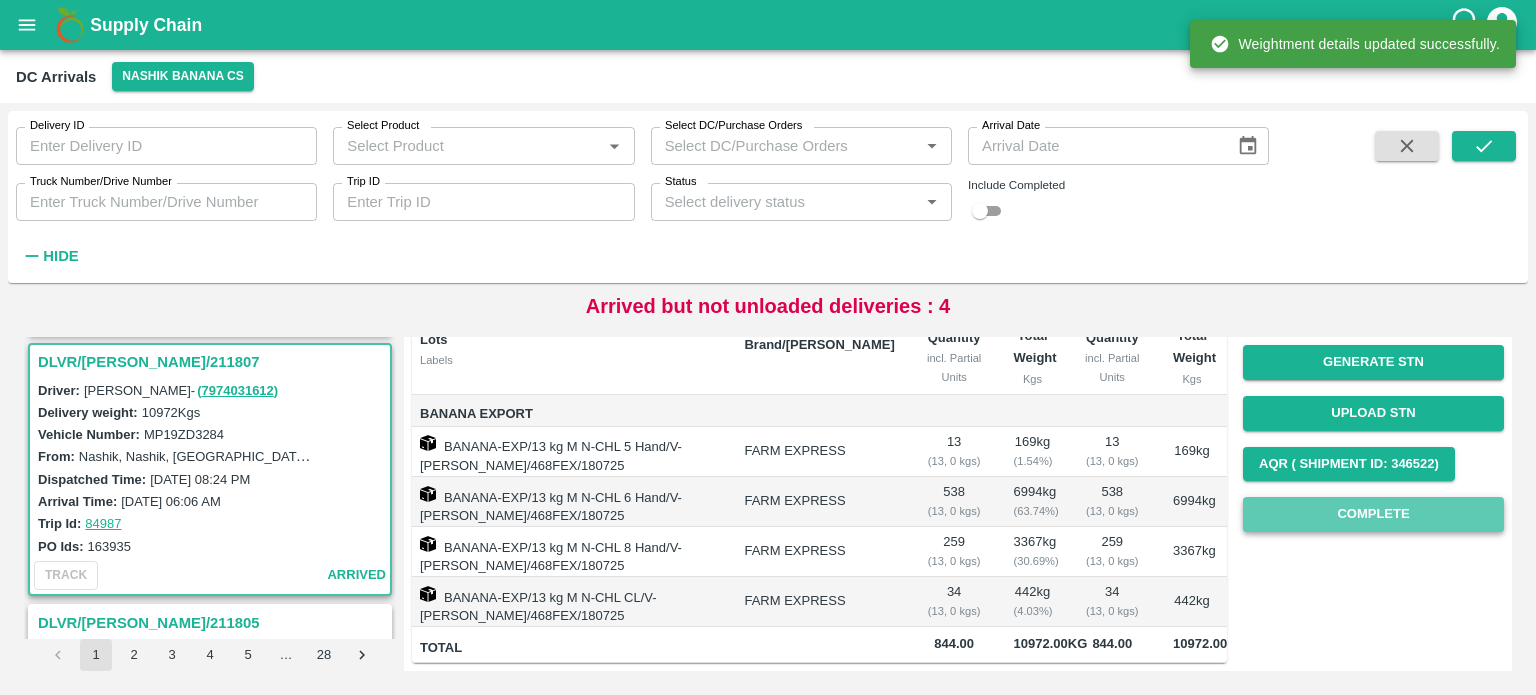 click on "Complete" at bounding box center [1373, 514] 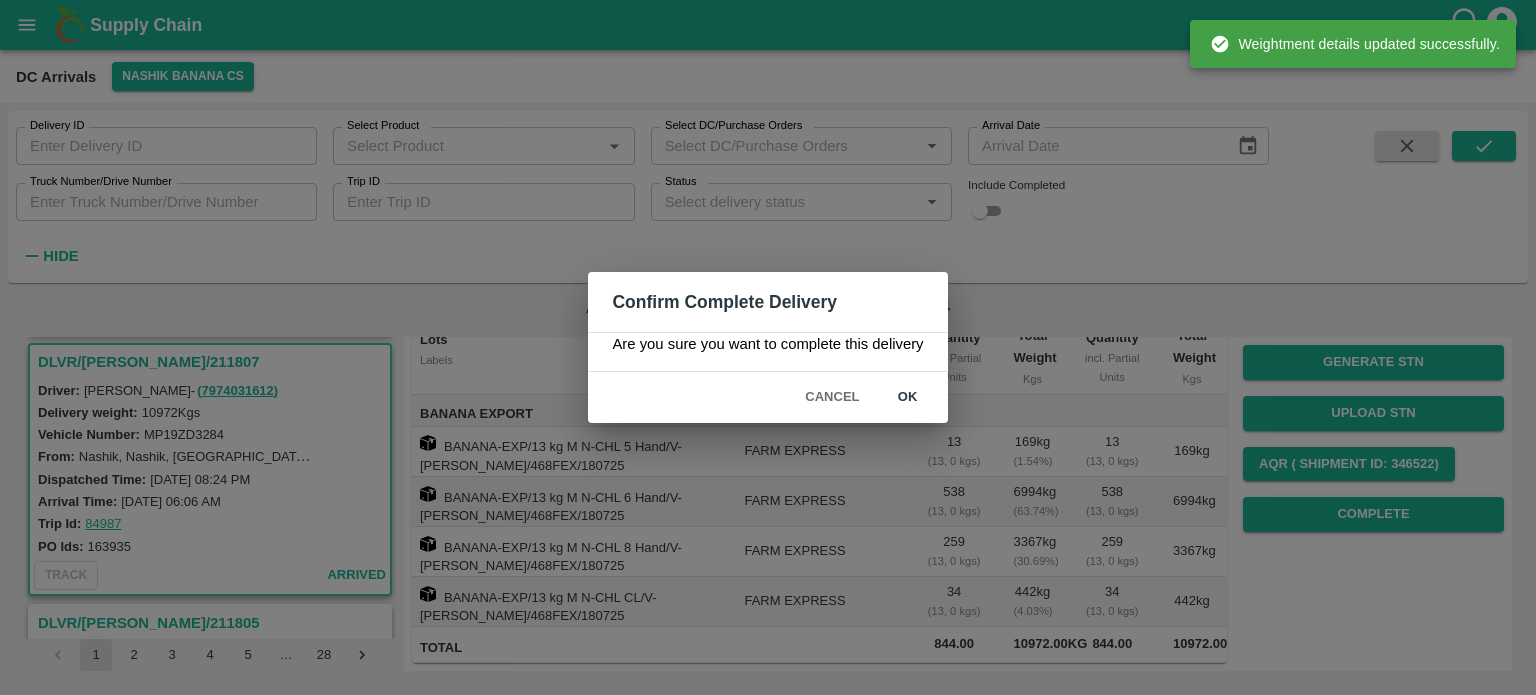 click on "ok" at bounding box center (908, 397) 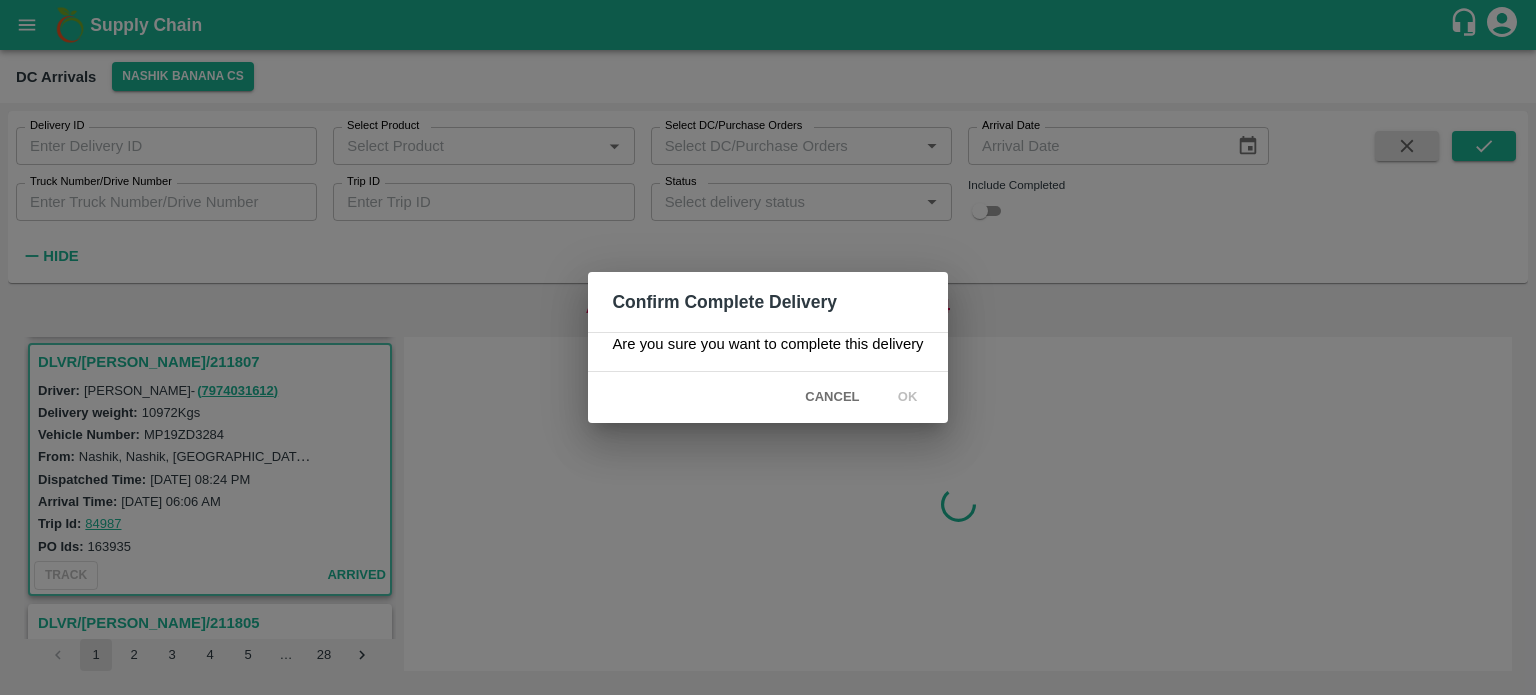 scroll, scrollTop: 0, scrollLeft: 0, axis: both 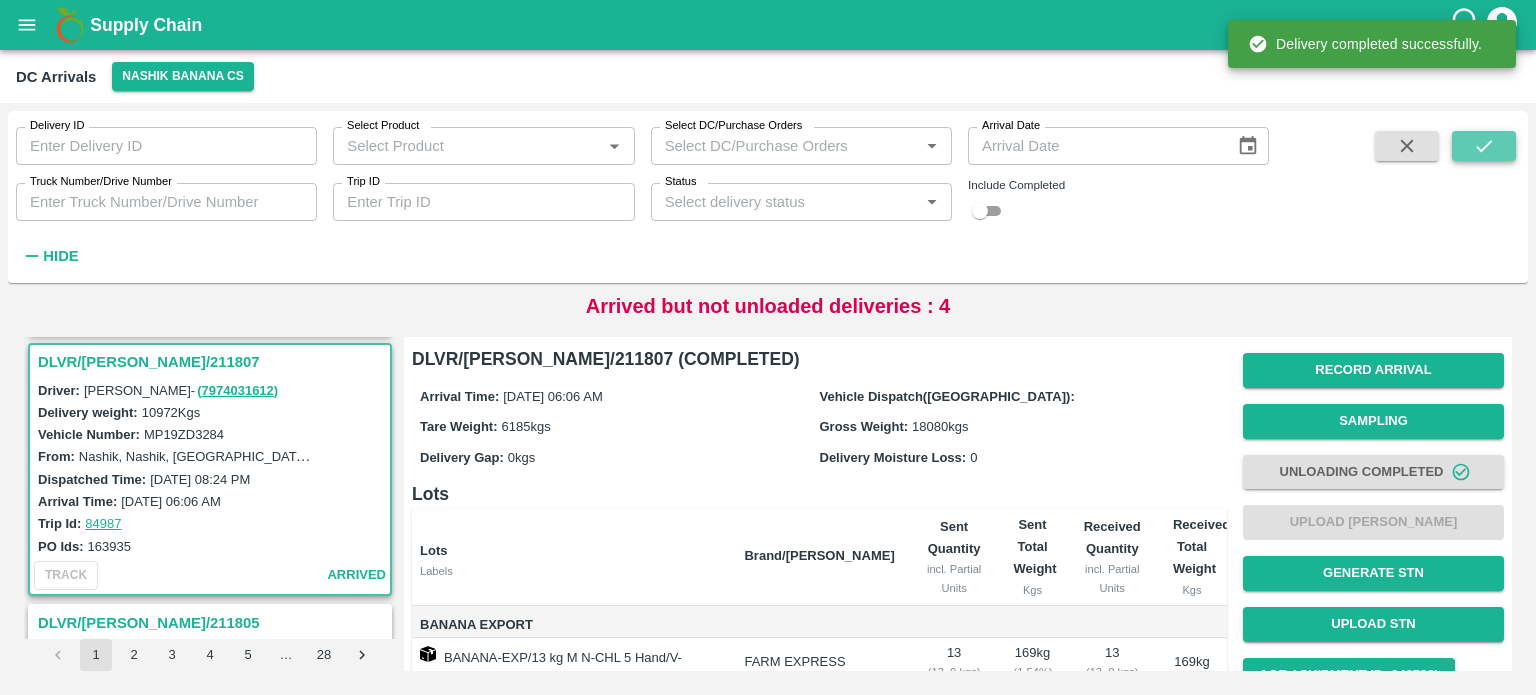 click at bounding box center (1484, 146) 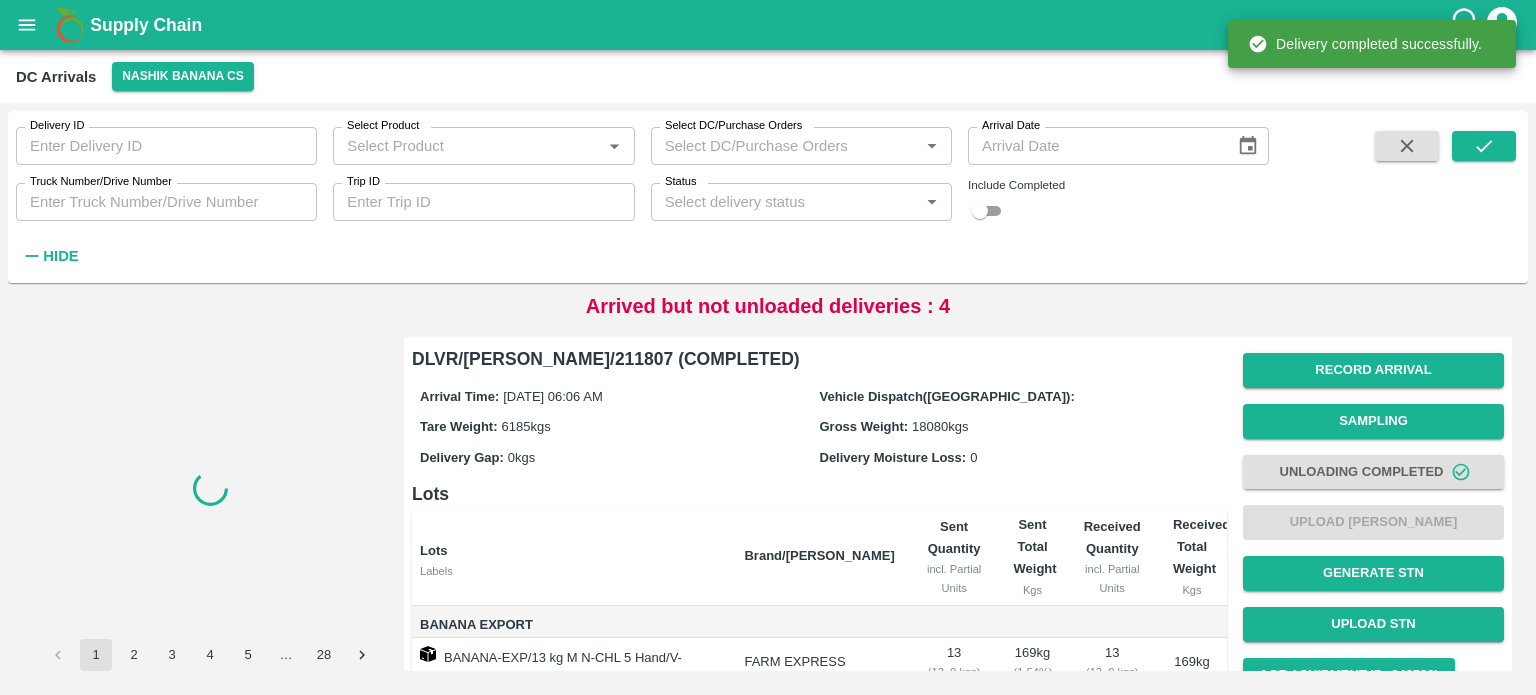 scroll, scrollTop: 0, scrollLeft: 0, axis: both 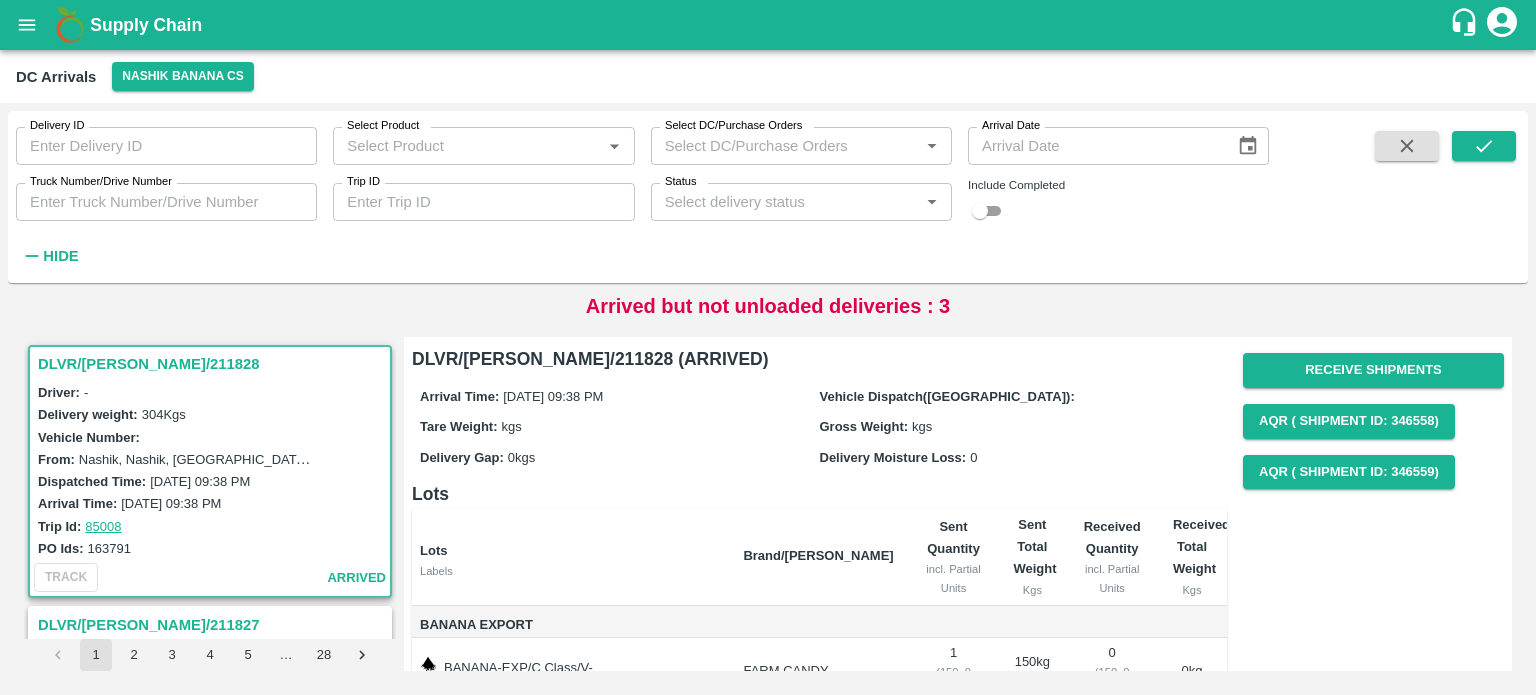 click on "Nashik, Nashik, [GEOGRAPHIC_DATA], [GEOGRAPHIC_DATA], [GEOGRAPHIC_DATA]" at bounding box center (336, 459) 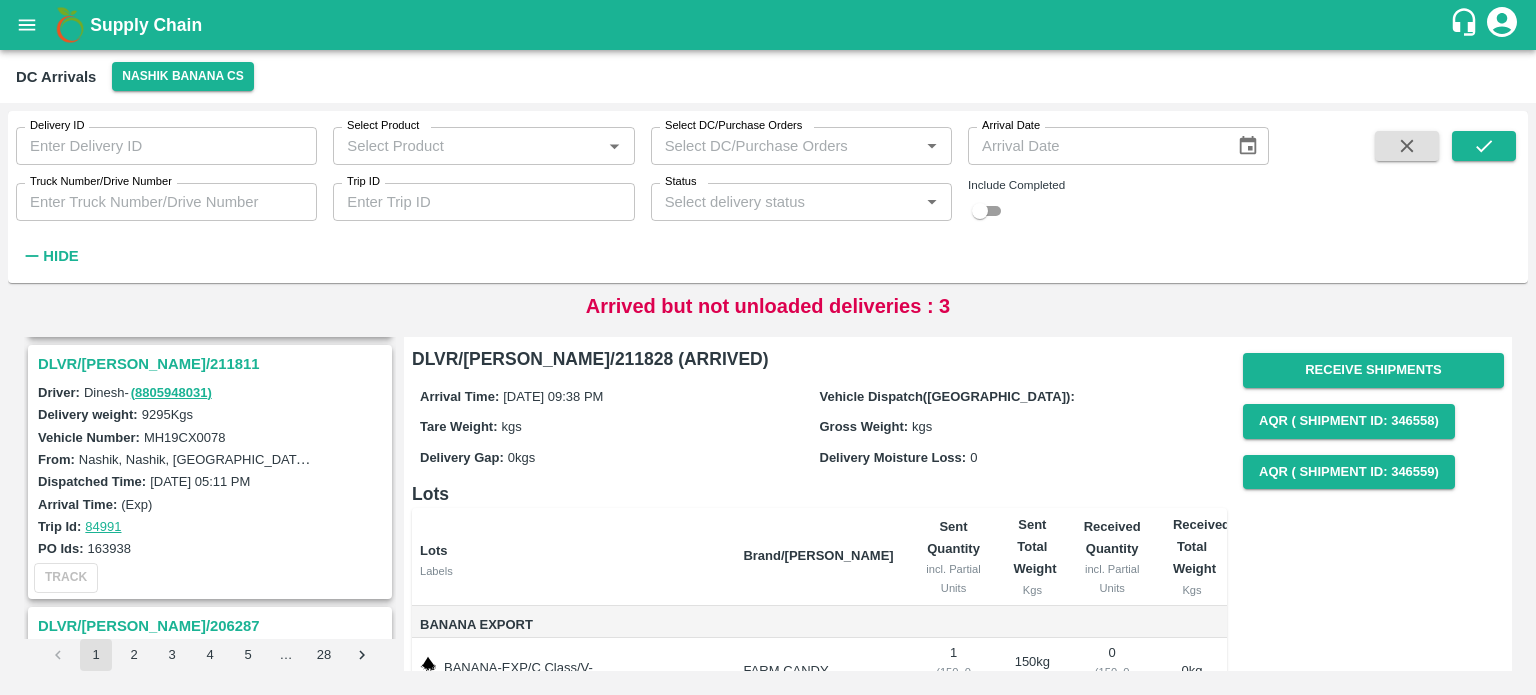 scroll, scrollTop: 774, scrollLeft: 0, axis: vertical 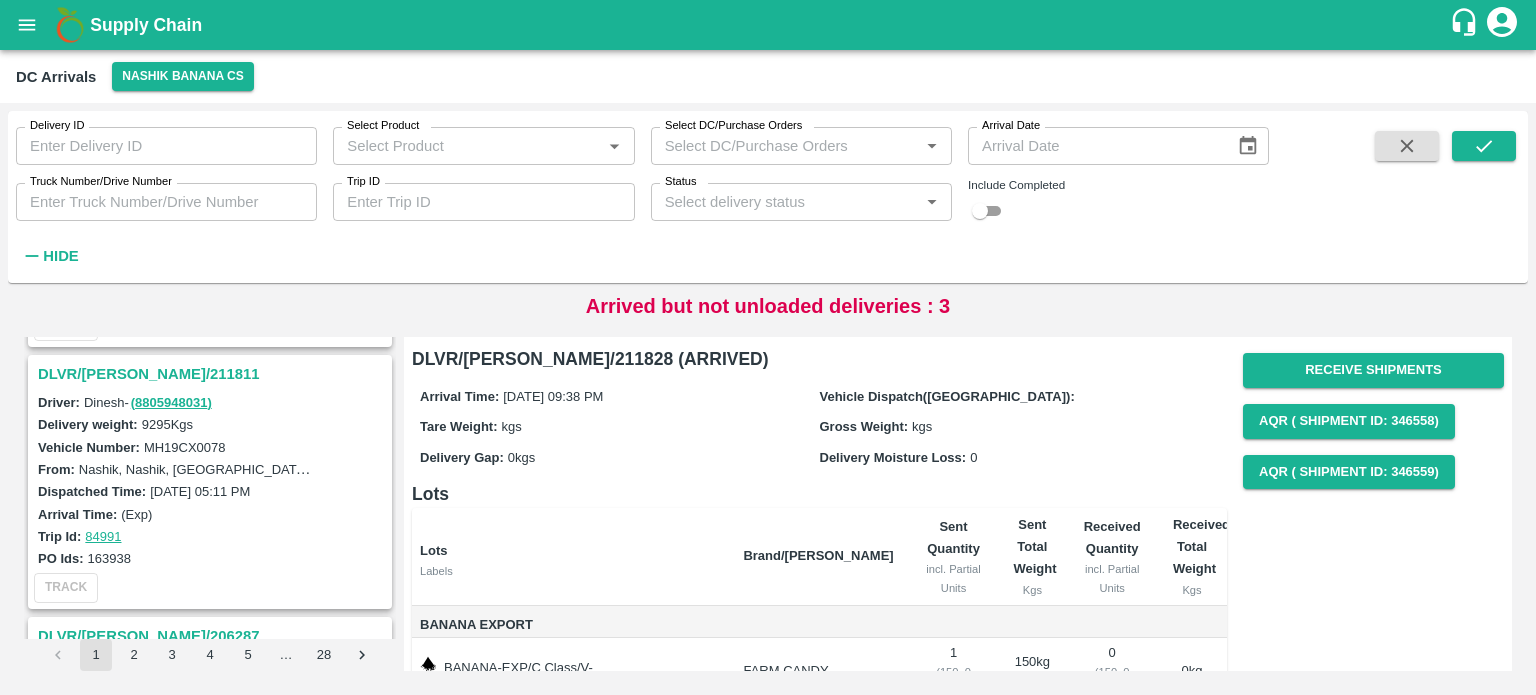 click on "DLVR/[PERSON_NAME]/211811" at bounding box center (213, 374) 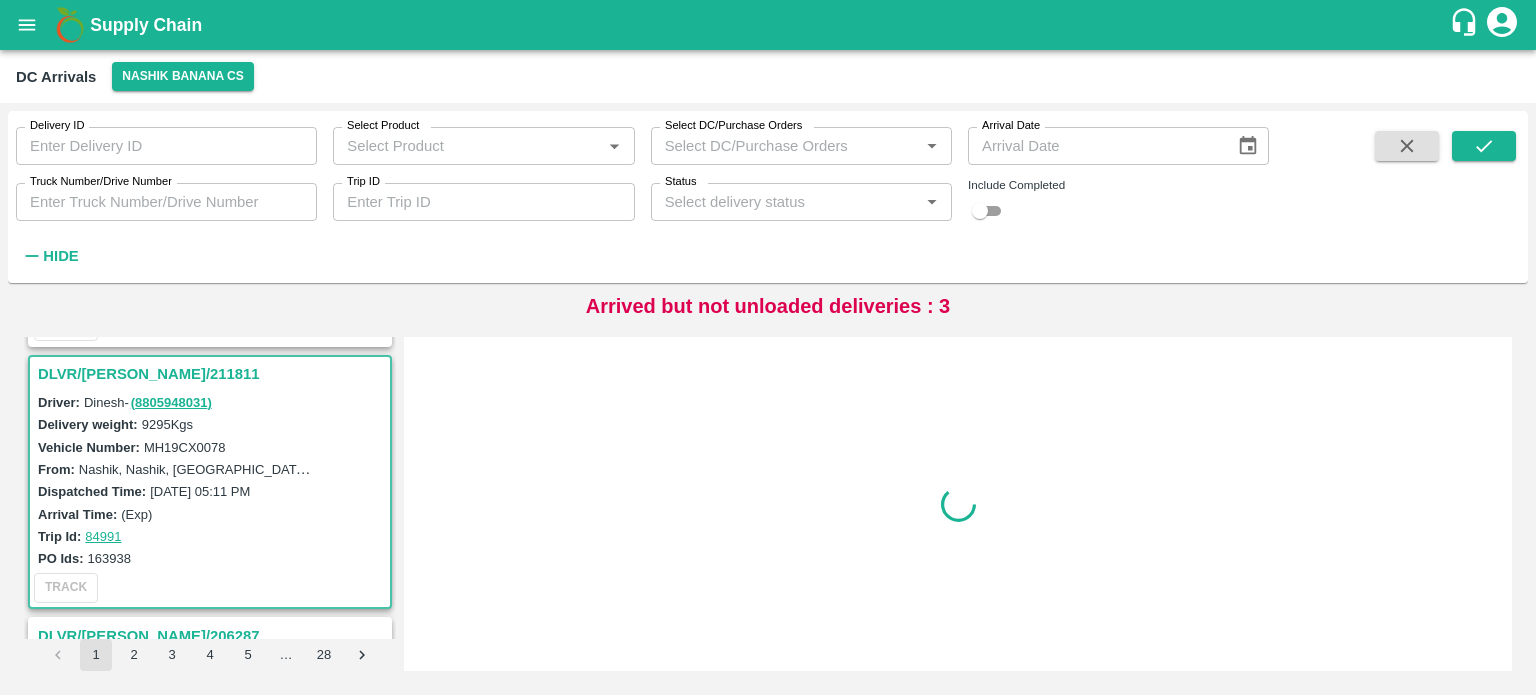 scroll, scrollTop: 788, scrollLeft: 0, axis: vertical 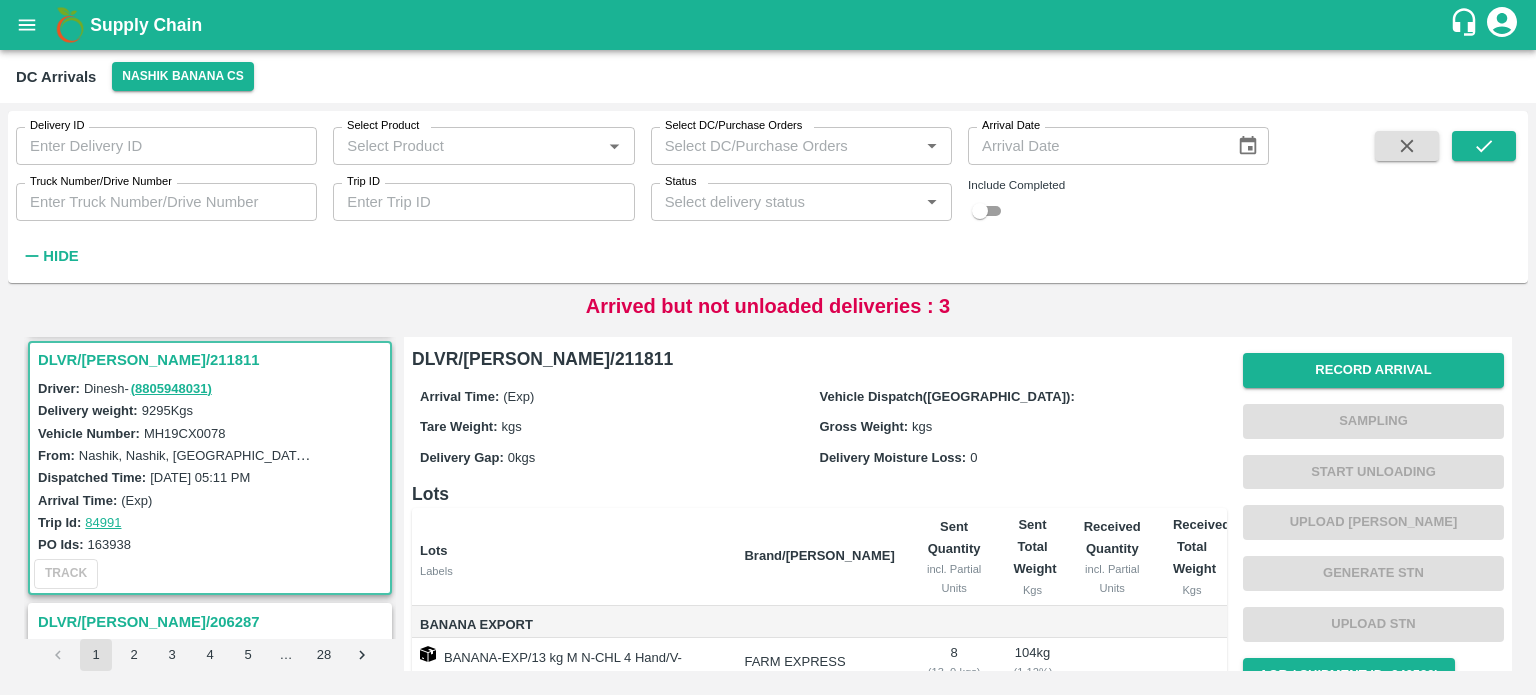 click on "MH19CX0078" at bounding box center (185, 433) 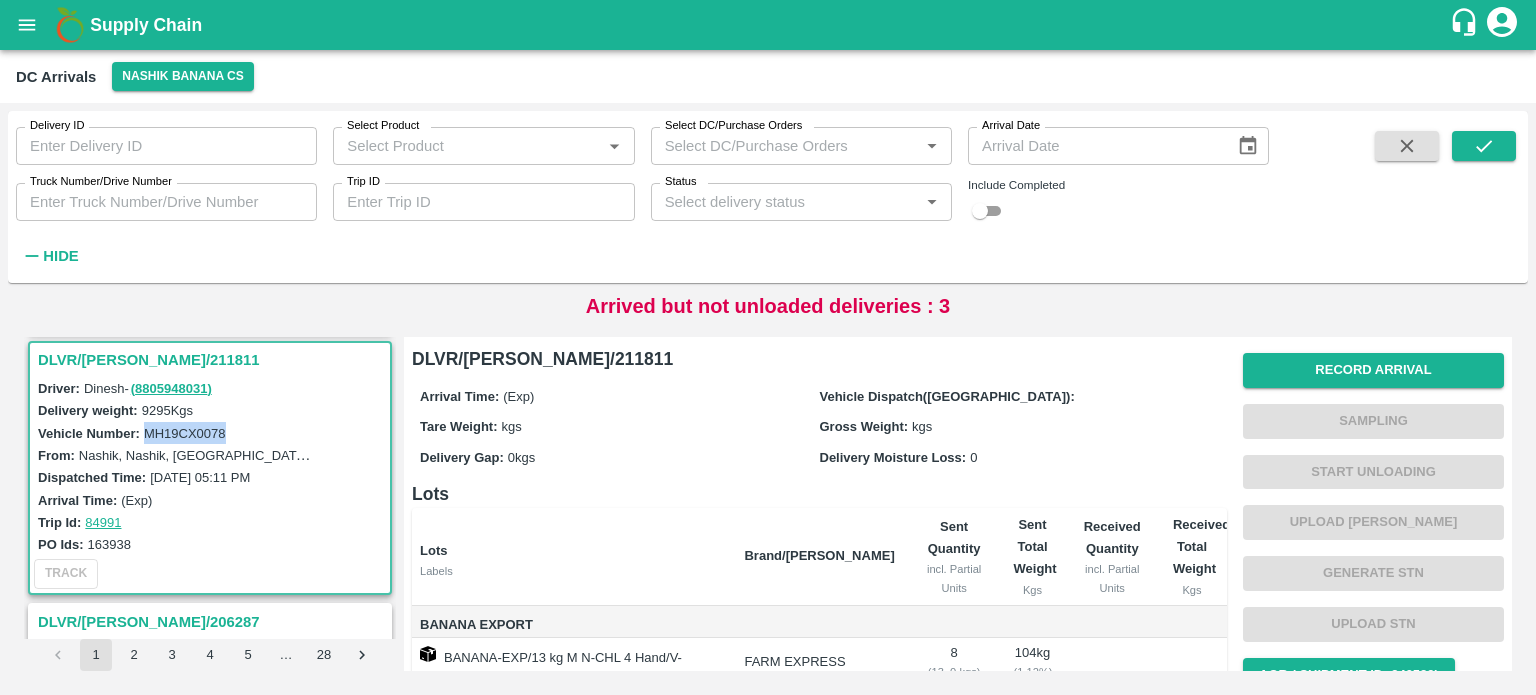 copy on "MH19CX0078" 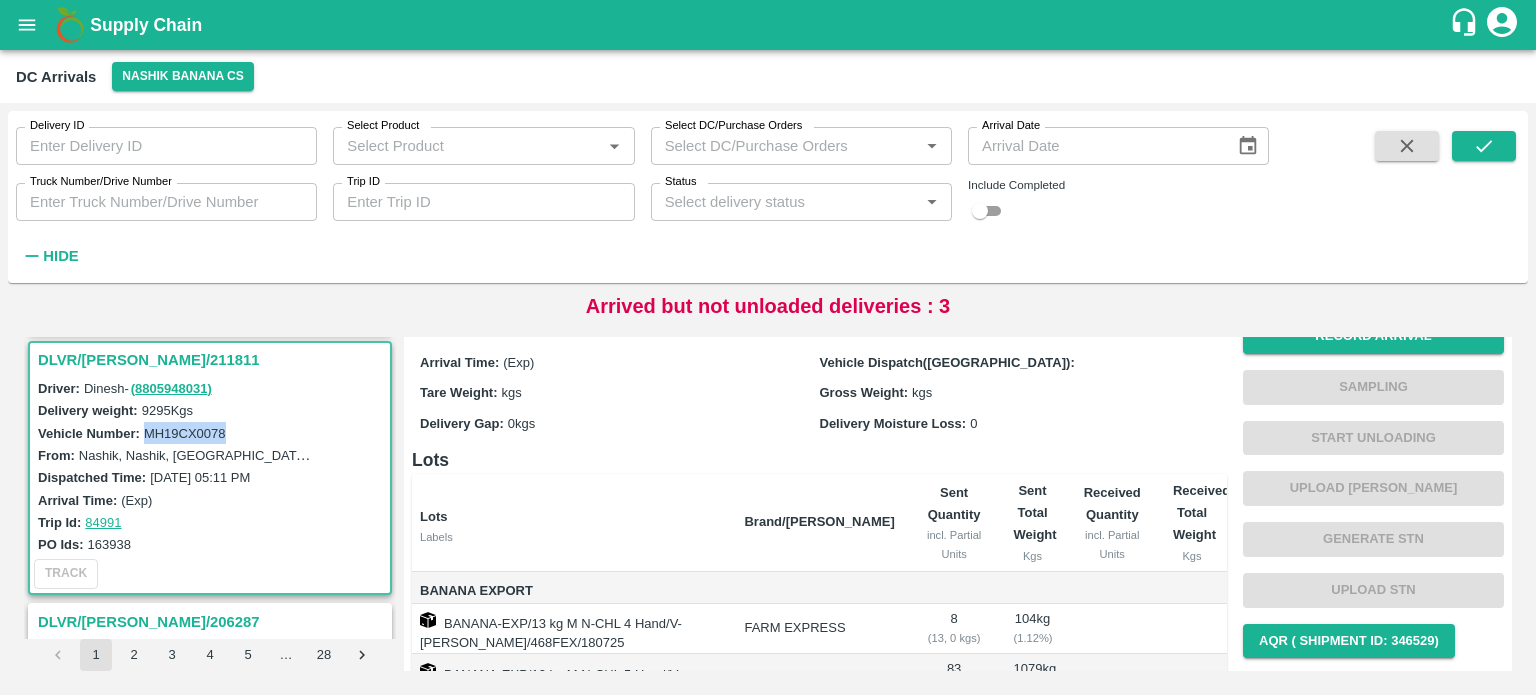 scroll, scrollTop: 0, scrollLeft: 0, axis: both 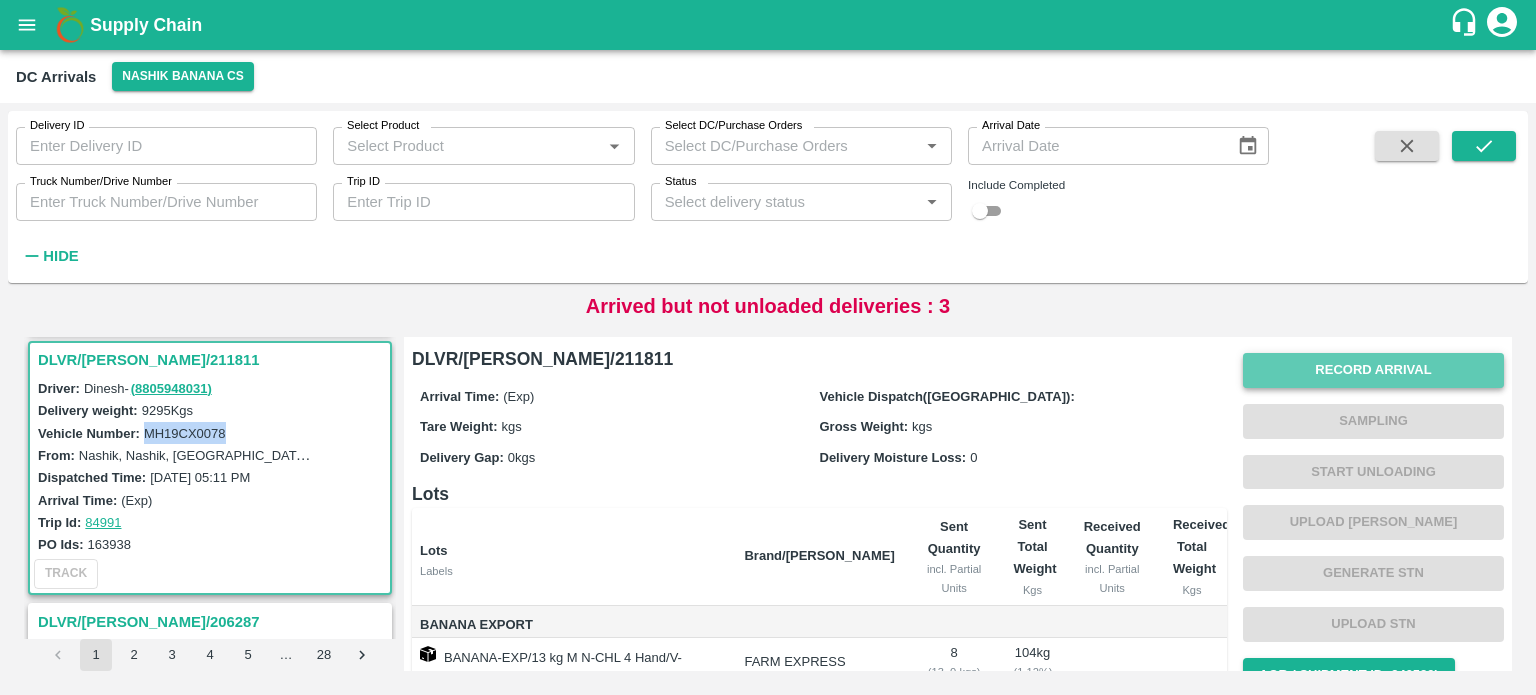 click on "Record Arrival" at bounding box center (1373, 370) 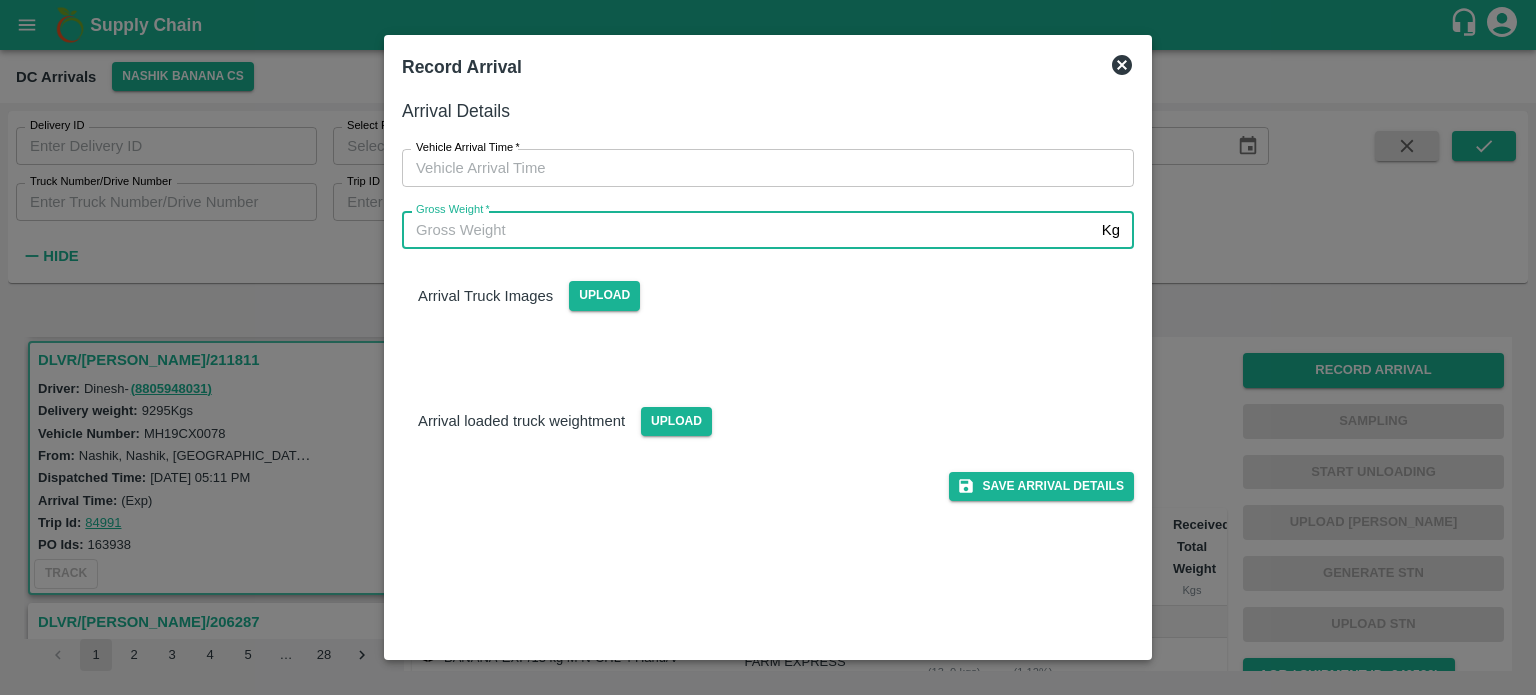 click on "Gross Weight   *" at bounding box center (748, 230) 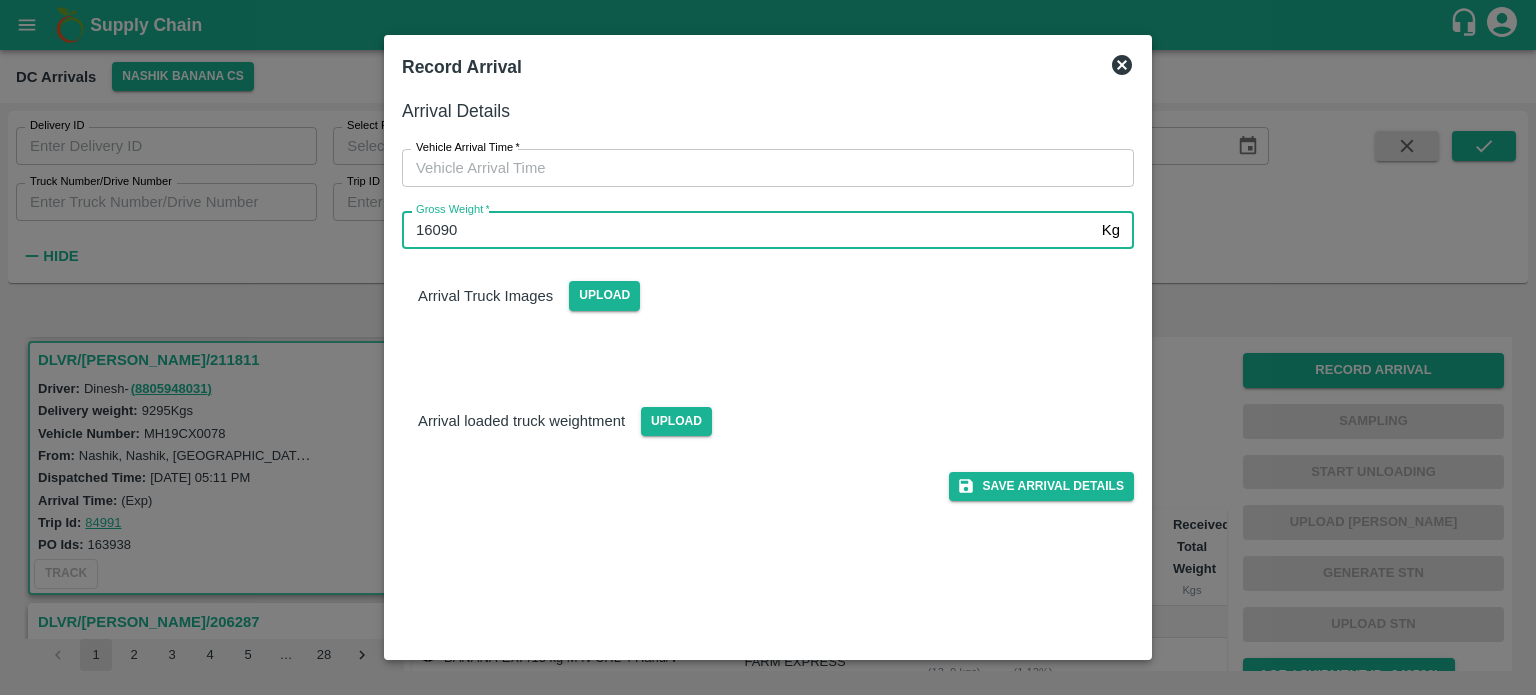 type on "16090" 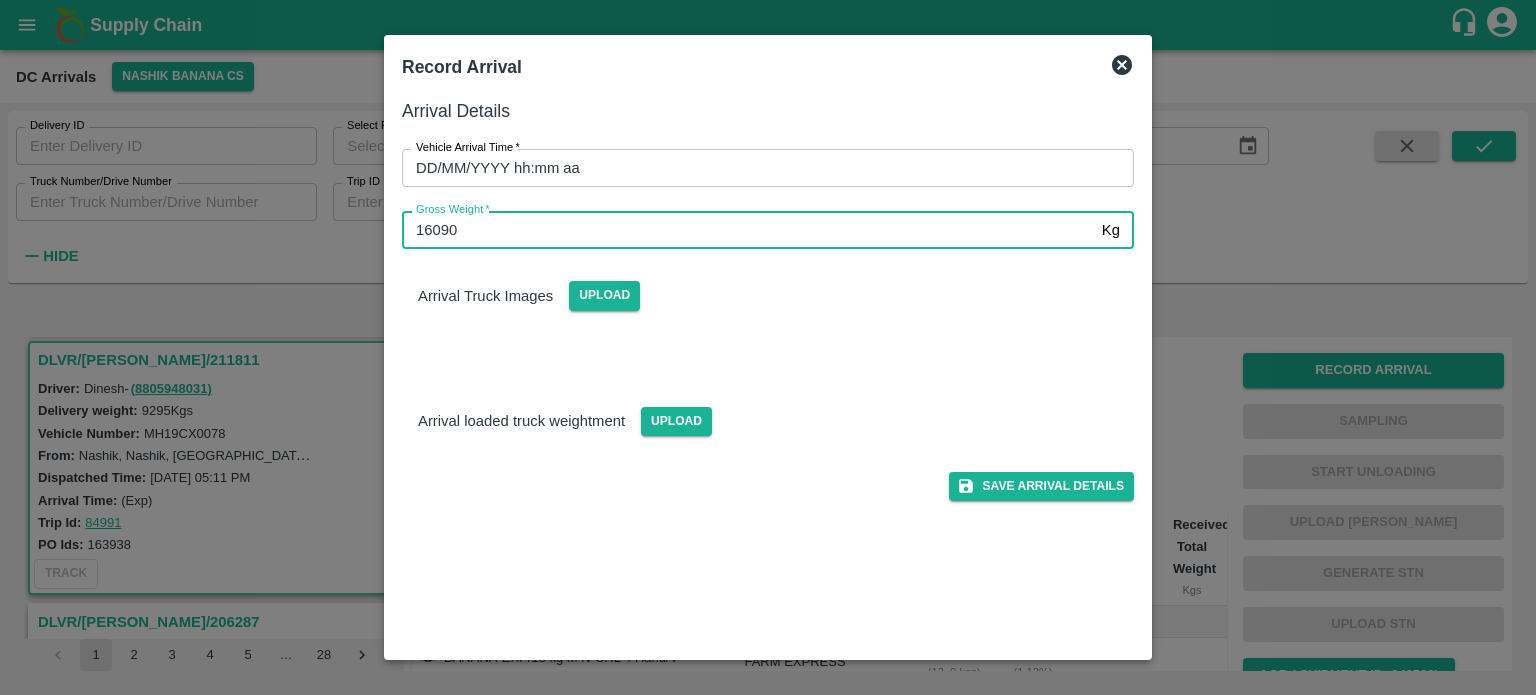 click on "DD/MM/YYYY hh:mm aa" at bounding box center [761, 168] 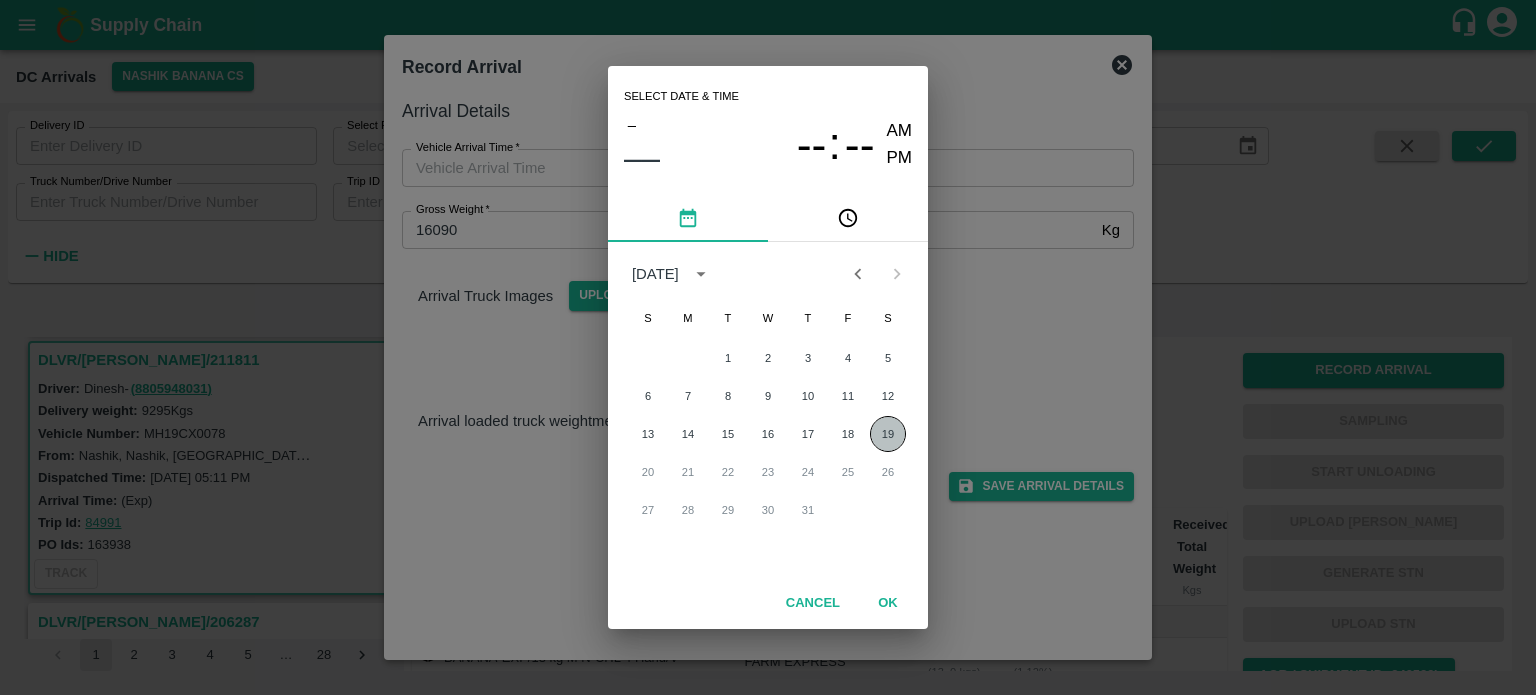 click on "19" at bounding box center [888, 434] 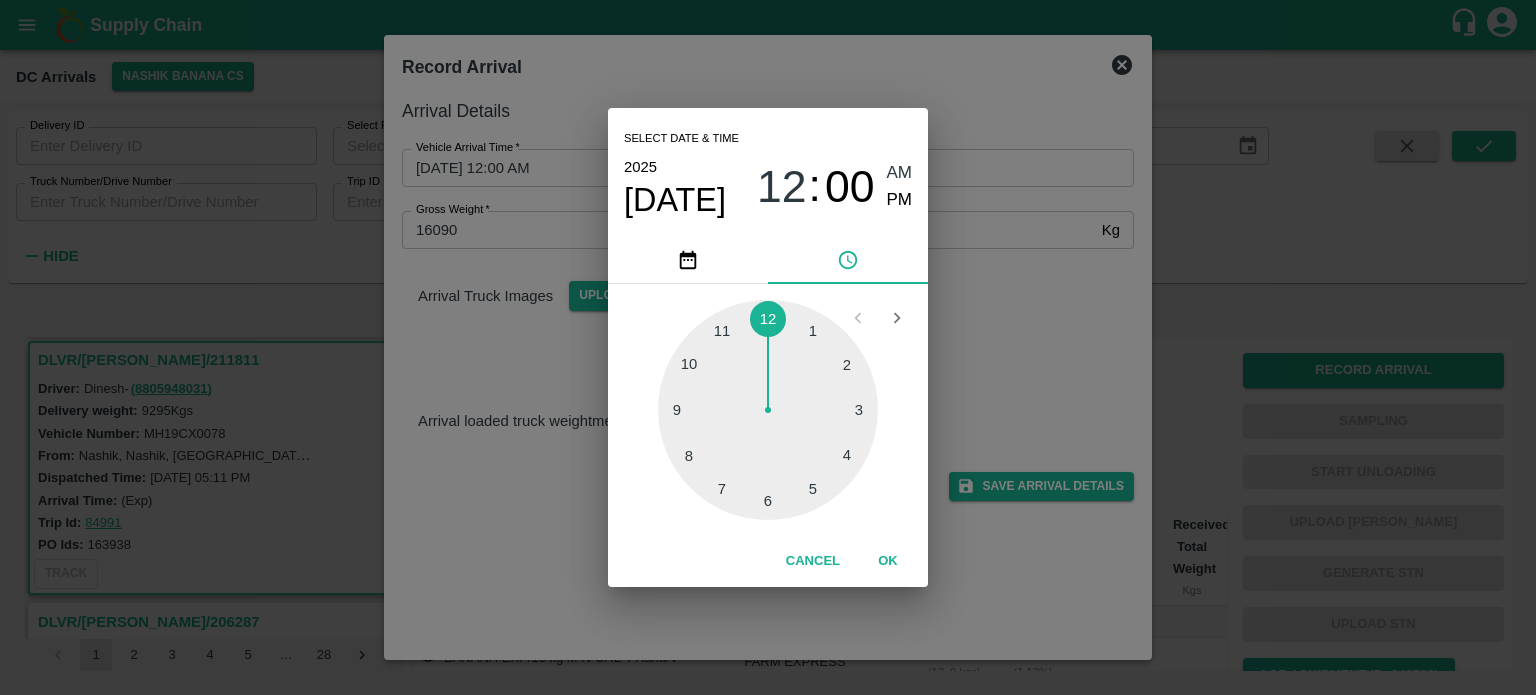 click at bounding box center [768, 410] 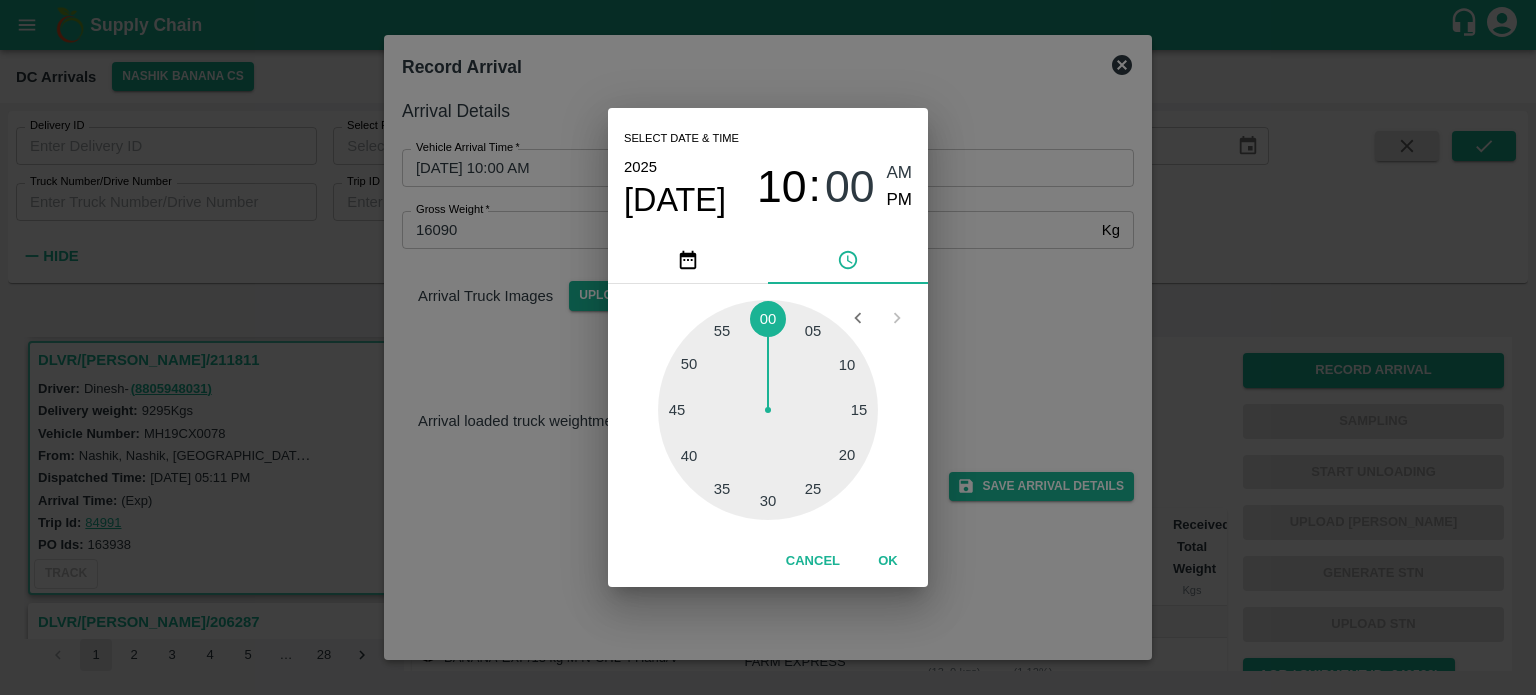 click at bounding box center (768, 410) 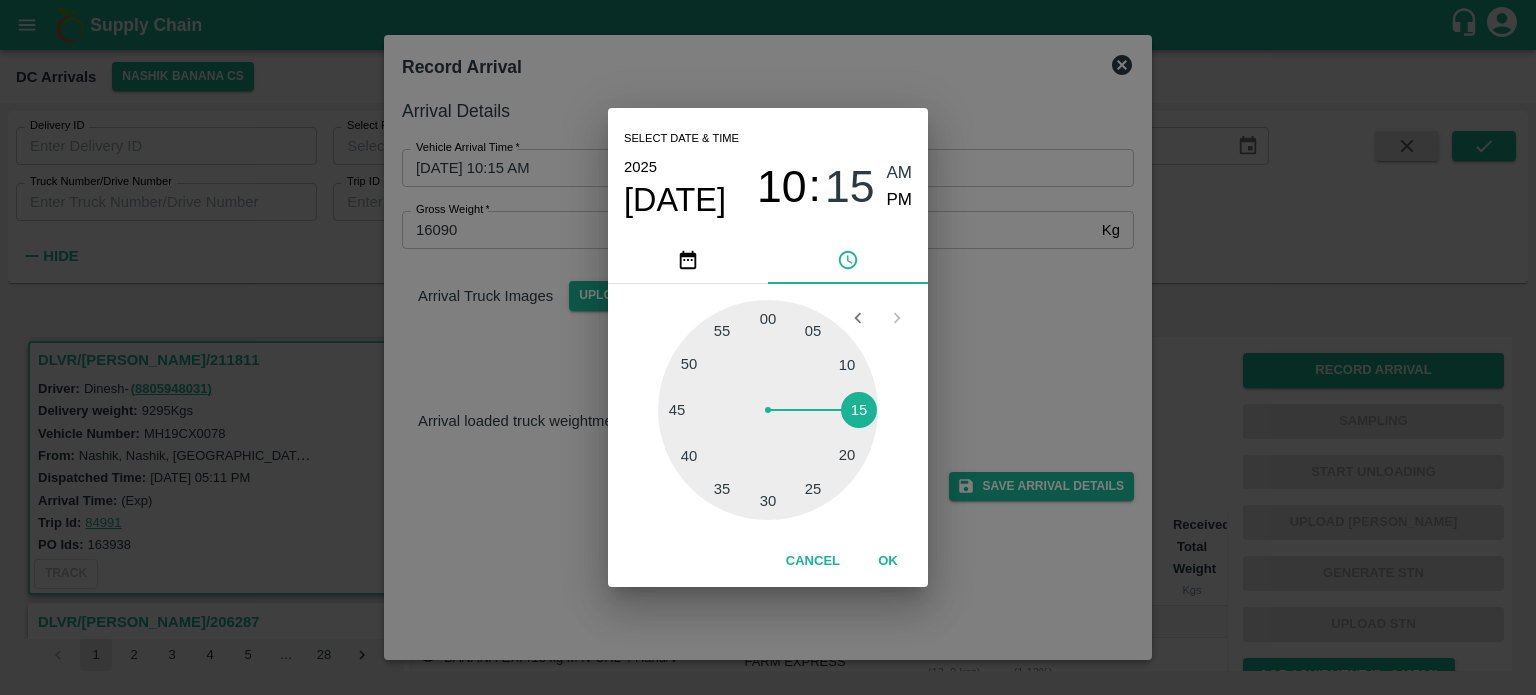 click on "Select date & time [DATE] 10 : 15 AM PM 05 10 15 20 25 30 35 40 45 50 55 00 Cancel OK" at bounding box center (768, 347) 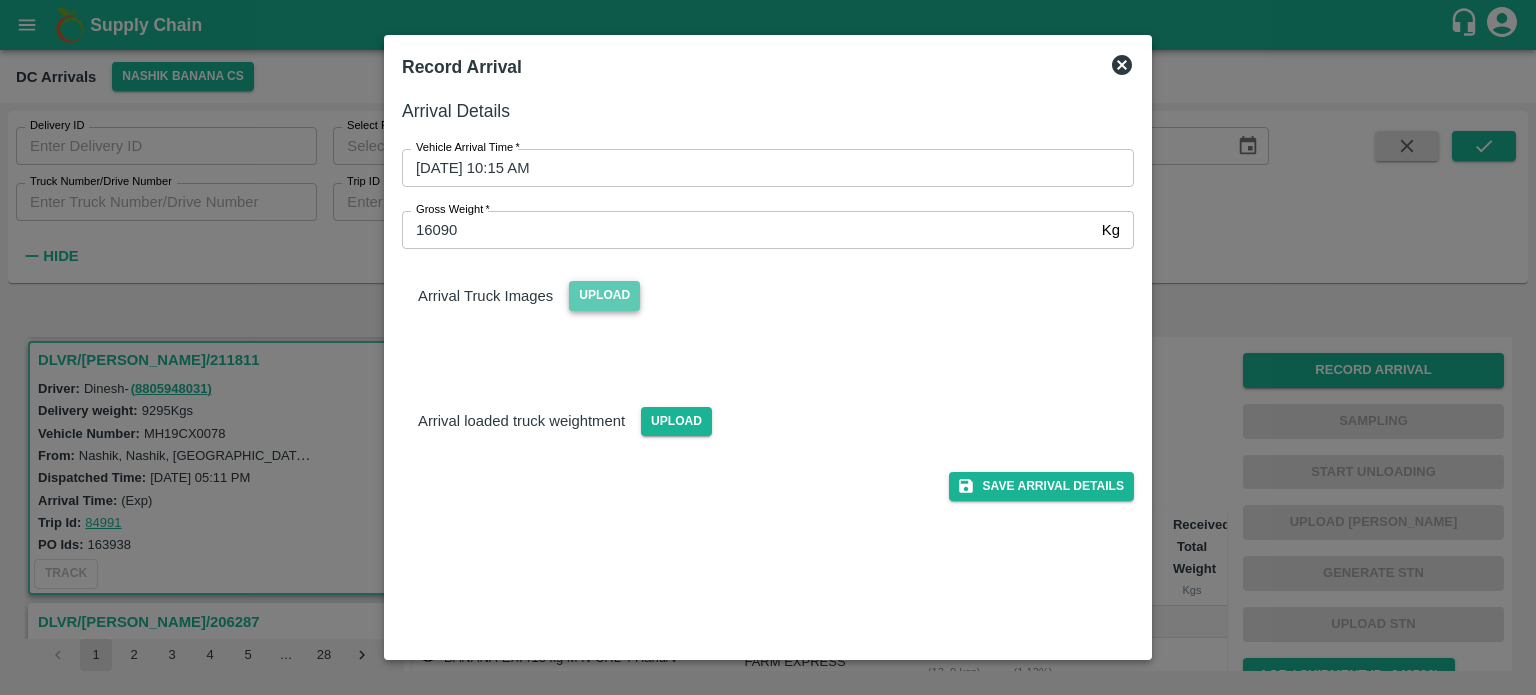 click on "Upload" at bounding box center [604, 295] 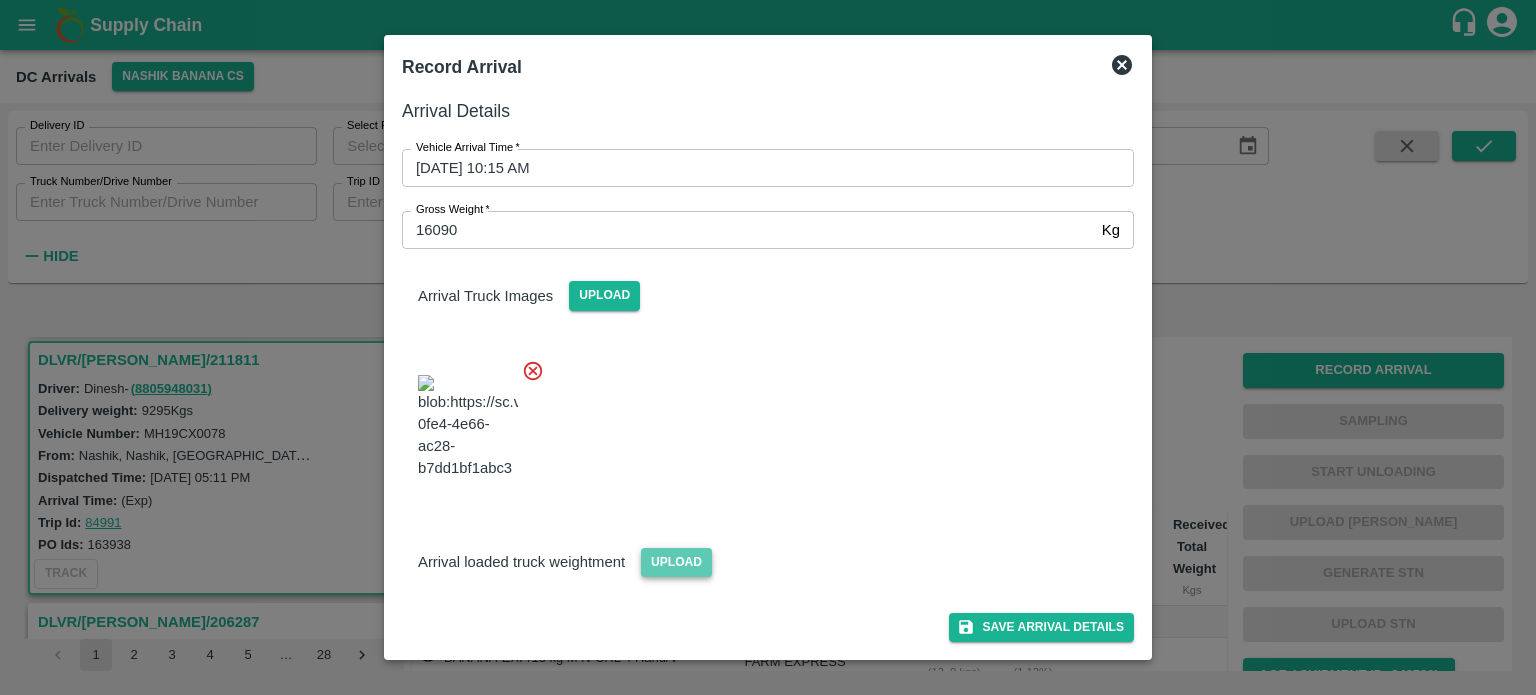 click on "Upload" at bounding box center (676, 562) 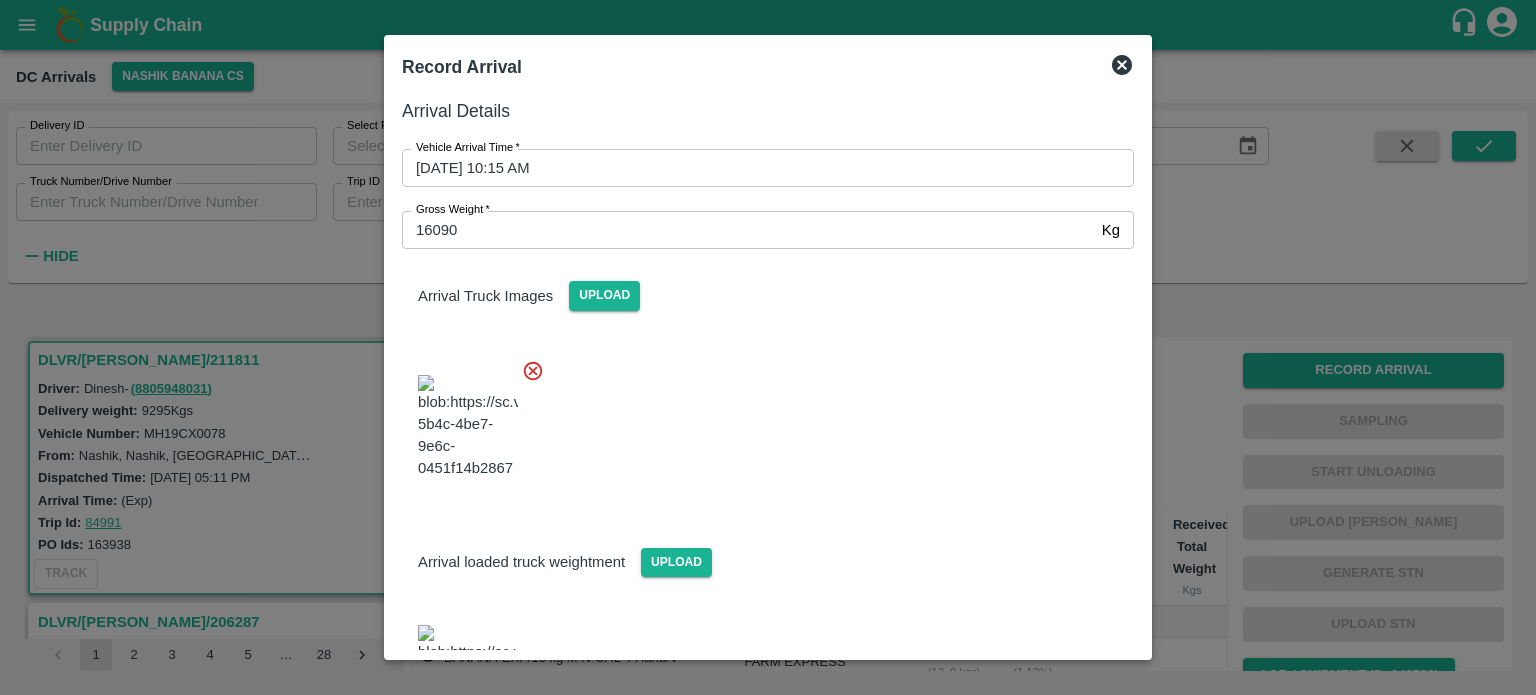 scroll, scrollTop: 87, scrollLeft: 0, axis: vertical 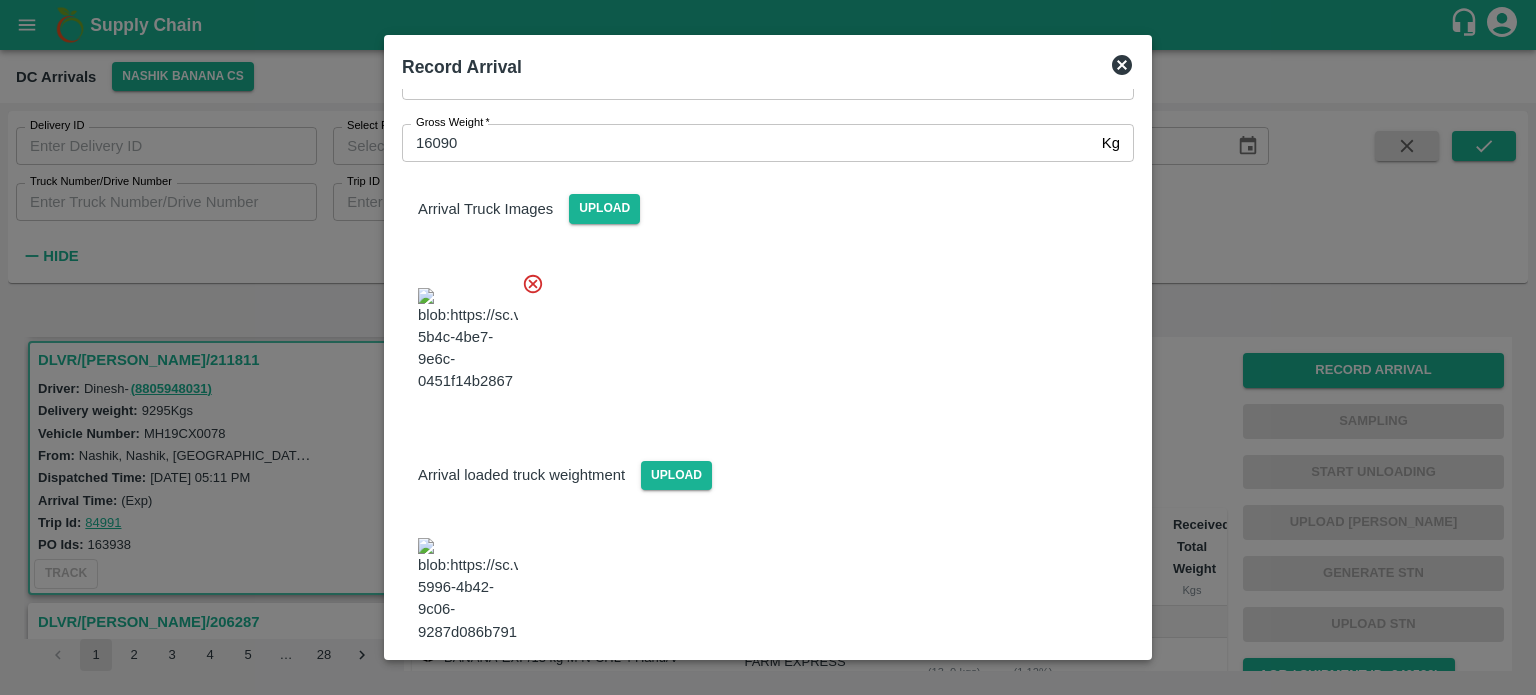 click on "Save Arrival Details" at bounding box center [1041, 697] 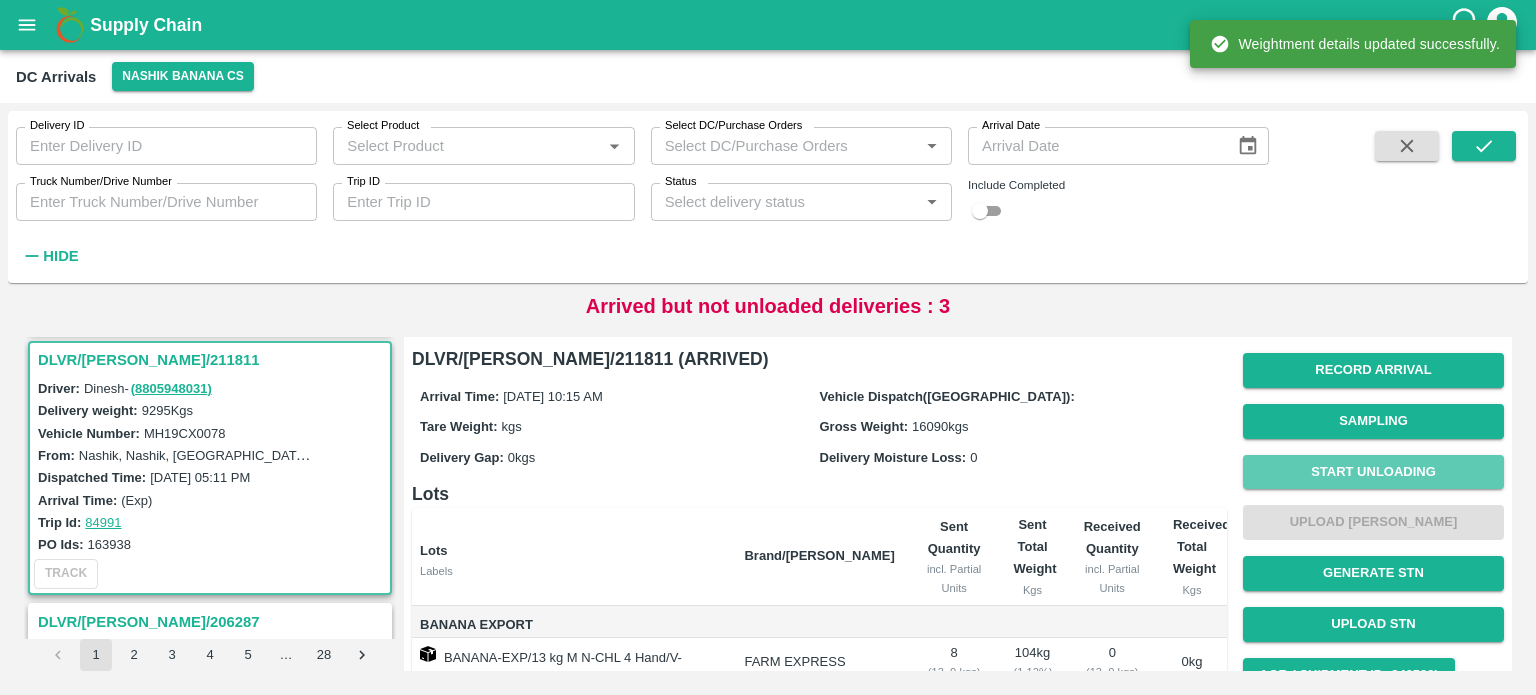 click on "Start Unloading" at bounding box center (1373, 472) 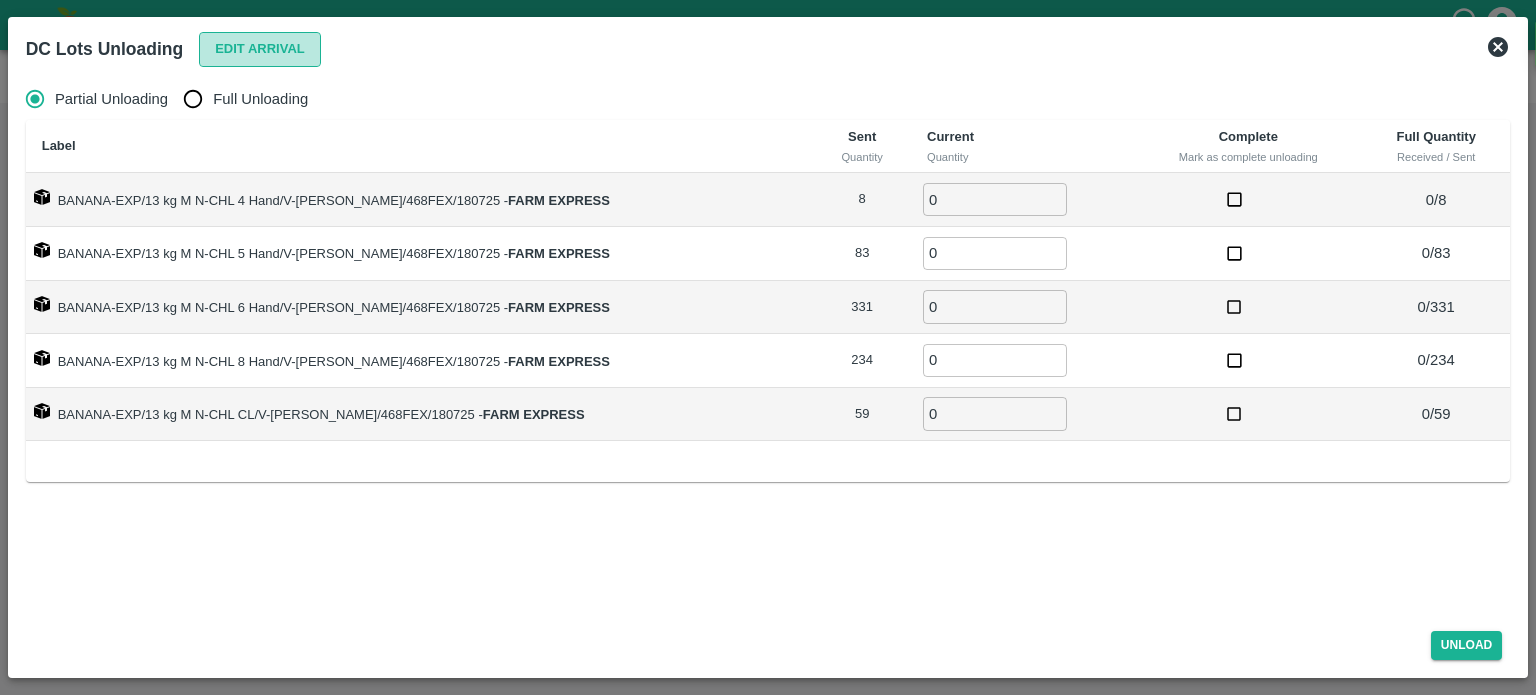 click on "Edit Arrival" at bounding box center (260, 49) 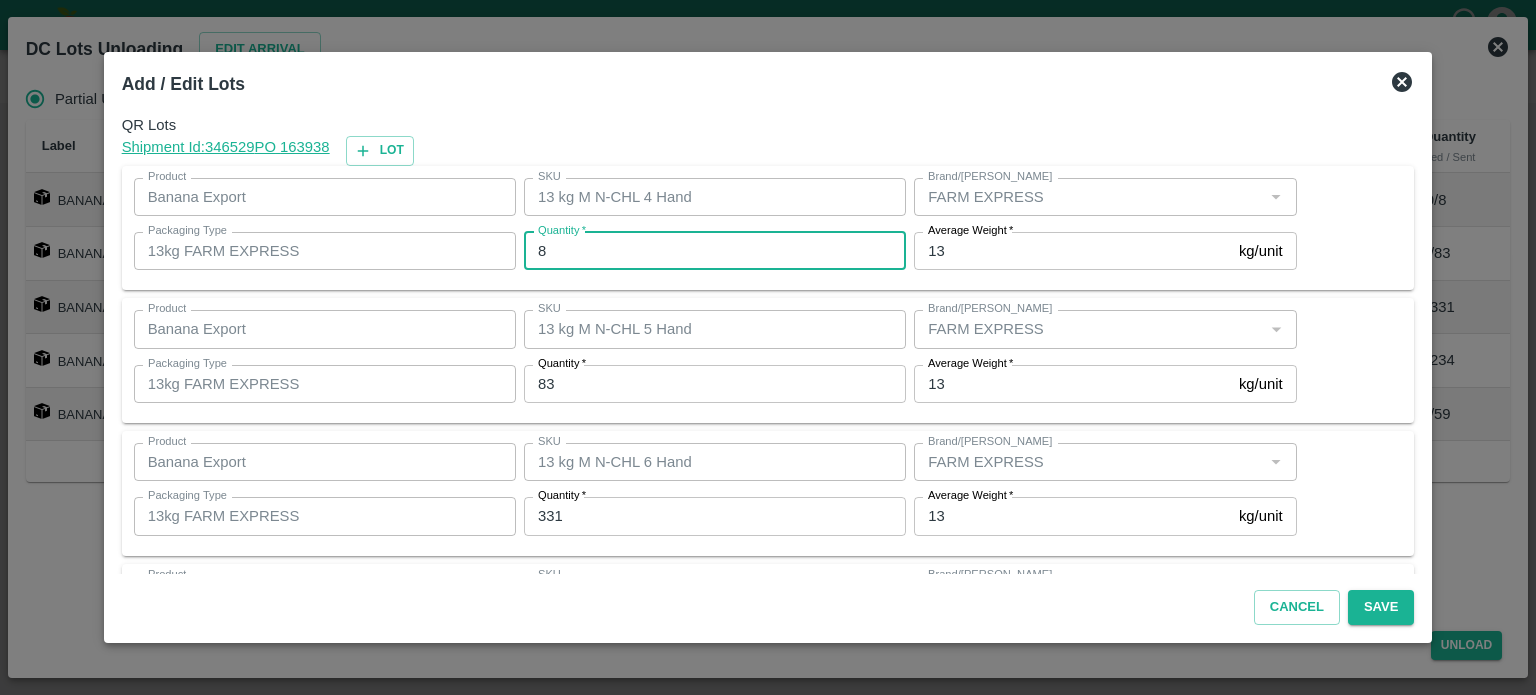 click on "8" at bounding box center [715, 251] 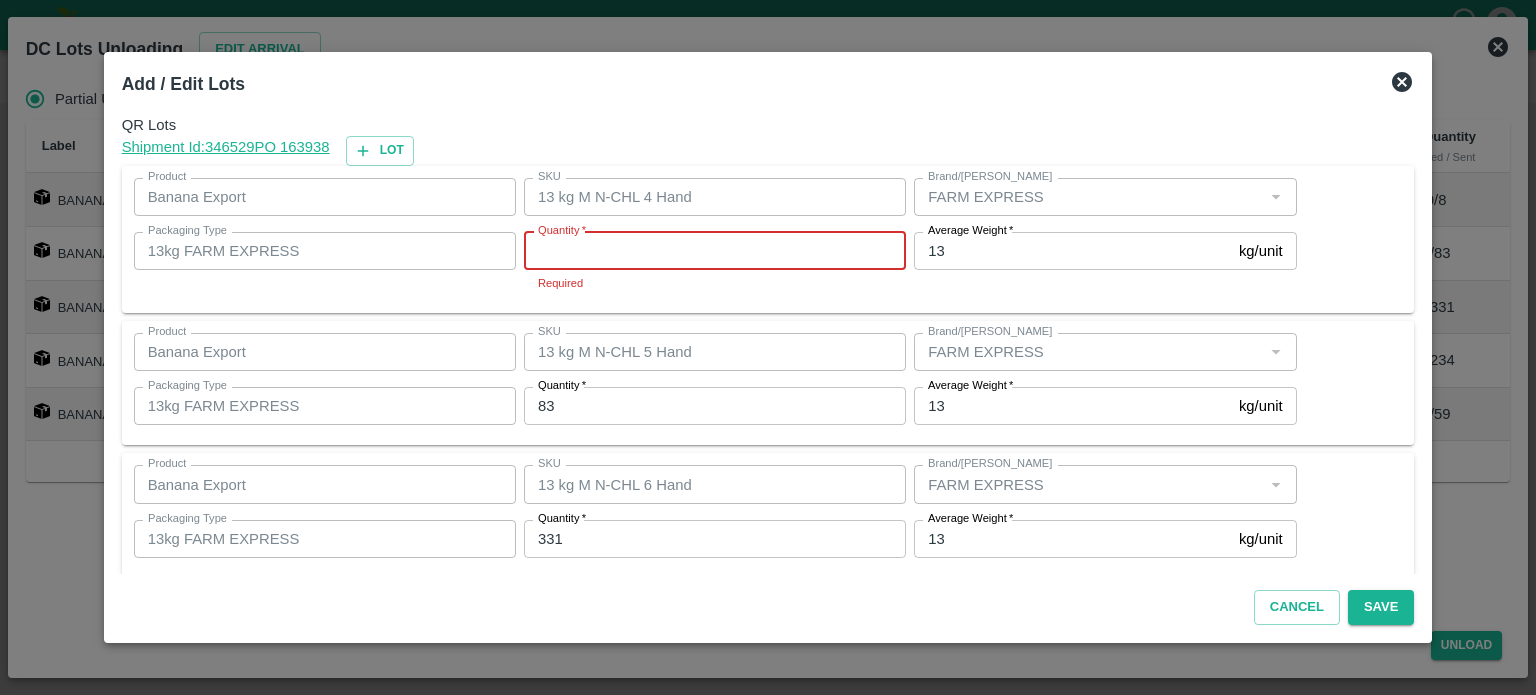 type on "9" 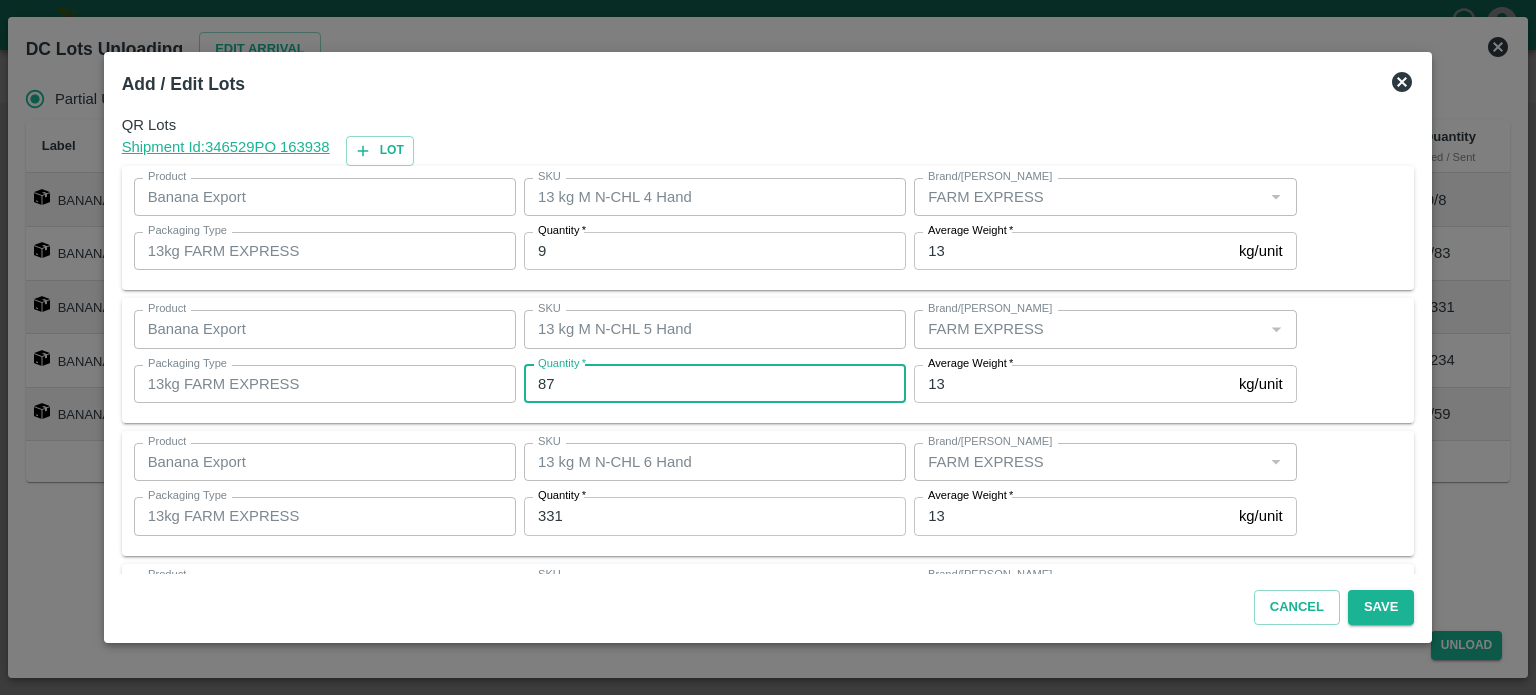 type on "87" 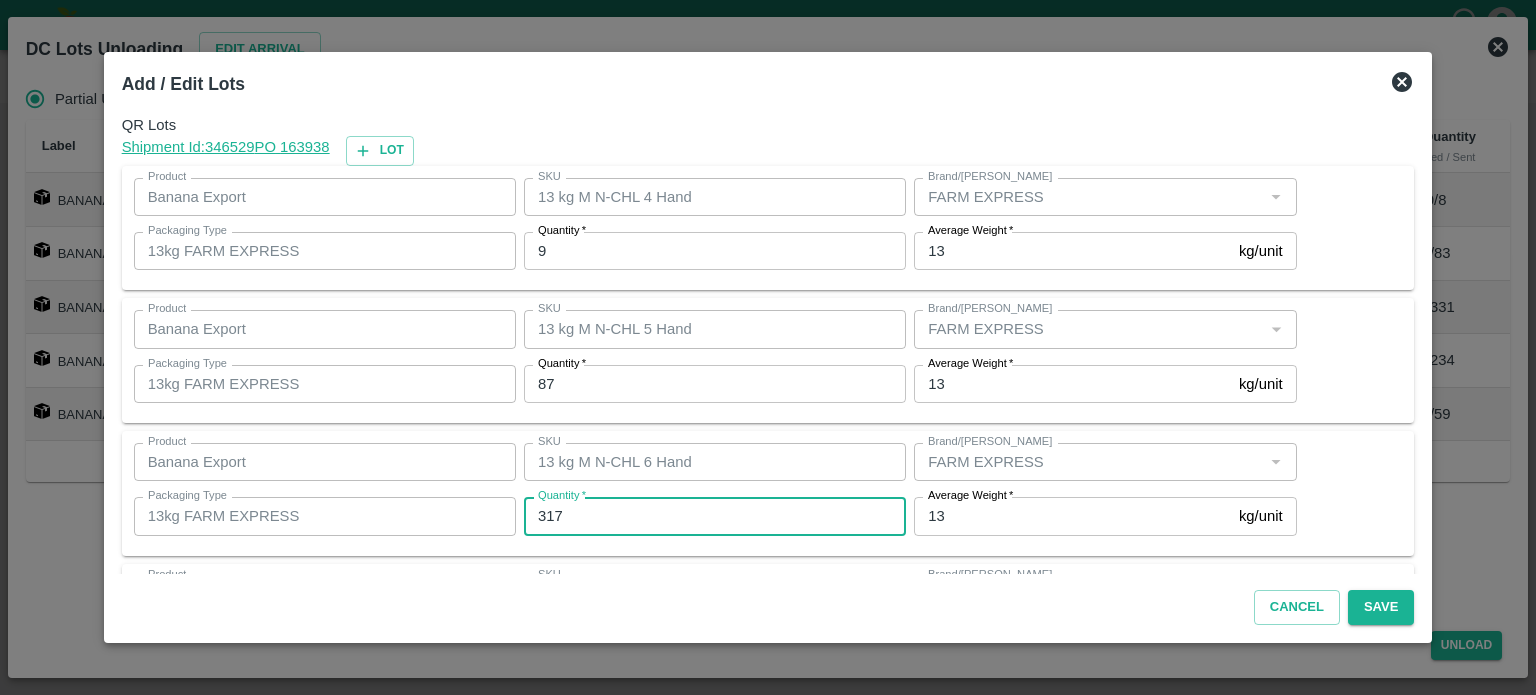 type on "317" 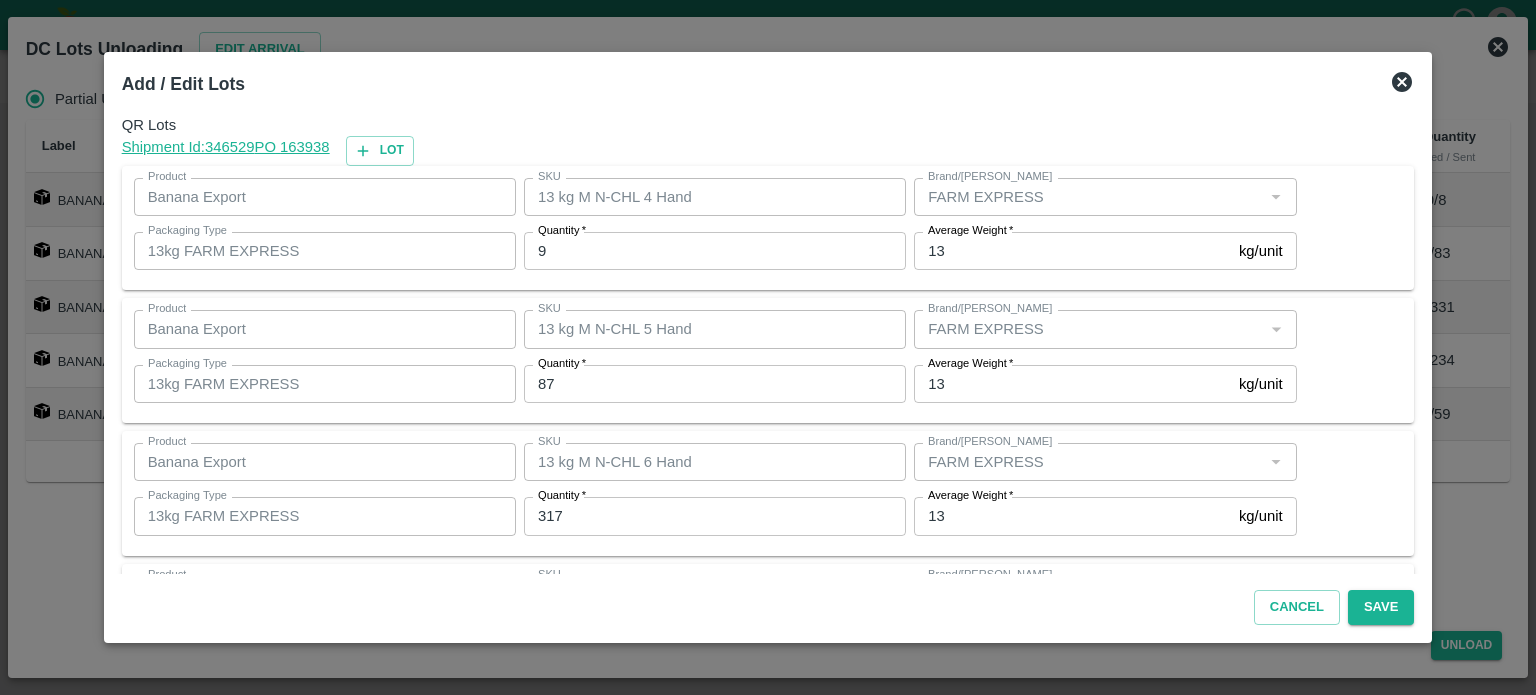 scroll, scrollTop: 262, scrollLeft: 0, axis: vertical 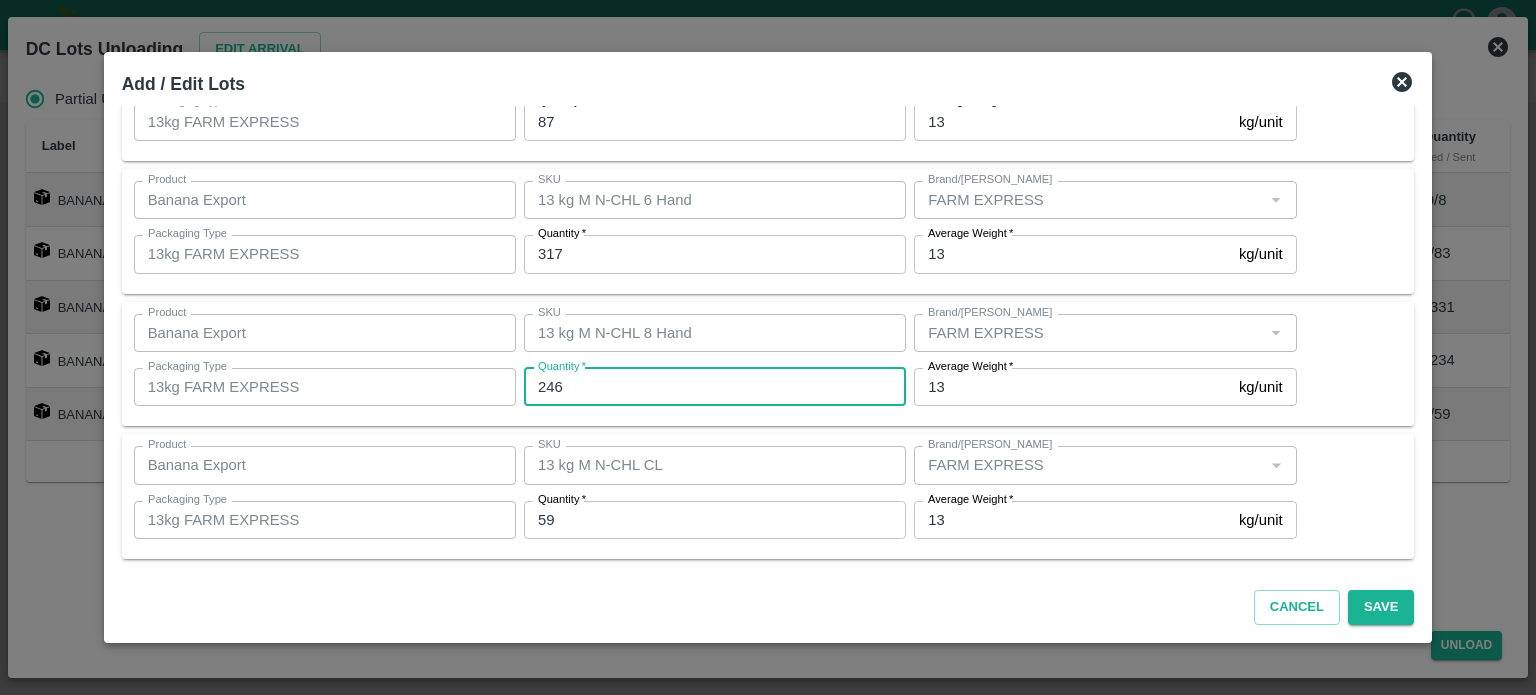 type on "246" 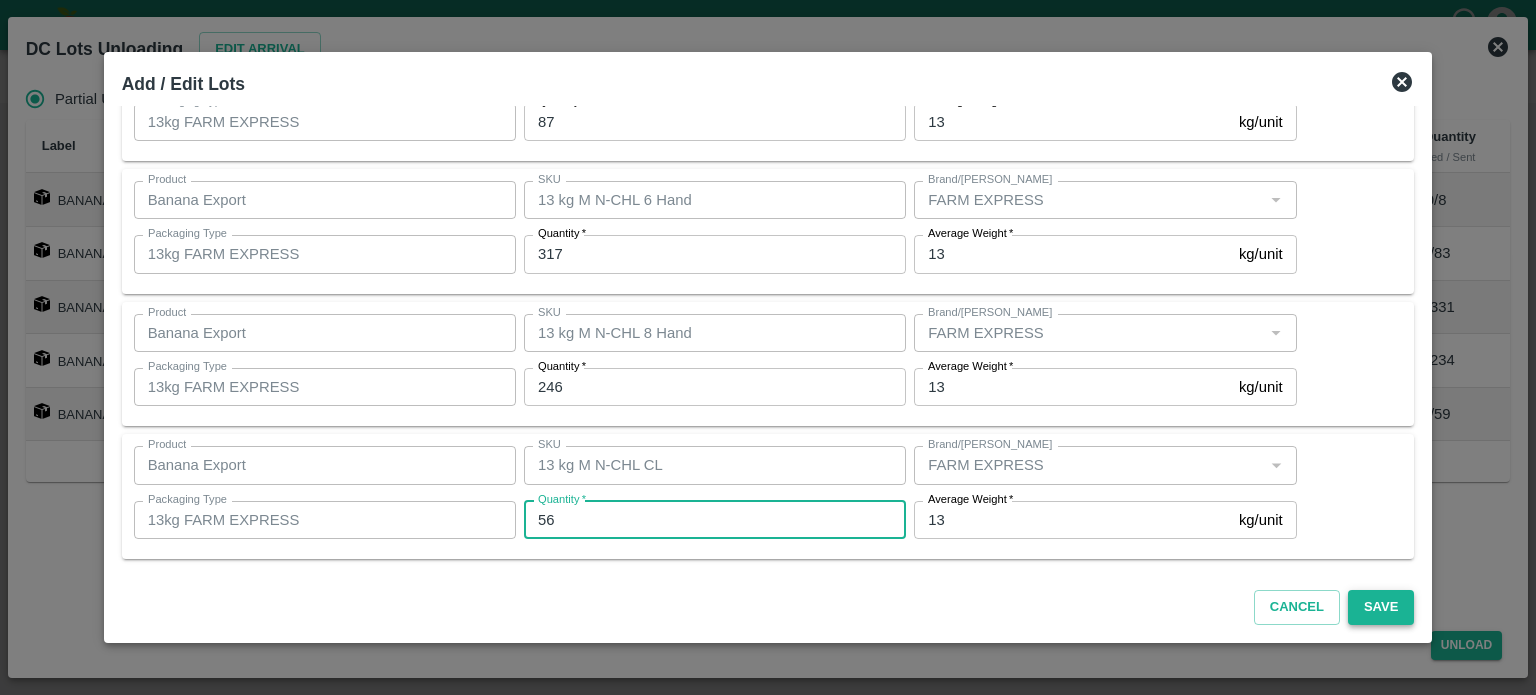 type on "56" 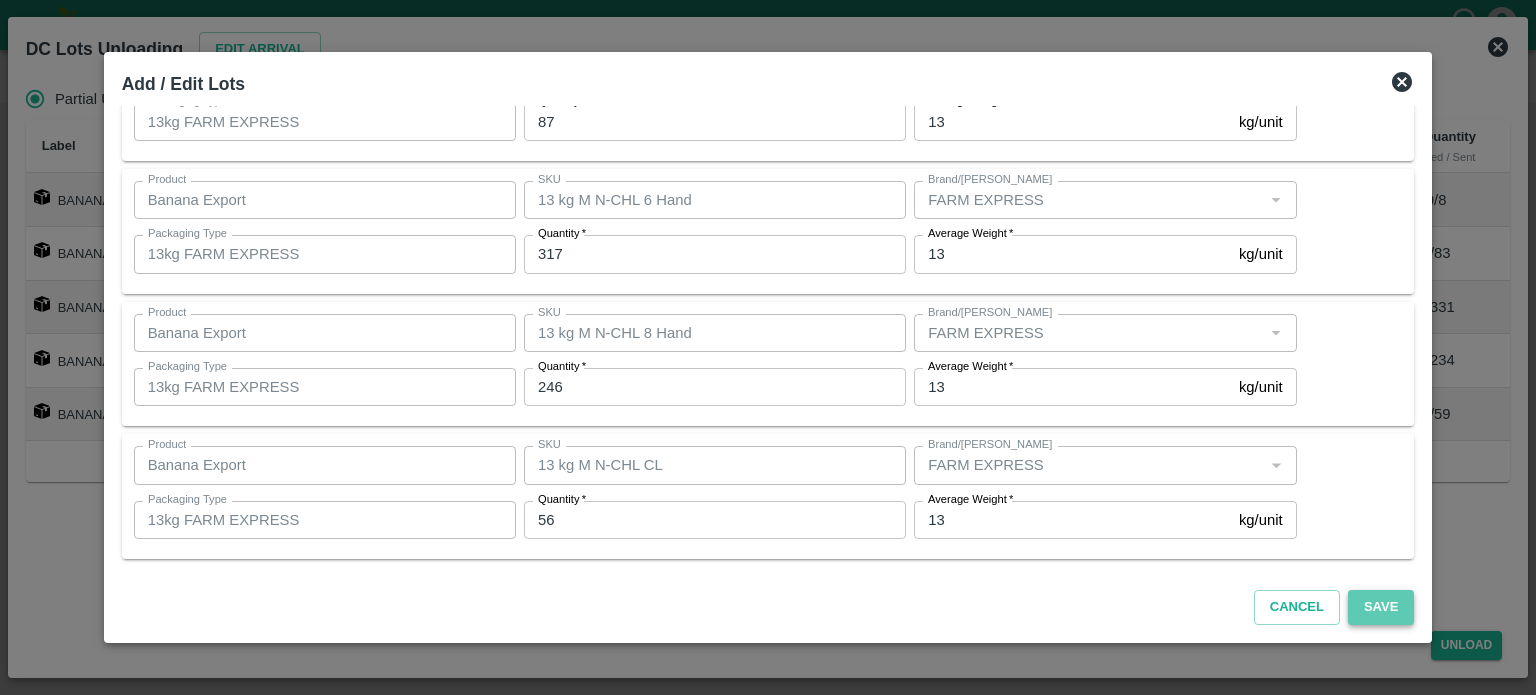 click on "Save" at bounding box center (1381, 607) 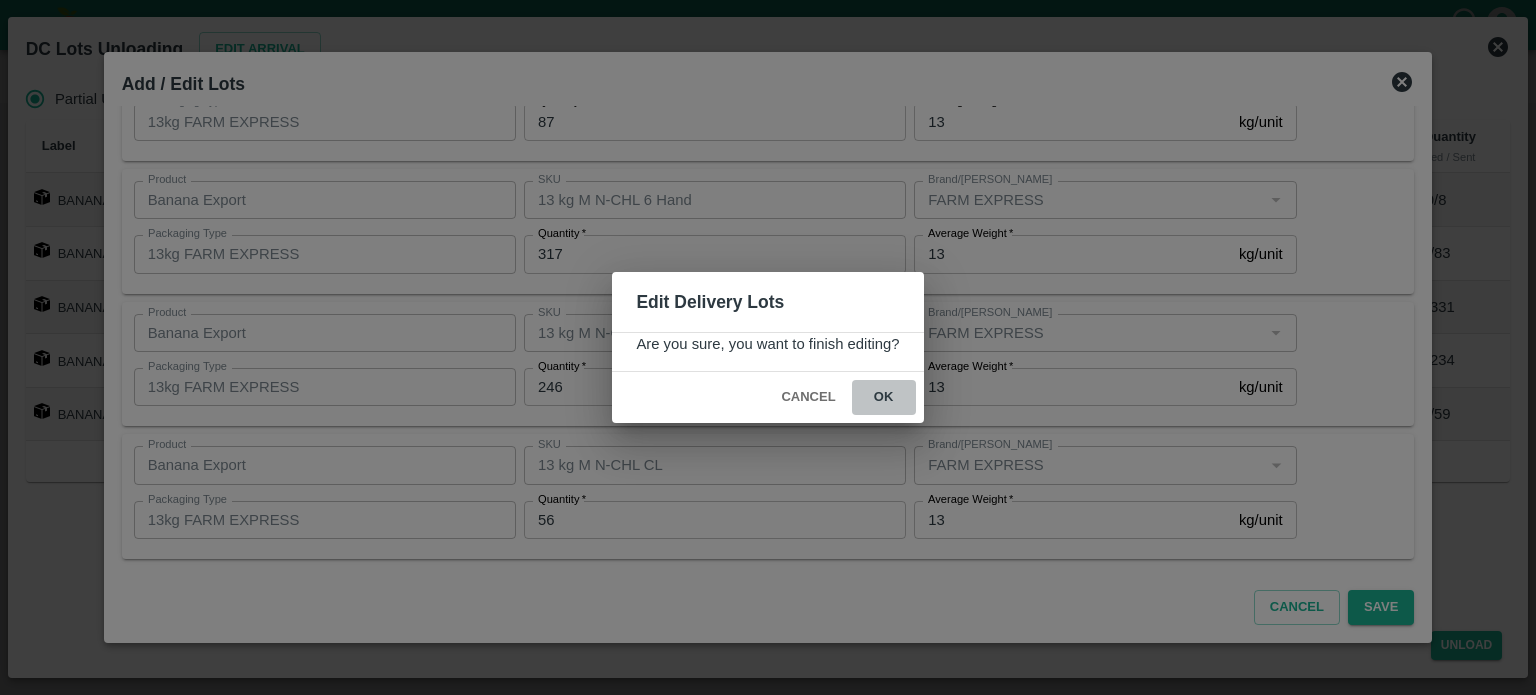 click on "ok" at bounding box center [884, 397] 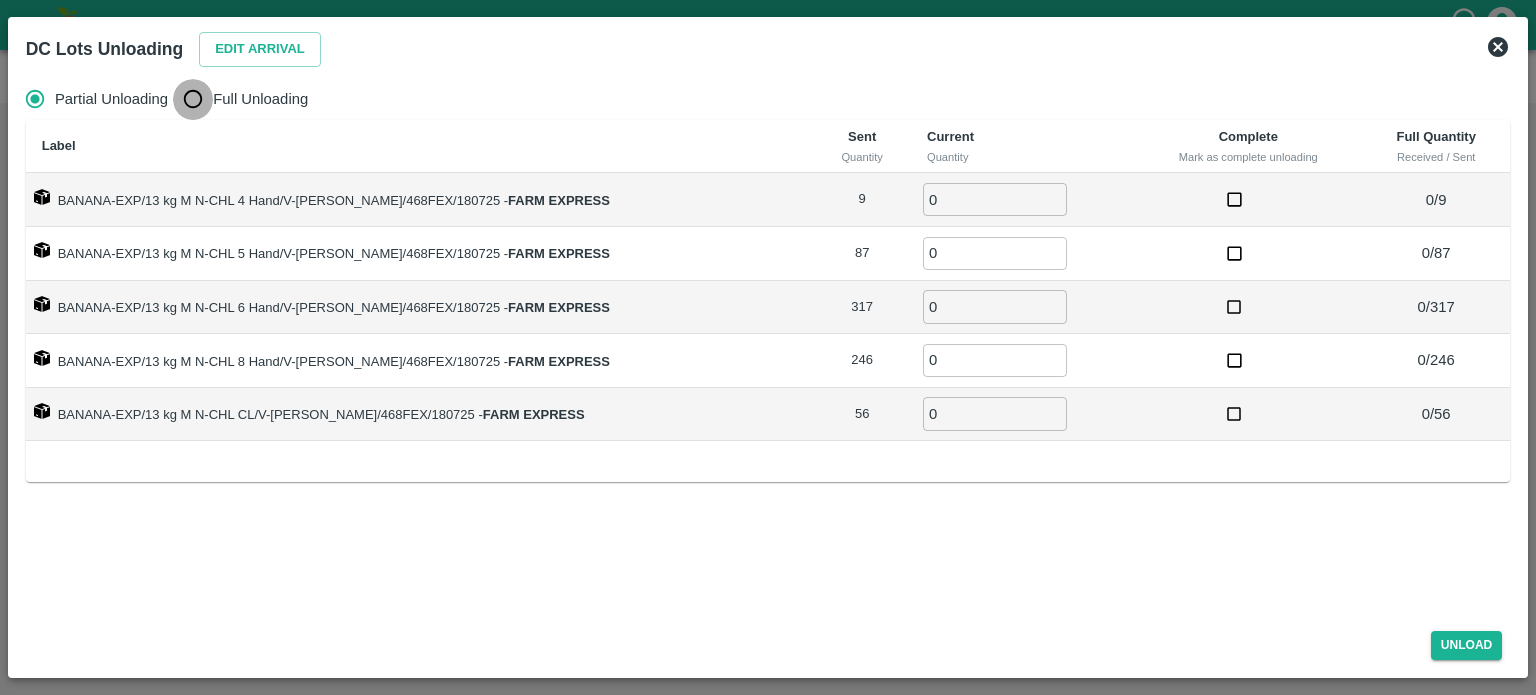 click on "Full Unloading" at bounding box center (193, 99) 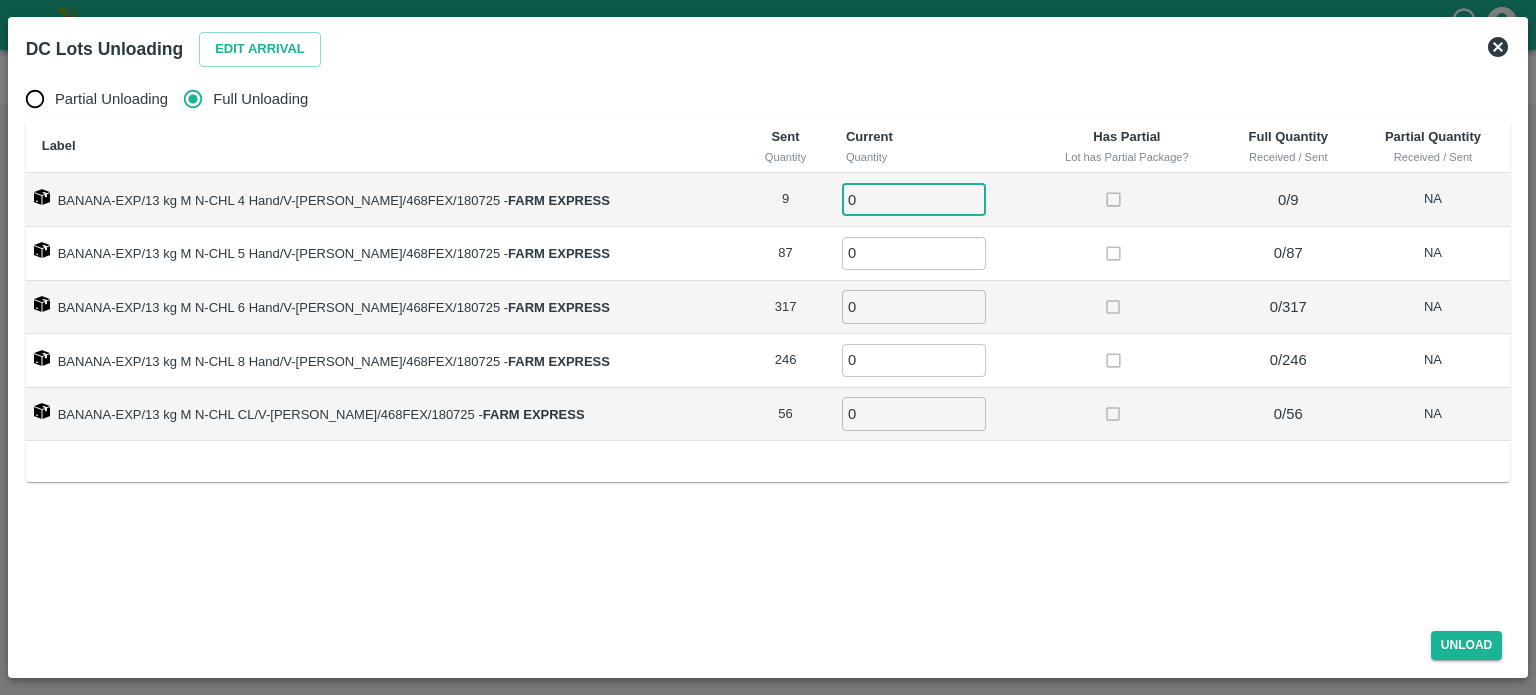click on "0" at bounding box center (914, 199) 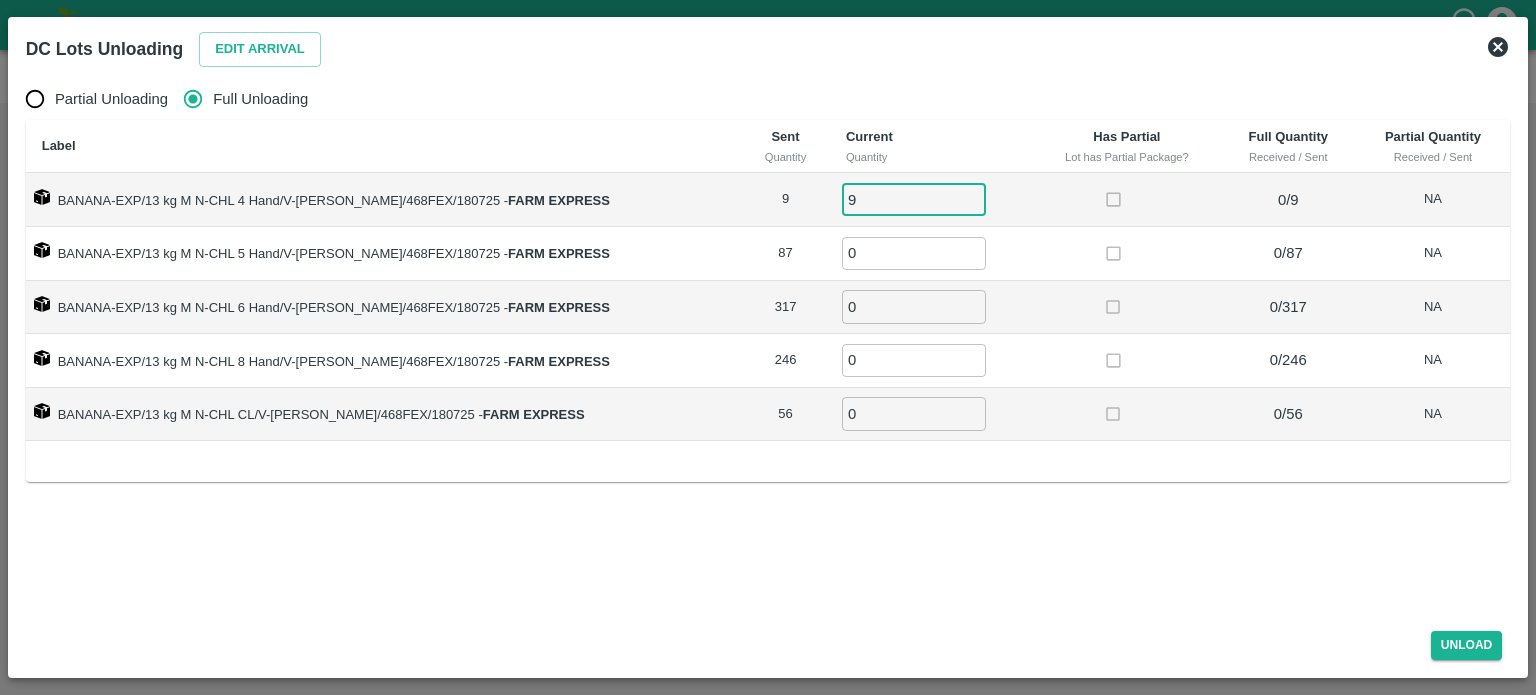 type on "9" 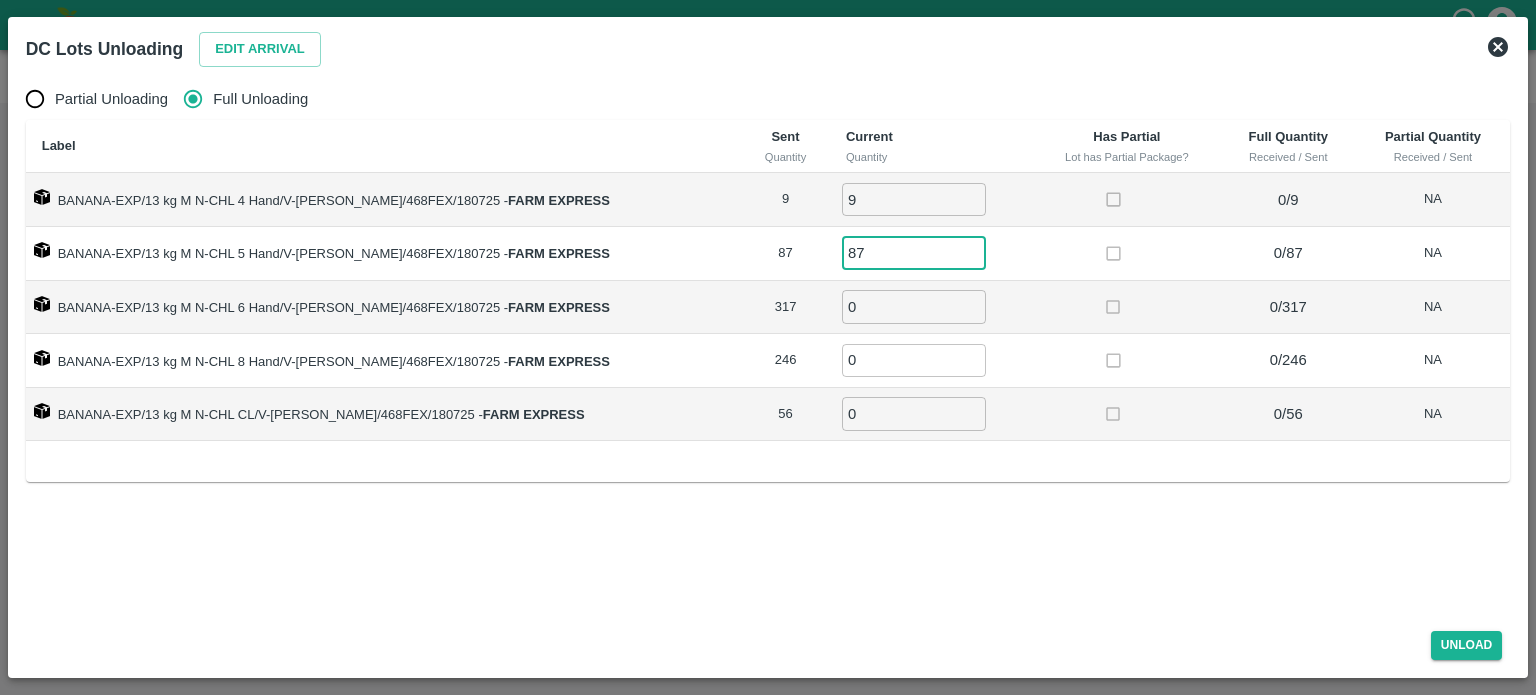 type on "87" 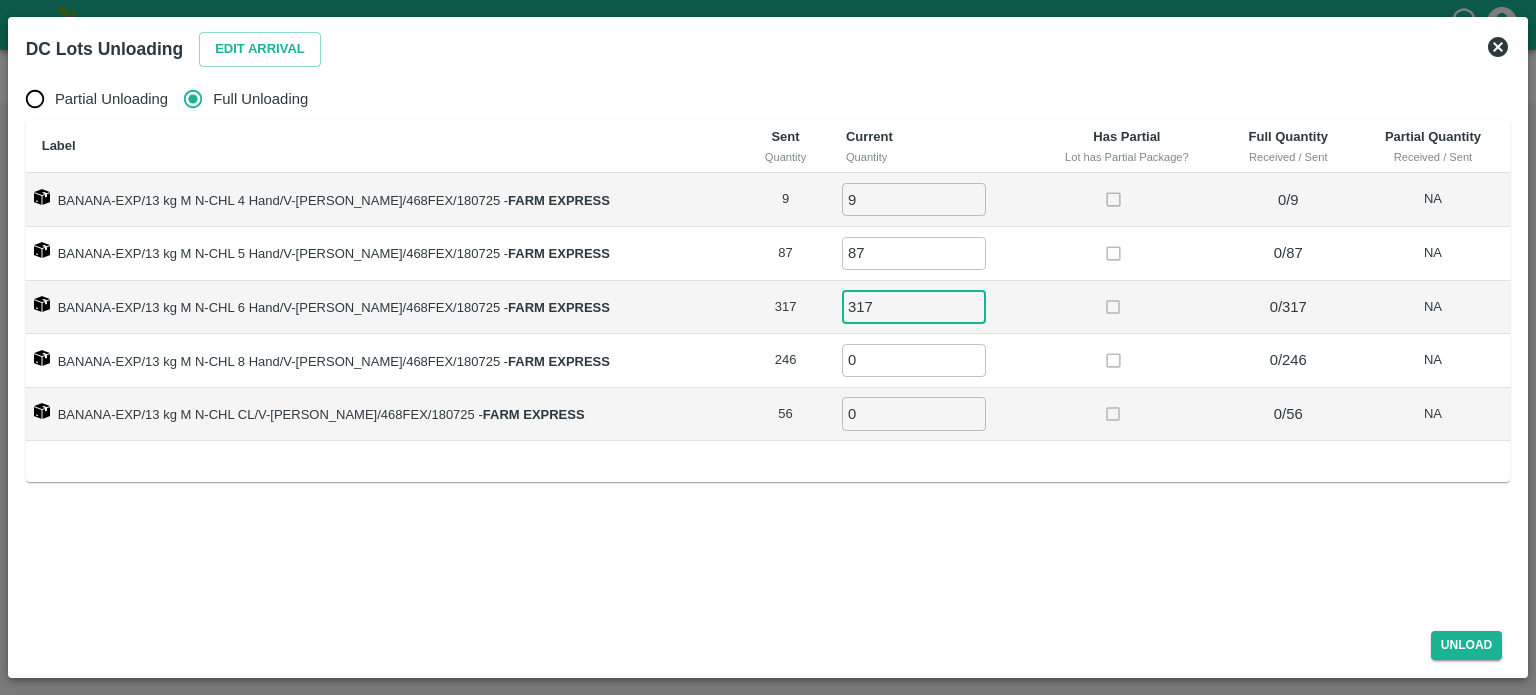 type on "317" 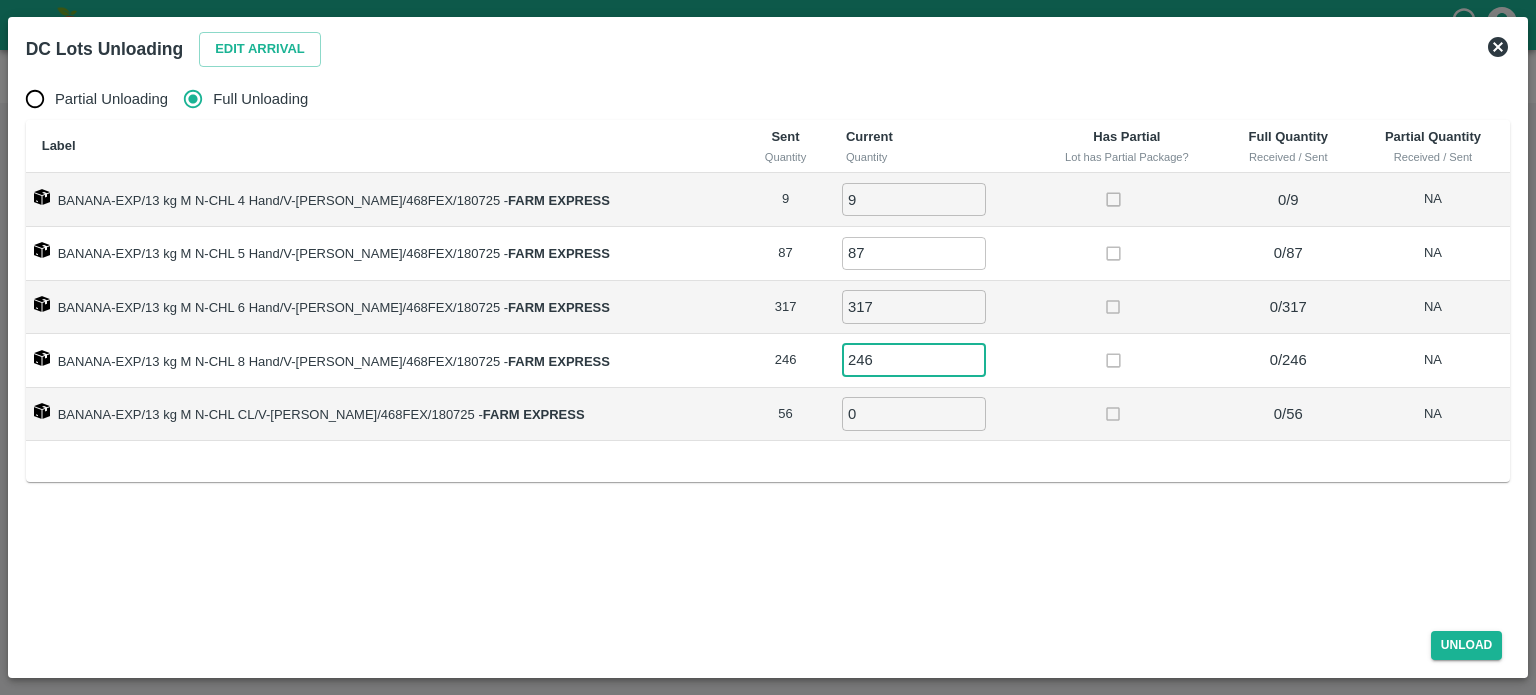 type on "246" 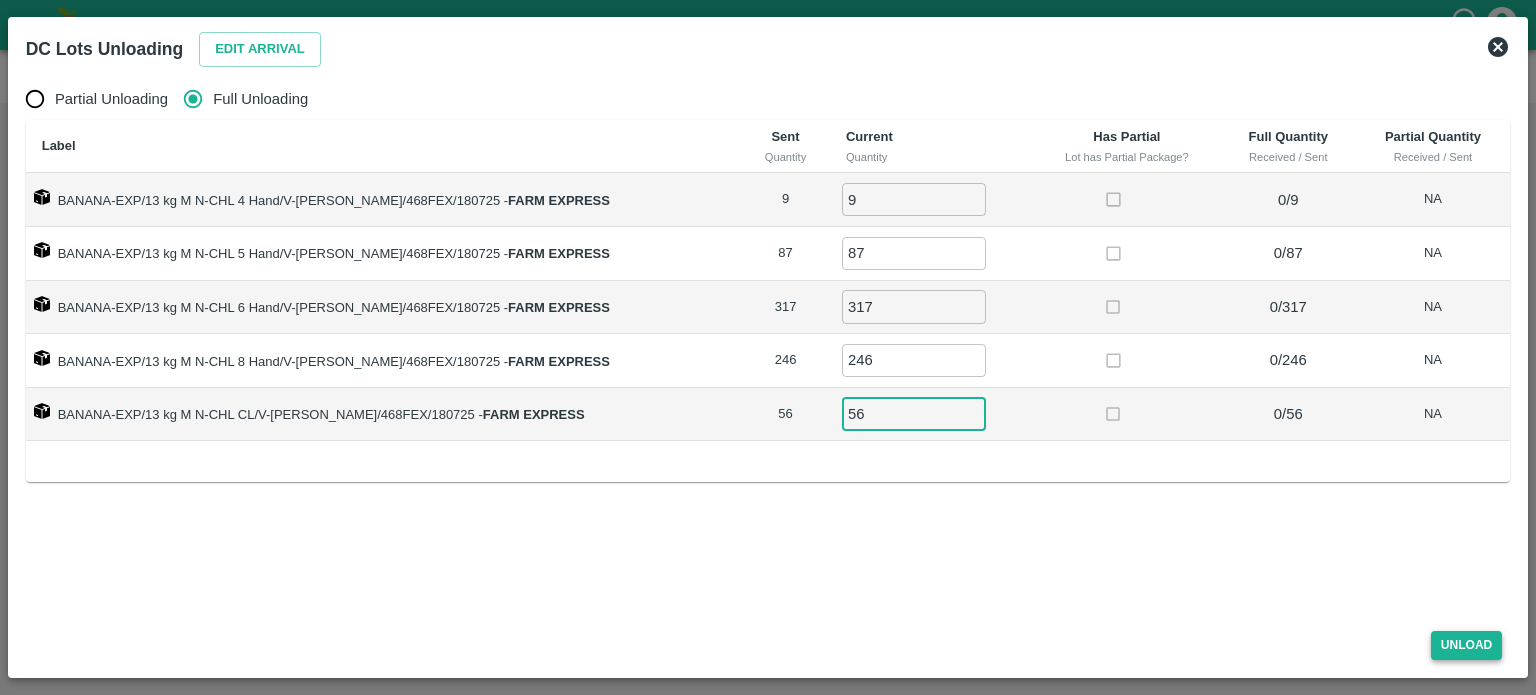 type on "56" 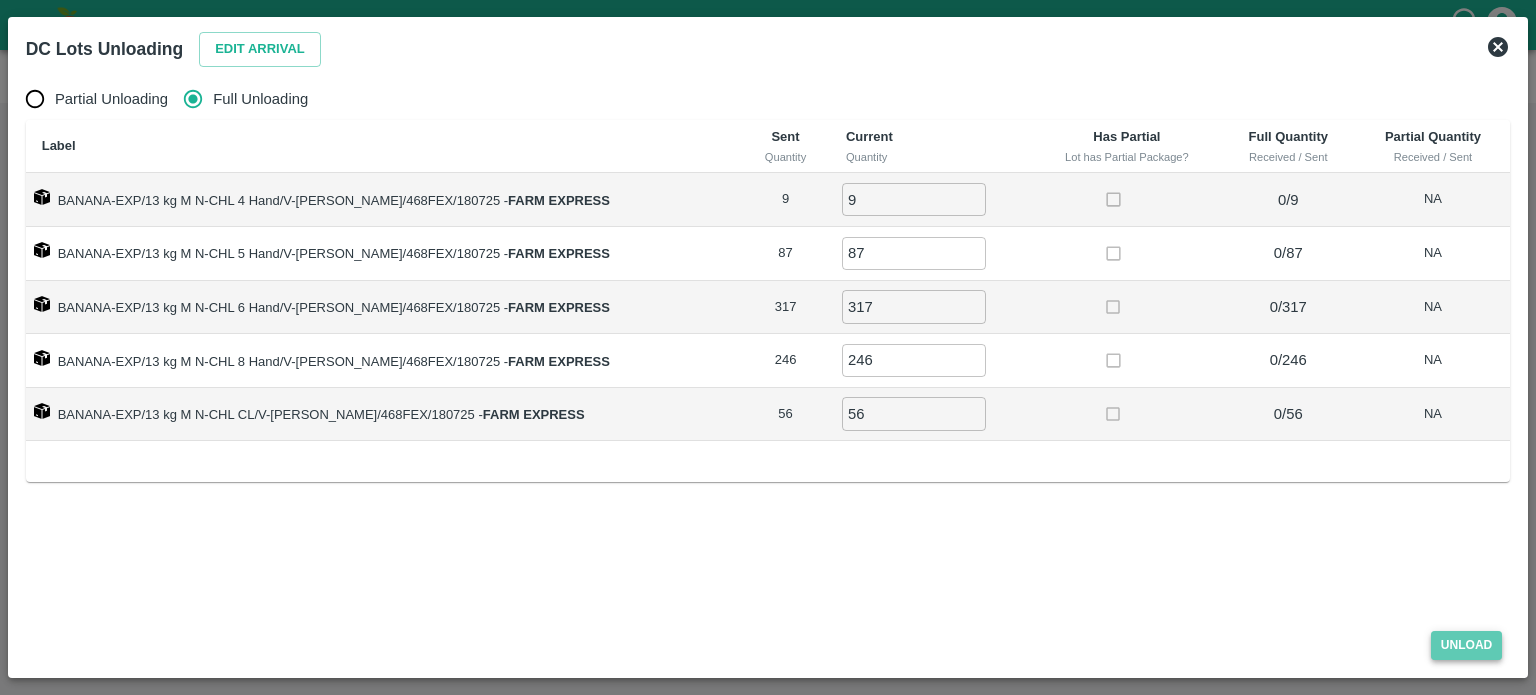 click on "Unload" at bounding box center (1467, 645) 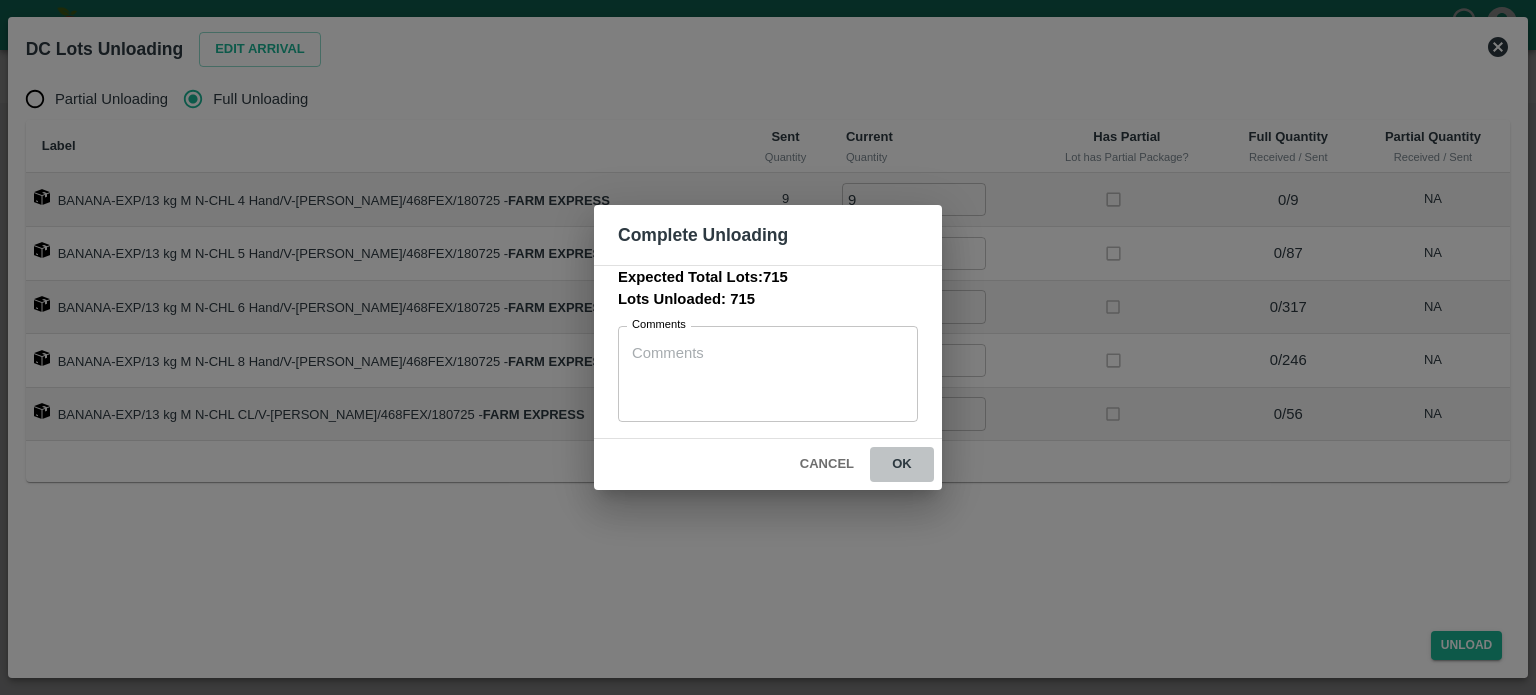 click on "ok" at bounding box center (902, 464) 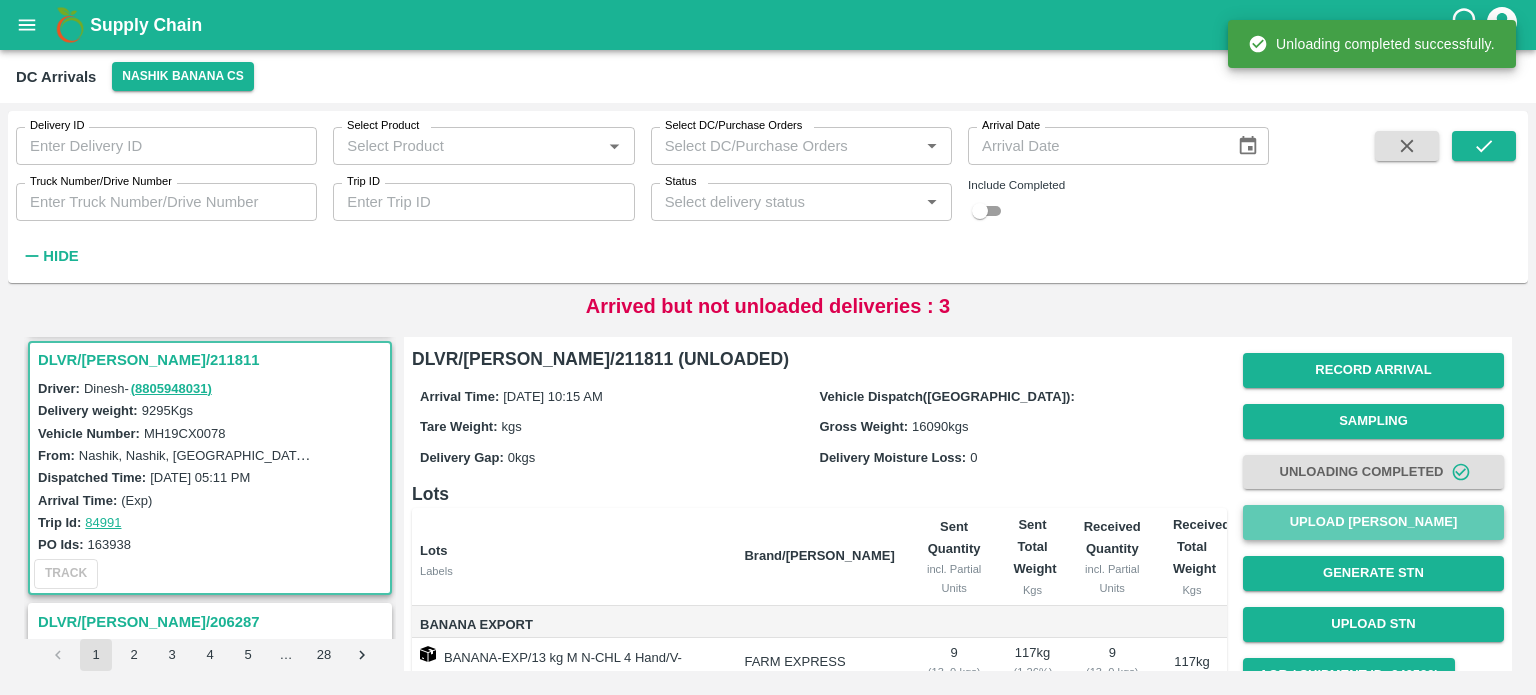 click on "Upload [PERSON_NAME]" at bounding box center (1373, 522) 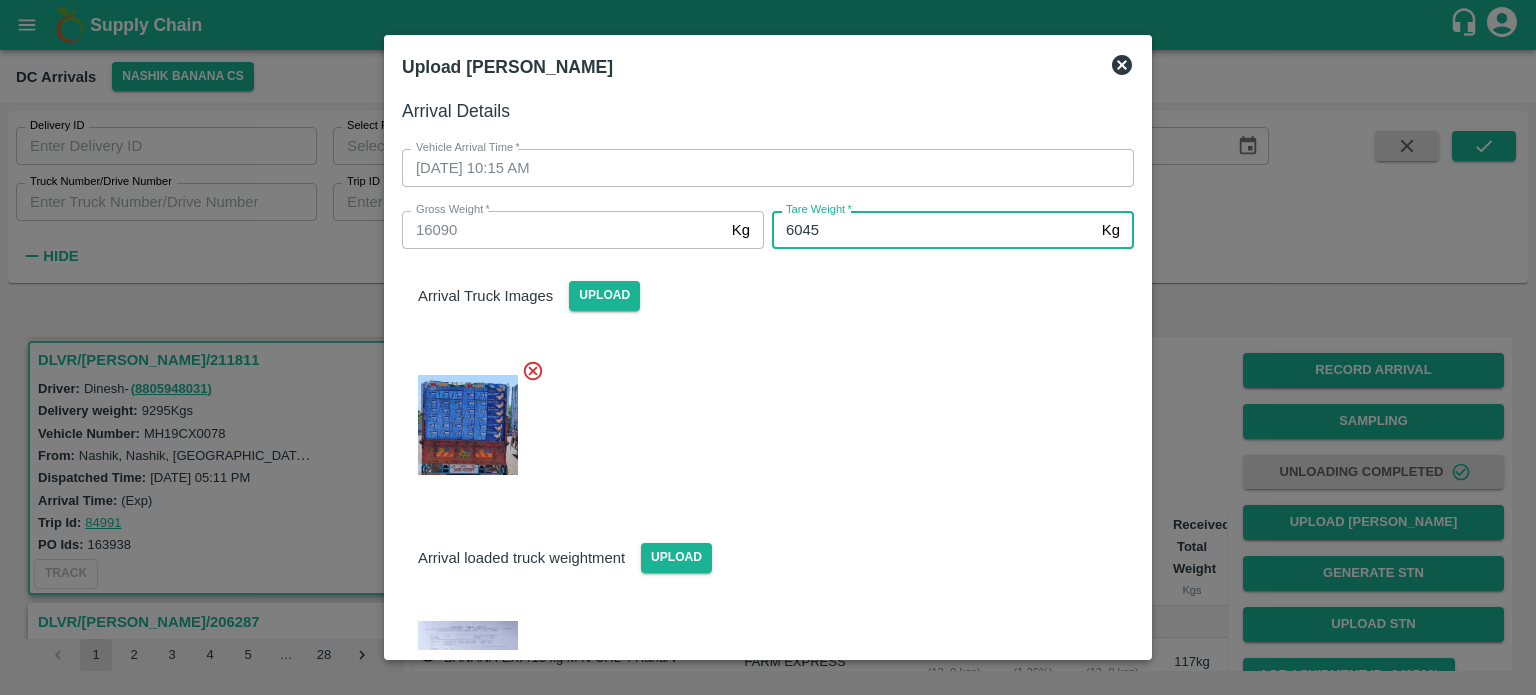 type on "6045" 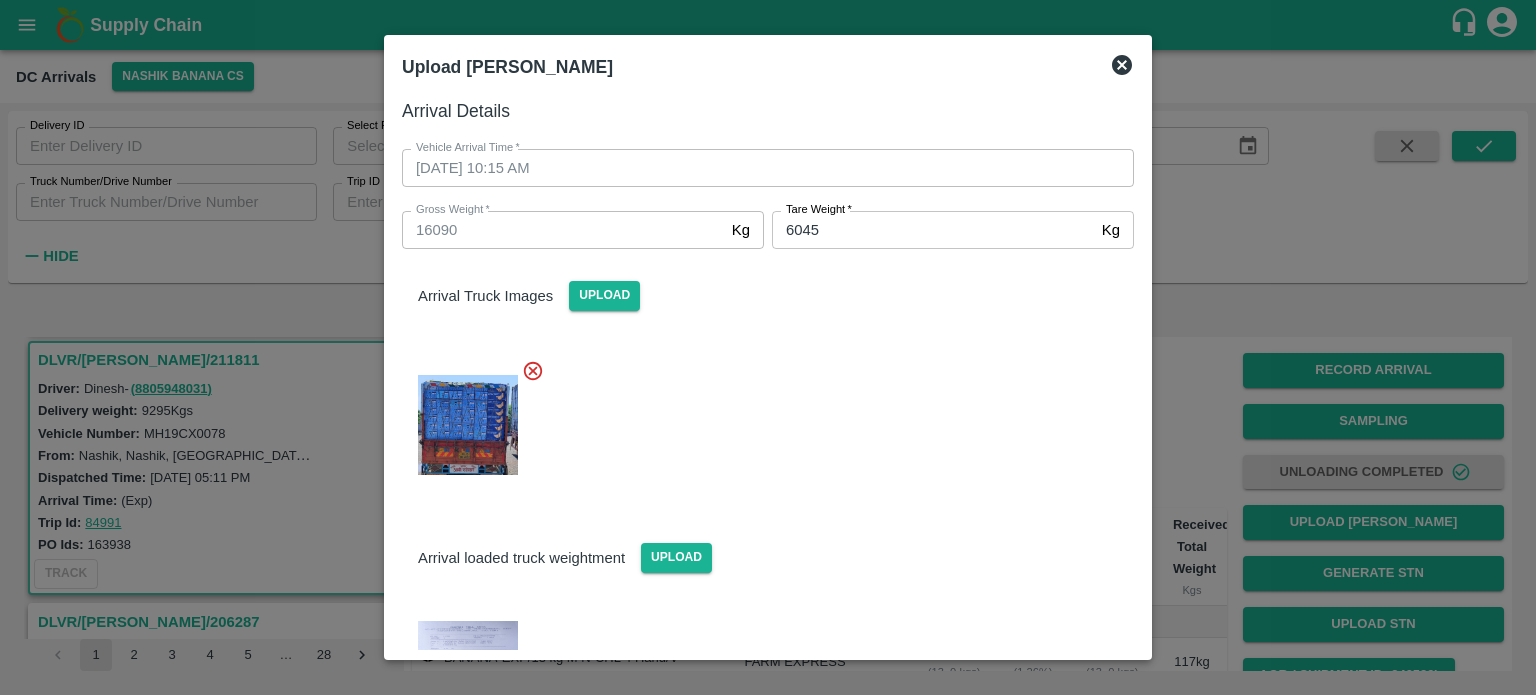 click at bounding box center (760, 419) 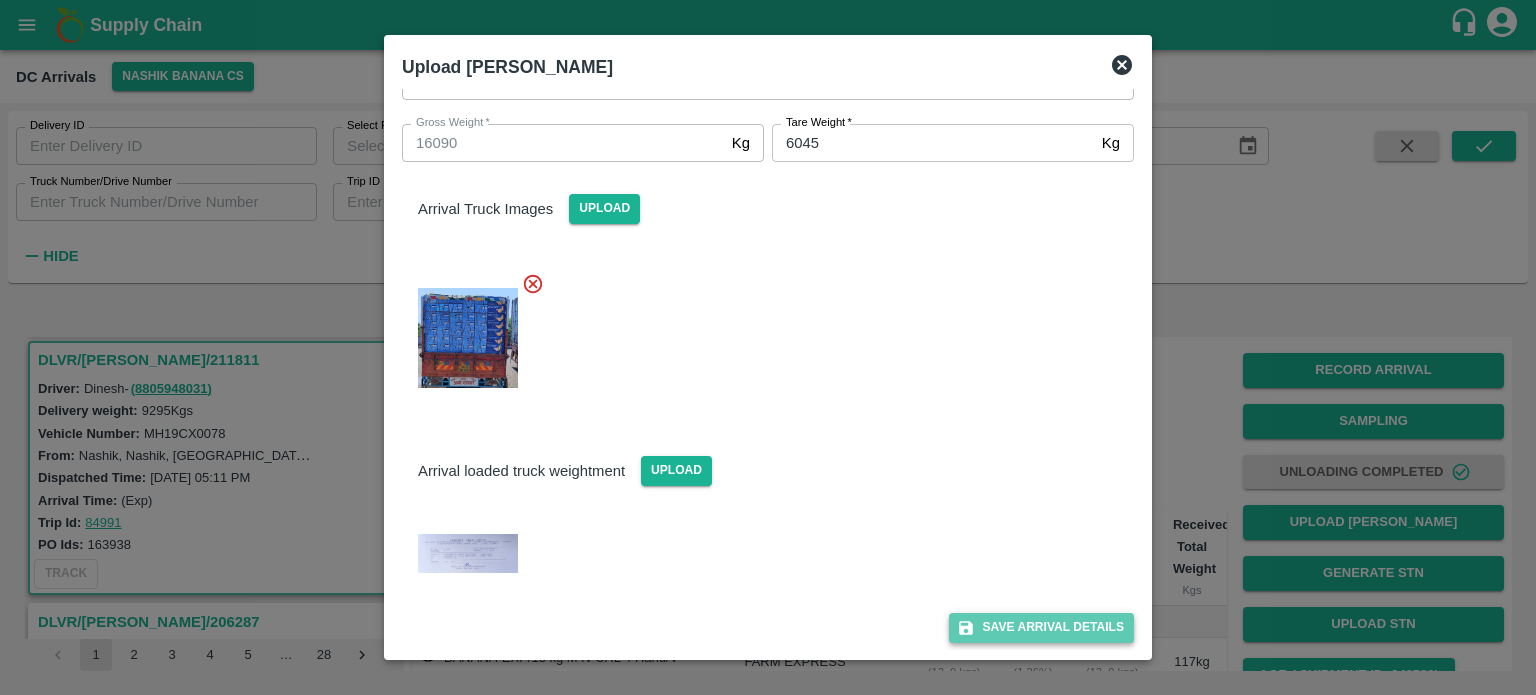click on "Save Arrival Details" at bounding box center [1041, 627] 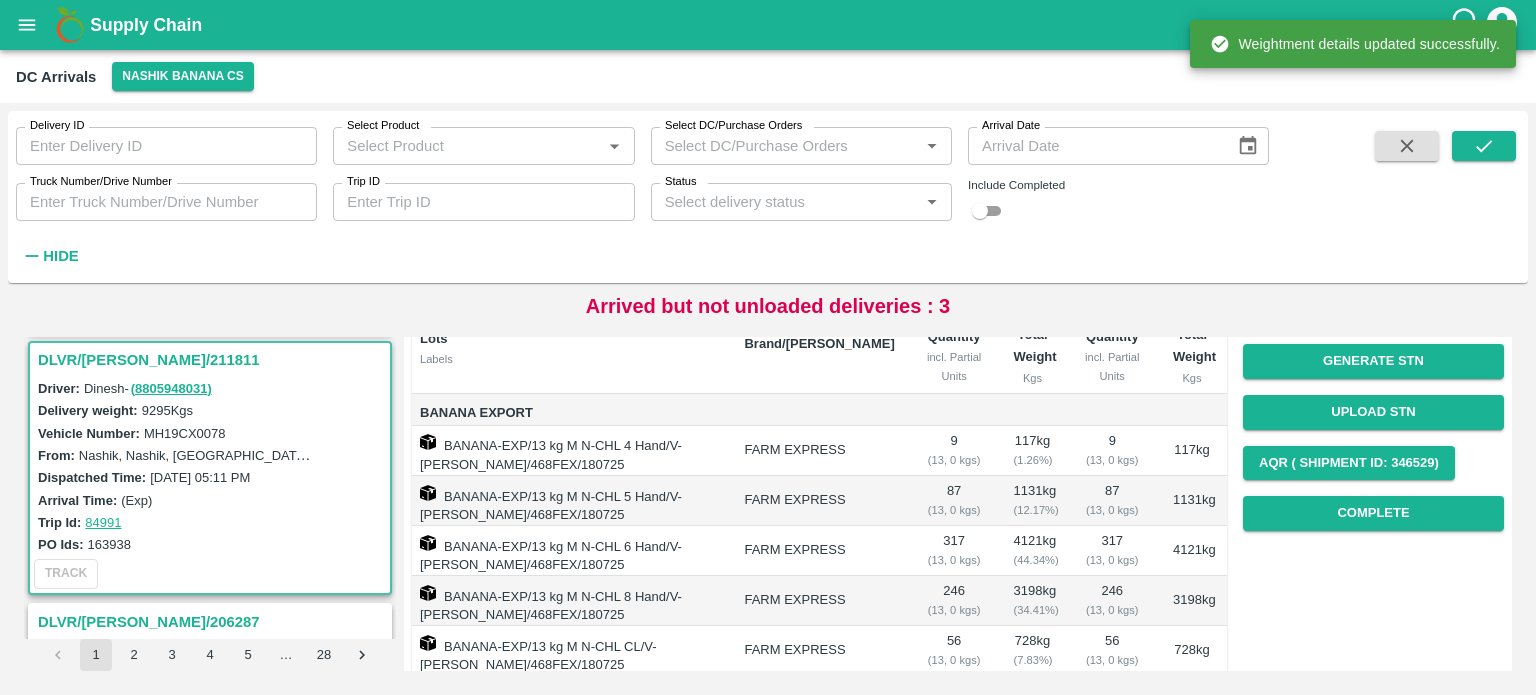 scroll, scrollTop: 224, scrollLeft: 0, axis: vertical 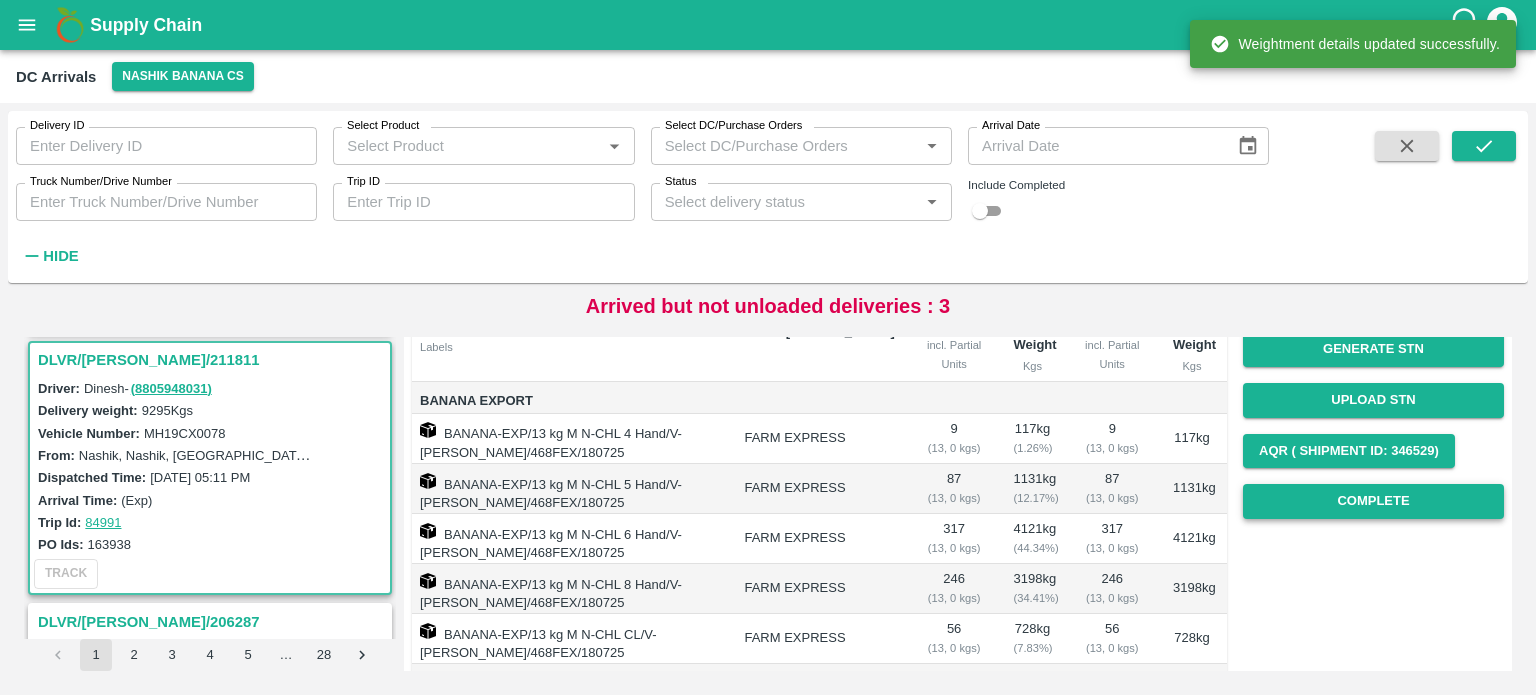 click on "Complete" at bounding box center [1373, 501] 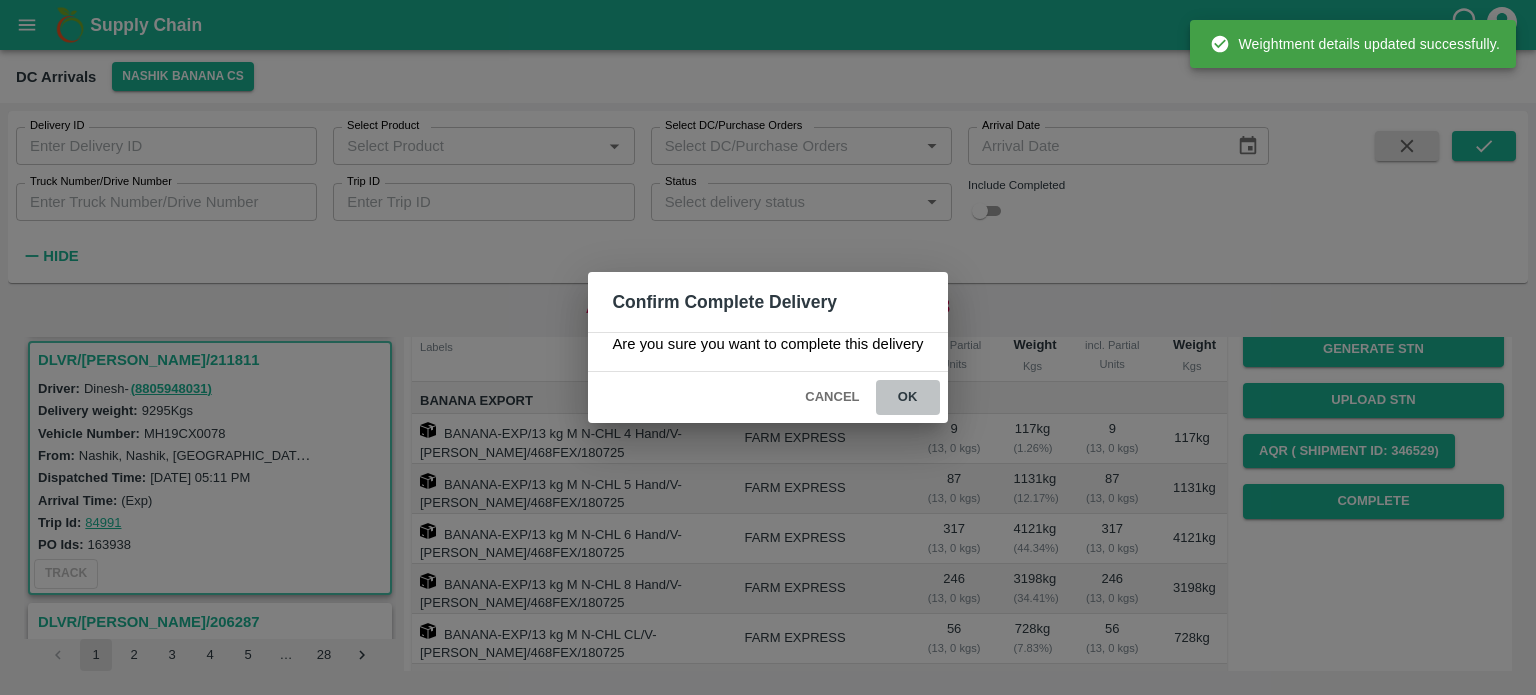 click on "ok" at bounding box center [908, 397] 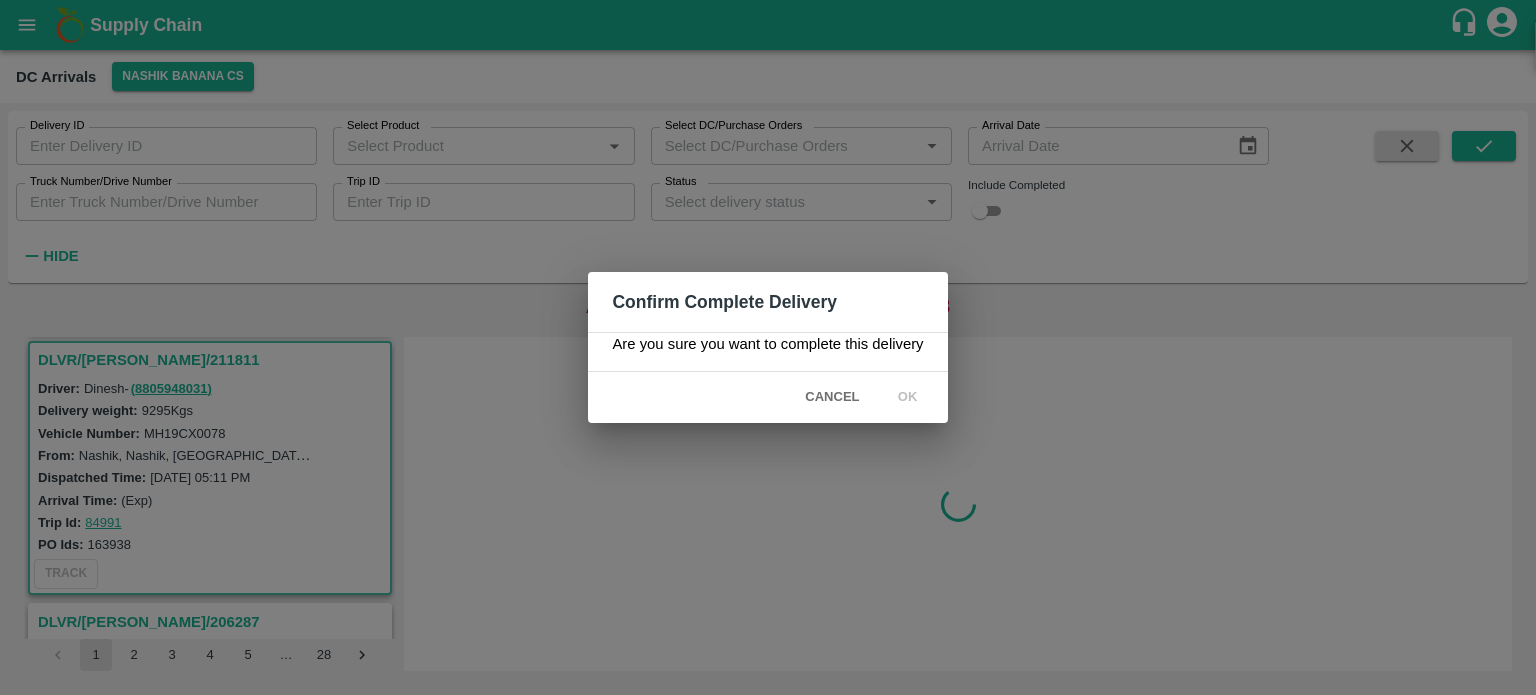 scroll, scrollTop: 0, scrollLeft: 0, axis: both 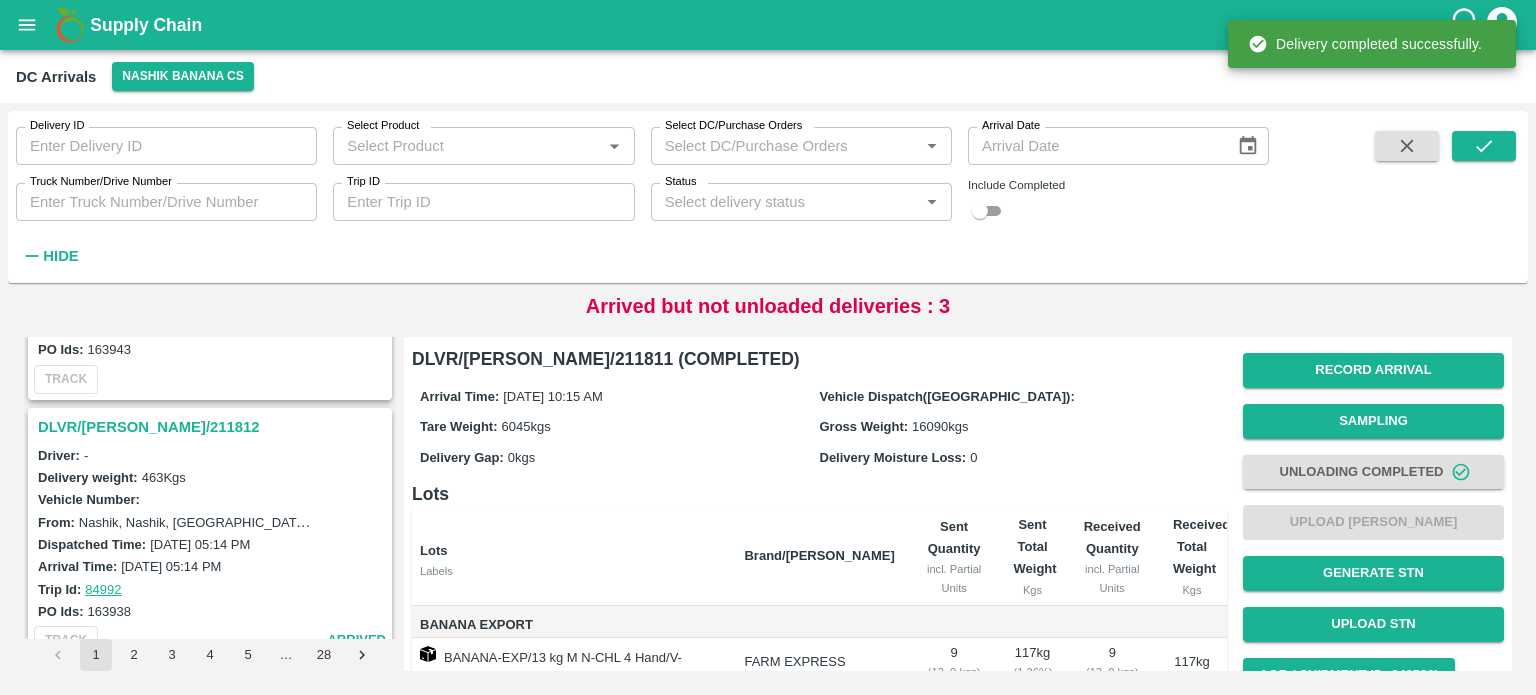click on "DLVR/[PERSON_NAME]/211812" at bounding box center [213, 427] 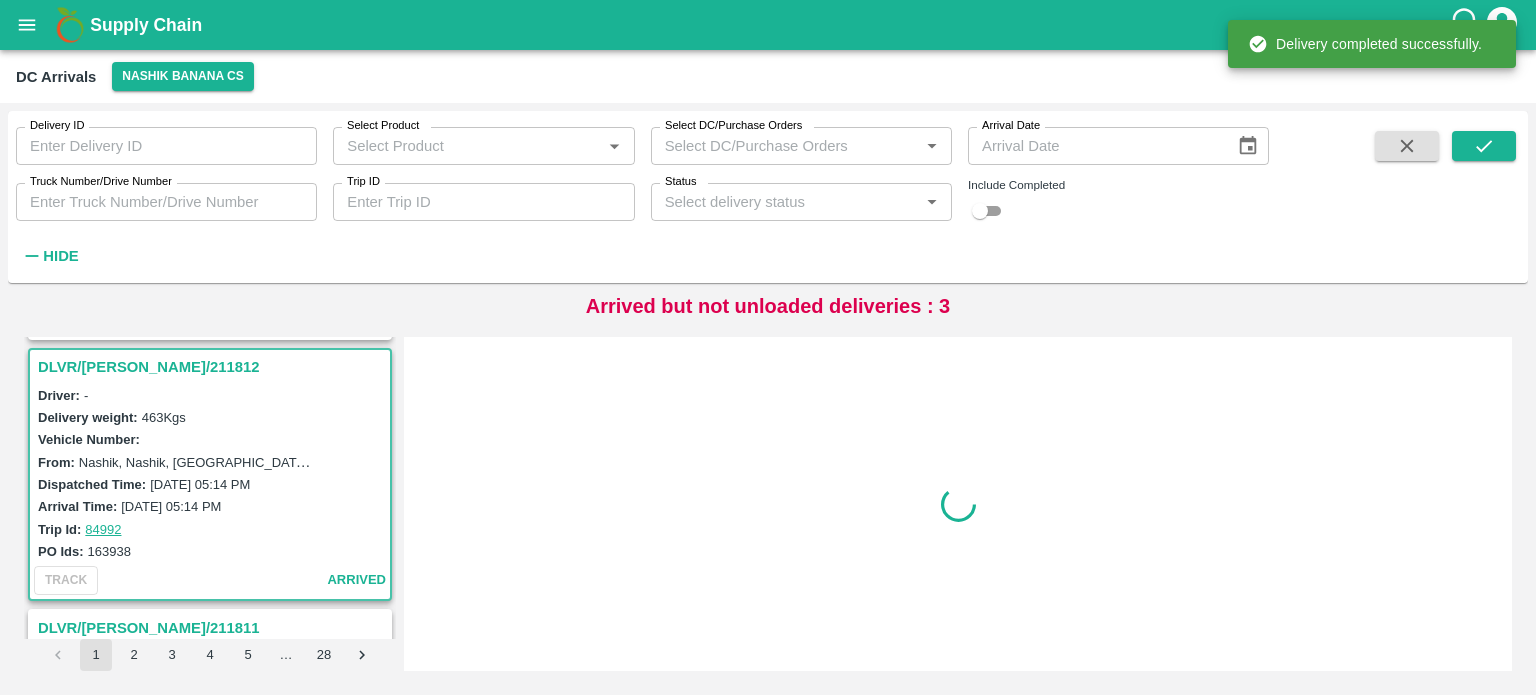 scroll, scrollTop: 528, scrollLeft: 0, axis: vertical 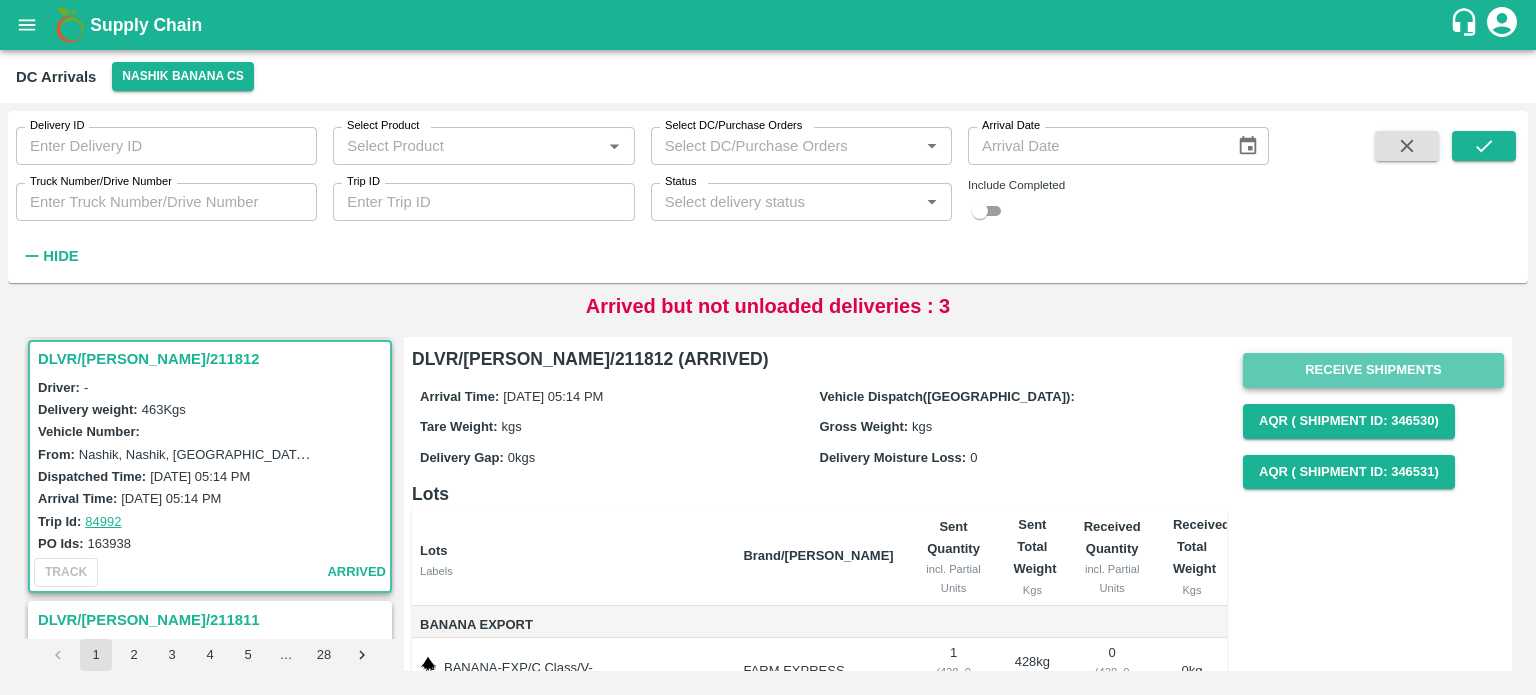 click on "Receive Shipments" at bounding box center (1373, 370) 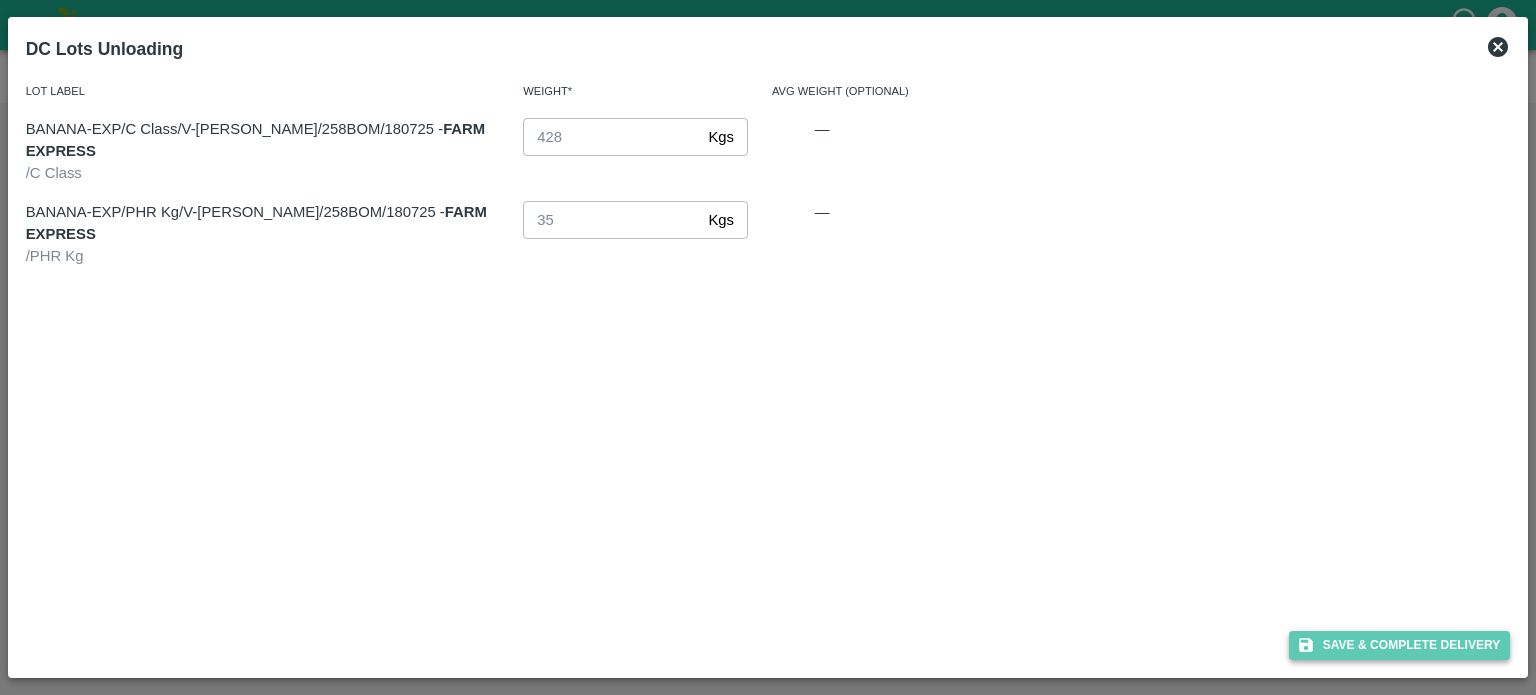 click on "Save & Complete Delivery" at bounding box center [1400, 645] 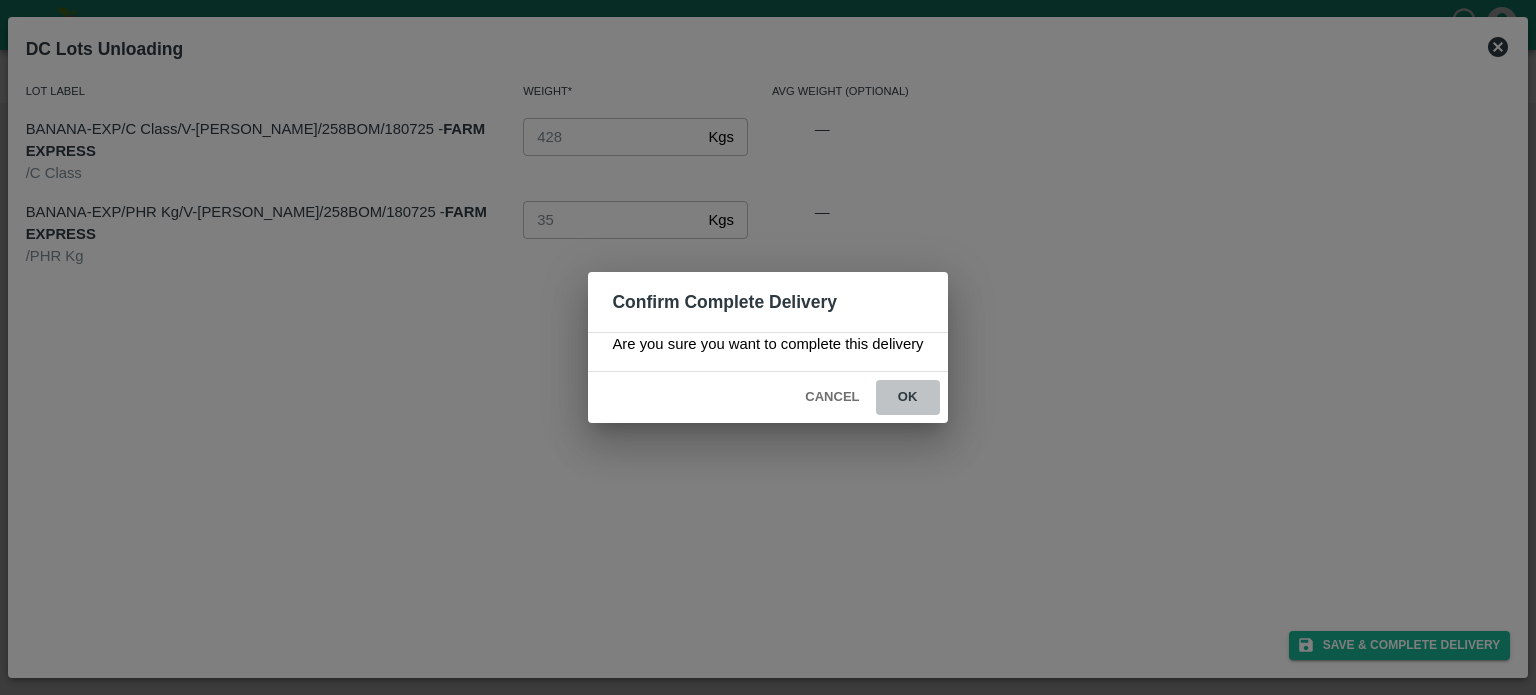 click on "ok" at bounding box center [908, 397] 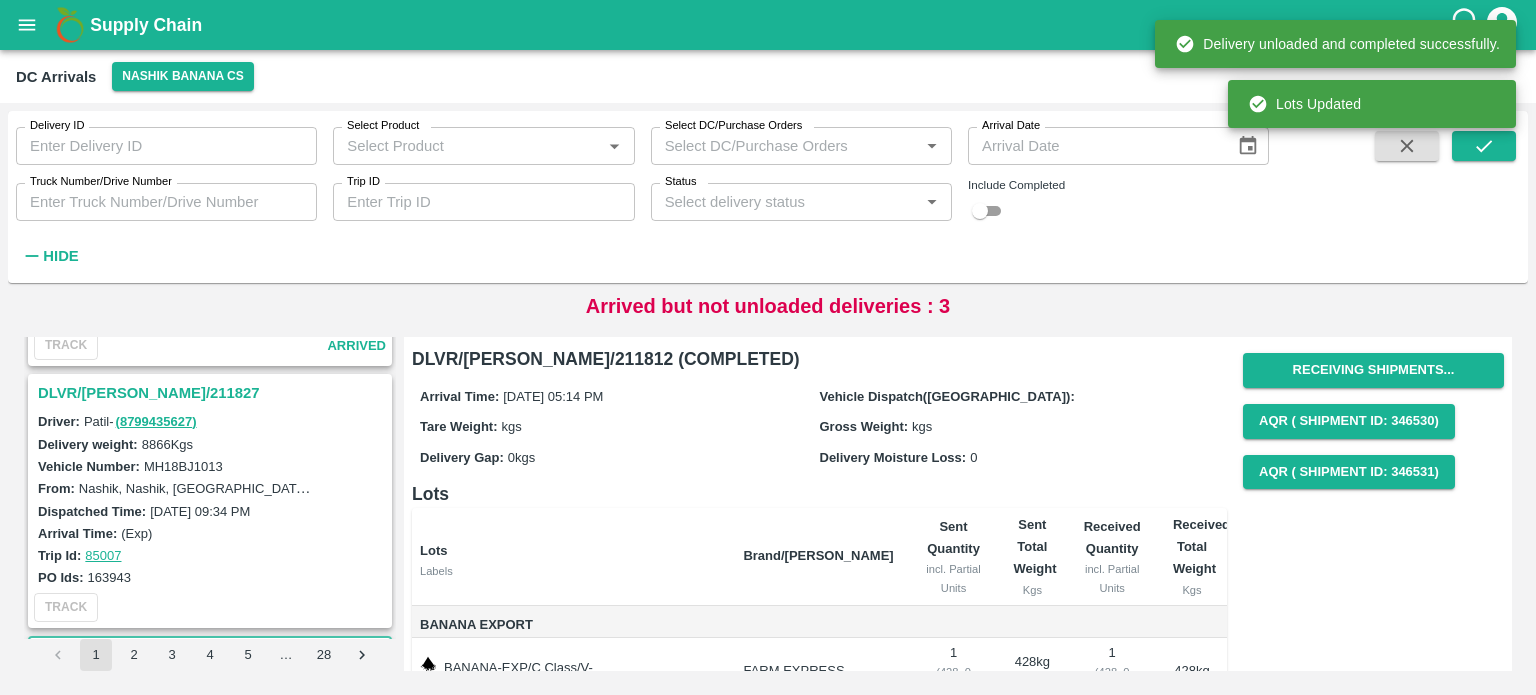 scroll, scrollTop: 208, scrollLeft: 0, axis: vertical 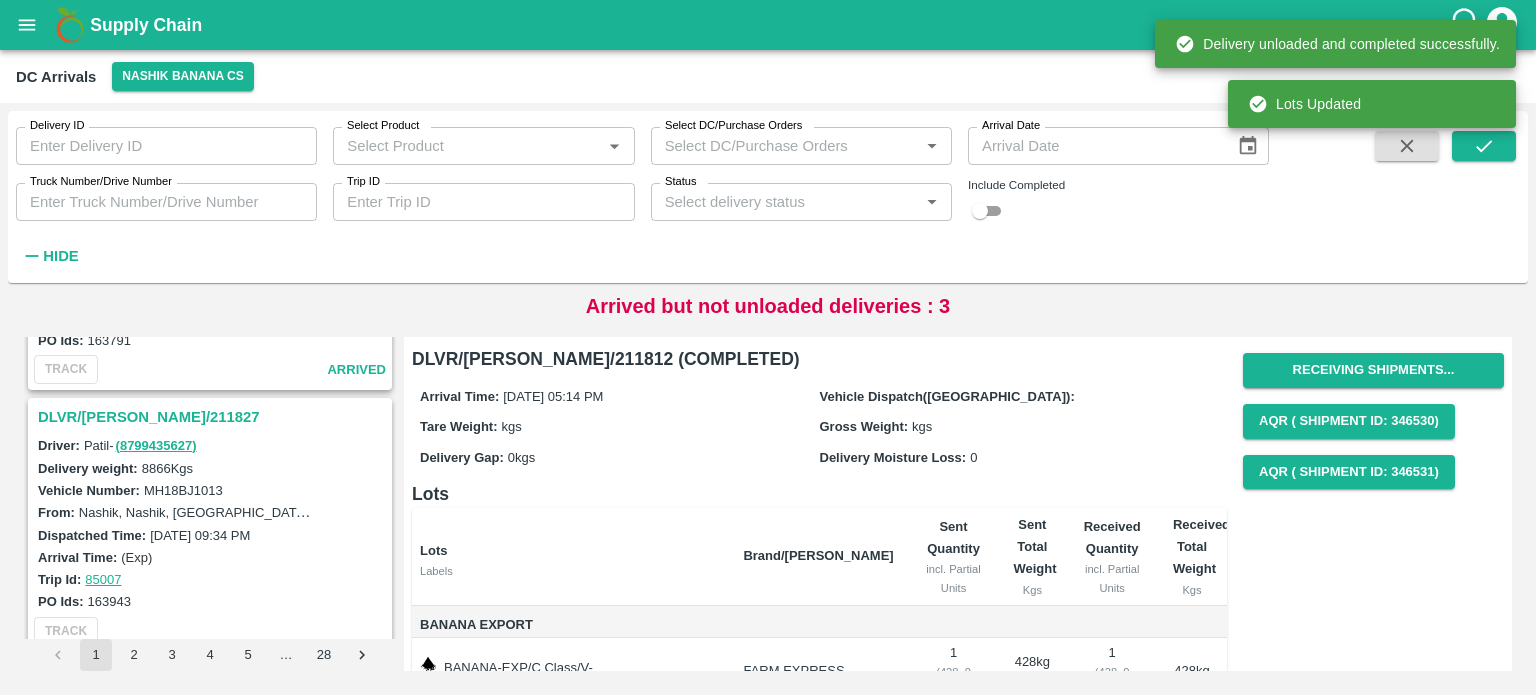 click on "DLVR/[PERSON_NAME]/211827" at bounding box center [213, 417] 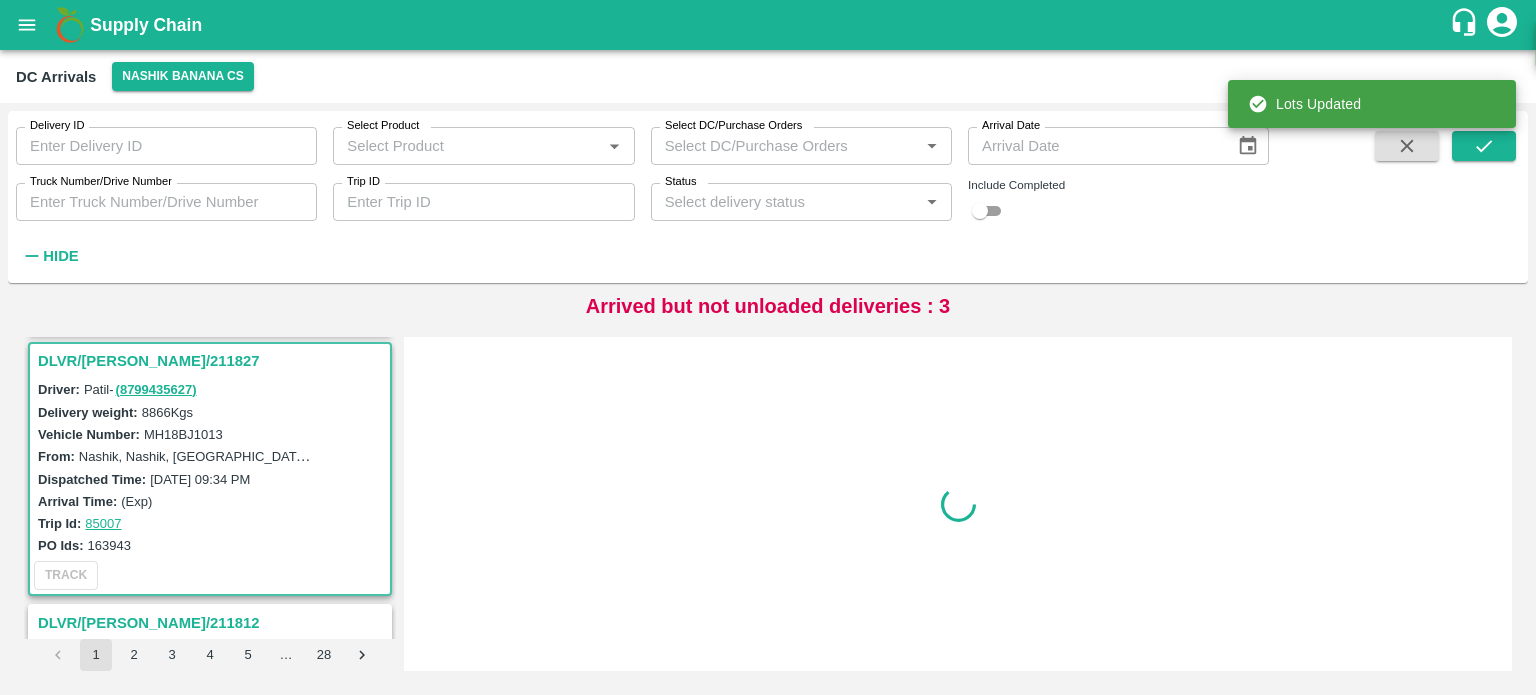 scroll, scrollTop: 268, scrollLeft: 0, axis: vertical 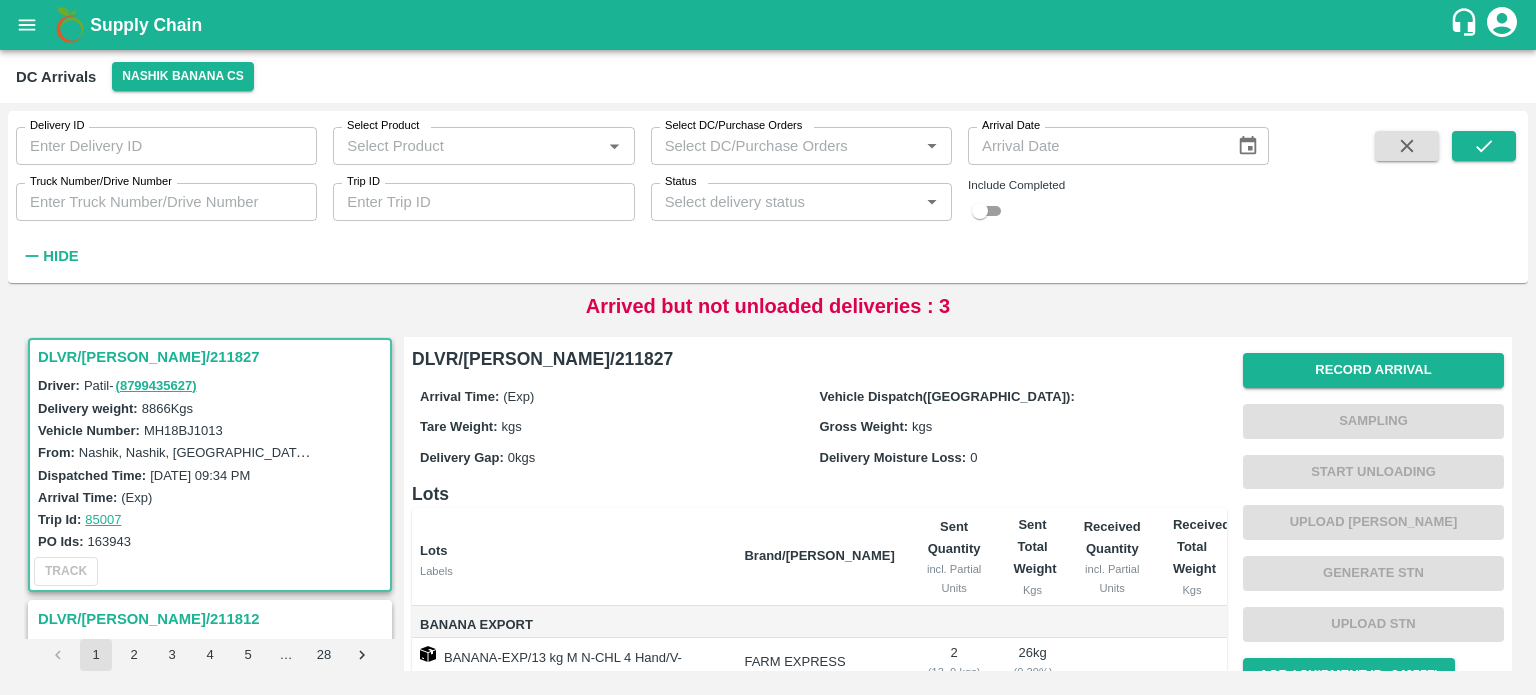 click on "MH18BJ1013" at bounding box center [183, 430] 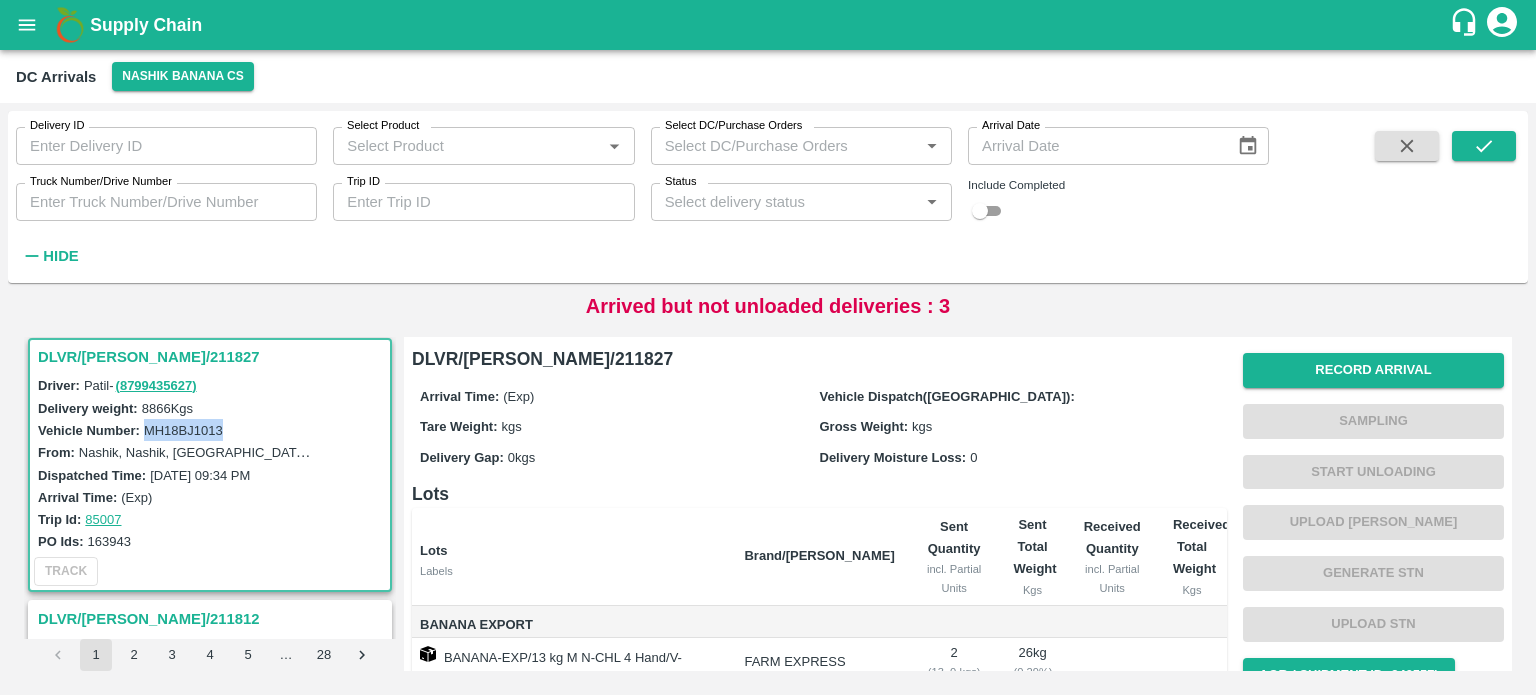 click on "MH18BJ1013" at bounding box center (183, 430) 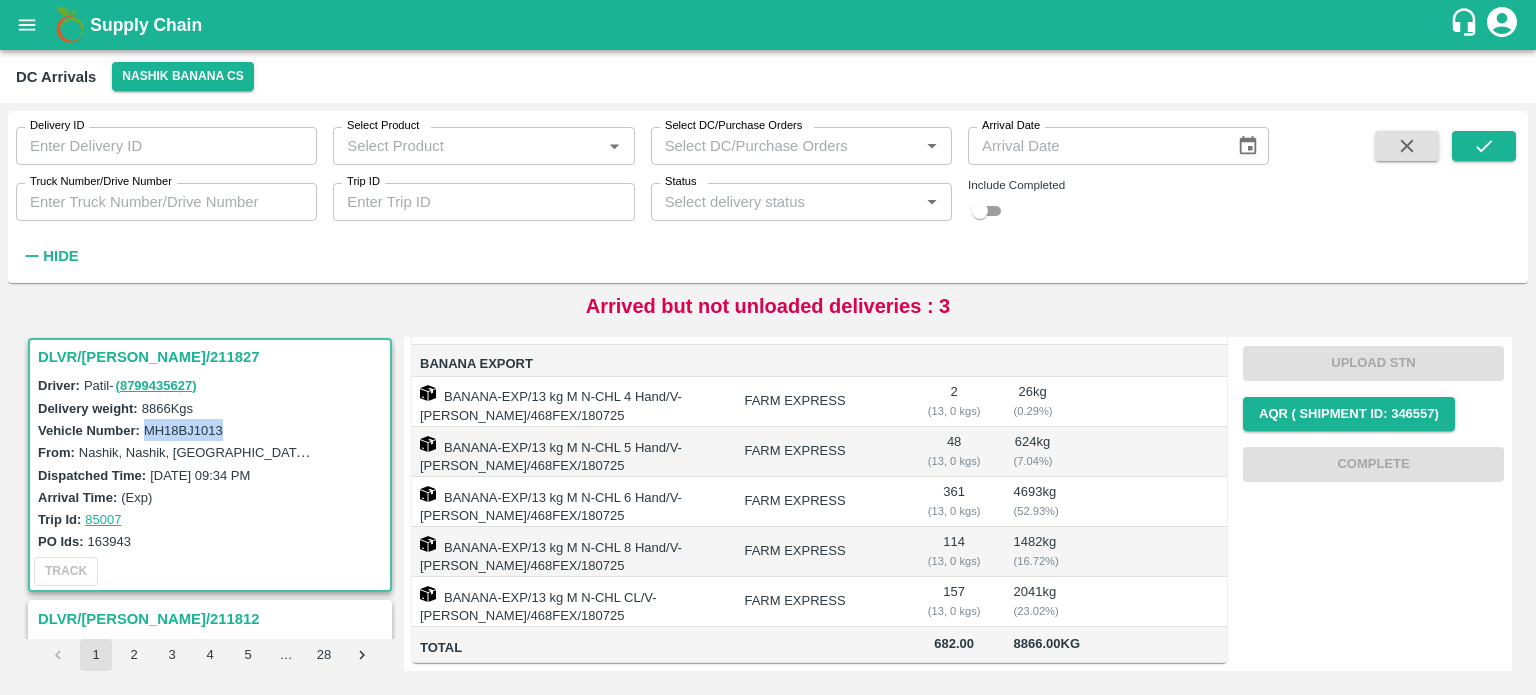 scroll, scrollTop: 0, scrollLeft: 0, axis: both 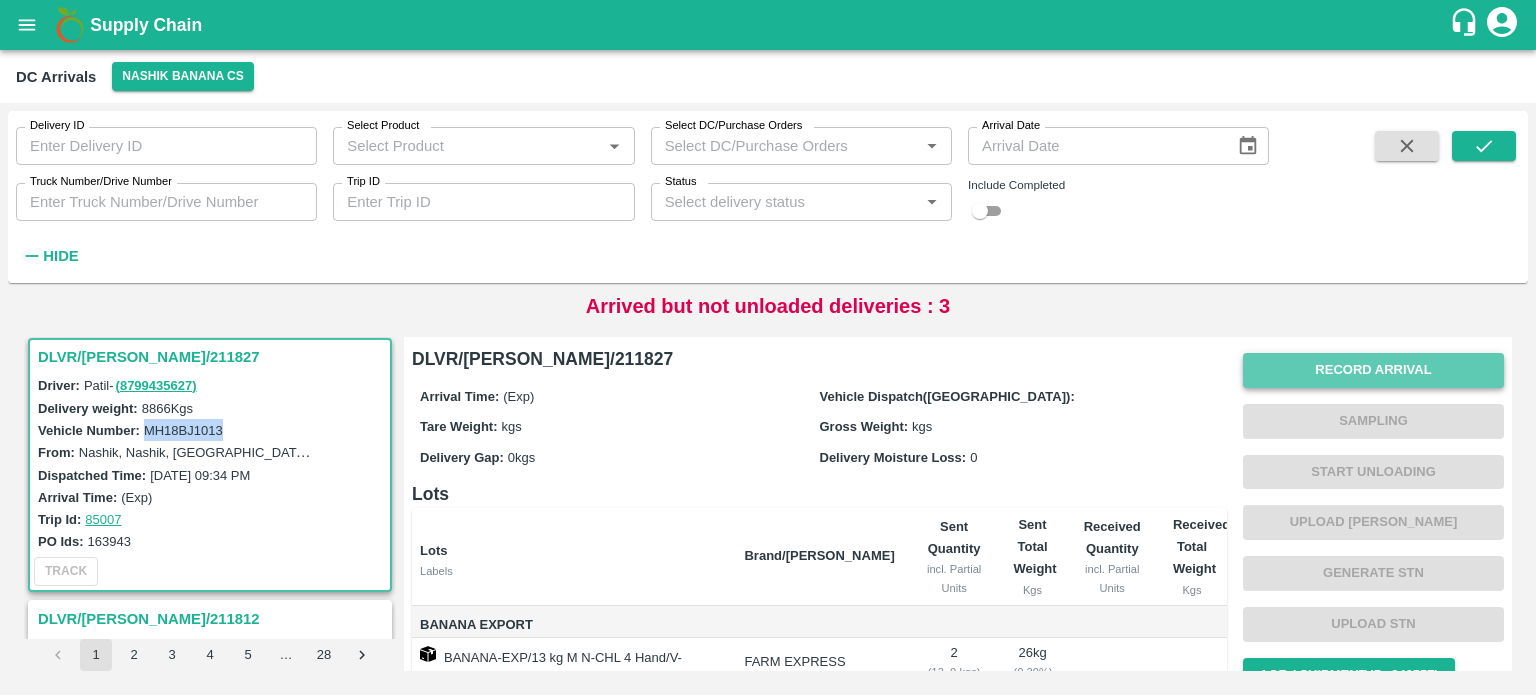 click on "Record Arrival" at bounding box center [1373, 370] 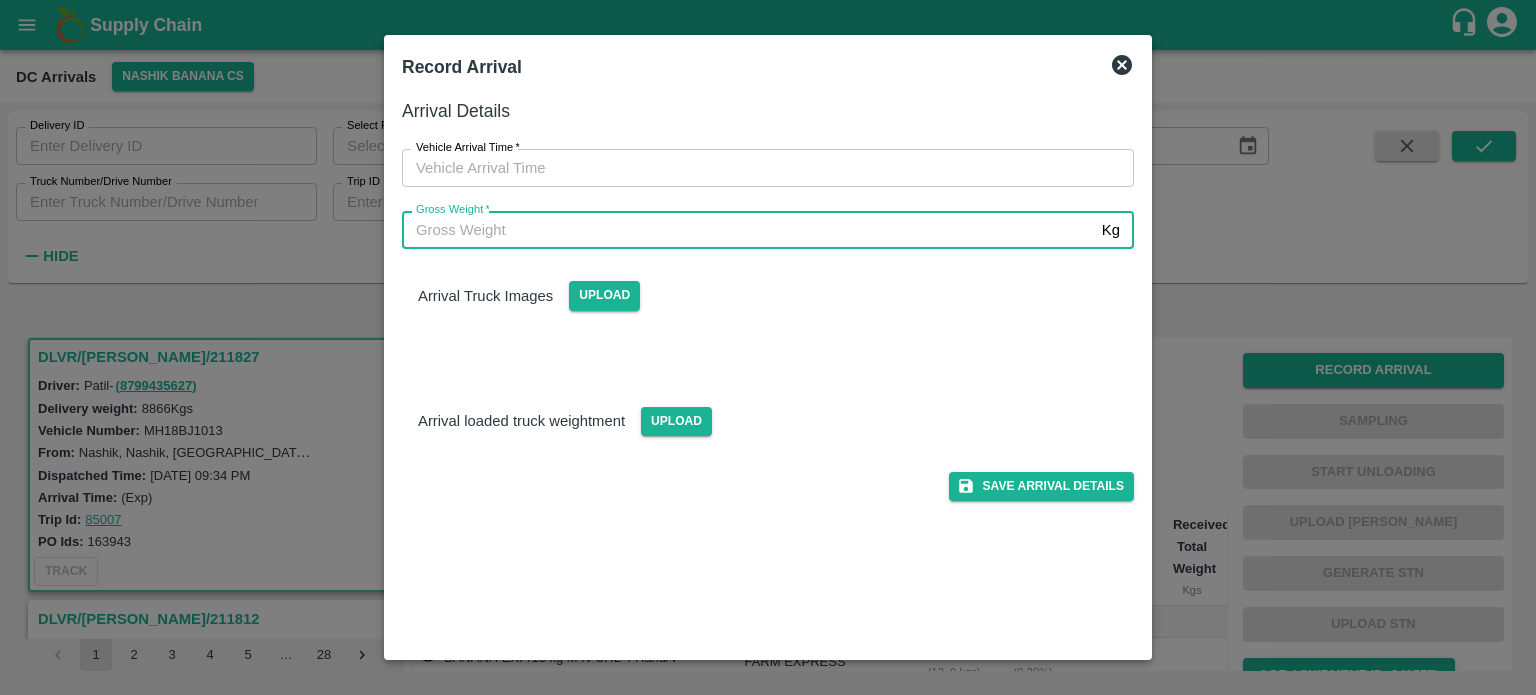 click on "Gross Weight   *" at bounding box center (748, 230) 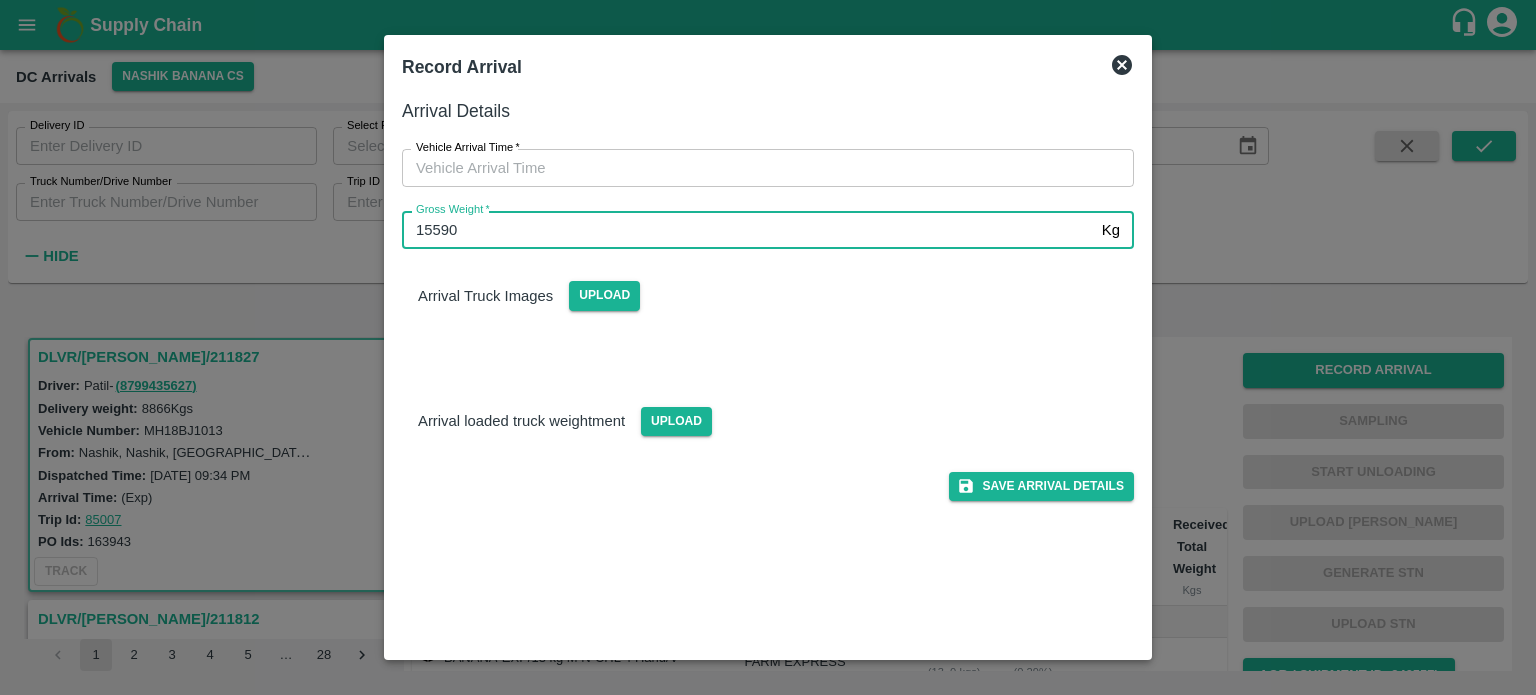 type on "15590" 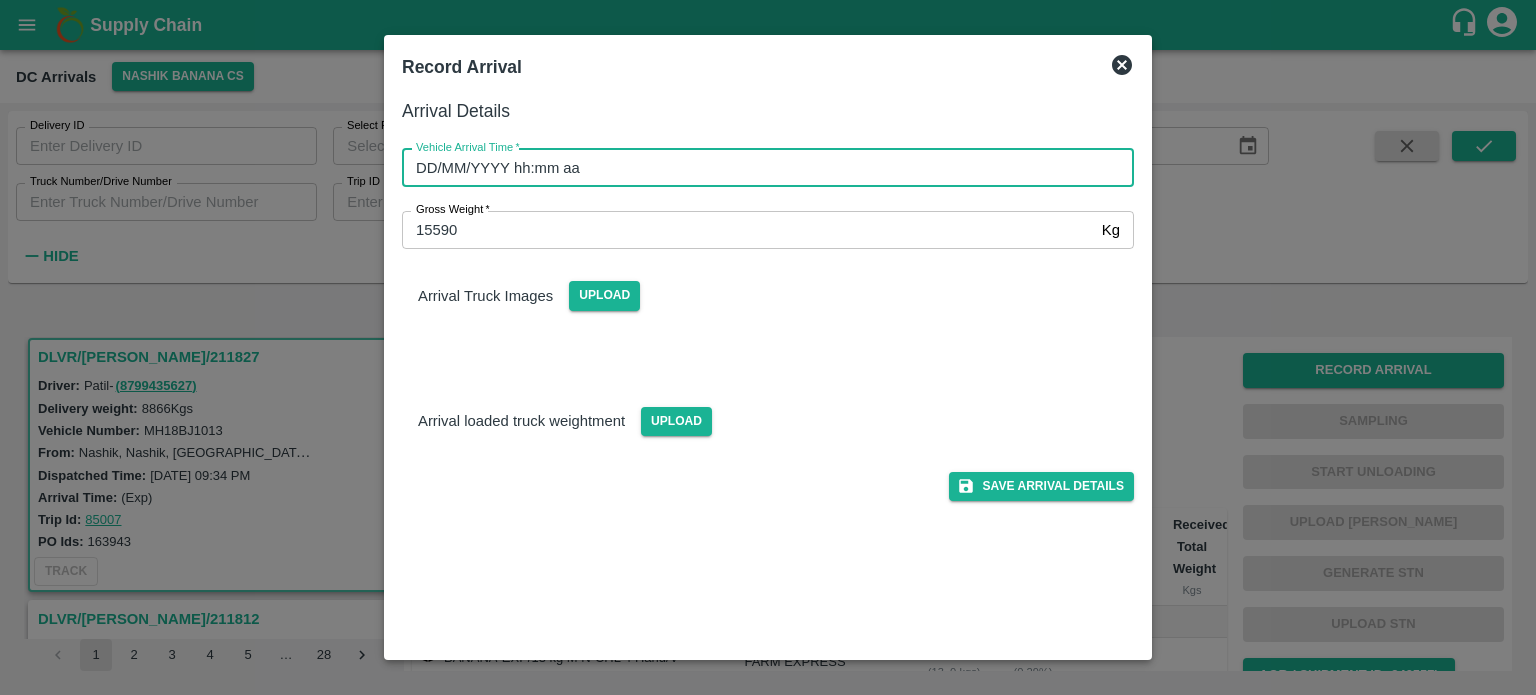 click on "DD/MM/YYYY hh:mm aa" at bounding box center [761, 168] 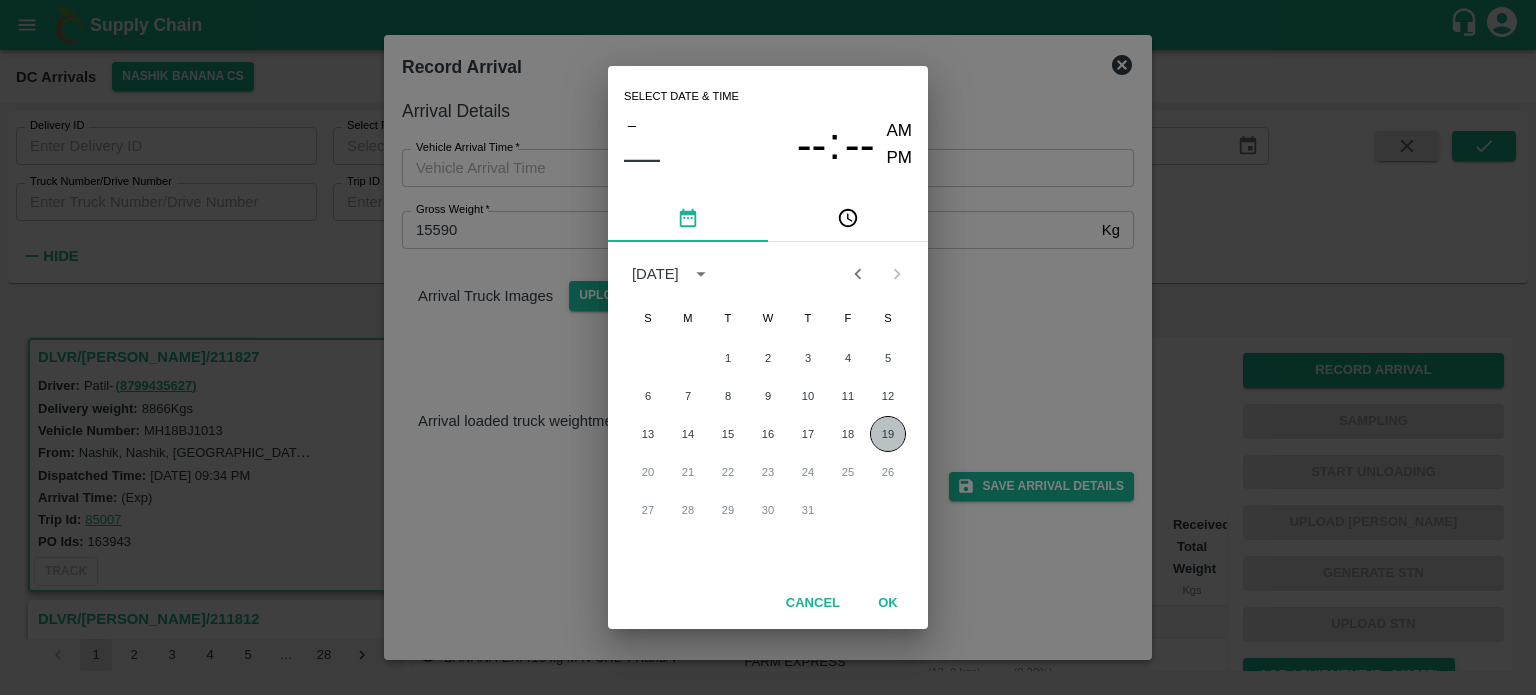 click on "19" at bounding box center (888, 434) 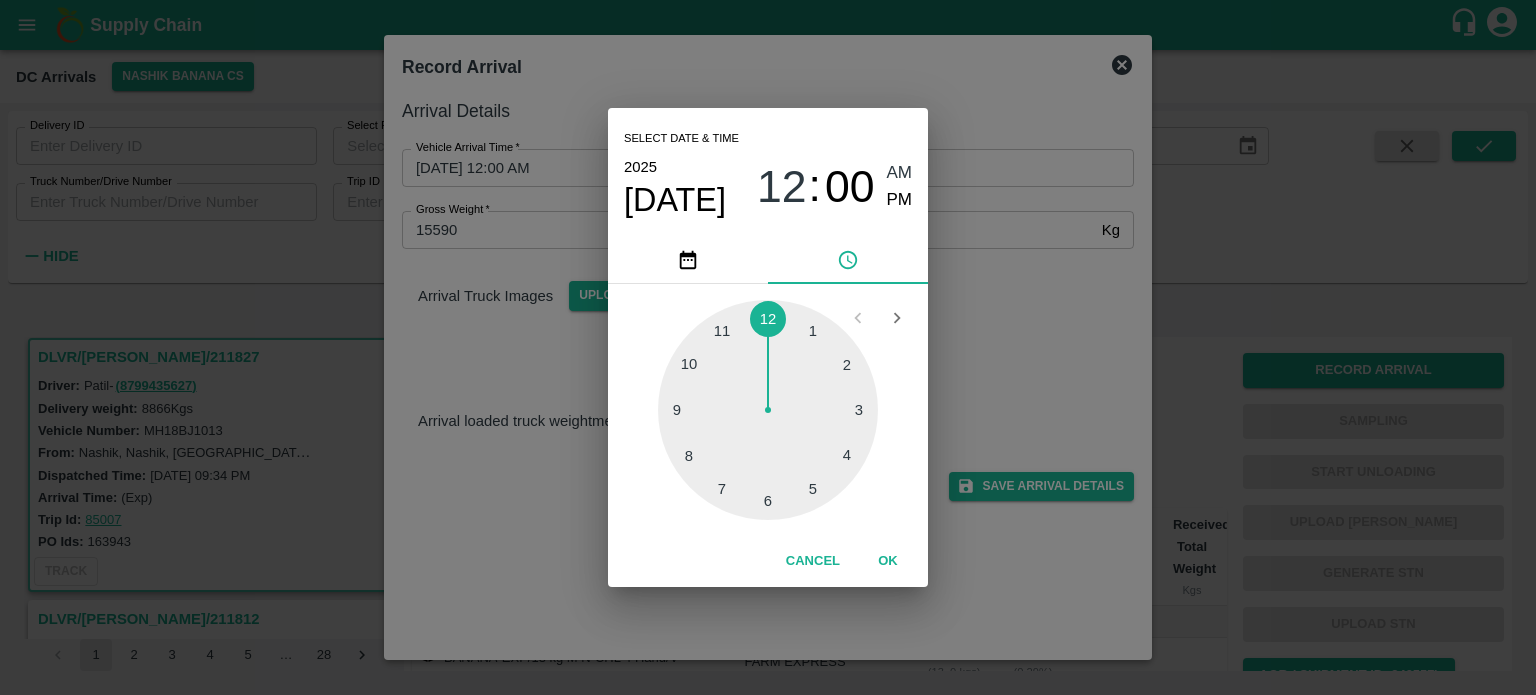click at bounding box center [768, 410] 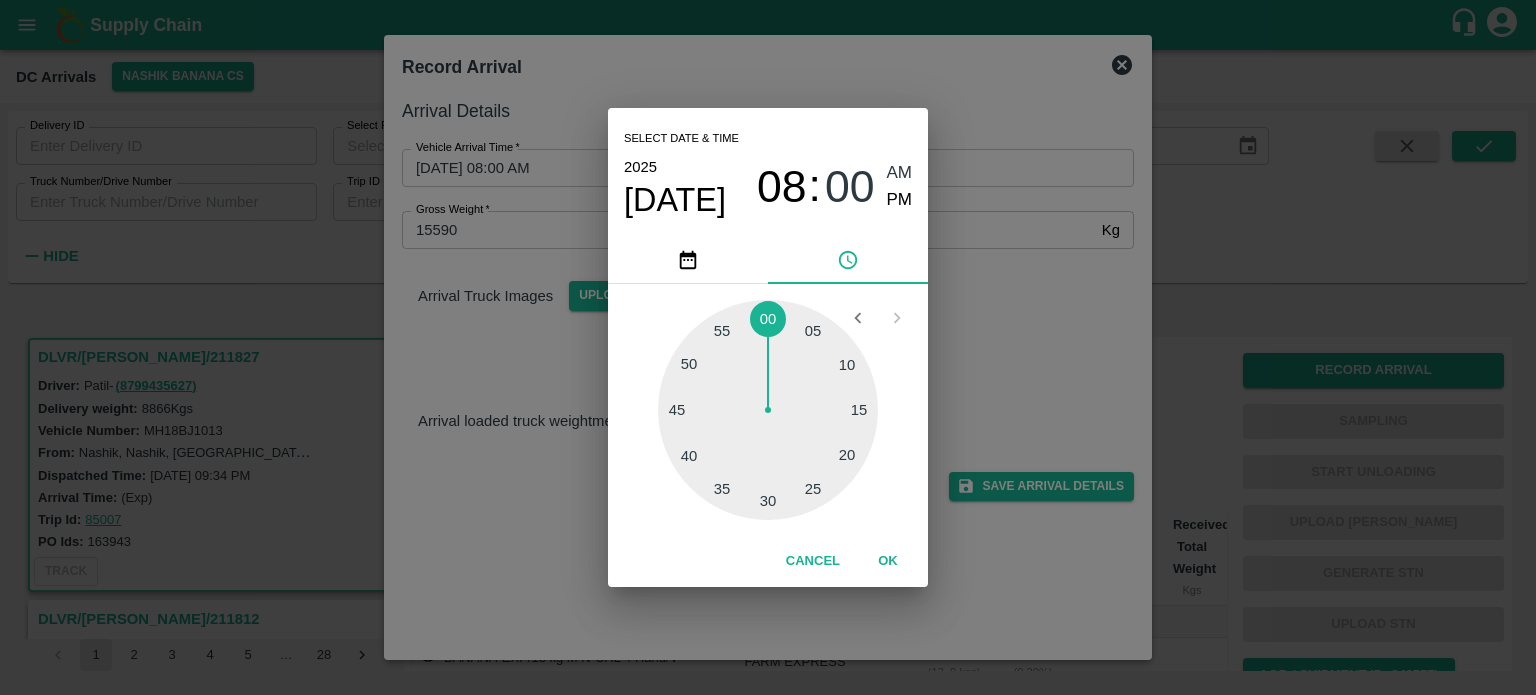 click at bounding box center (768, 410) 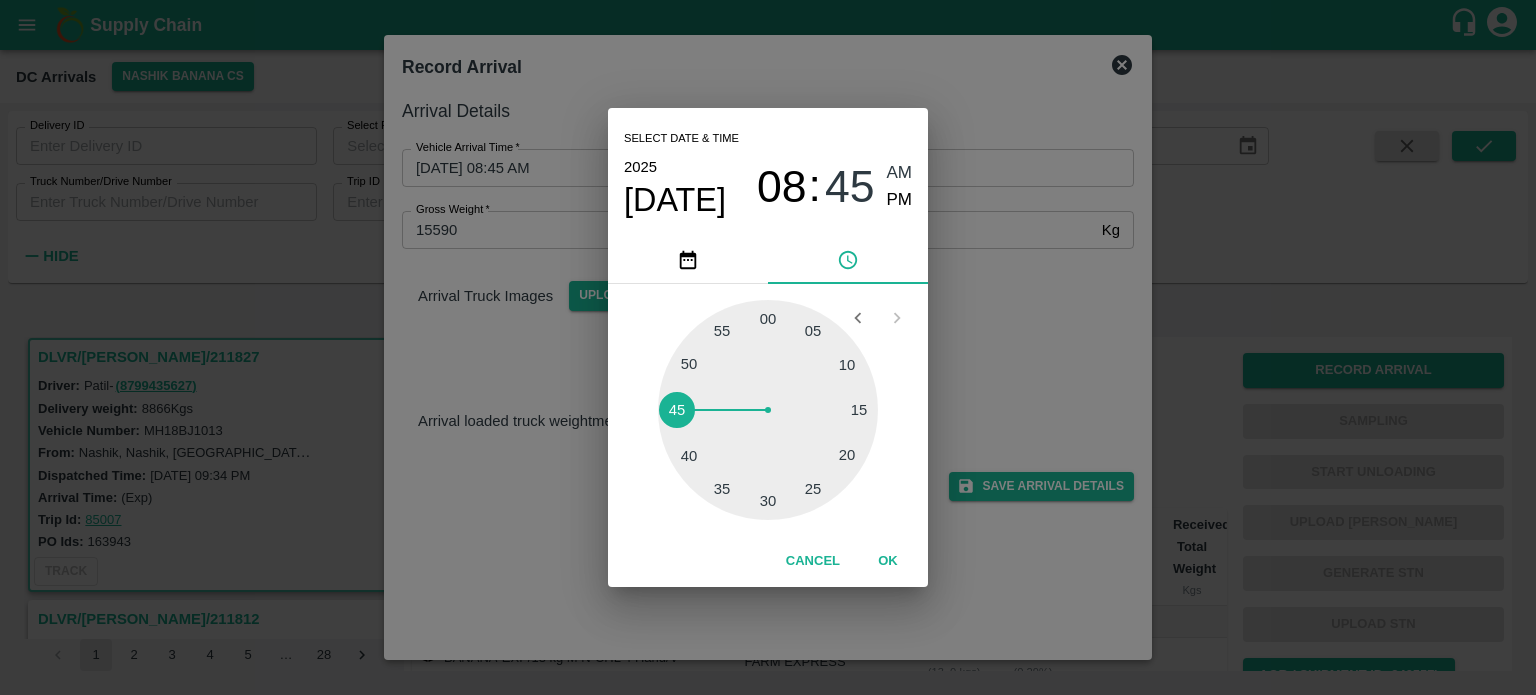 click on "Select date & time [DATE] 08 : 45 AM PM 05 10 15 20 25 30 35 40 45 50 55 00 Cancel OK" at bounding box center [768, 347] 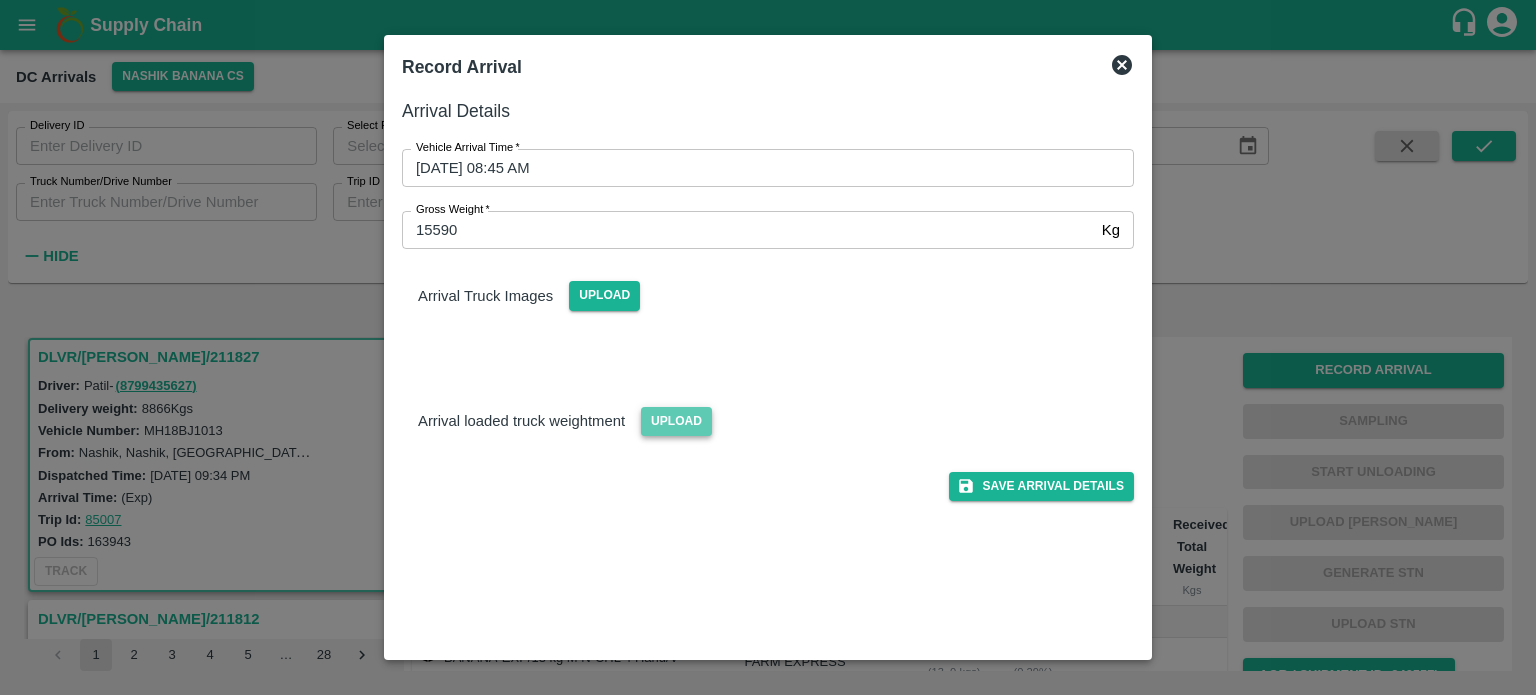 click on "Upload" at bounding box center (676, 421) 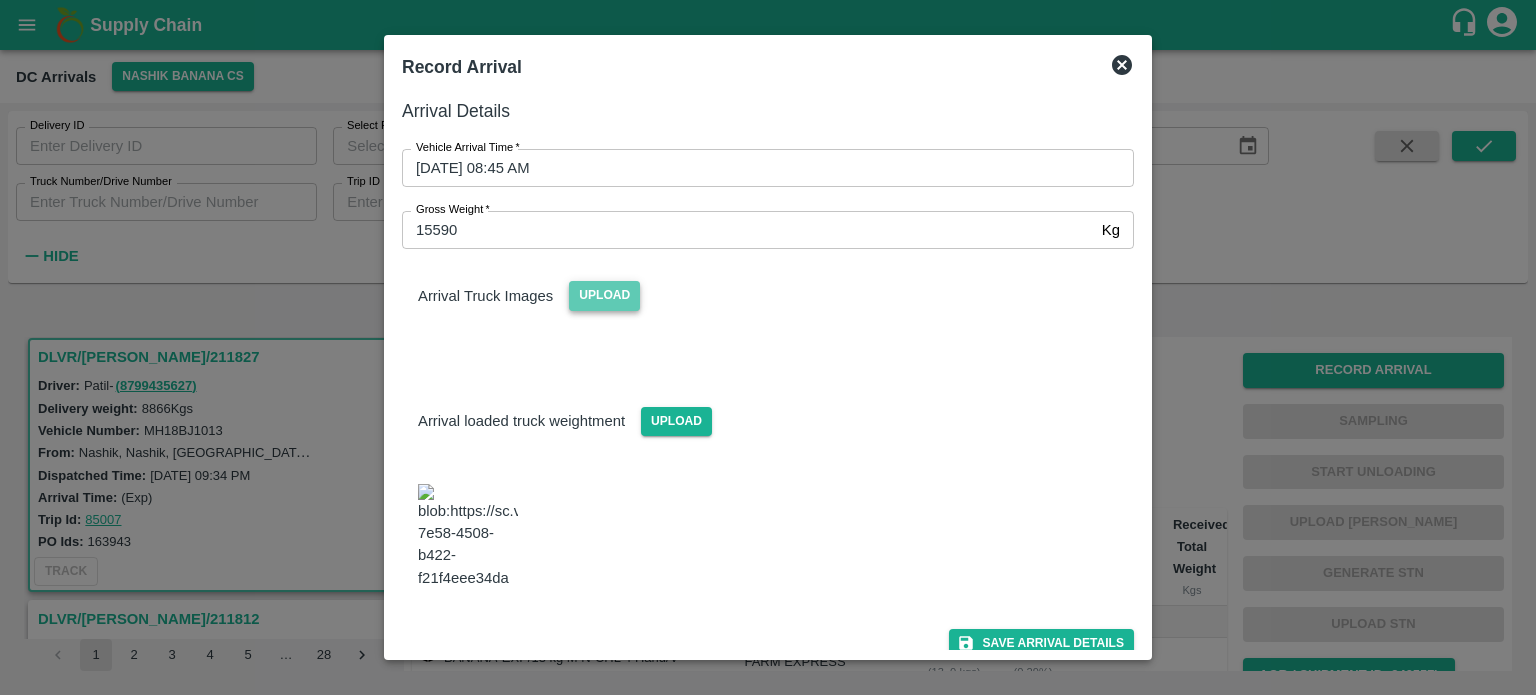 click on "Upload" at bounding box center [604, 295] 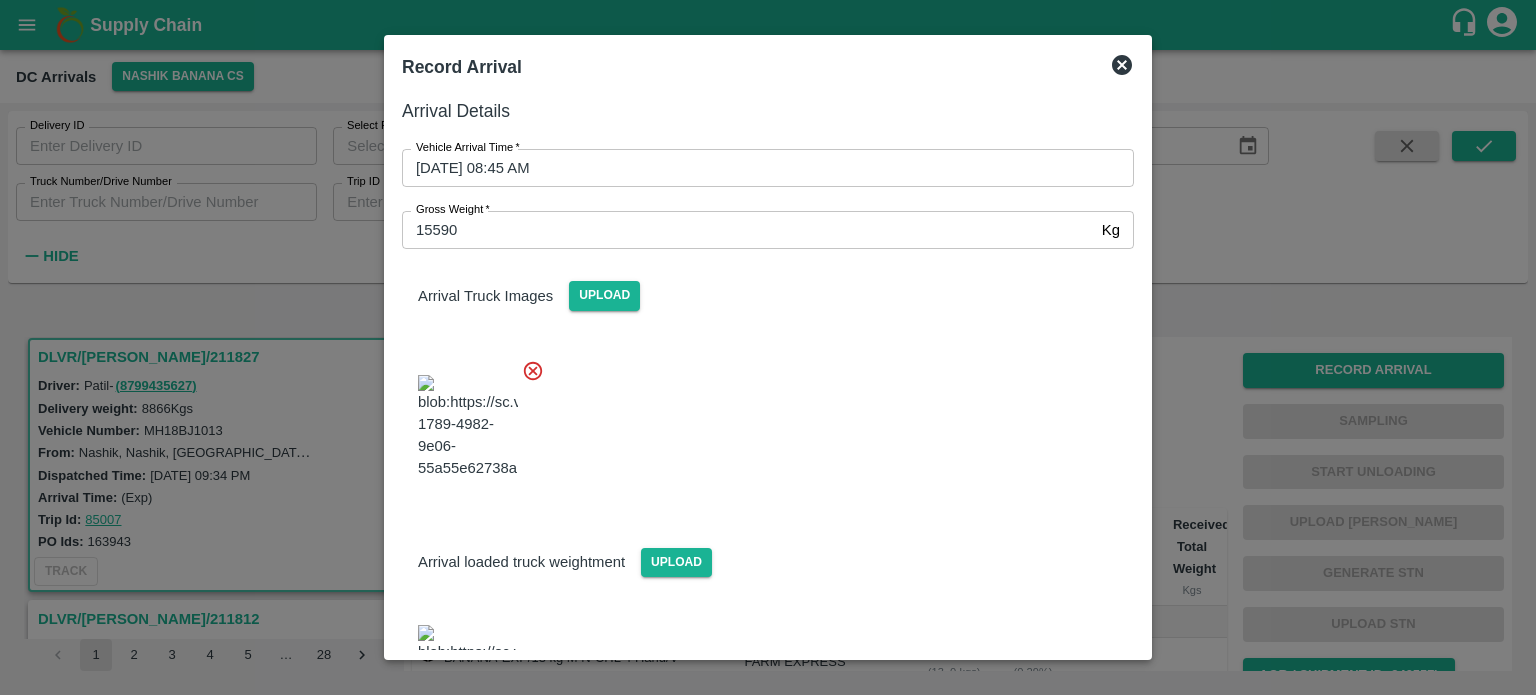 scroll, scrollTop: 210, scrollLeft: 0, axis: vertical 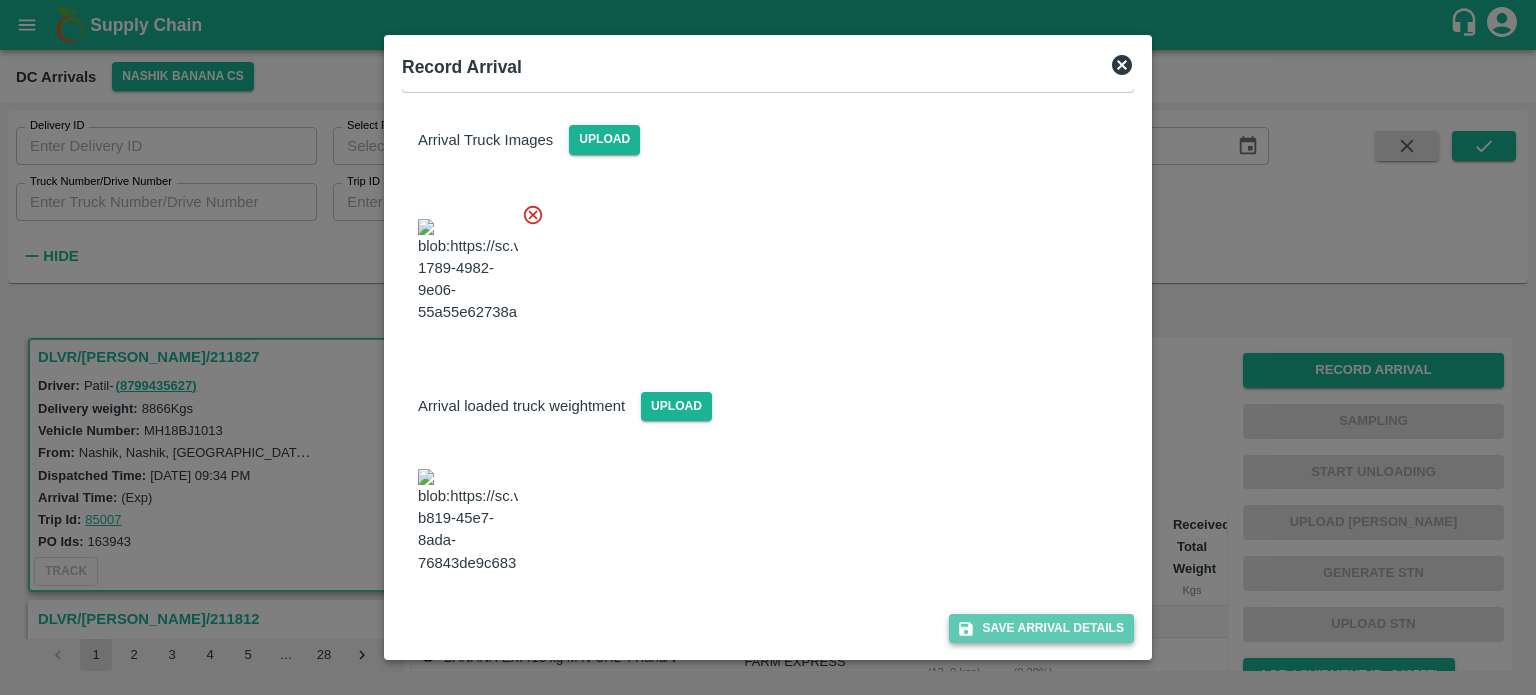 click on "Save Arrival Details" at bounding box center [1041, 628] 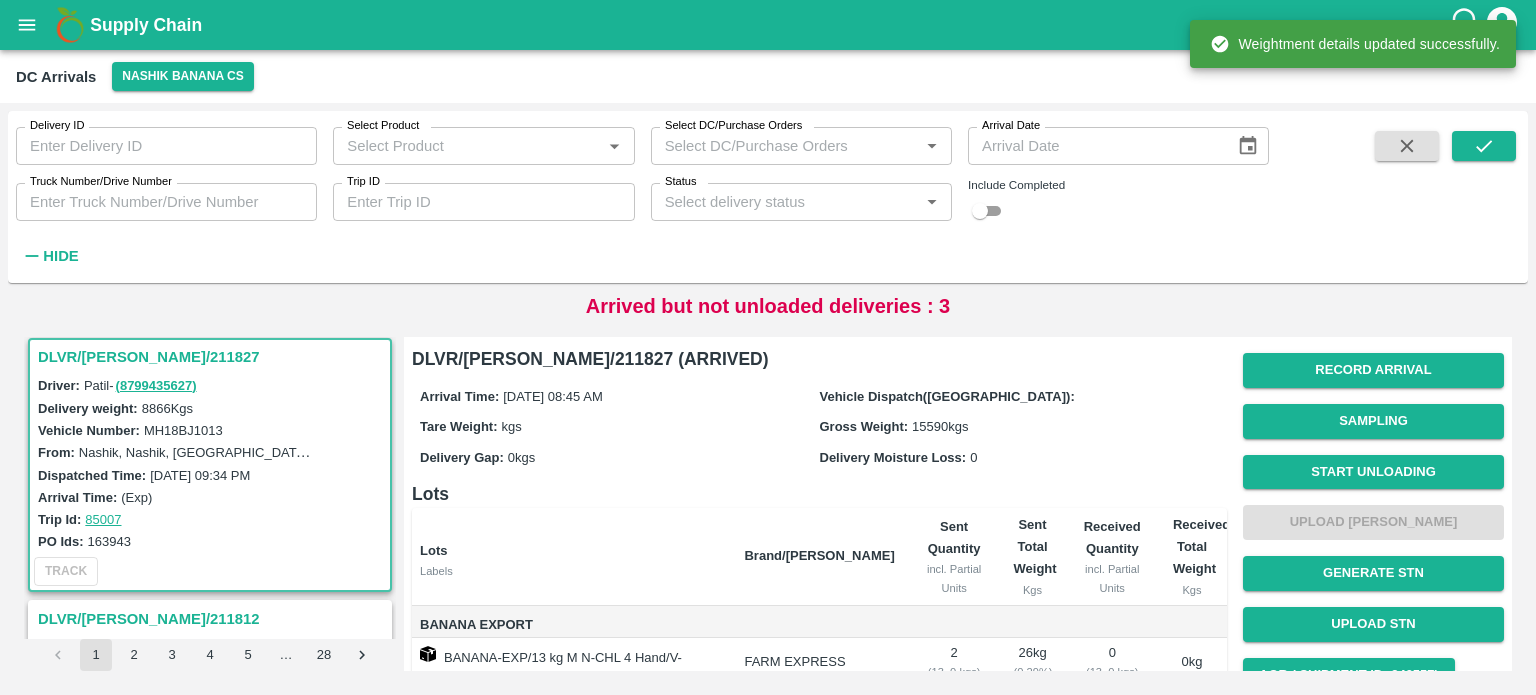 click on "Start Unloading" at bounding box center (1373, 472) 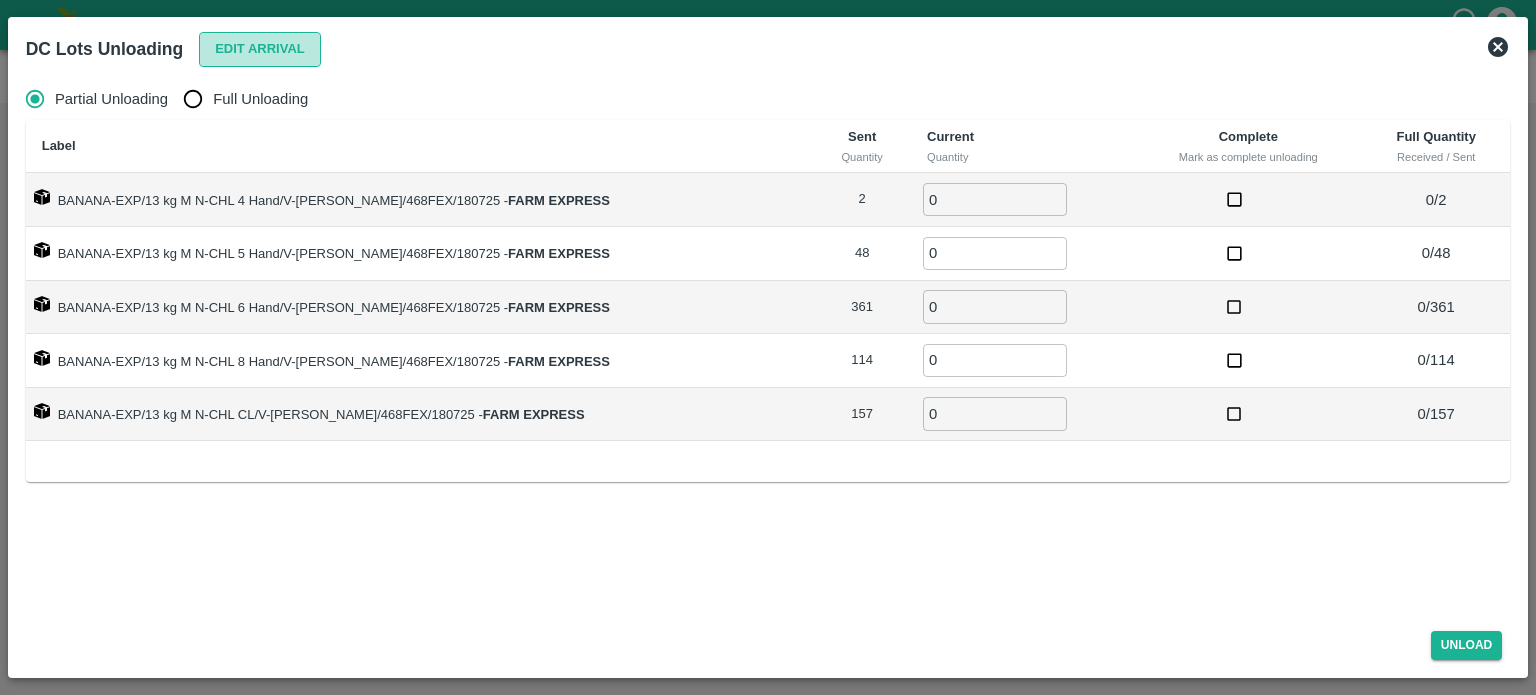 click on "Edit Arrival" at bounding box center (260, 49) 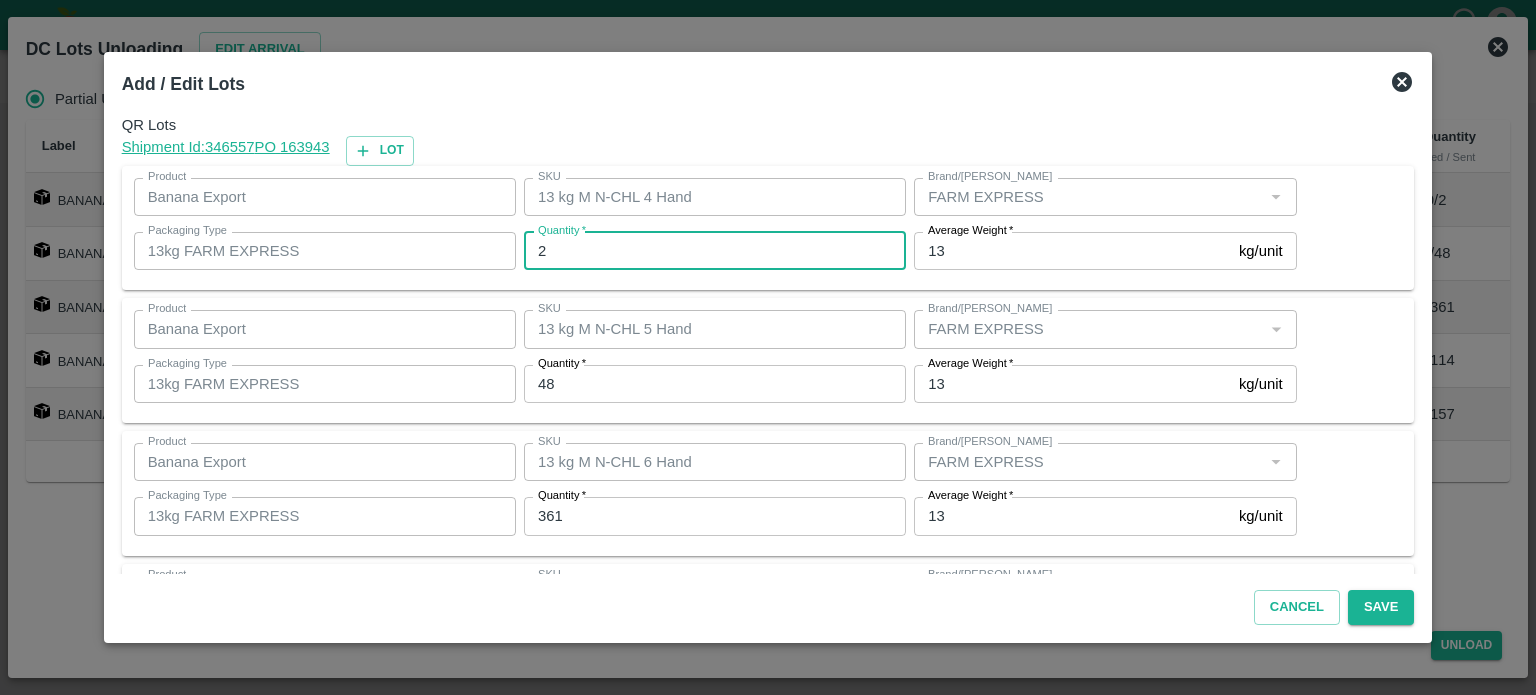 click on "2" at bounding box center [715, 251] 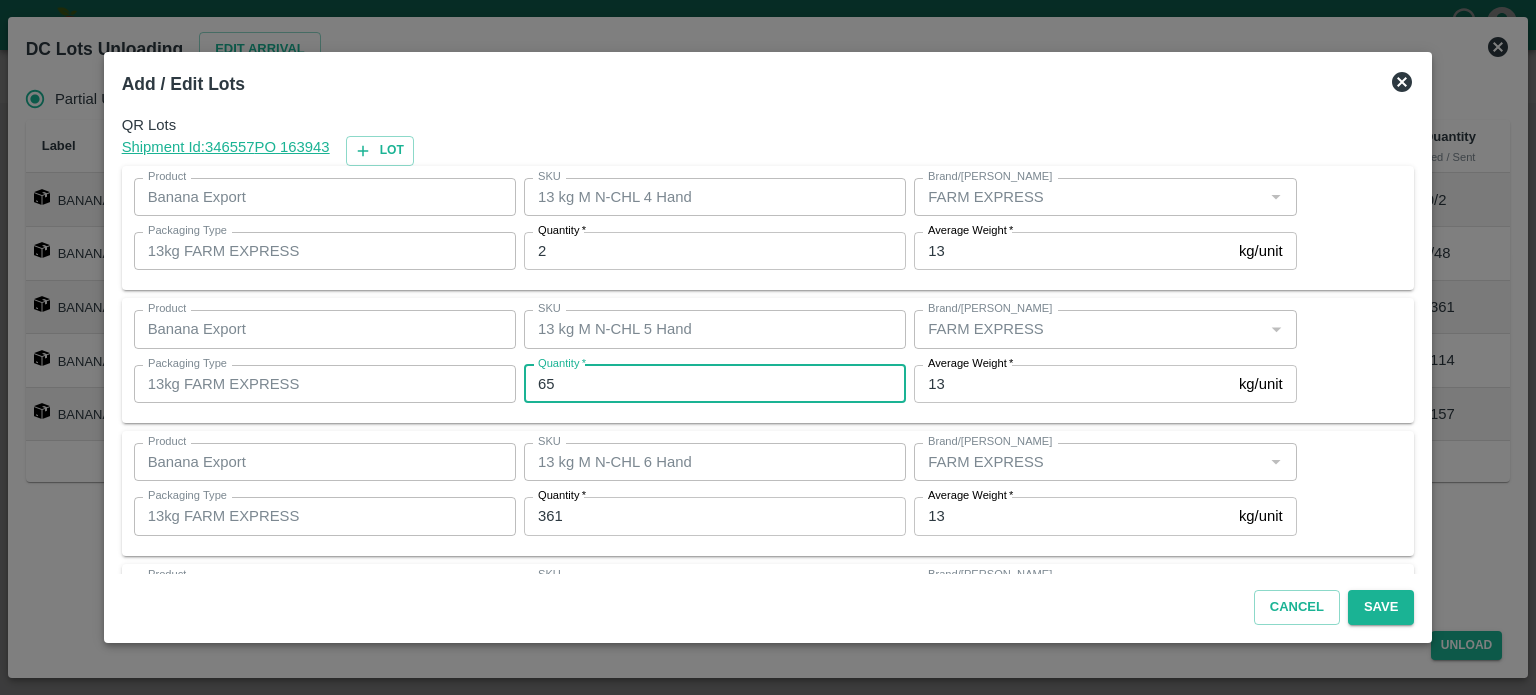 type on "65" 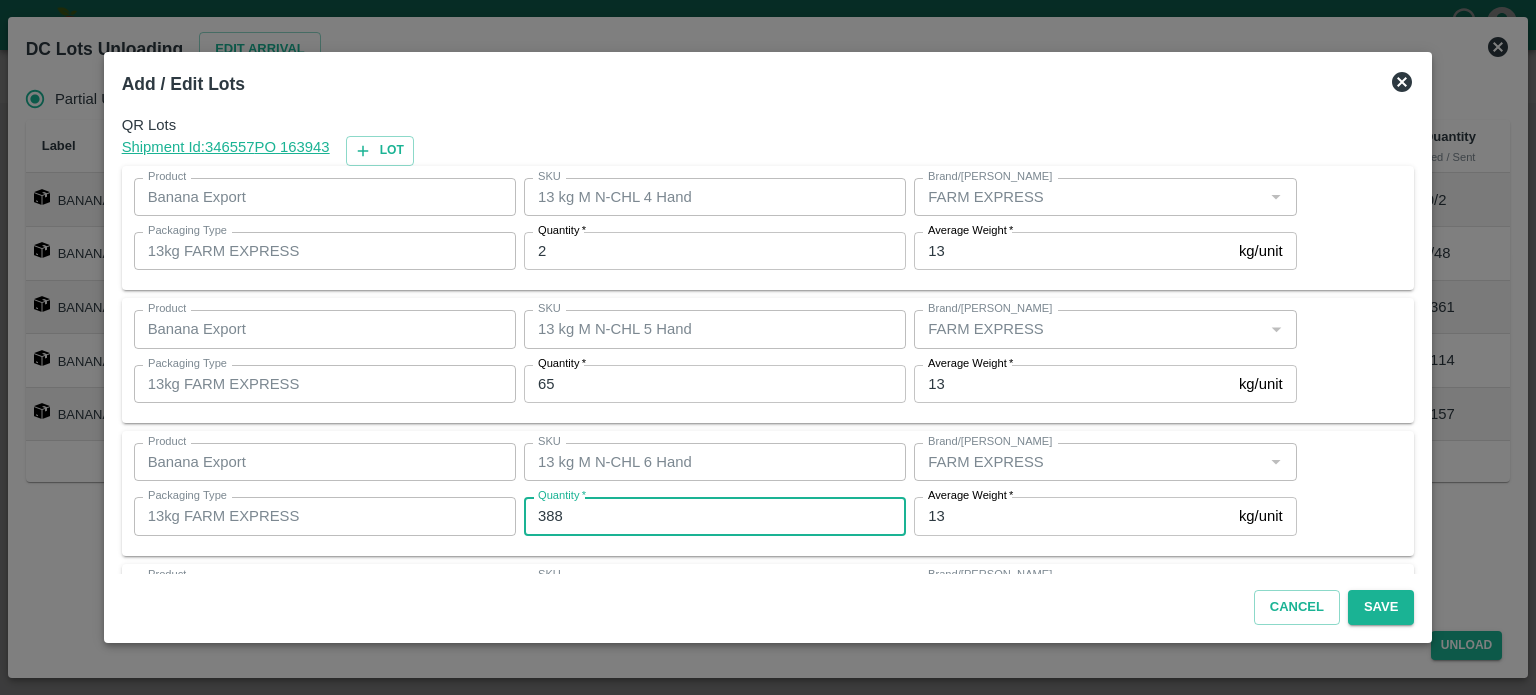 type on "388" 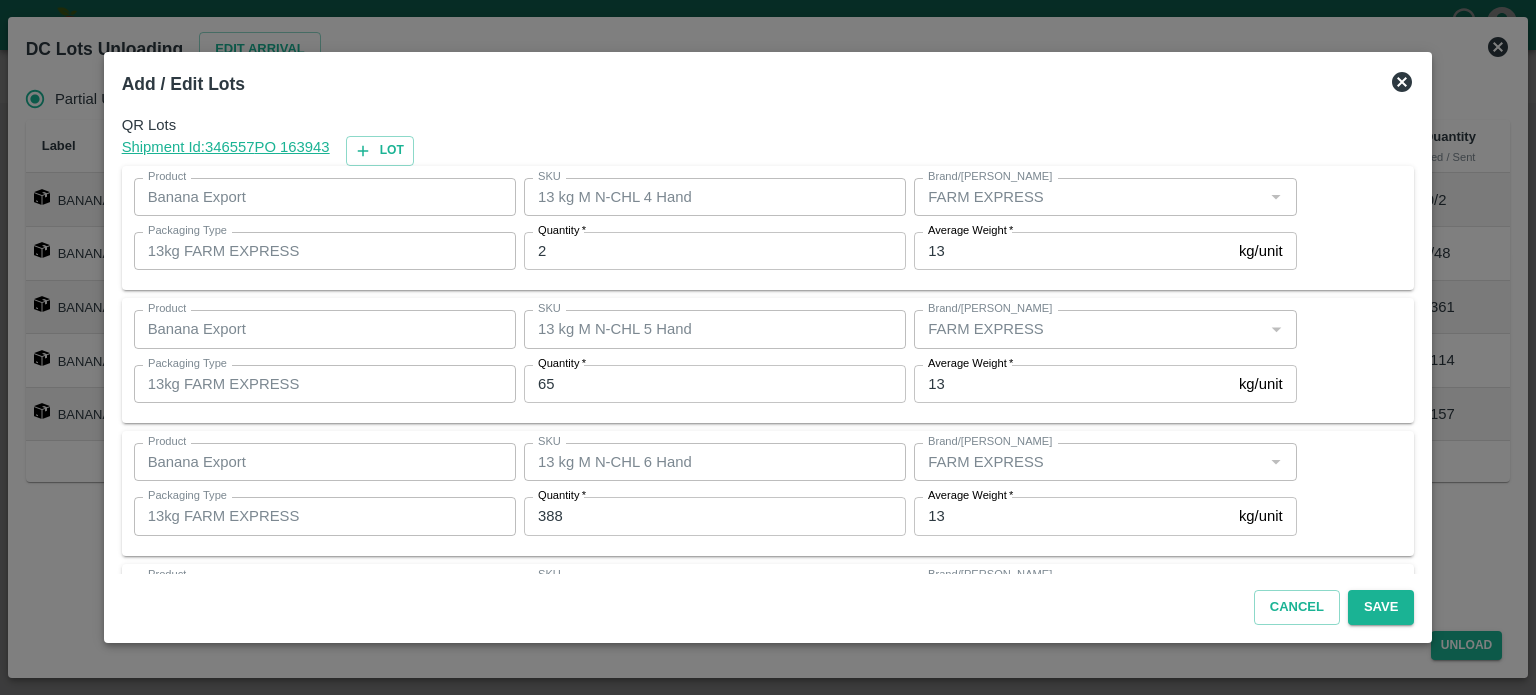 scroll, scrollTop: 262, scrollLeft: 0, axis: vertical 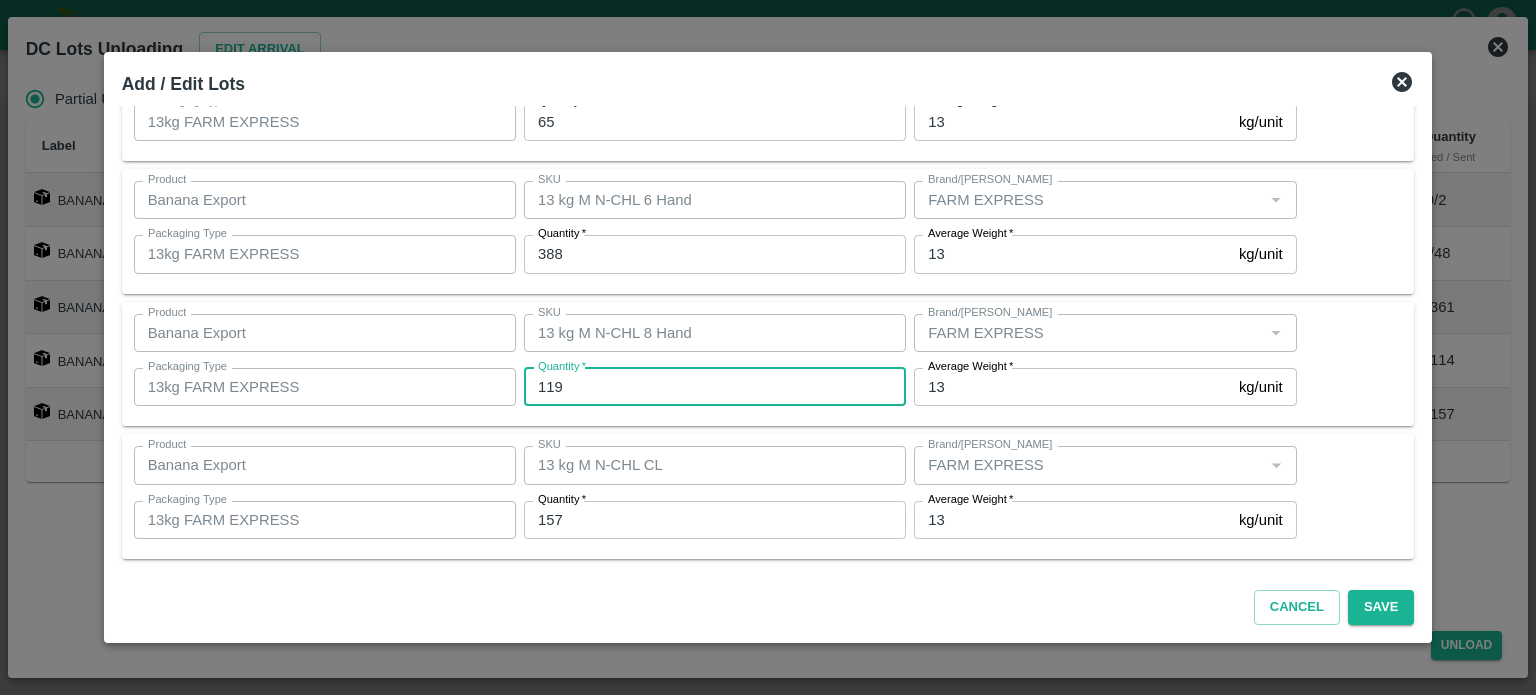 type on "119" 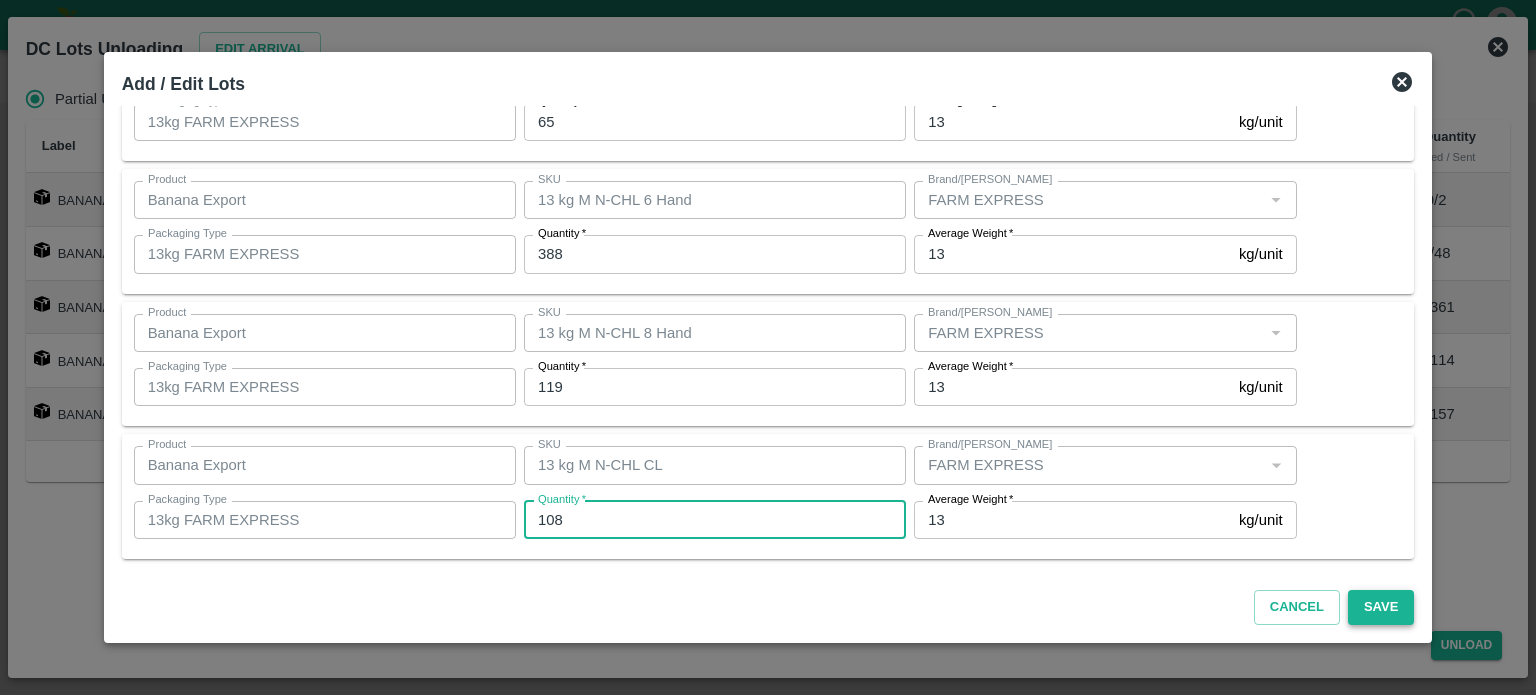 type on "108" 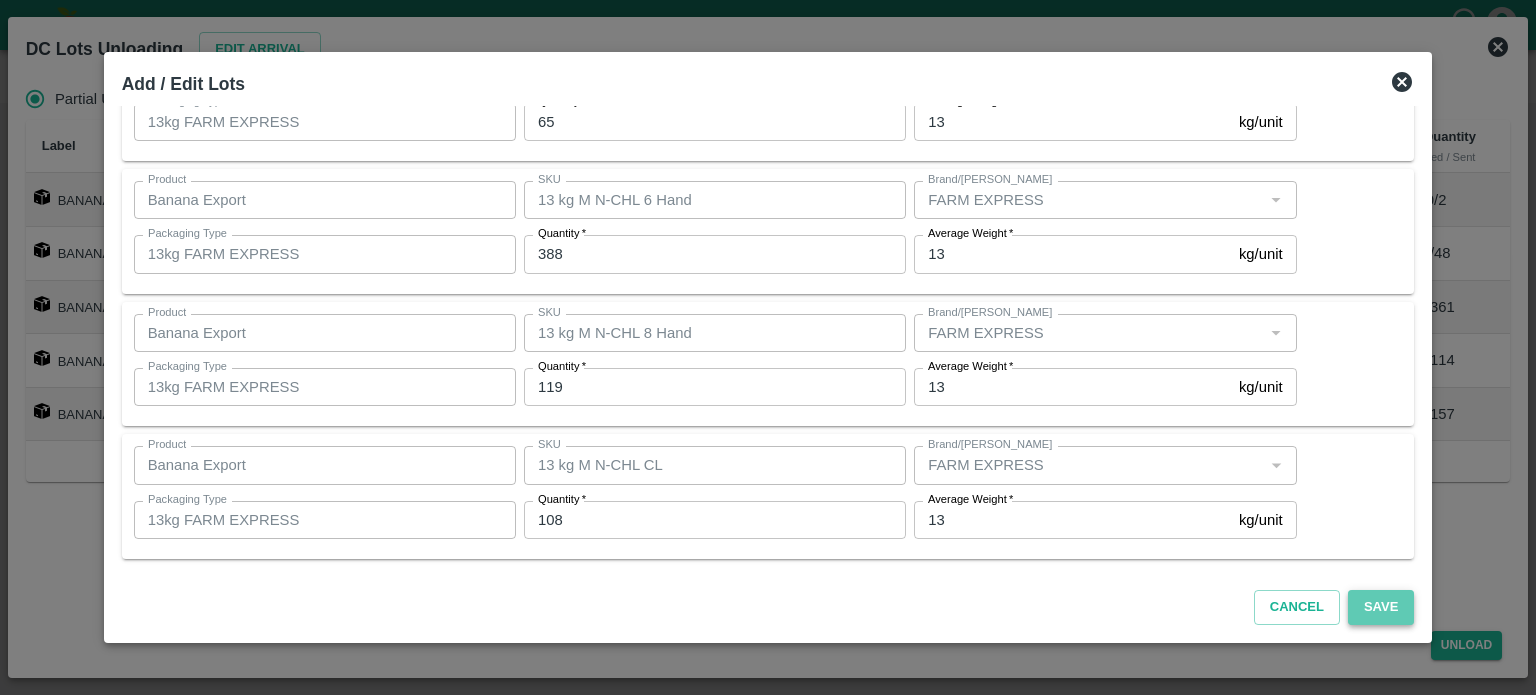 click on "Save" at bounding box center [1381, 607] 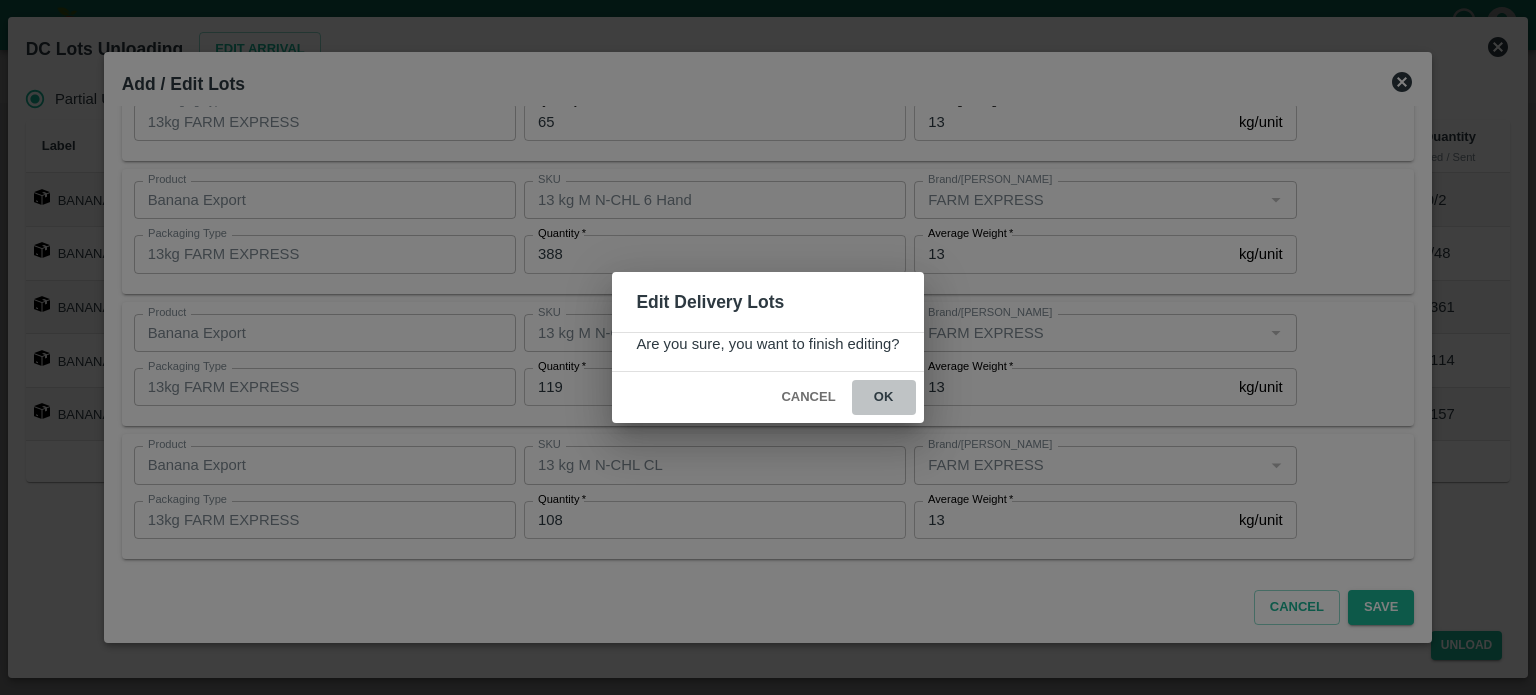 click on "ok" at bounding box center (884, 397) 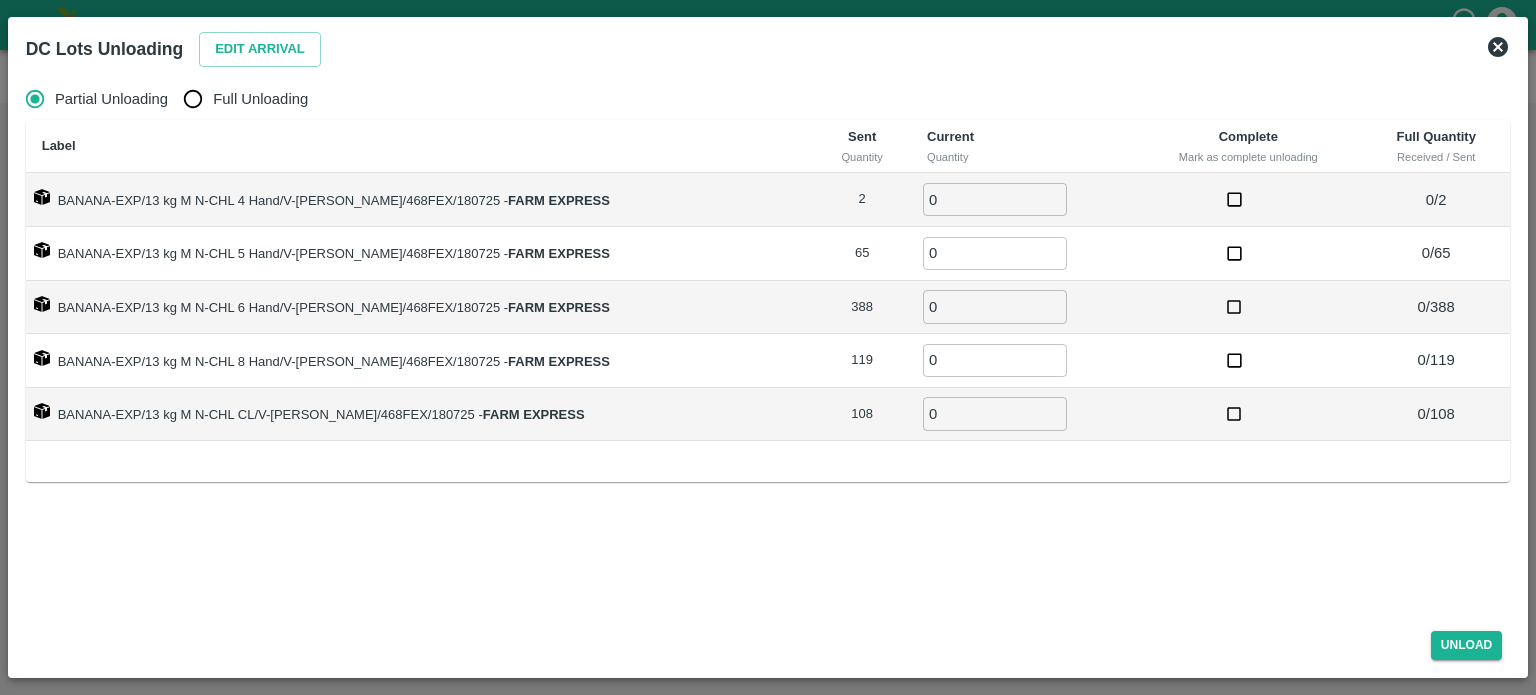 click on "Full Unloading" at bounding box center (193, 99) 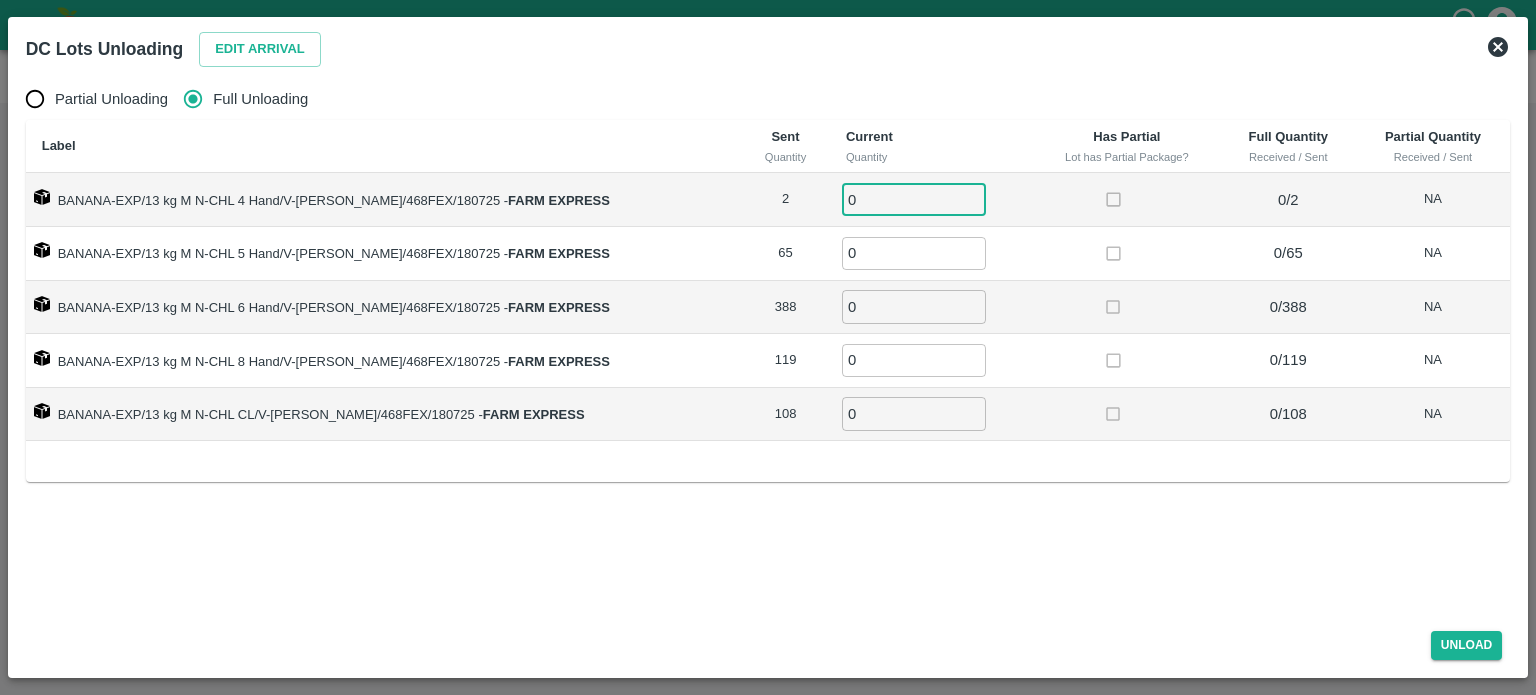 click on "0" at bounding box center [914, 199] 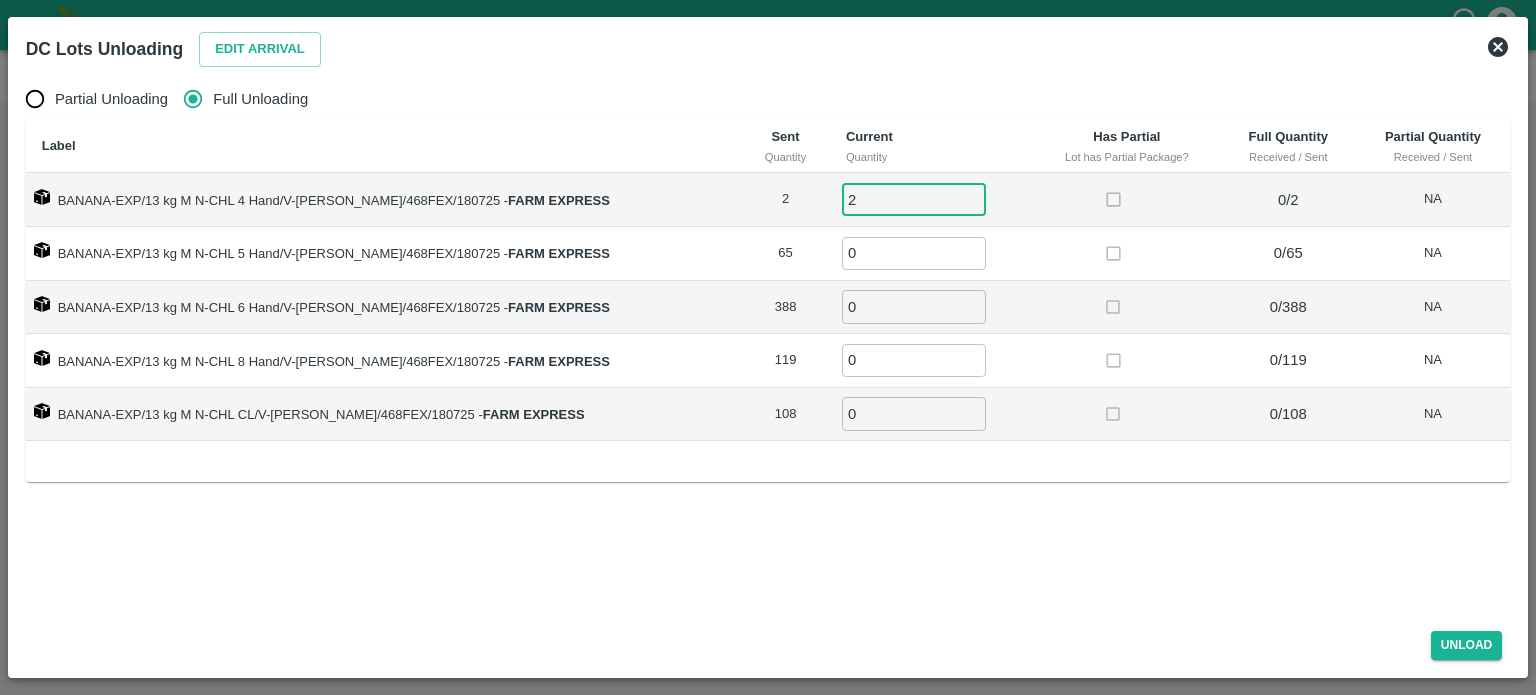 type on "2" 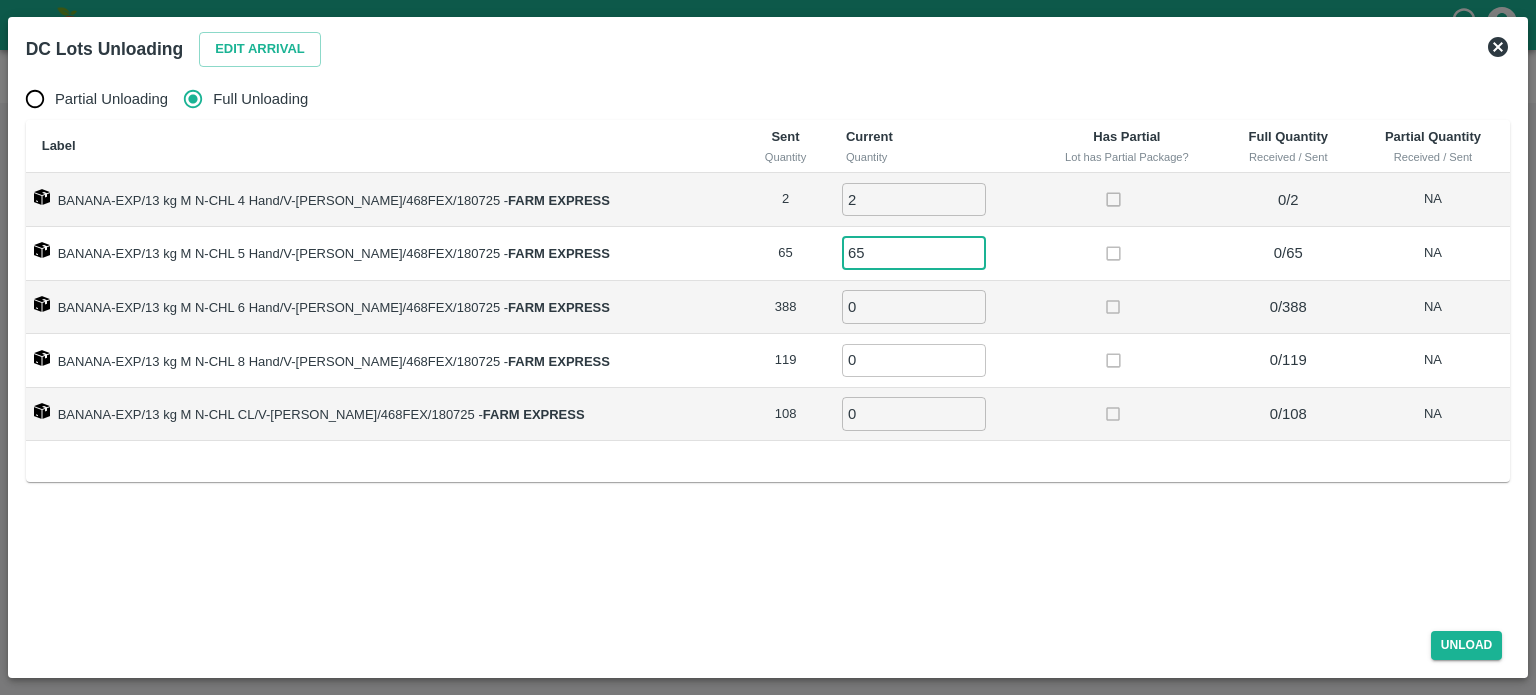 type on "65" 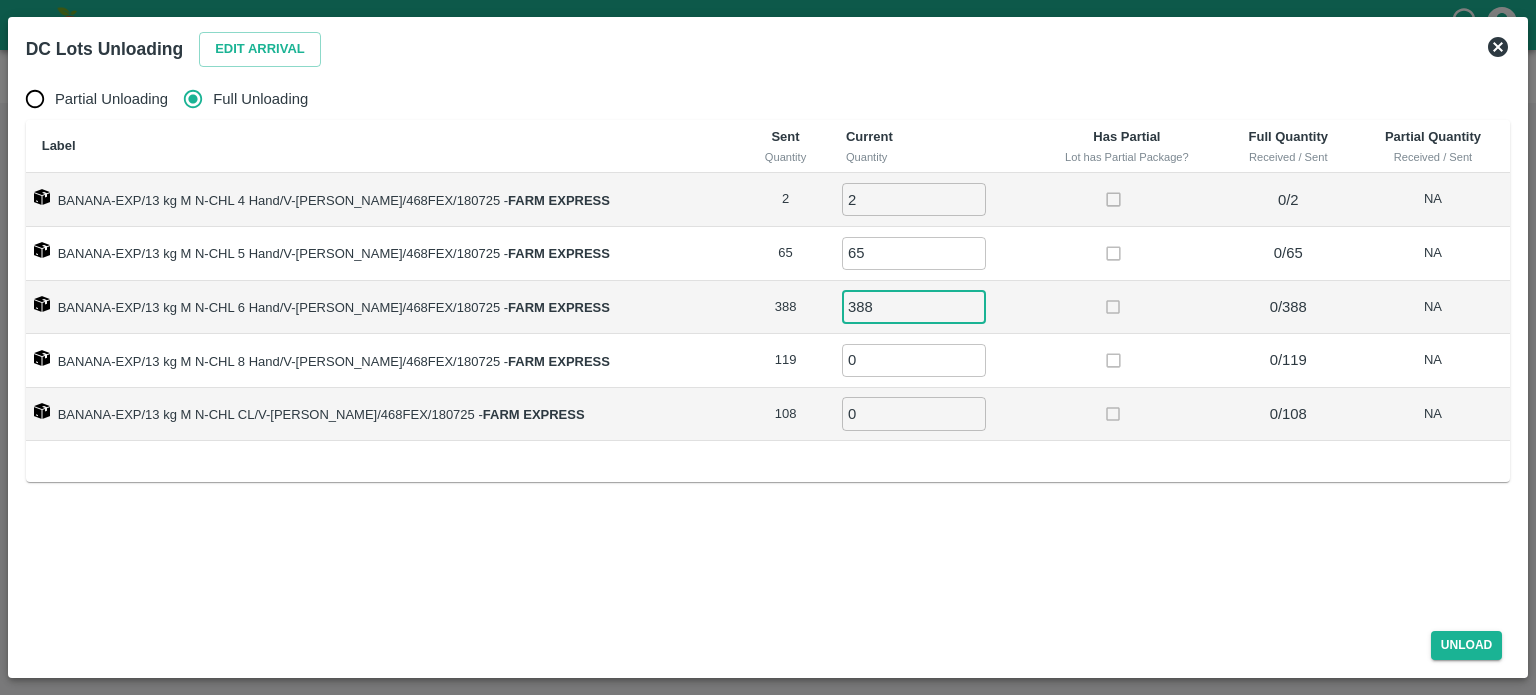 type on "388" 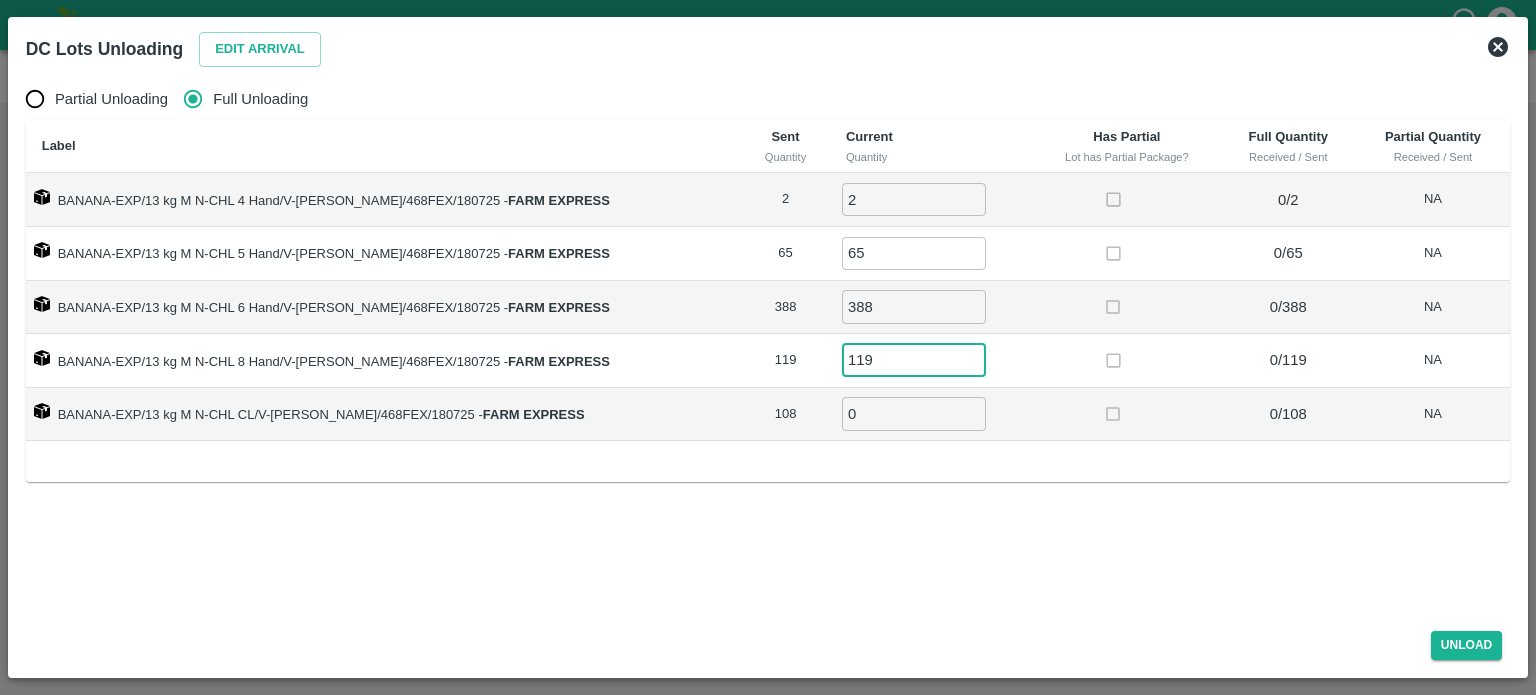 type on "119" 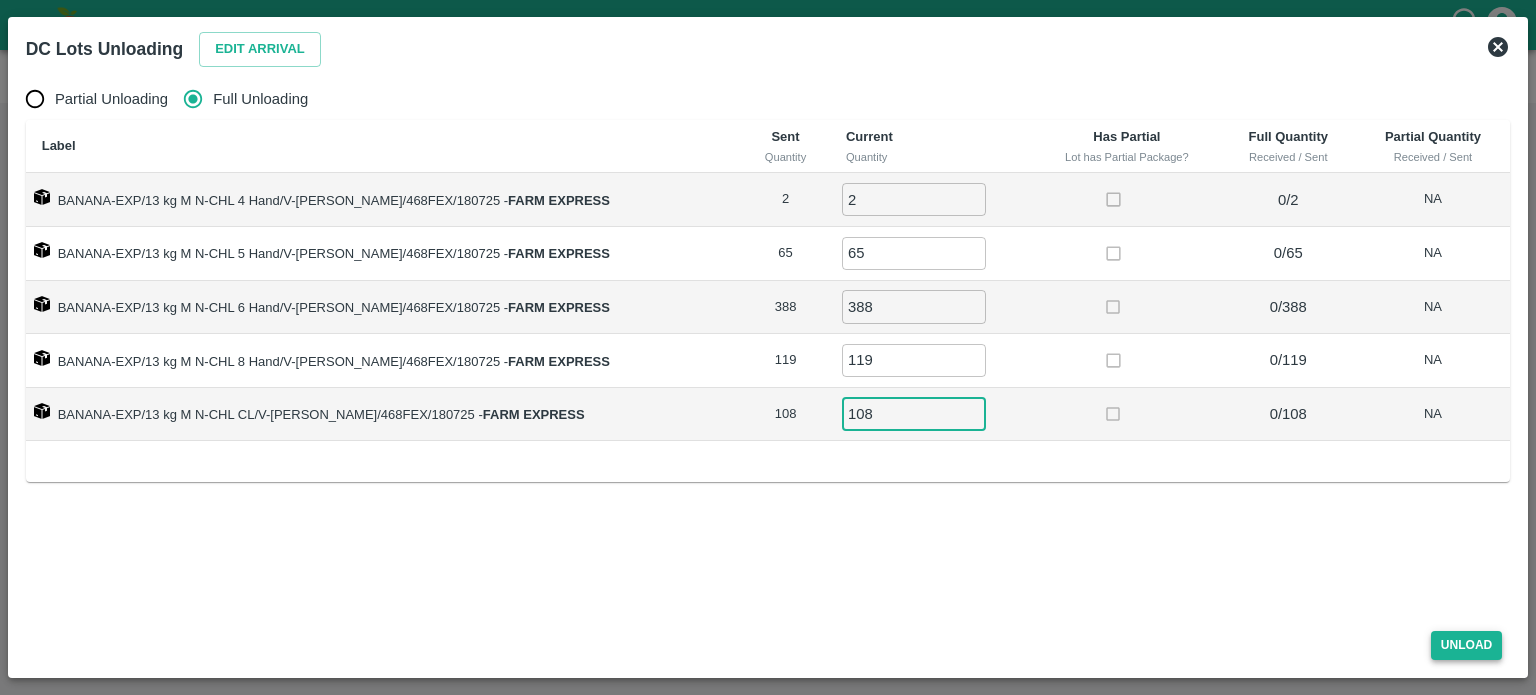 type on "108" 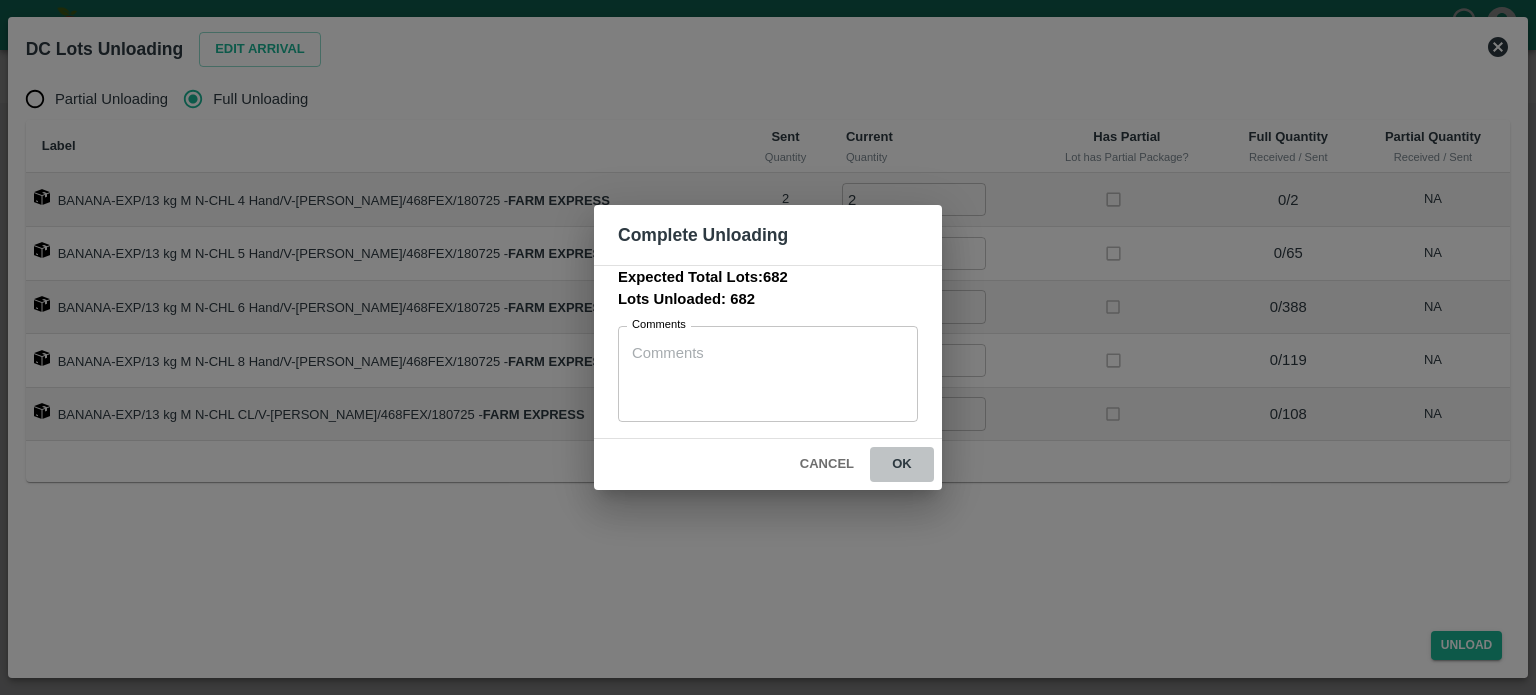 click on "ok" at bounding box center (902, 464) 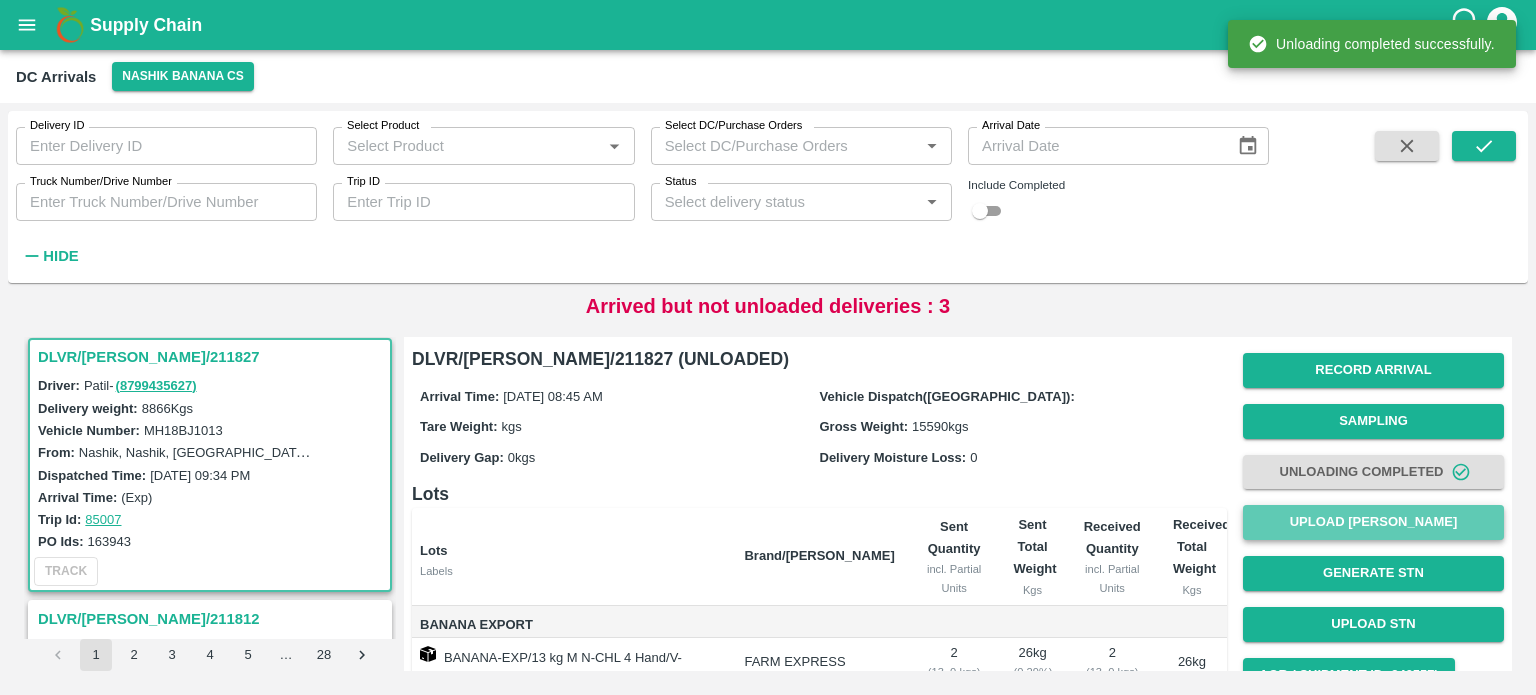 click on "Upload [PERSON_NAME]" at bounding box center (1373, 522) 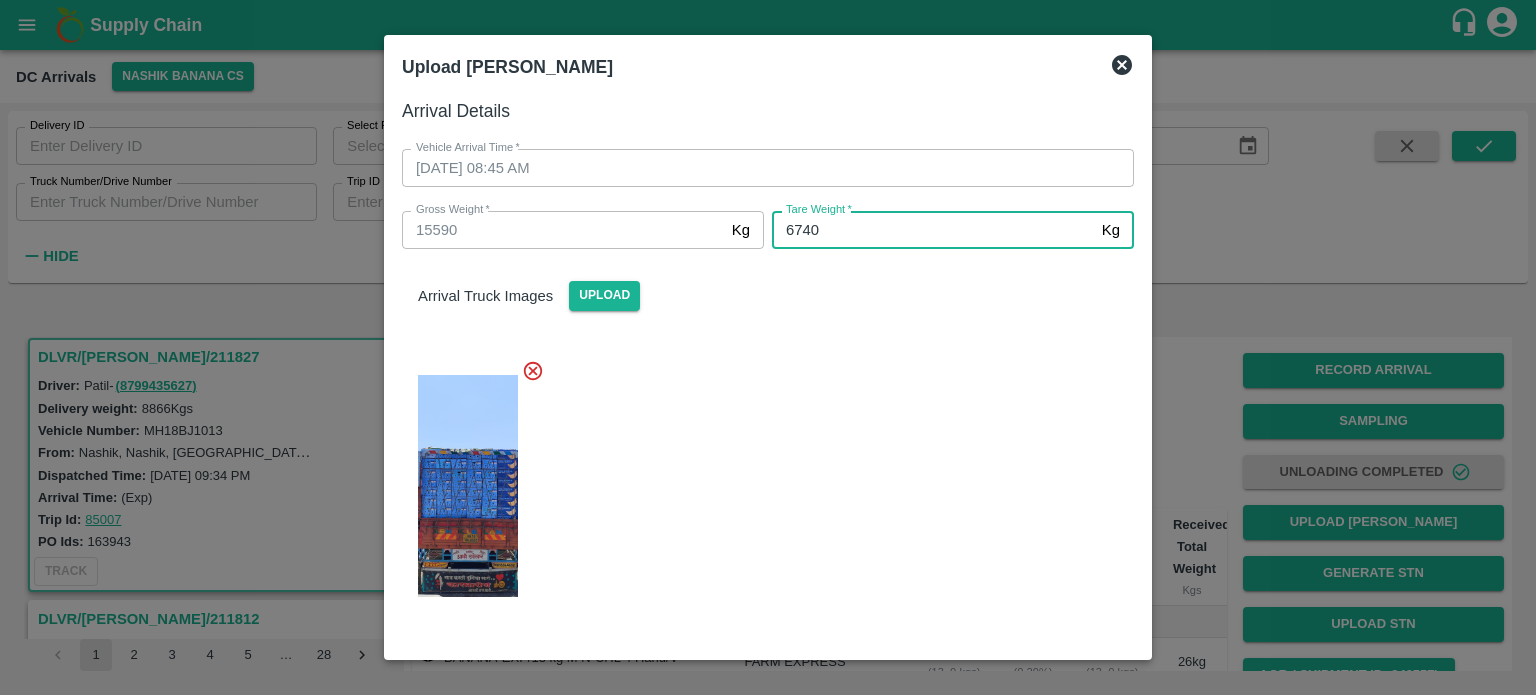 type on "6740" 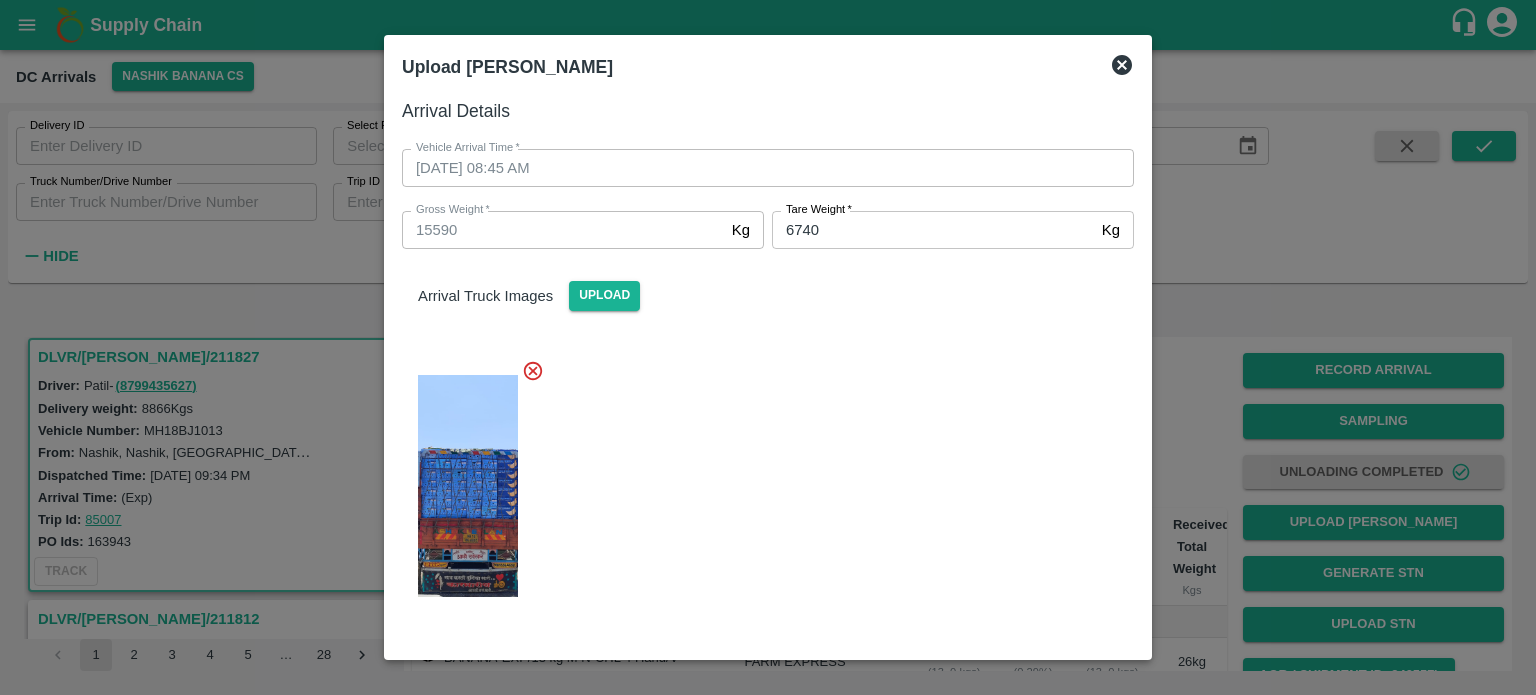 click at bounding box center (760, 480) 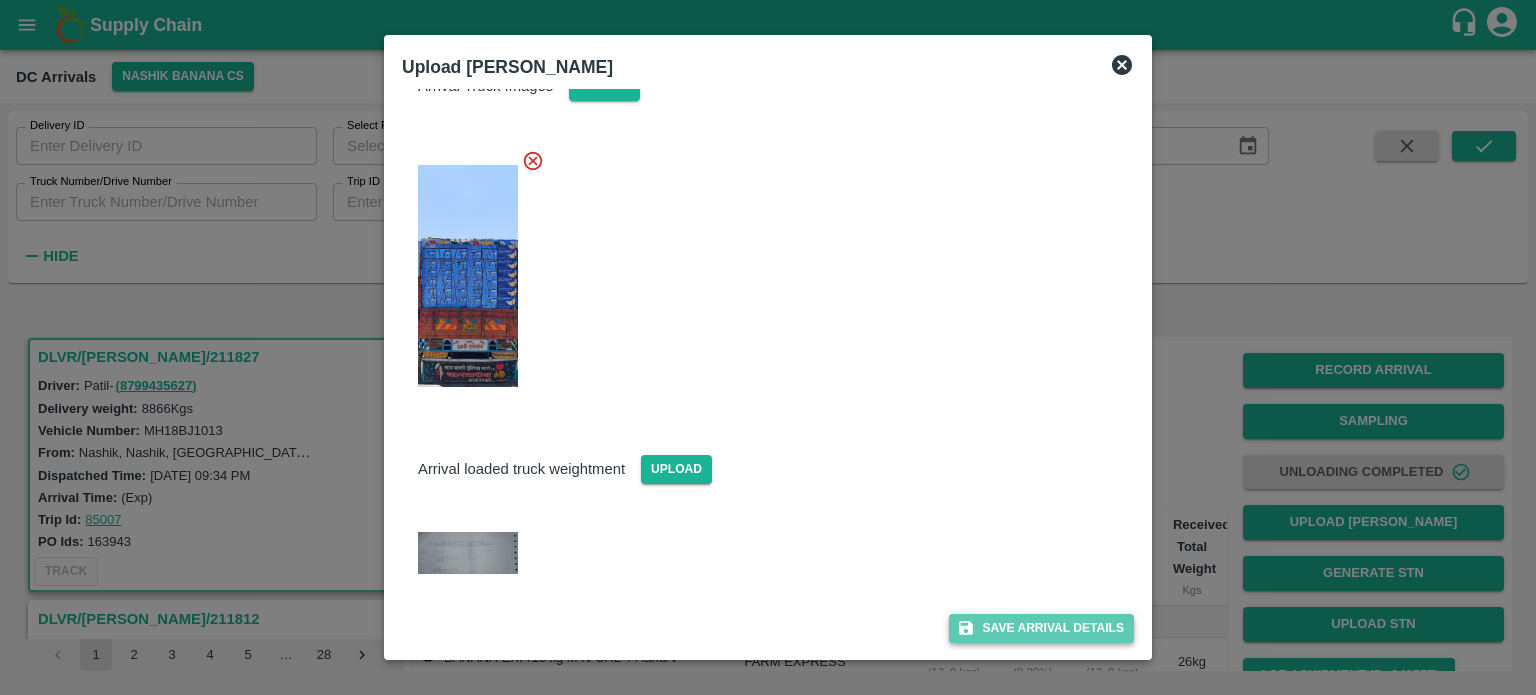 click on "Save Arrival Details" at bounding box center (1041, 628) 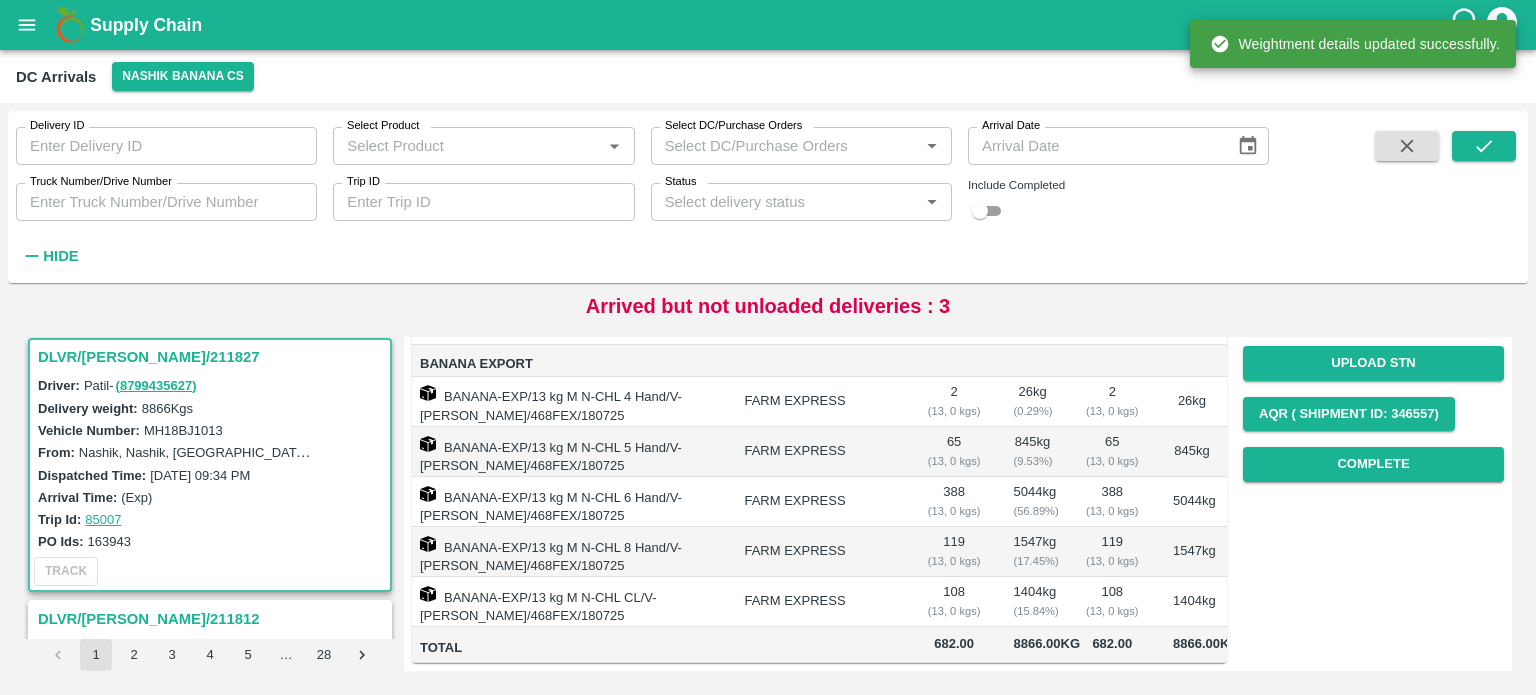 scroll, scrollTop: 294, scrollLeft: 0, axis: vertical 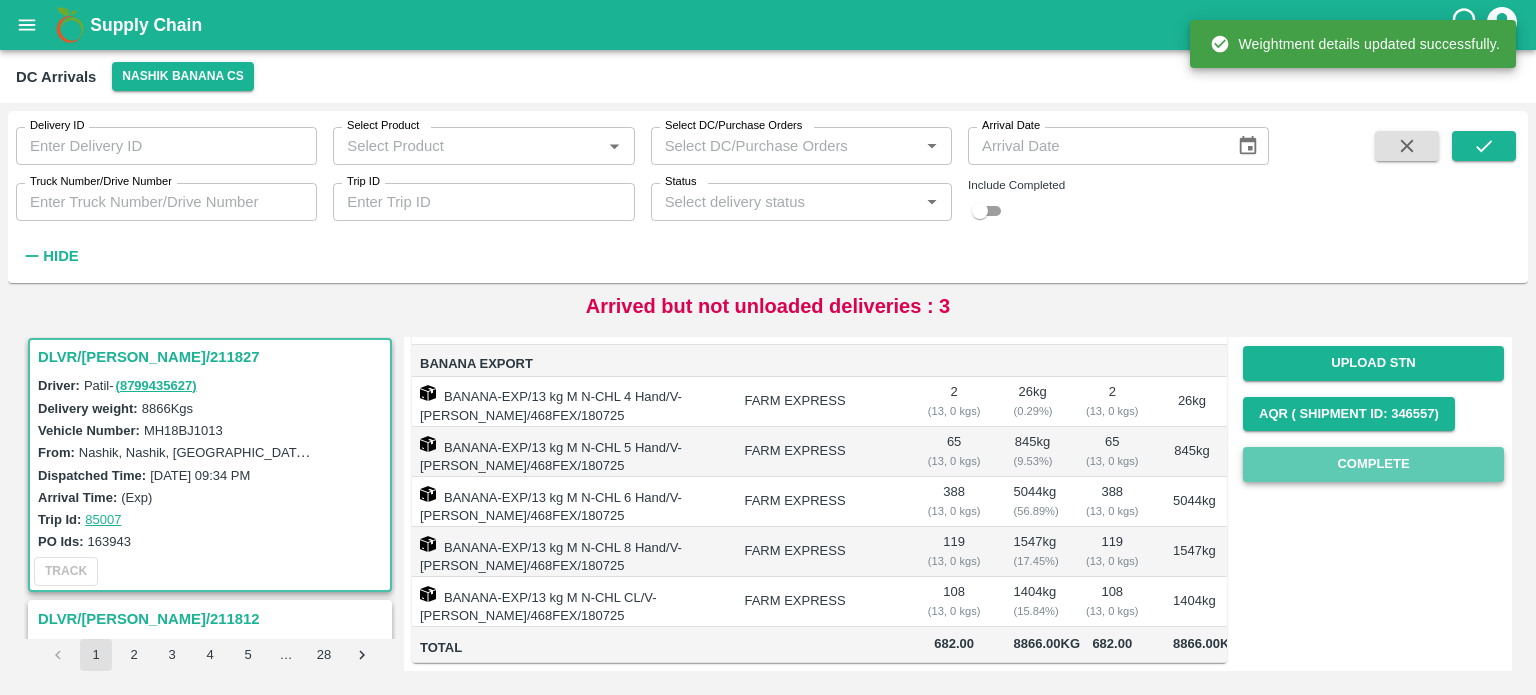 click on "Complete" at bounding box center [1373, 464] 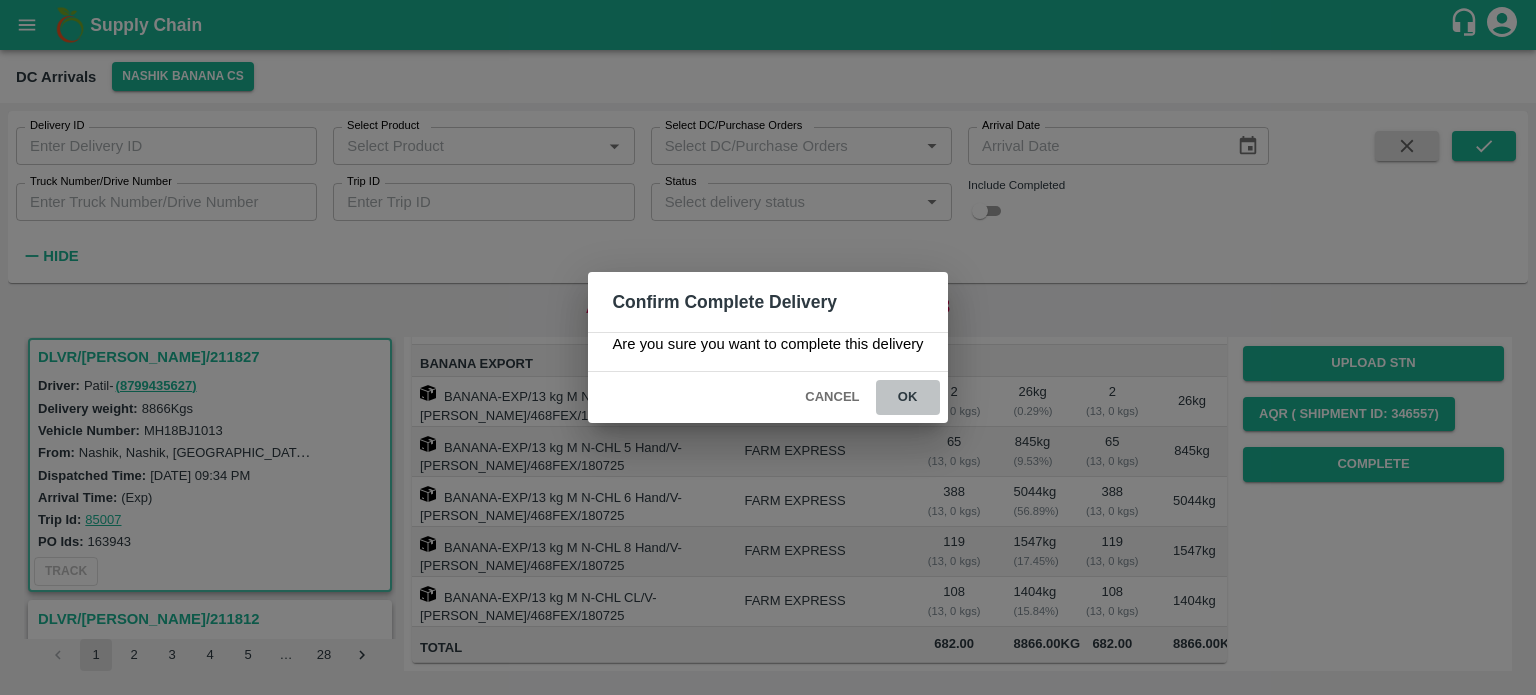 click on "ok" at bounding box center (908, 397) 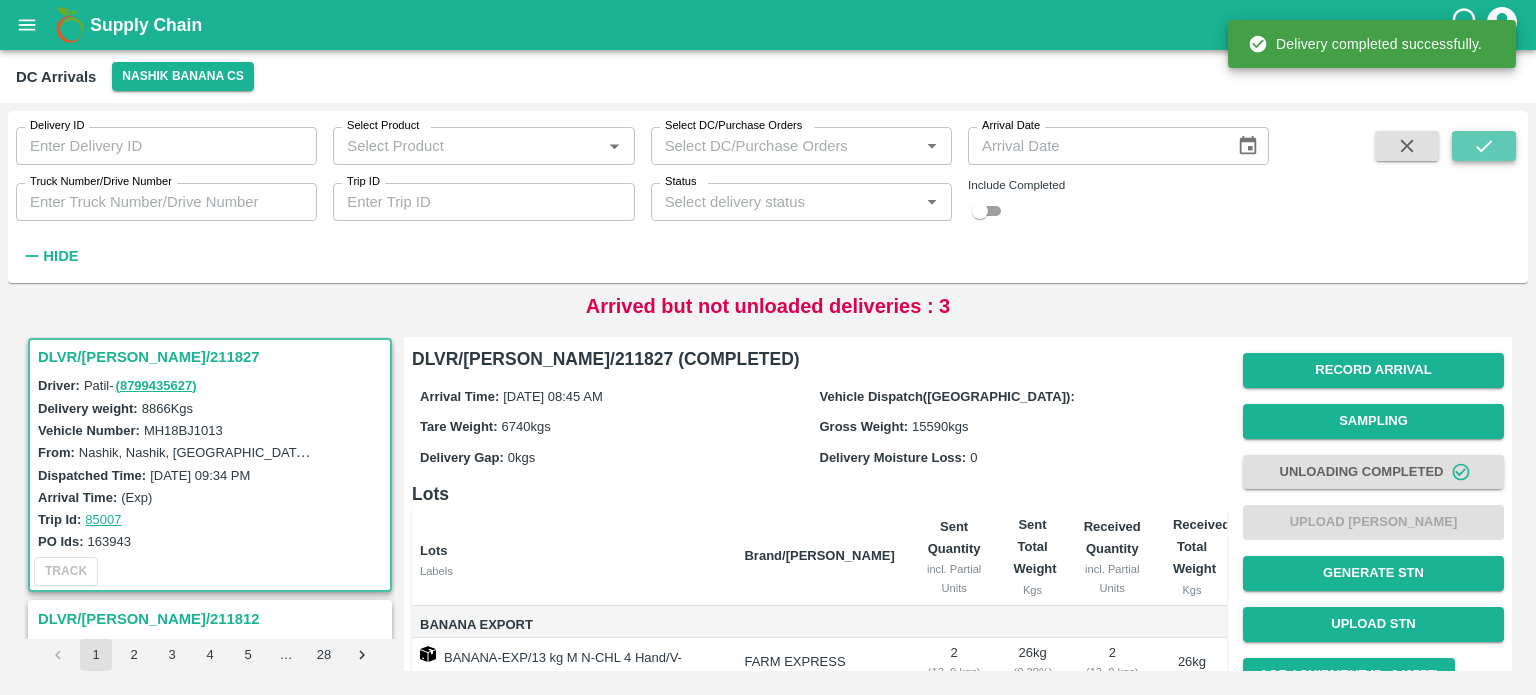click 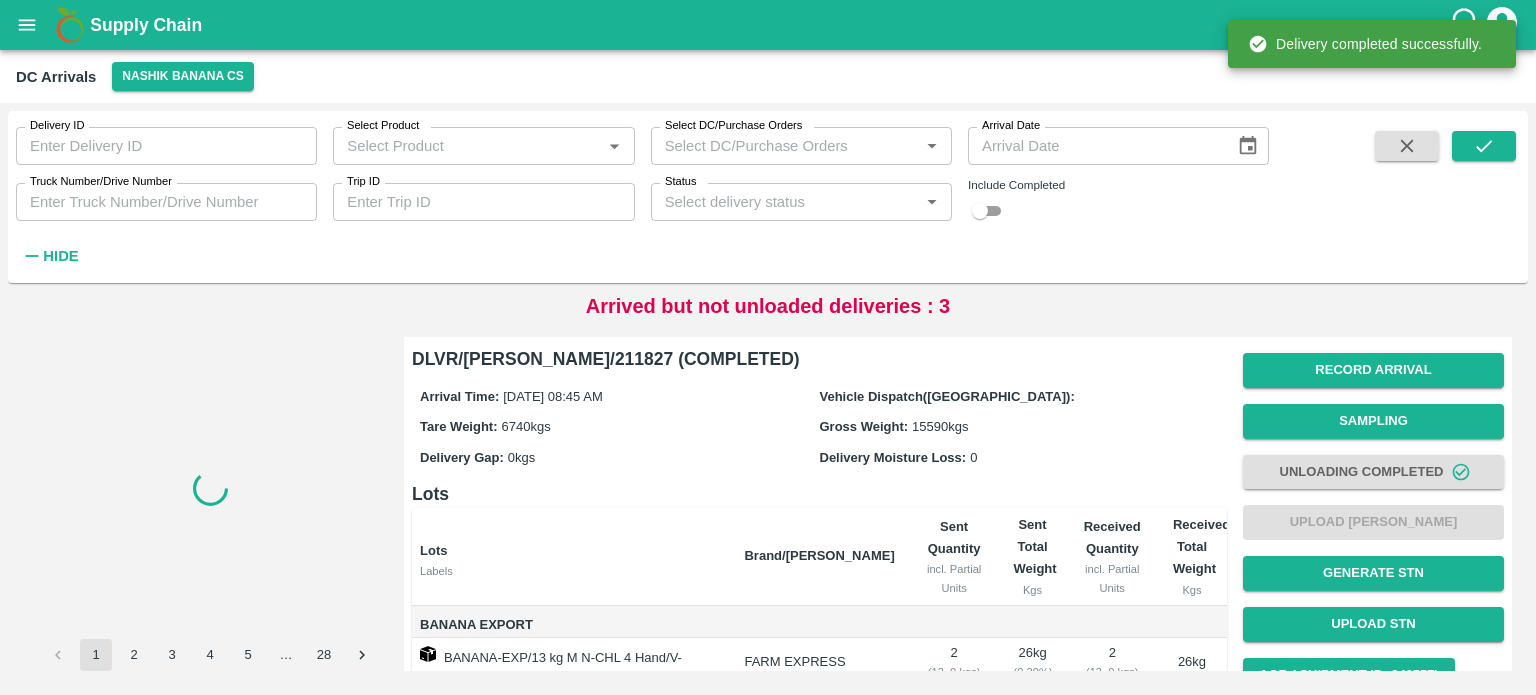 scroll, scrollTop: 0, scrollLeft: 0, axis: both 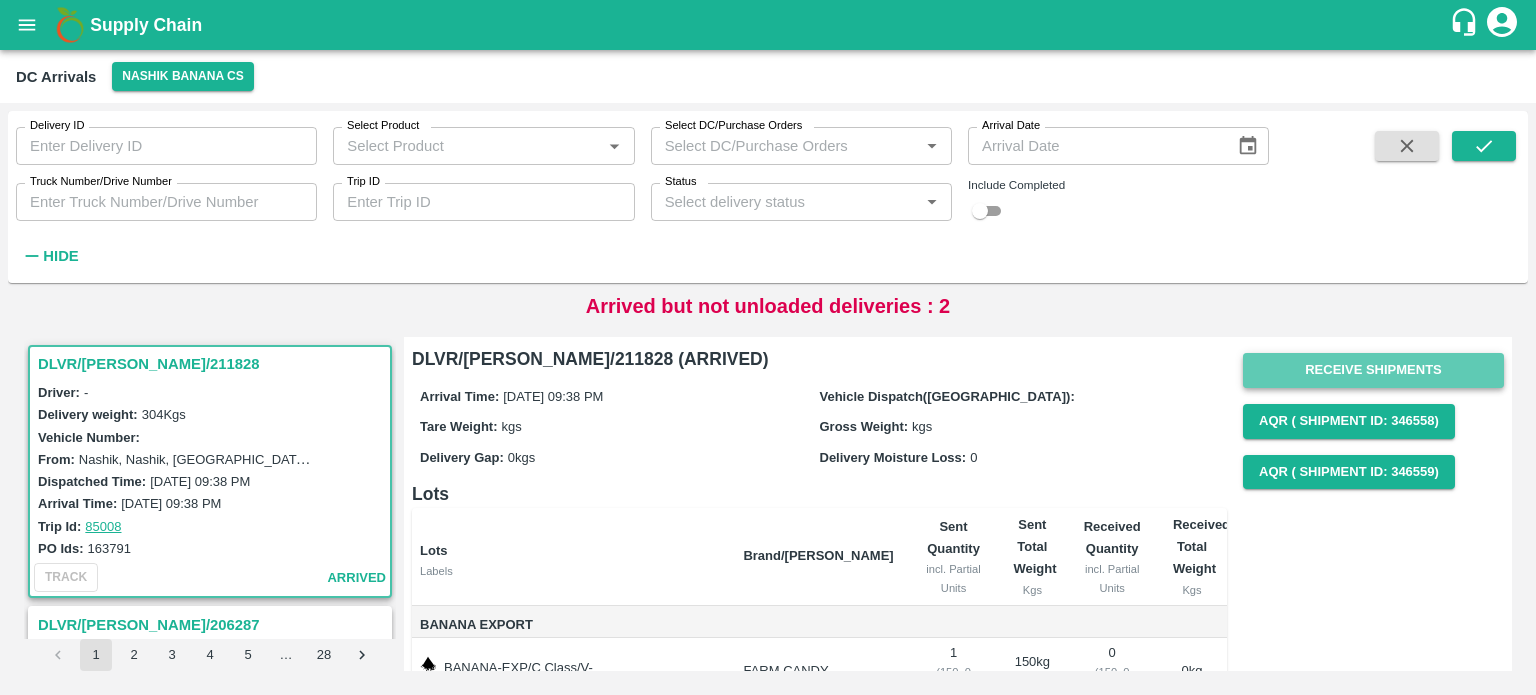 click on "Receive Shipments" at bounding box center (1373, 370) 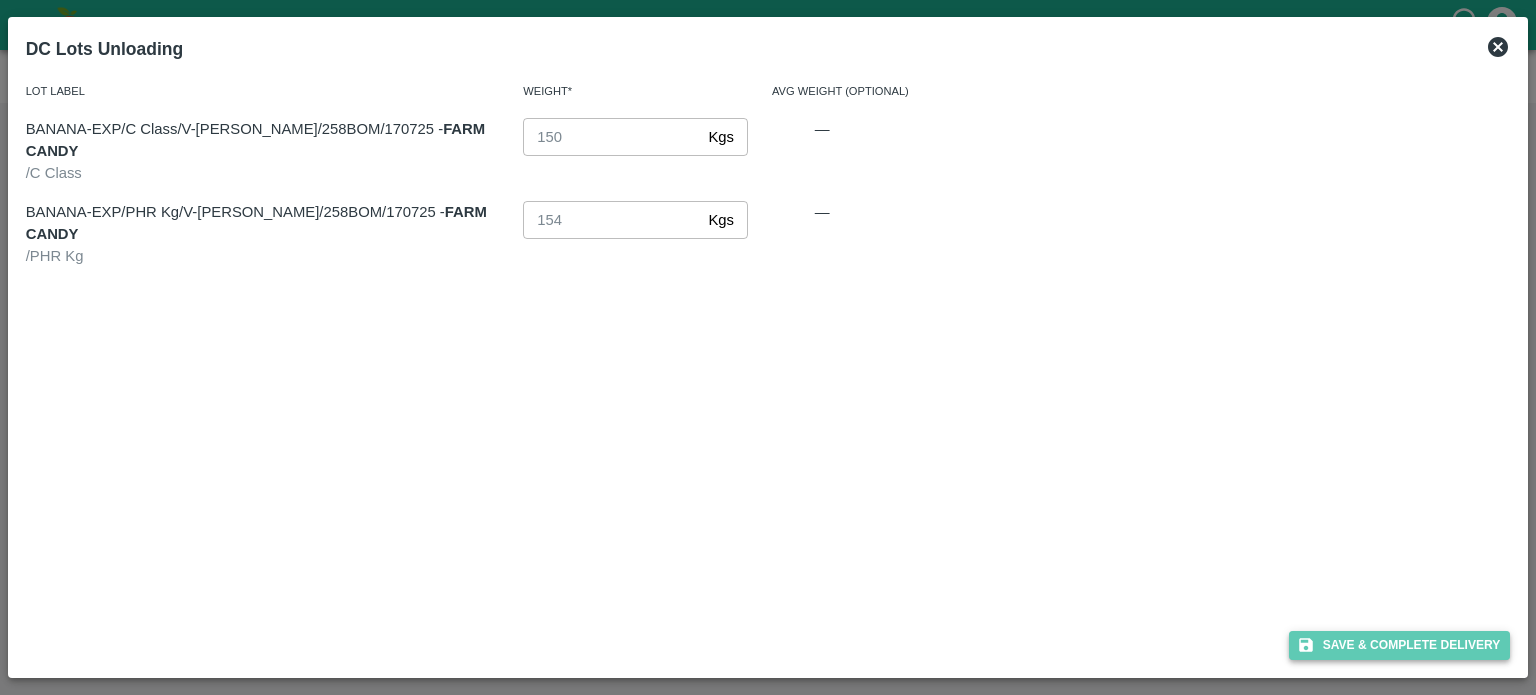 click on "Save & Complete Delivery" at bounding box center (1400, 645) 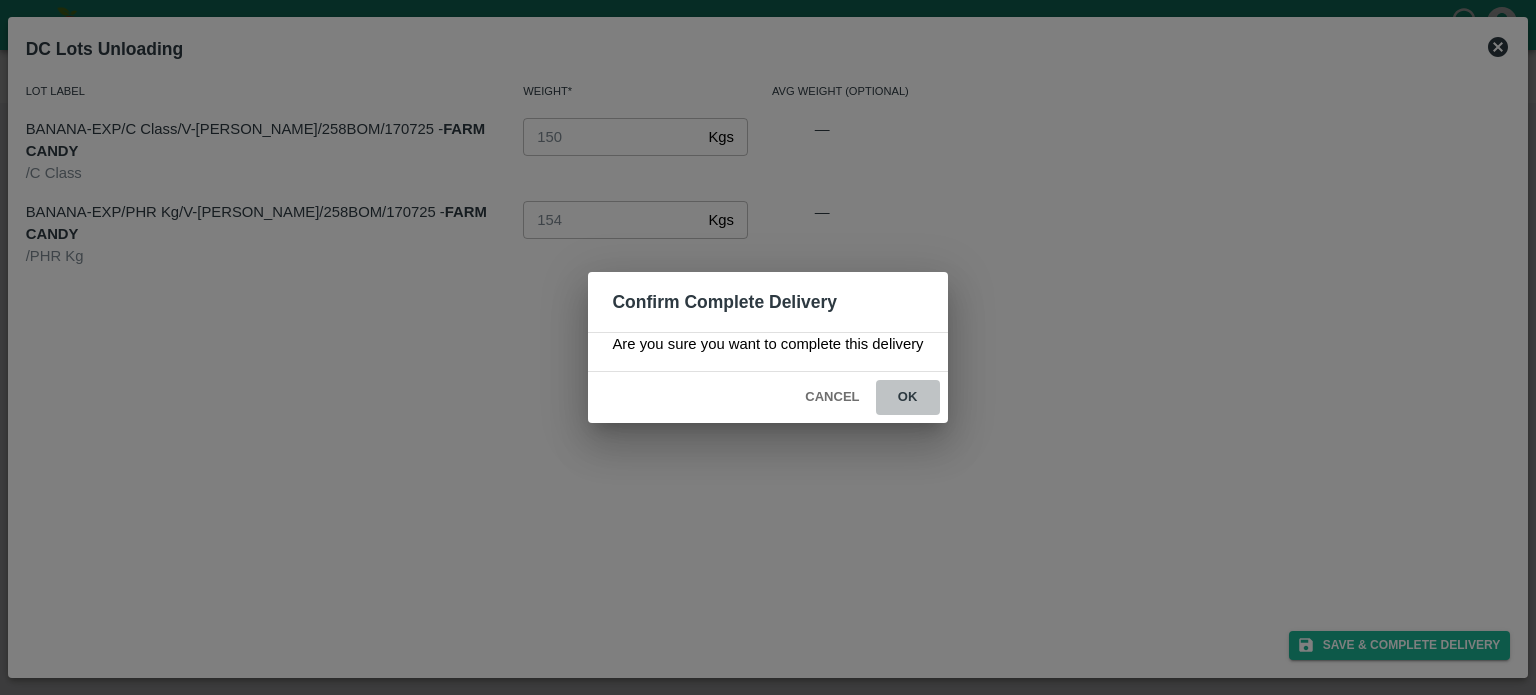 click on "ok" at bounding box center (908, 397) 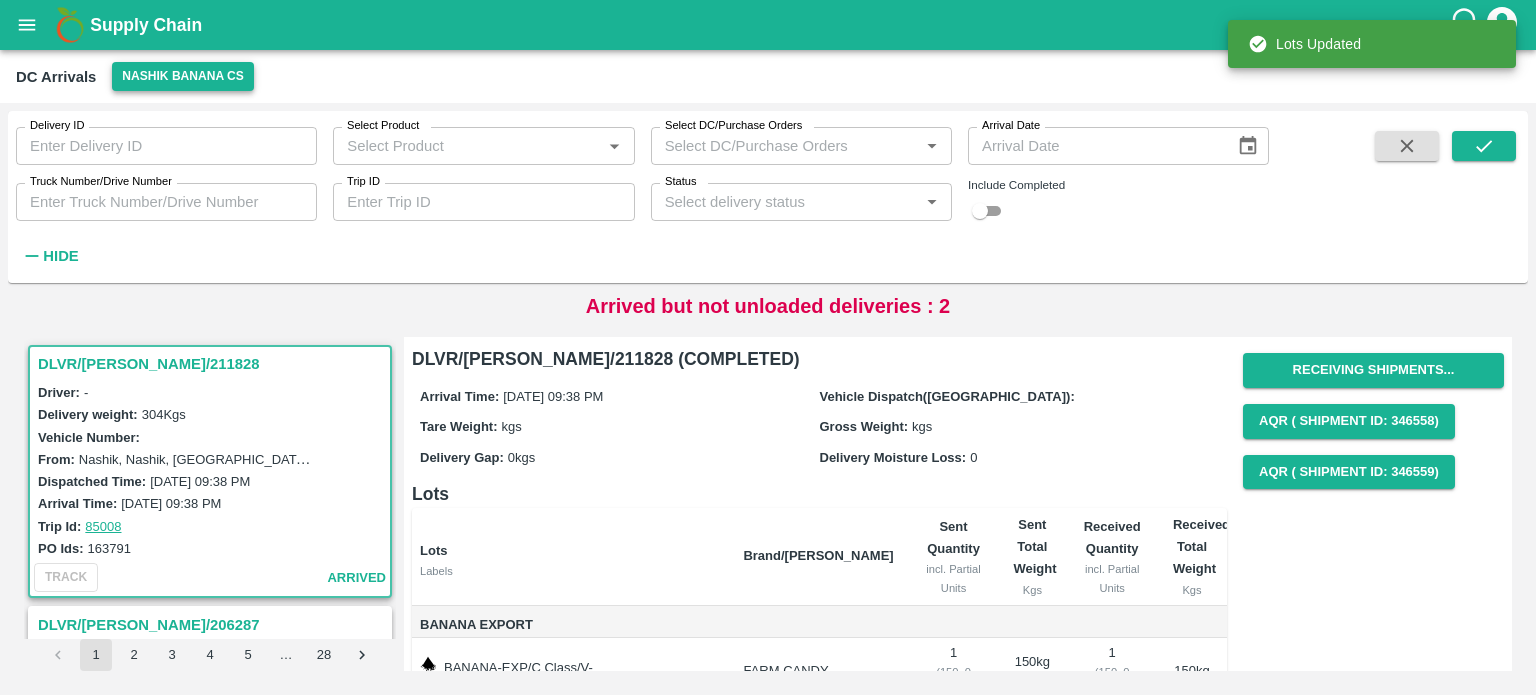 click on "Nashik Banana CS" at bounding box center (183, 76) 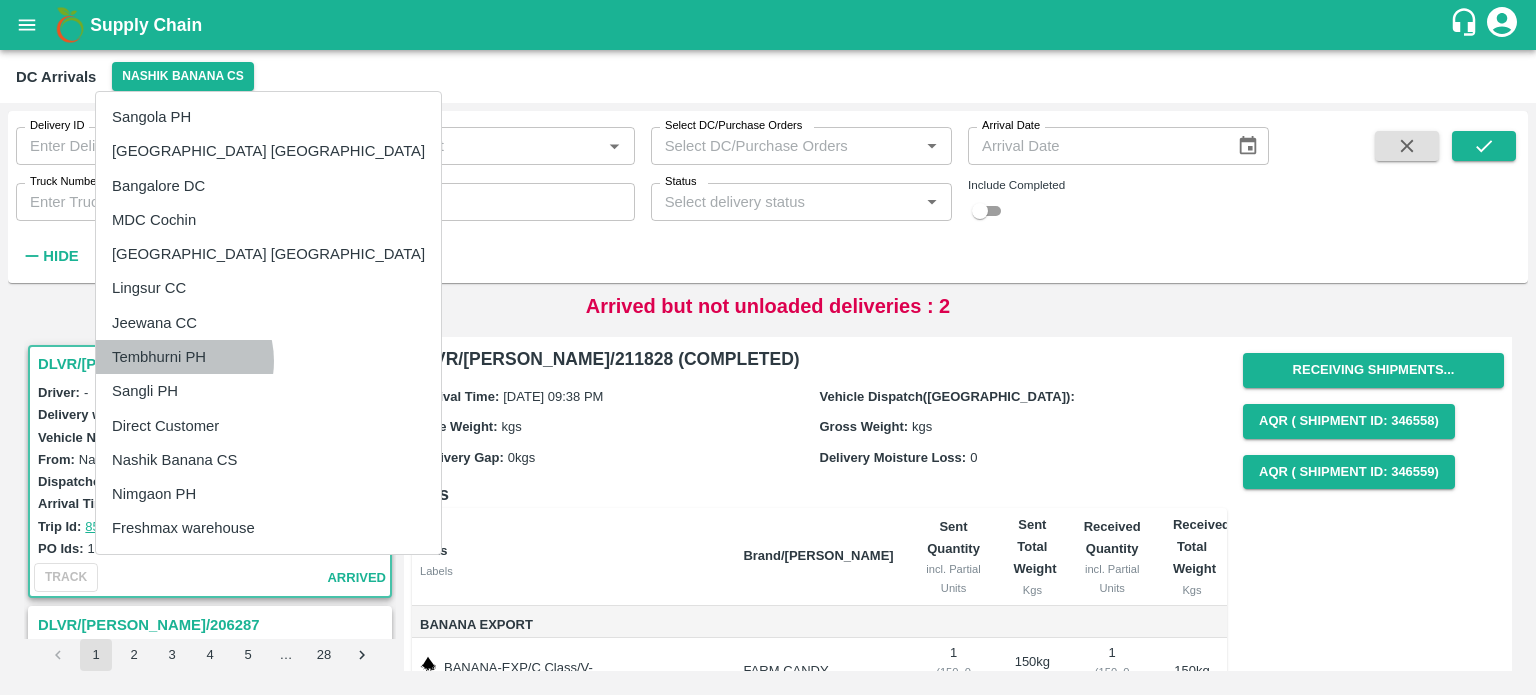 click on "Tembhurni PH" at bounding box center (268, 357) 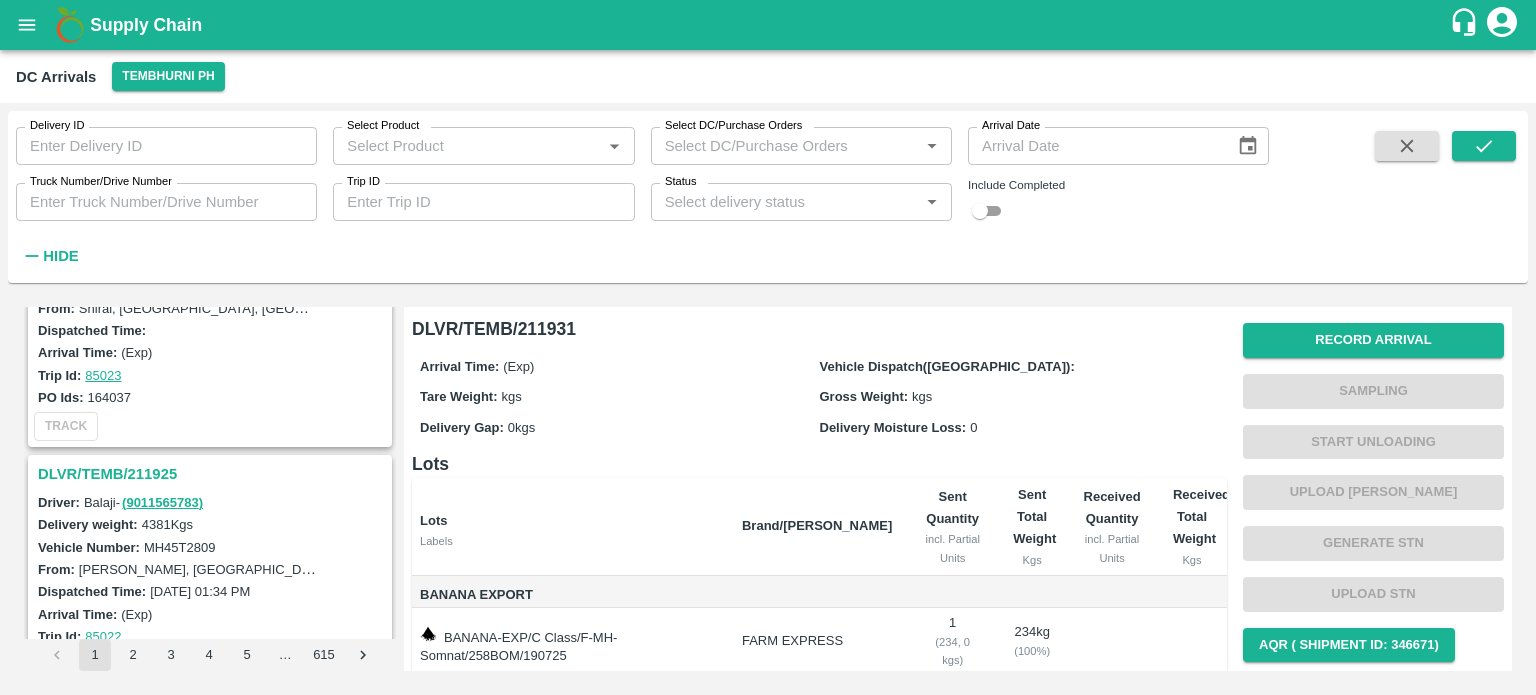 scroll, scrollTop: 0, scrollLeft: 0, axis: both 